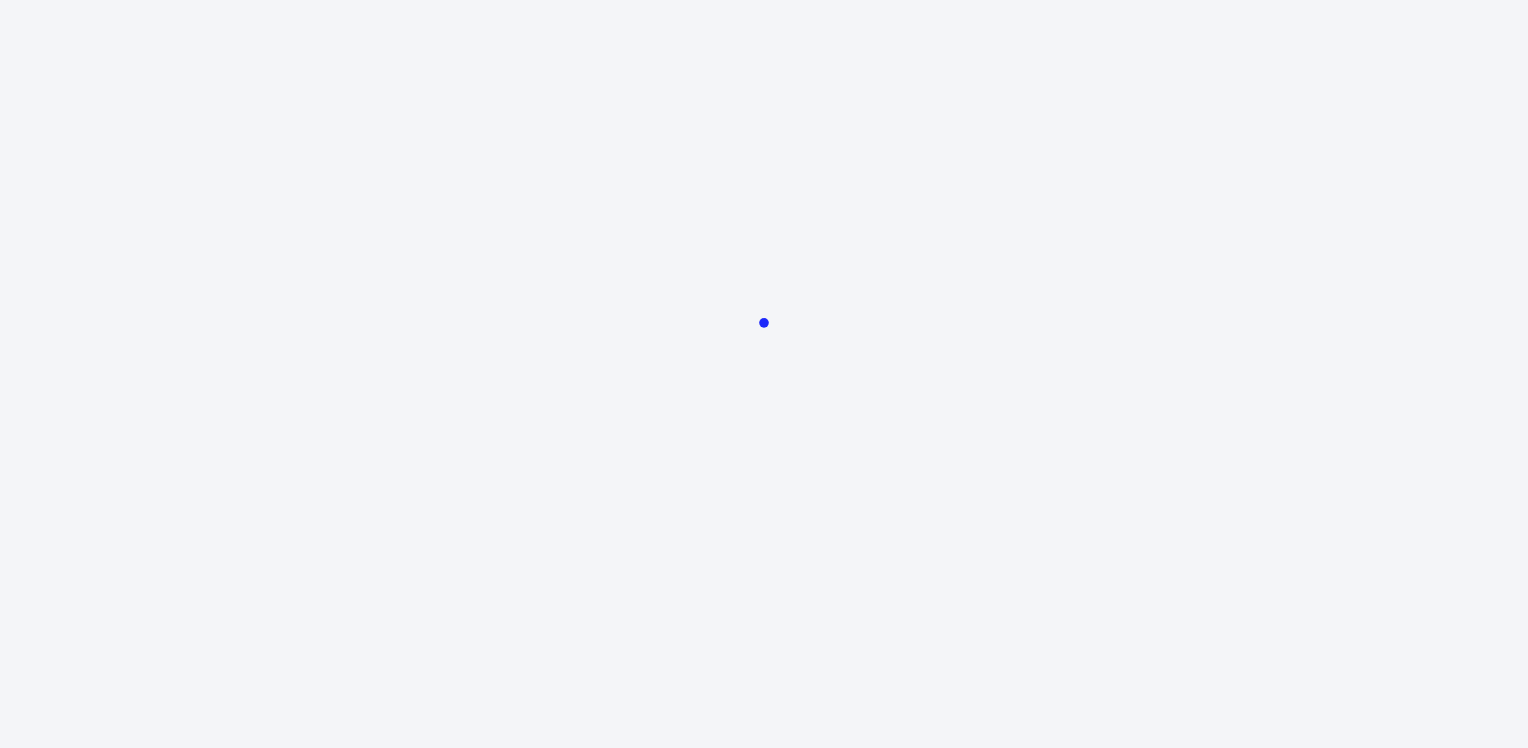 scroll, scrollTop: 0, scrollLeft: 0, axis: both 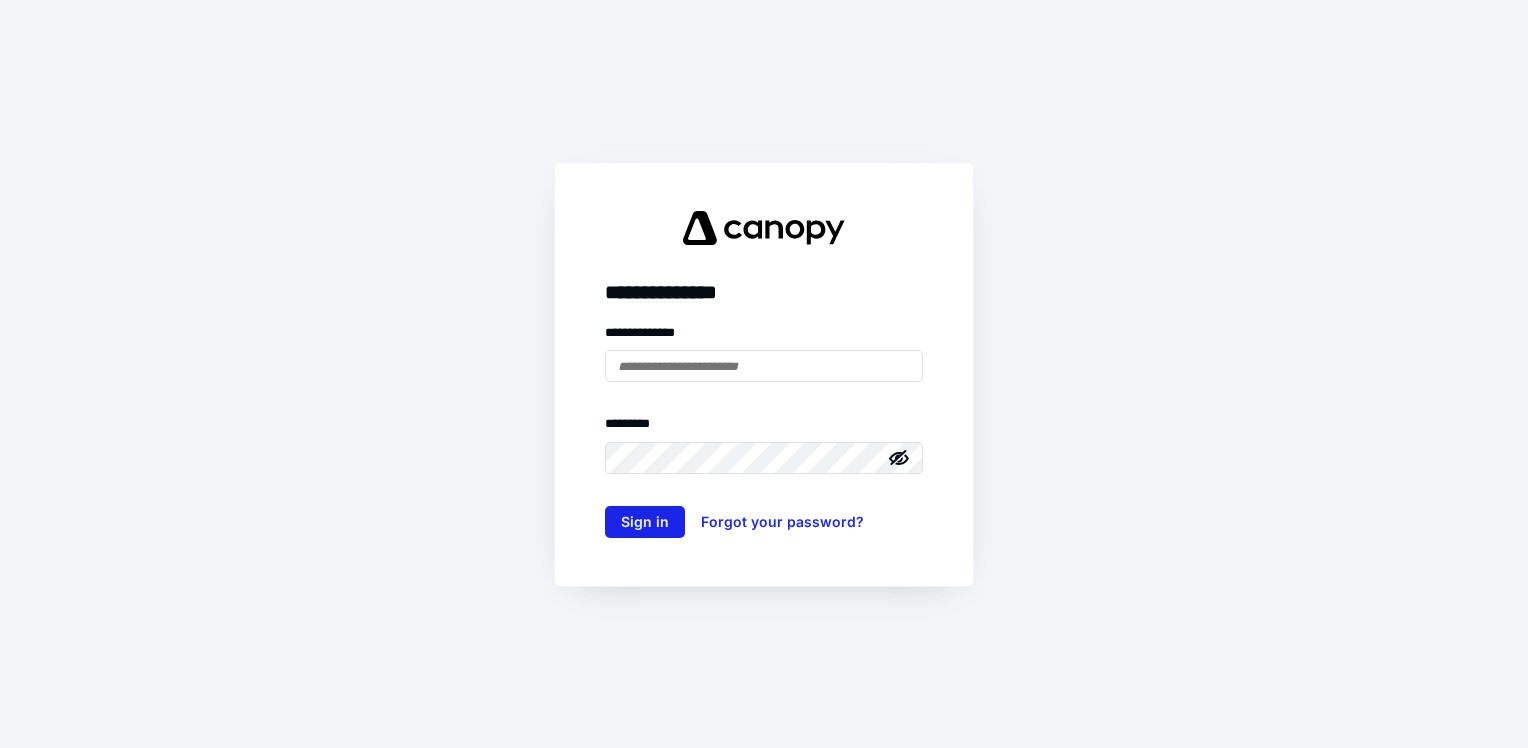 type on "**********" 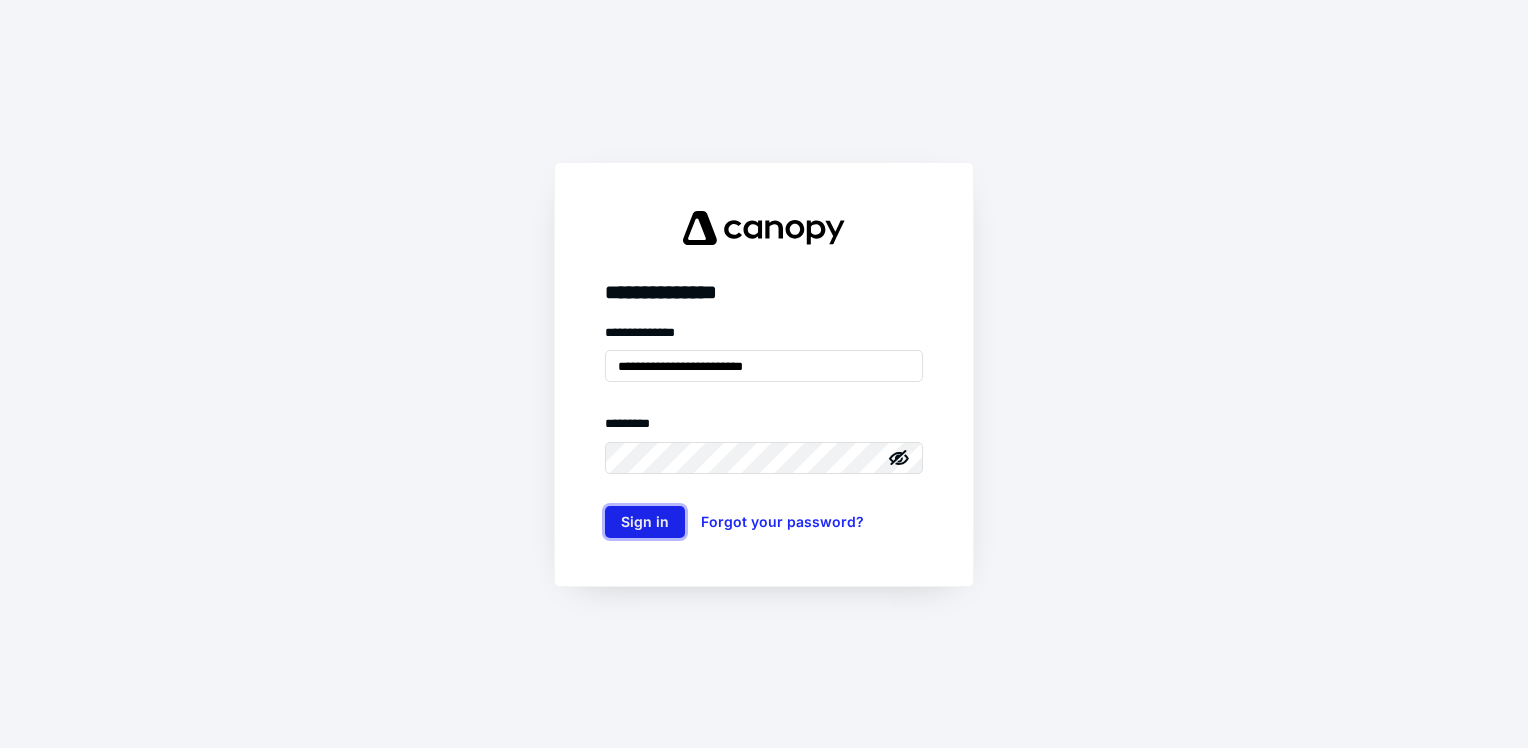 click on "Sign in" at bounding box center (645, 522) 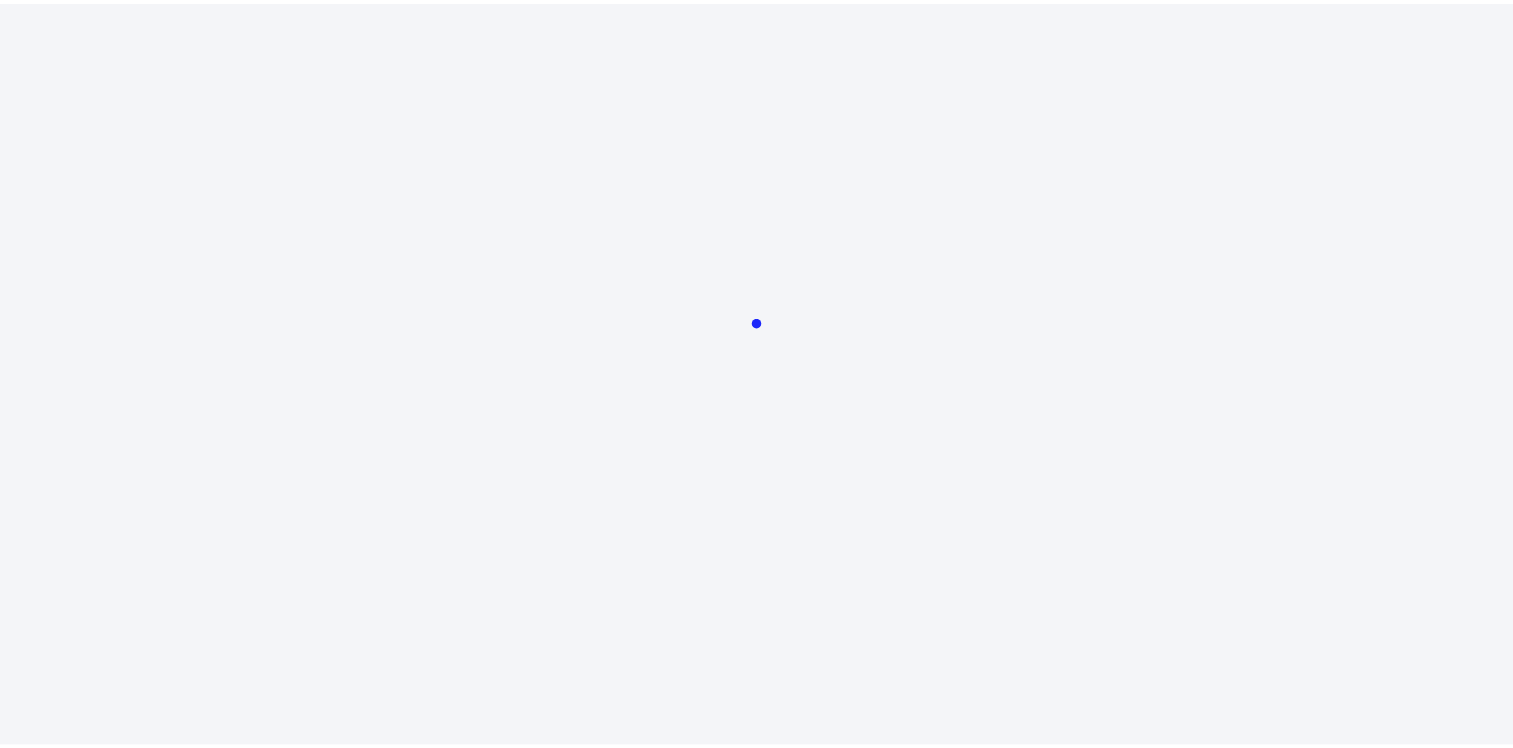 scroll, scrollTop: 0, scrollLeft: 0, axis: both 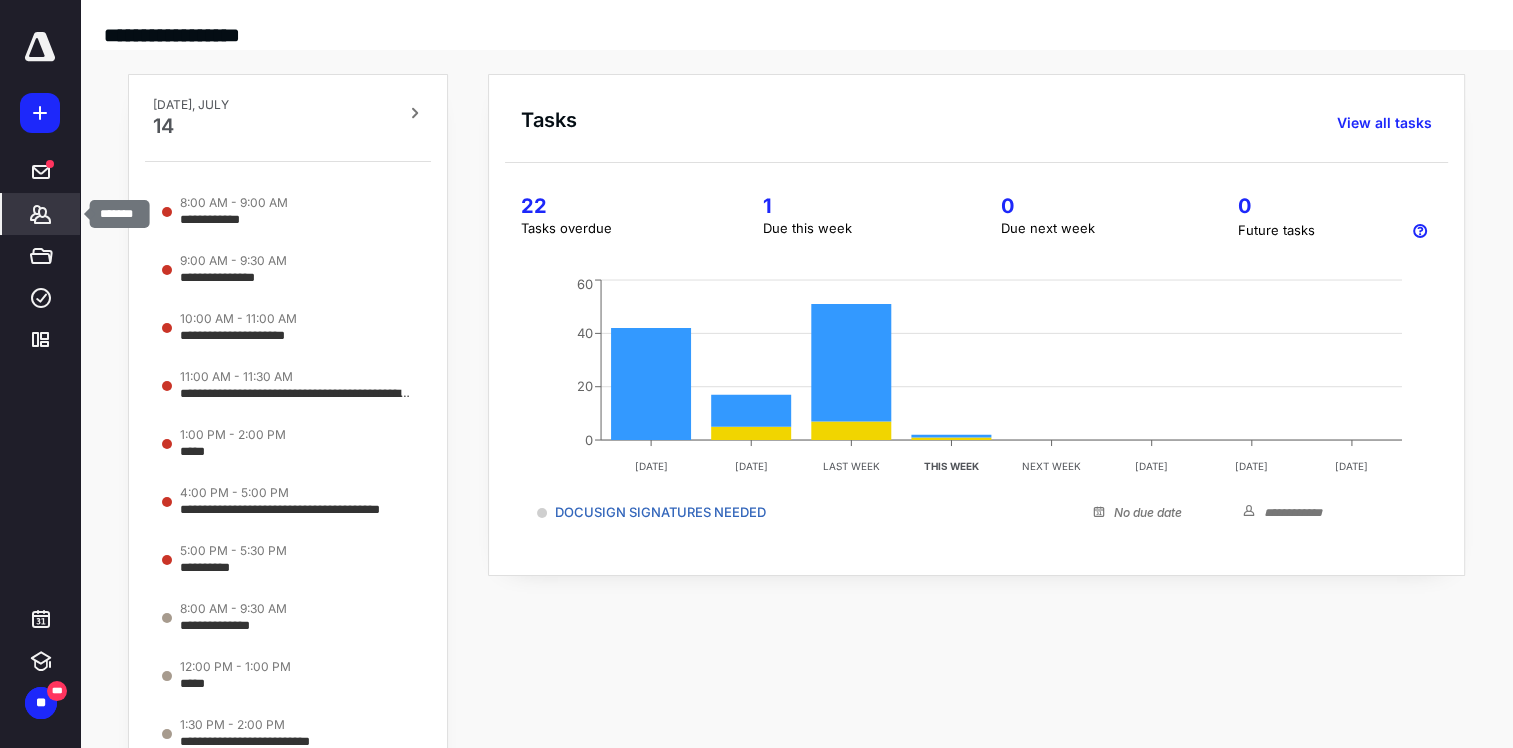 click 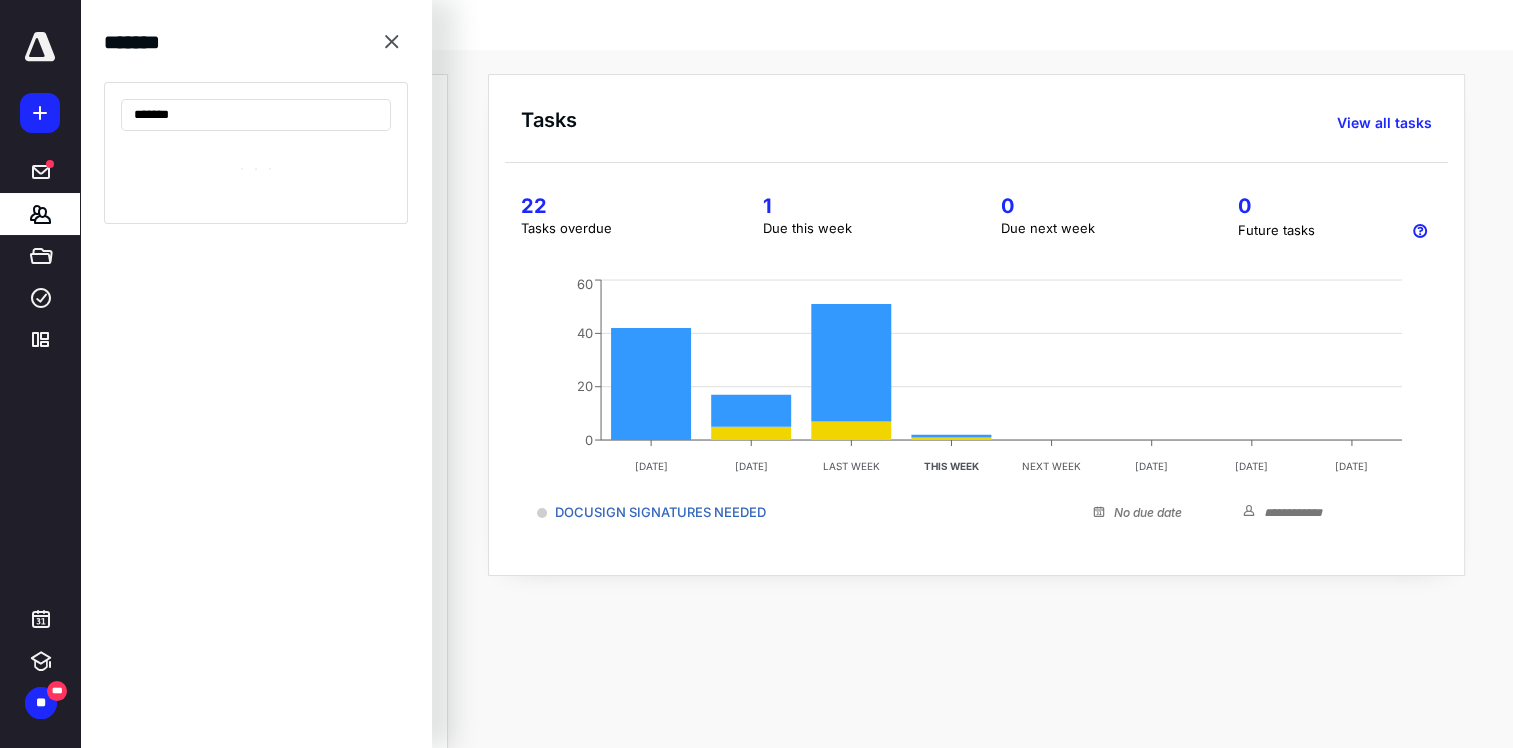 type on "*******" 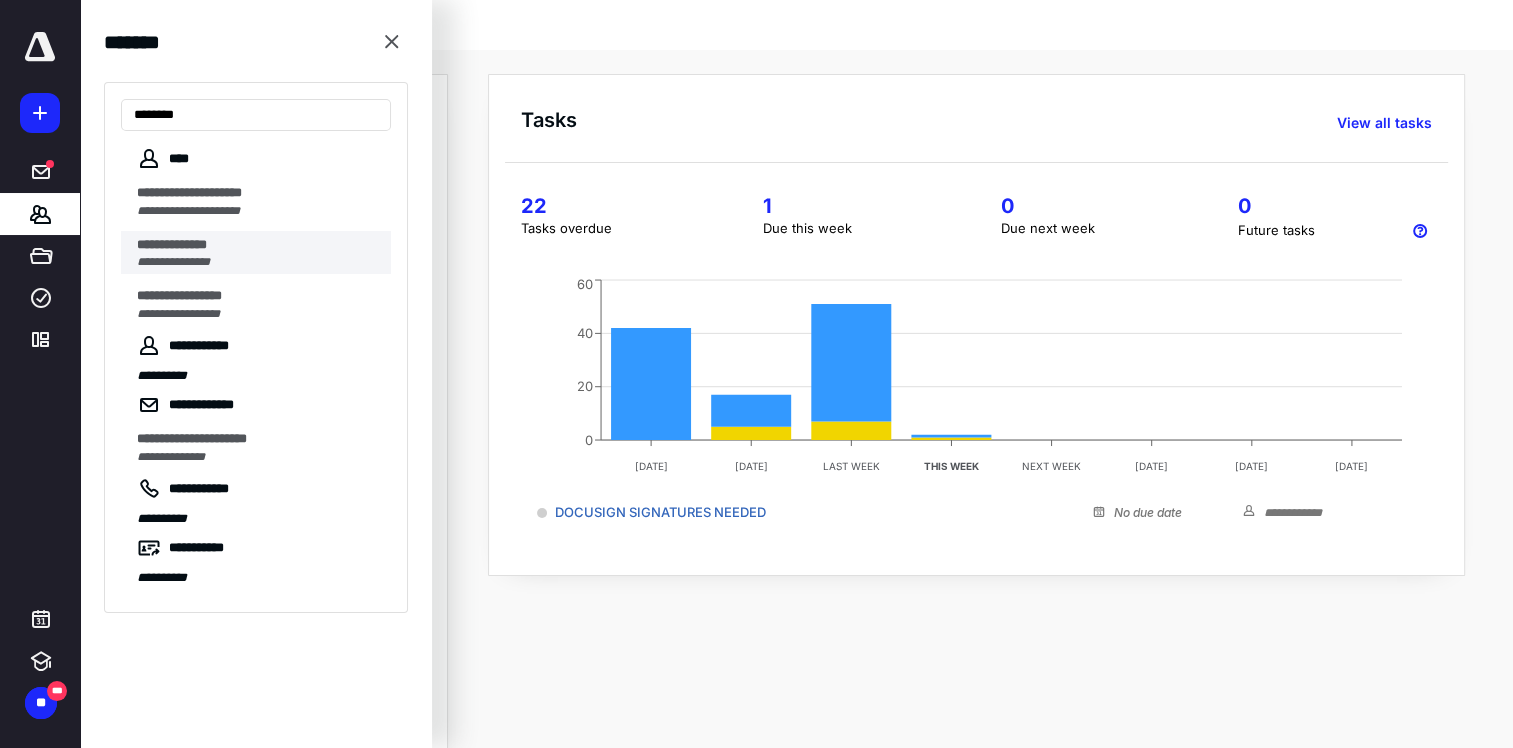 click on "*******" at bounding box center (157, 244) 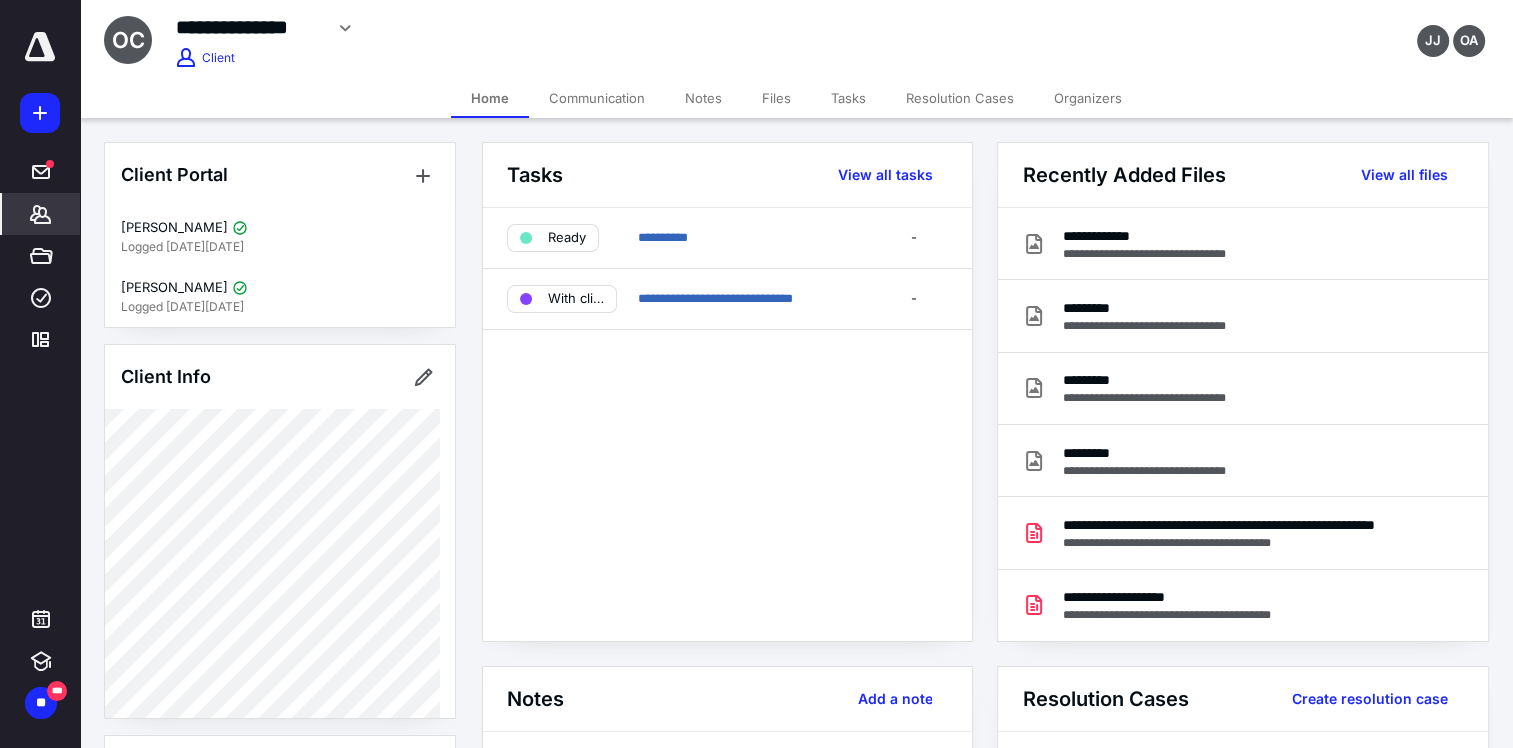 click on "**********" at bounding box center (727, 424) 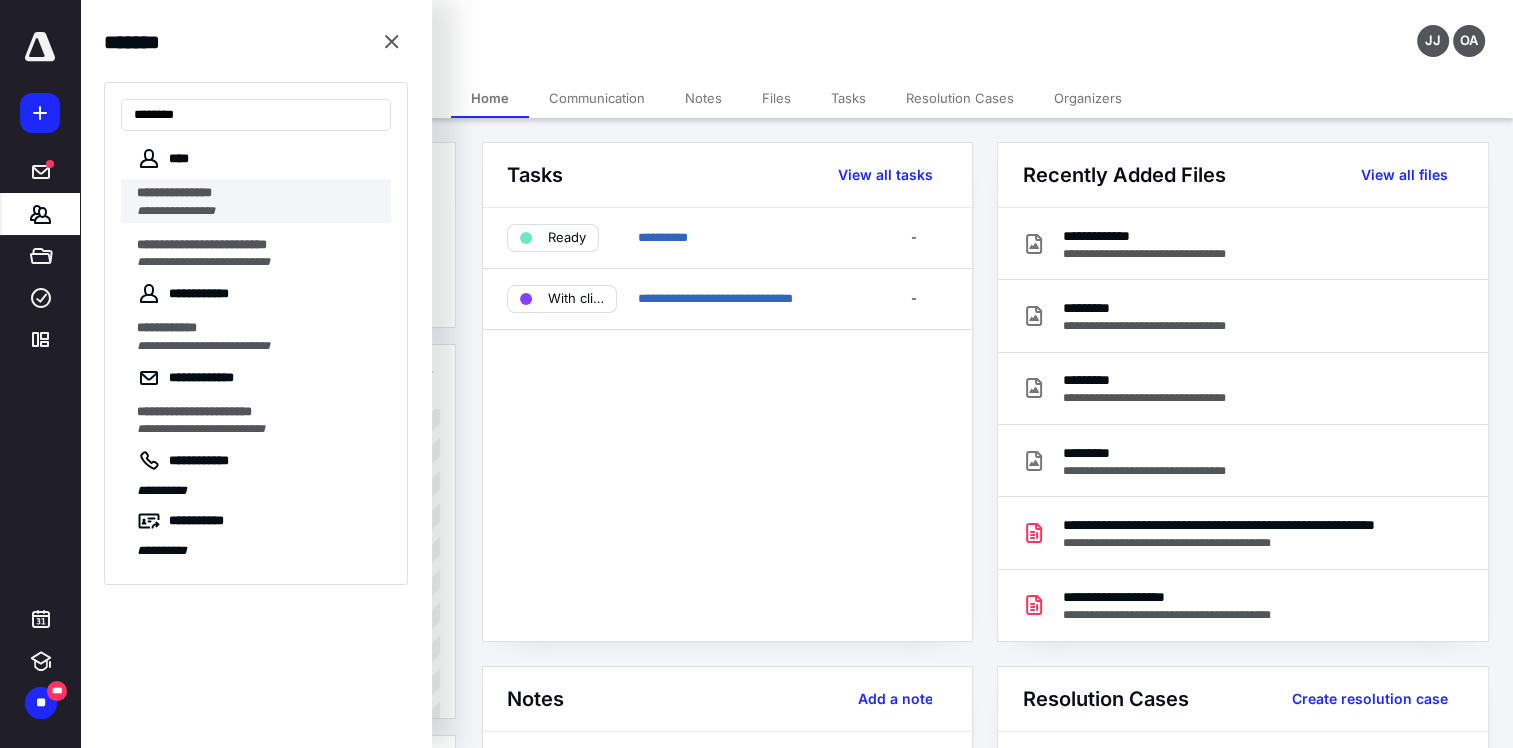 type on "*******" 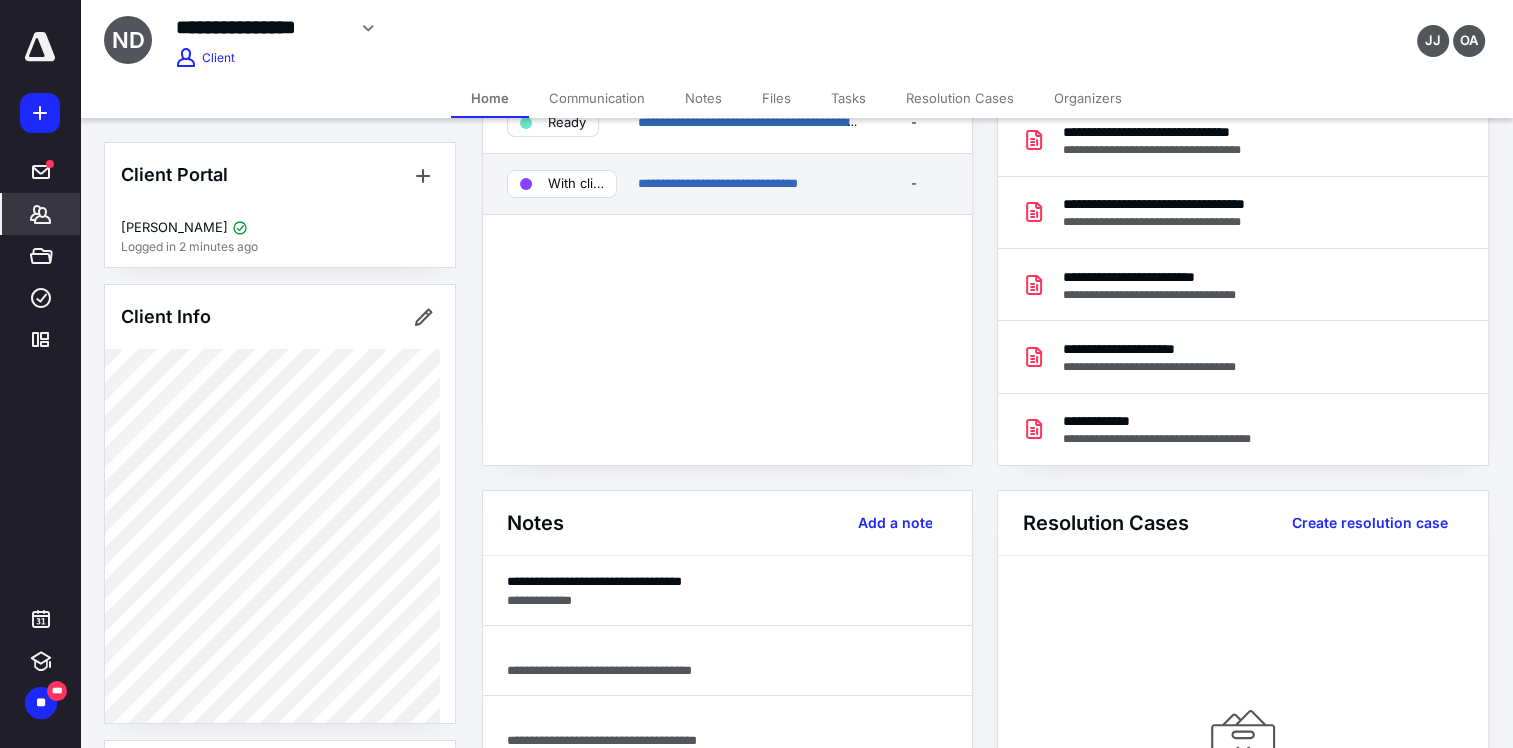 scroll, scrollTop: 100, scrollLeft: 0, axis: vertical 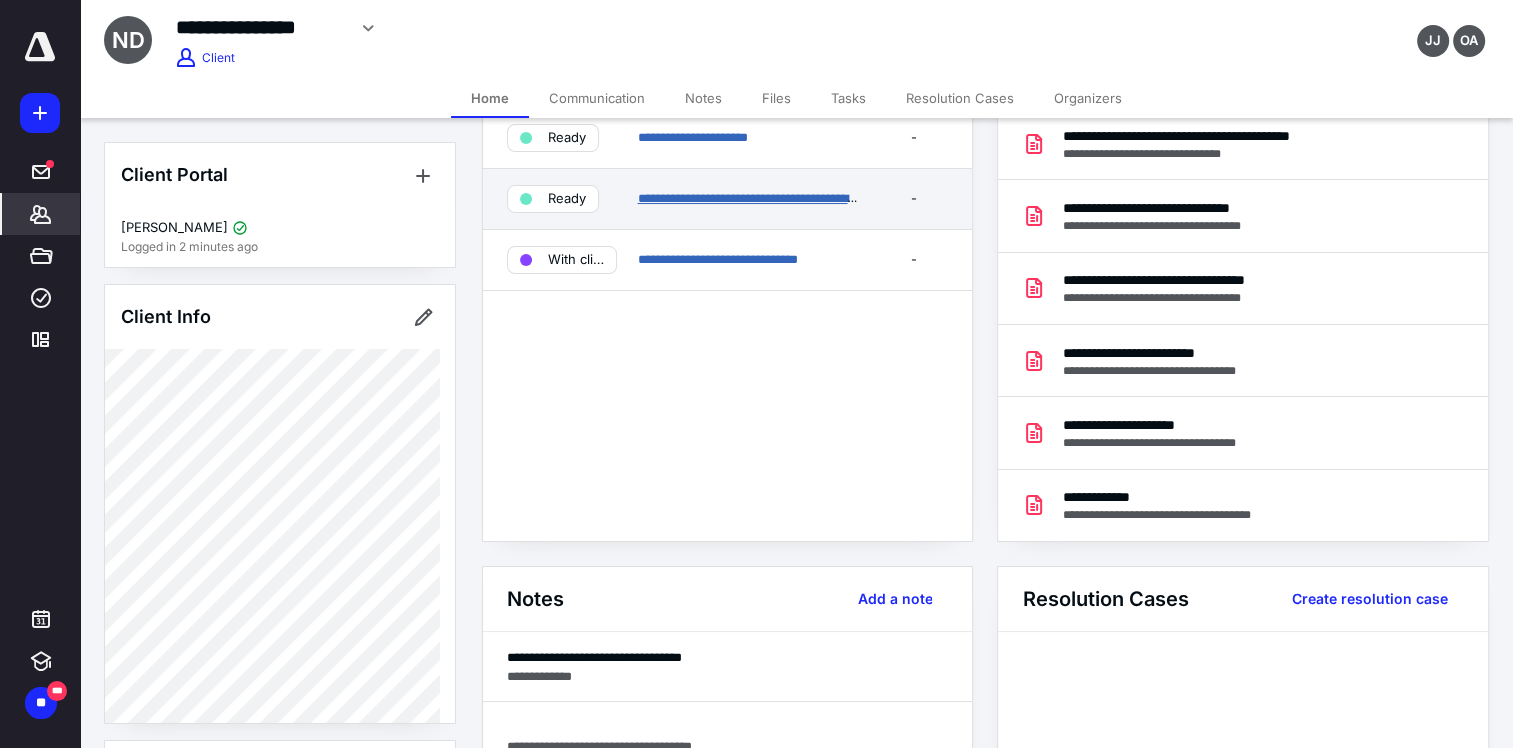 click on "**********" at bounding box center [749, 198] 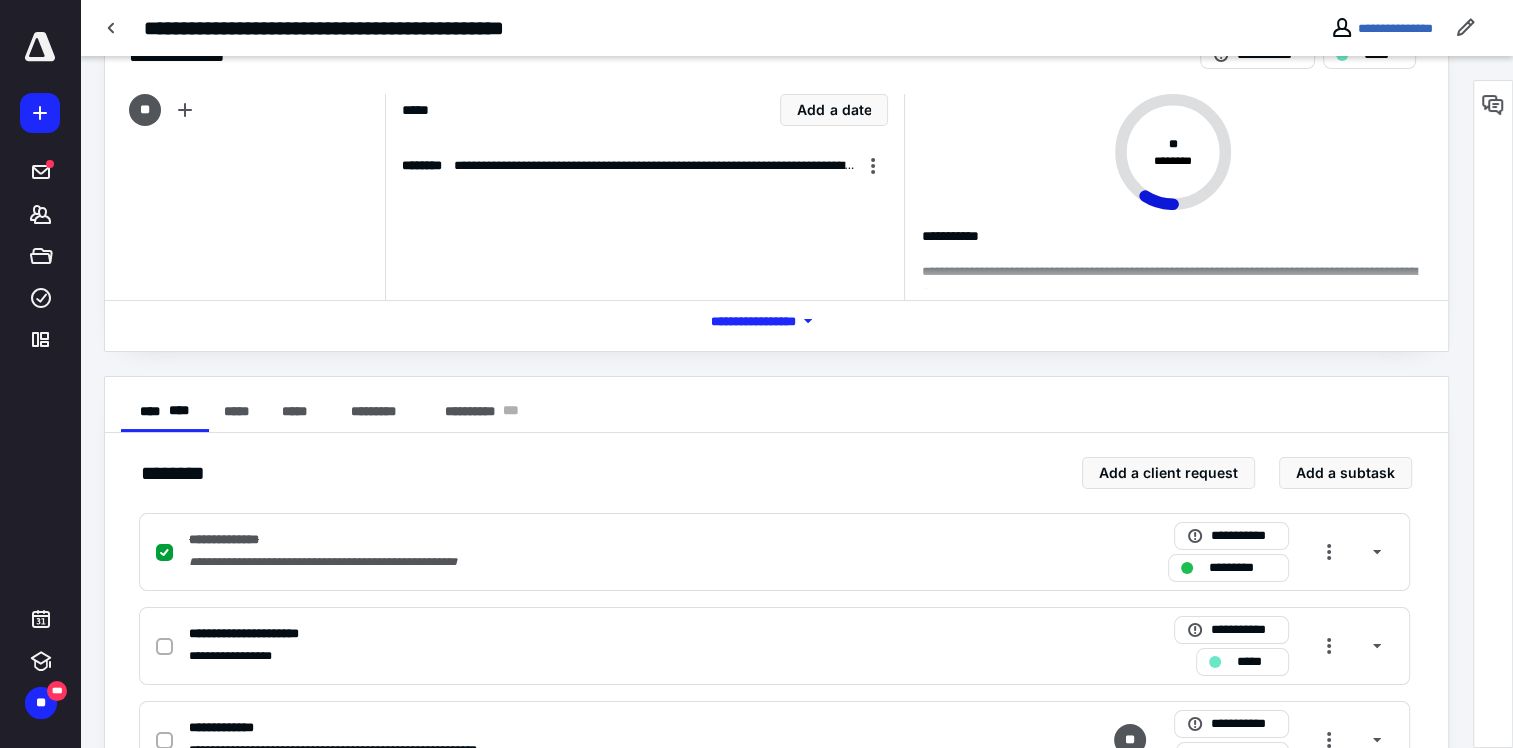 scroll, scrollTop: 100, scrollLeft: 0, axis: vertical 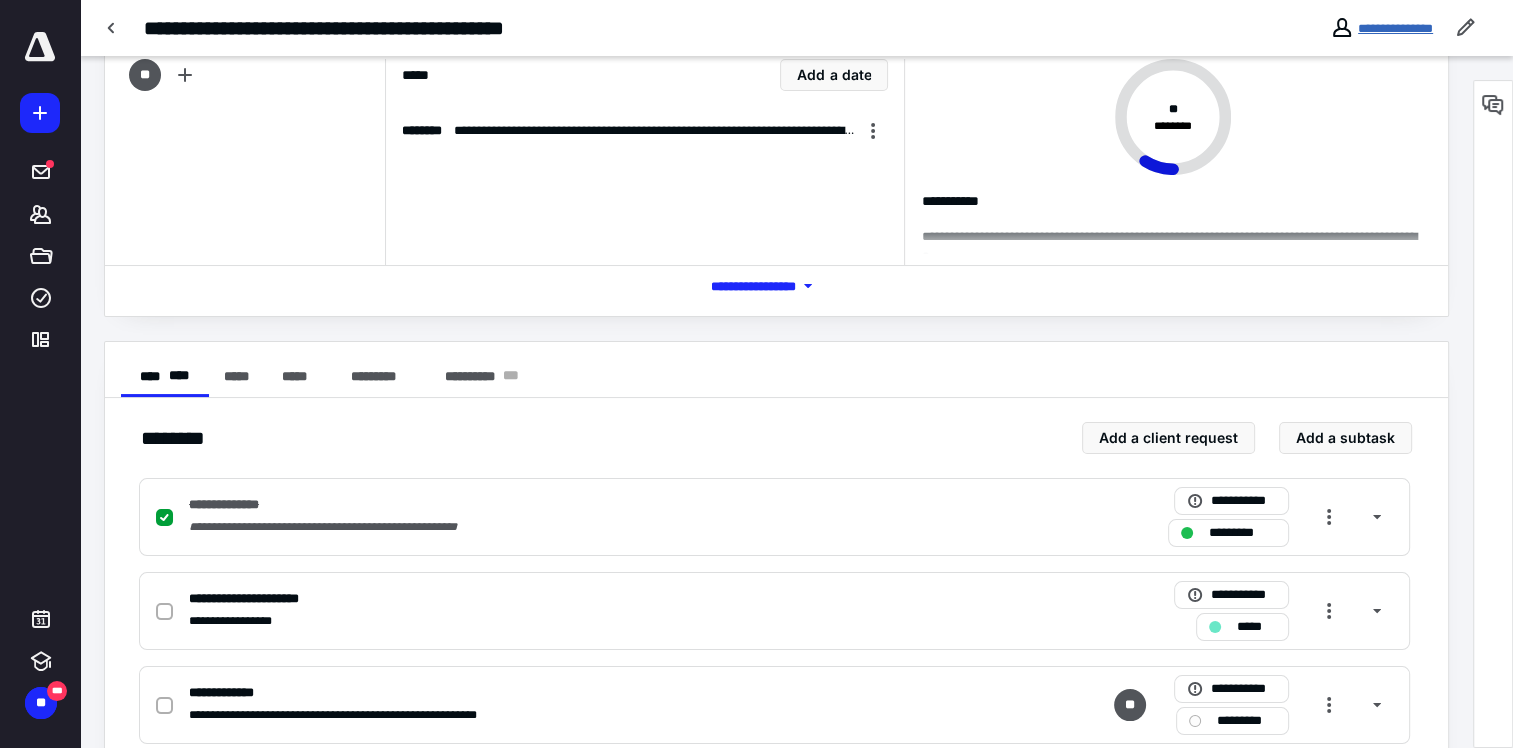 click on "**********" at bounding box center (1395, 28) 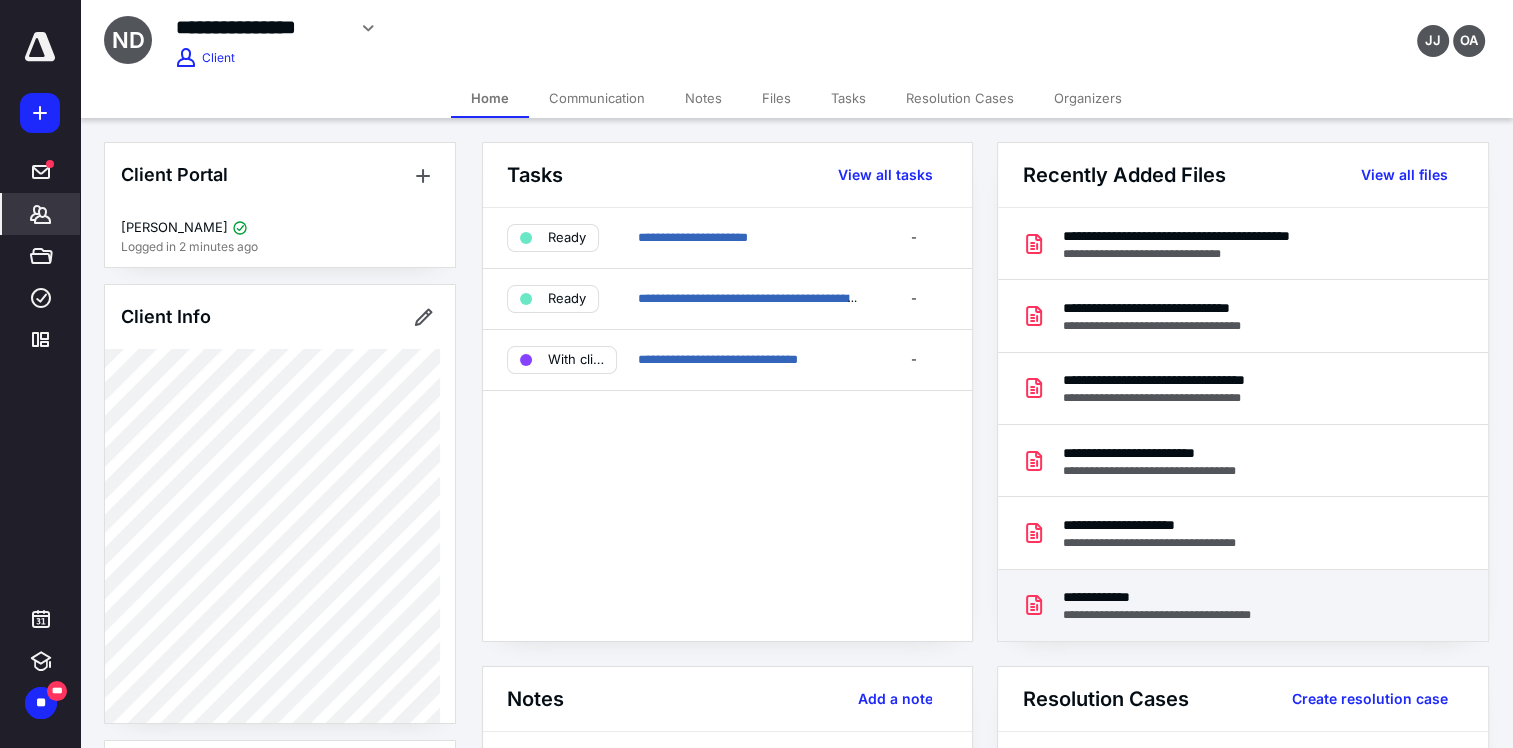 scroll, scrollTop: 0, scrollLeft: 0, axis: both 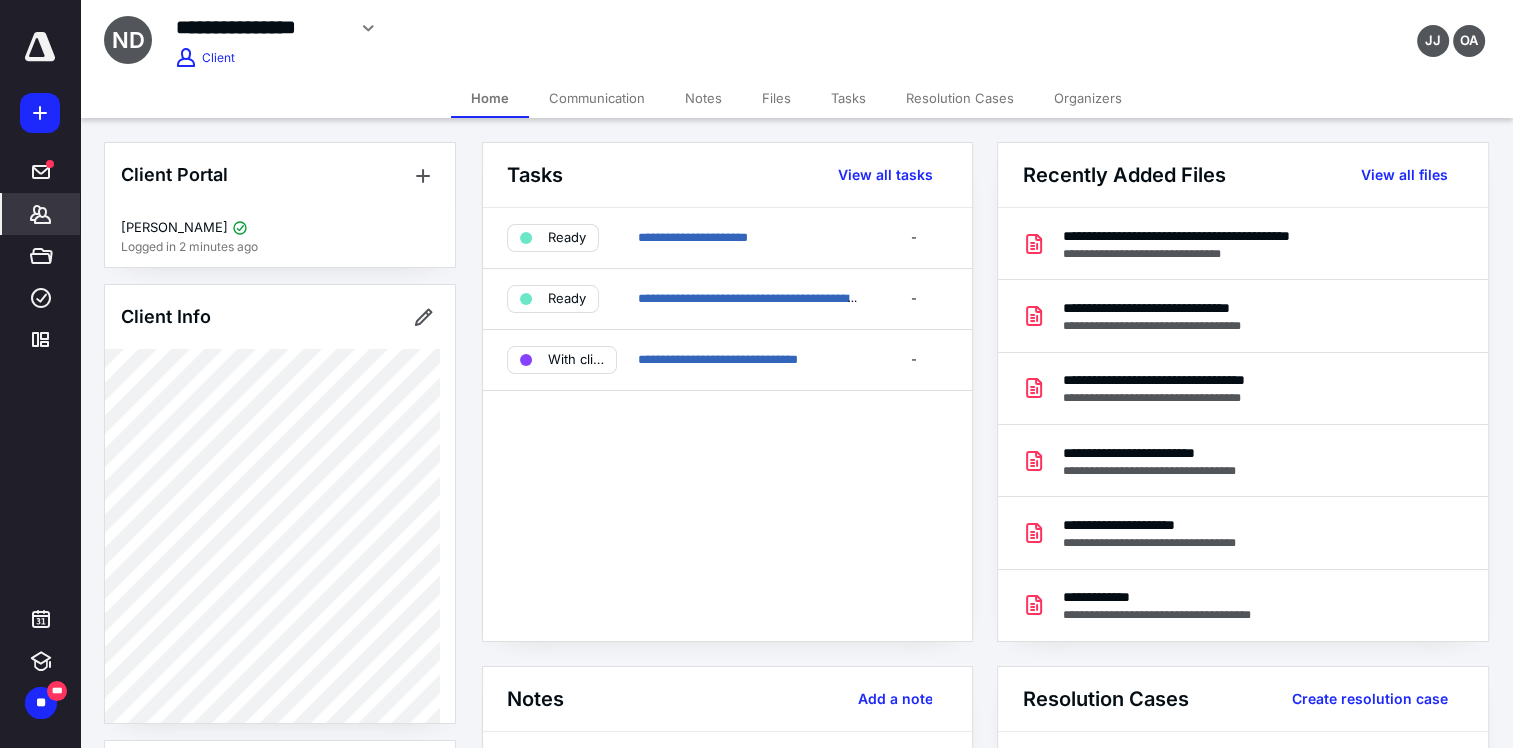 click on "Communication" at bounding box center (597, 98) 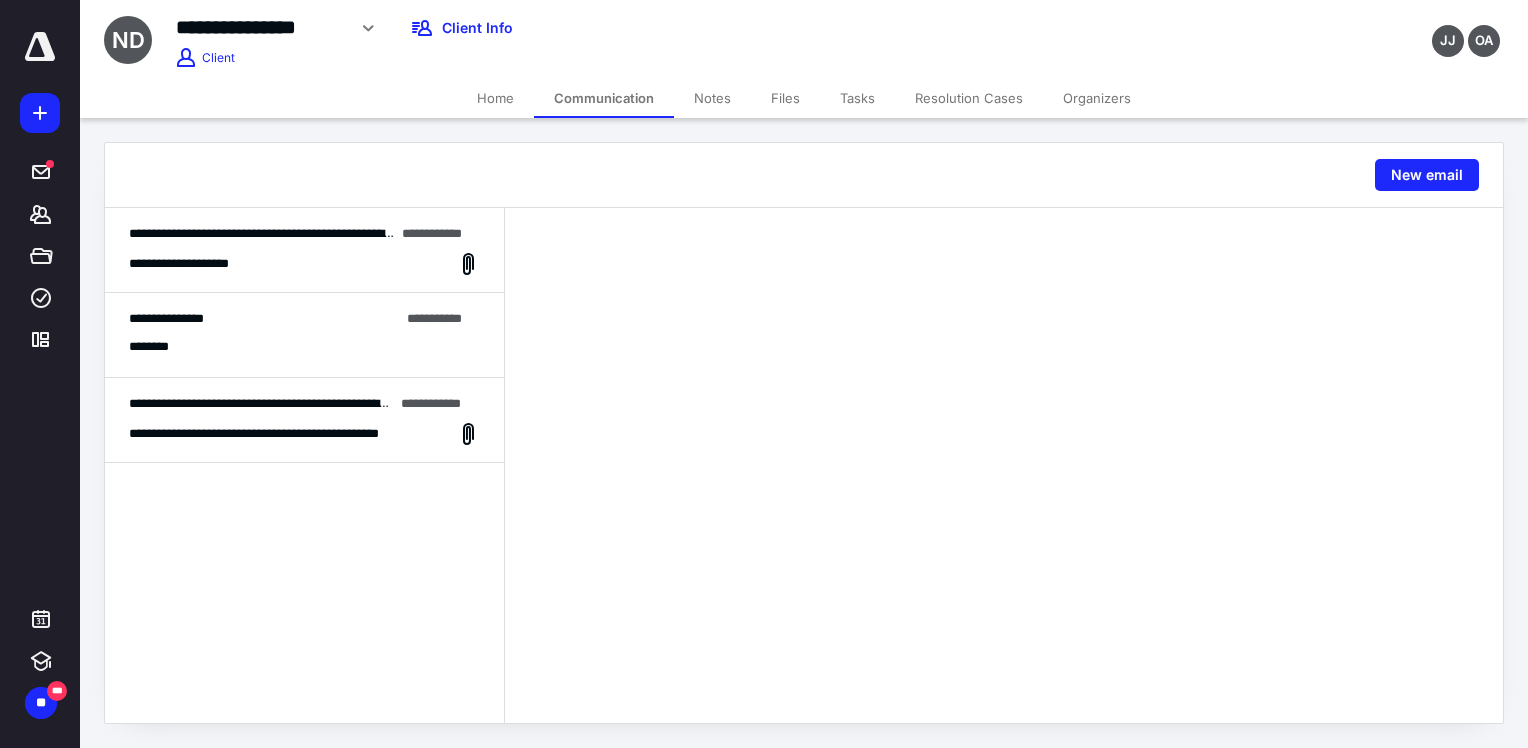 click on "Home" at bounding box center (495, 98) 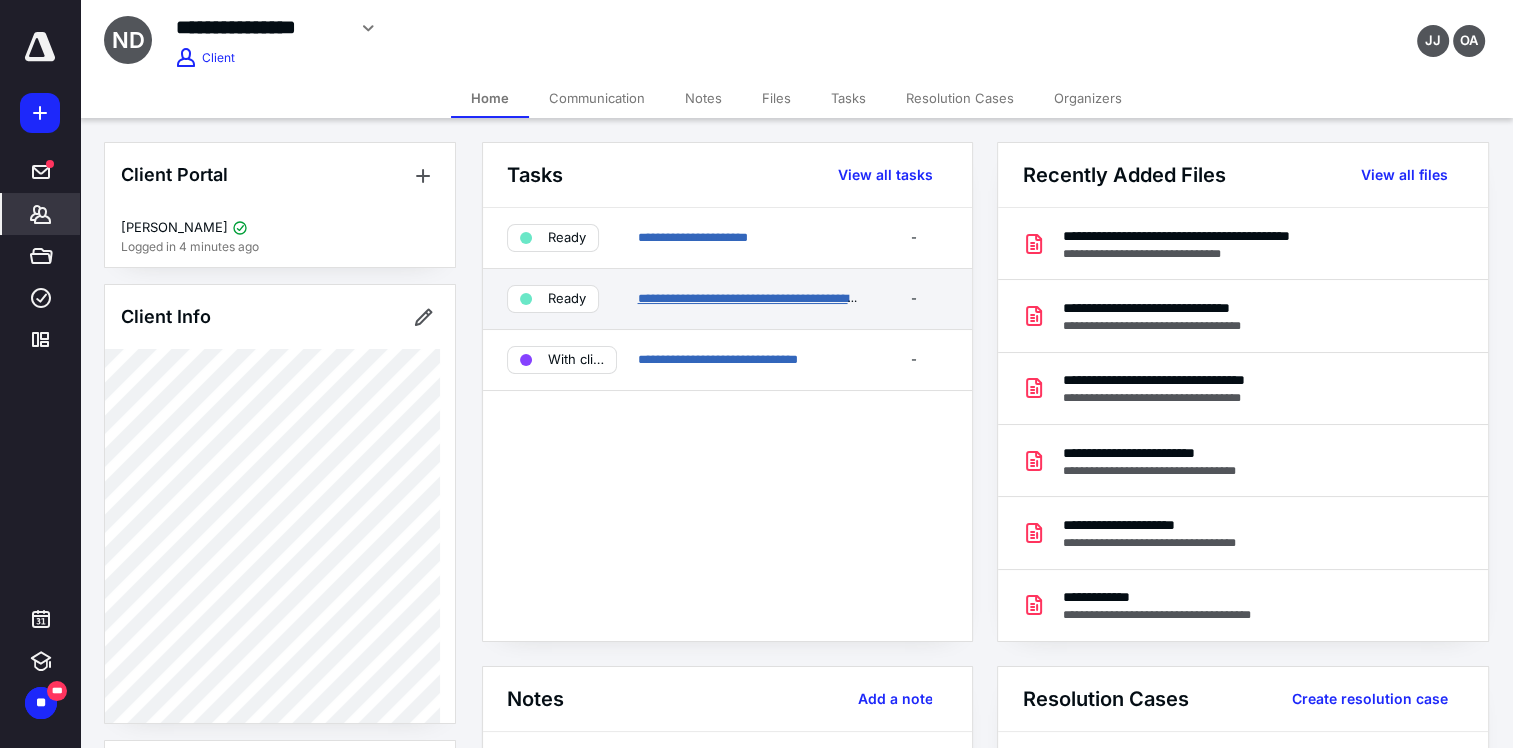 click on "**********" at bounding box center [749, 298] 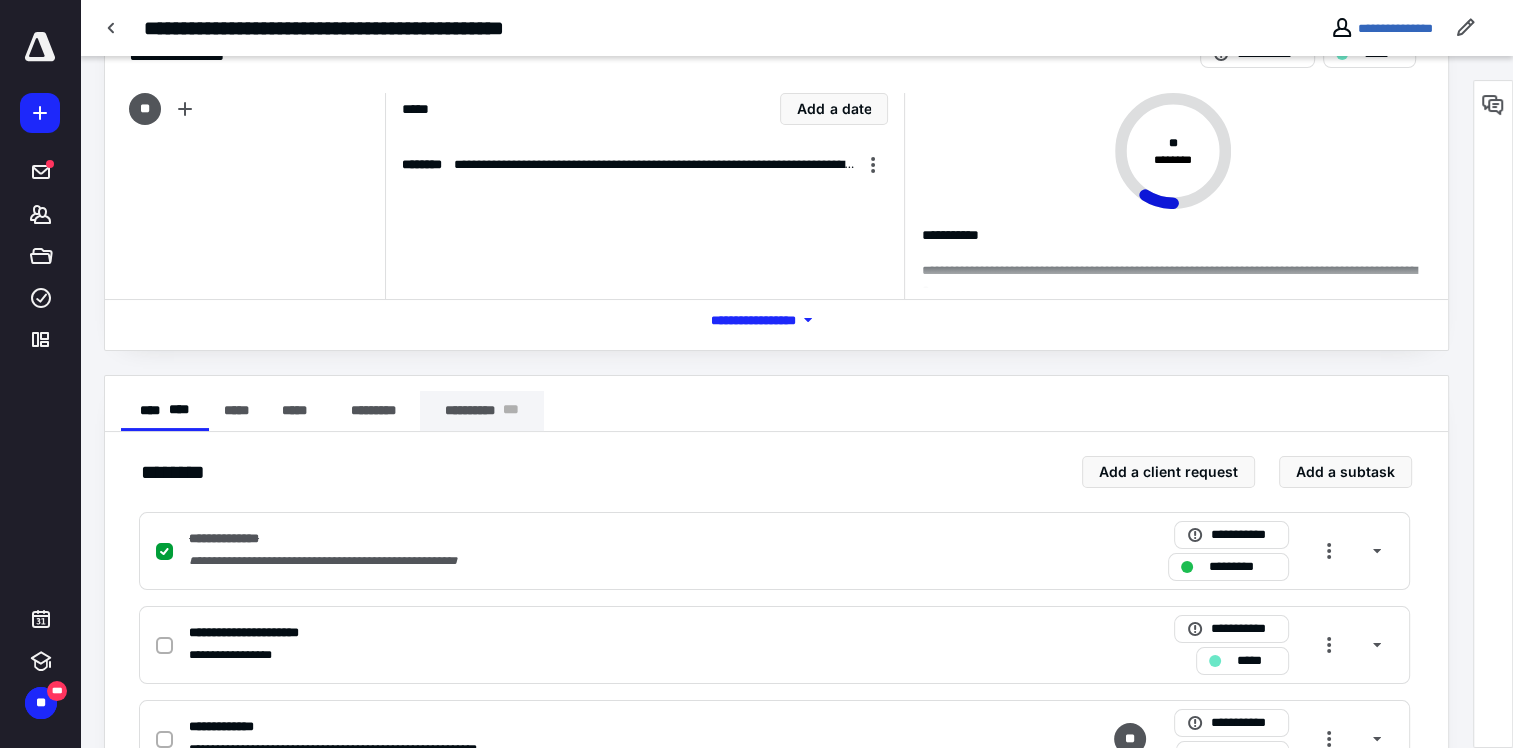 scroll, scrollTop: 100, scrollLeft: 0, axis: vertical 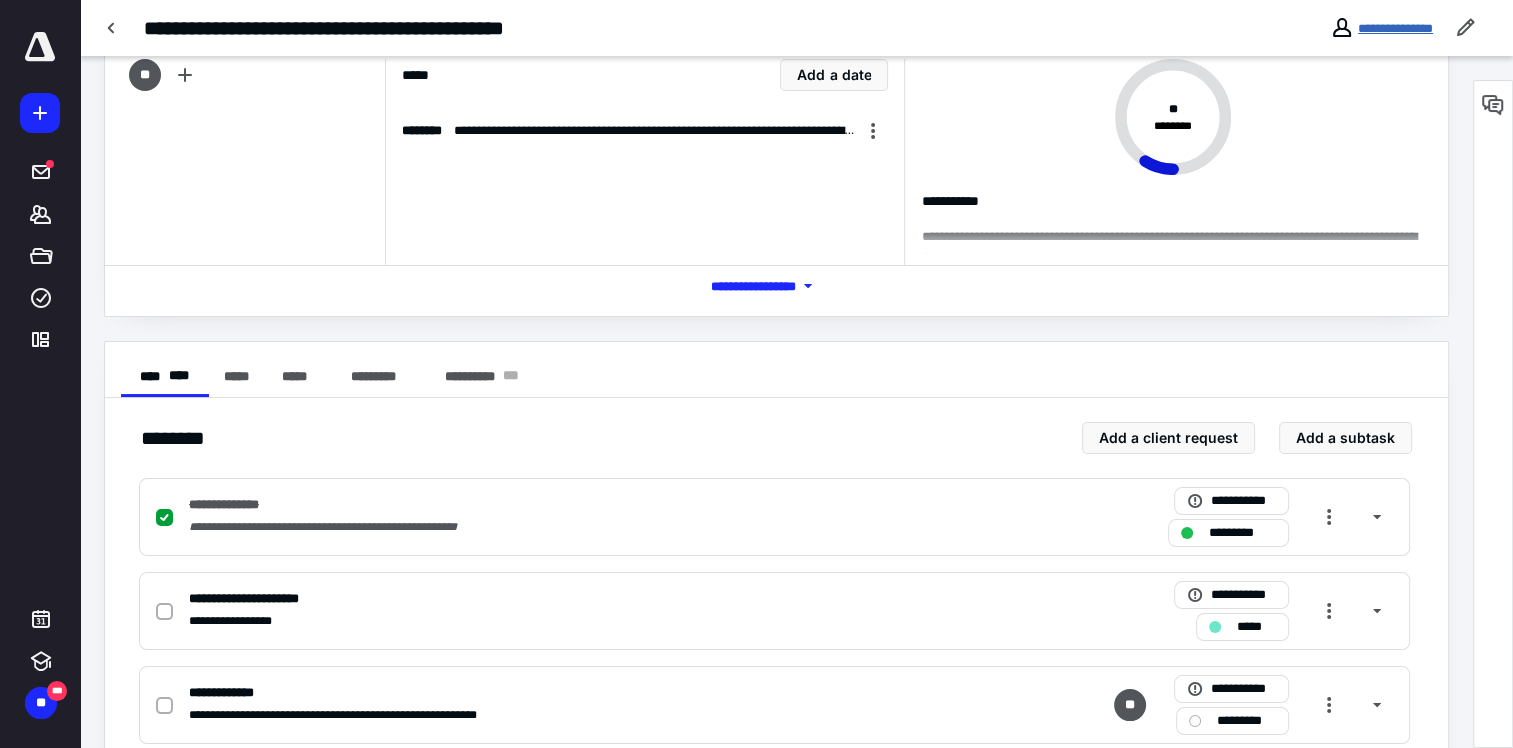 click on "**********" at bounding box center [1395, 28] 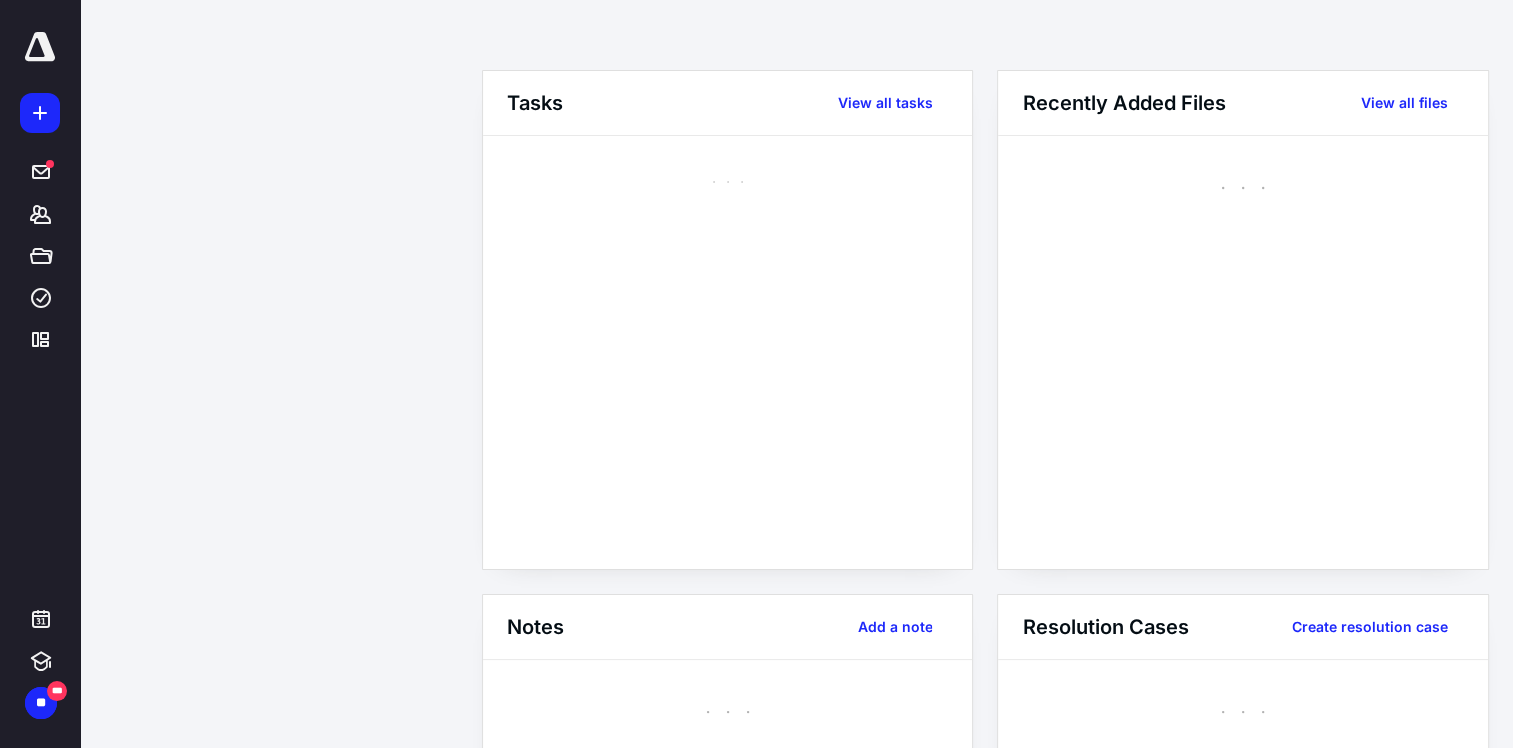 scroll, scrollTop: 0, scrollLeft: 0, axis: both 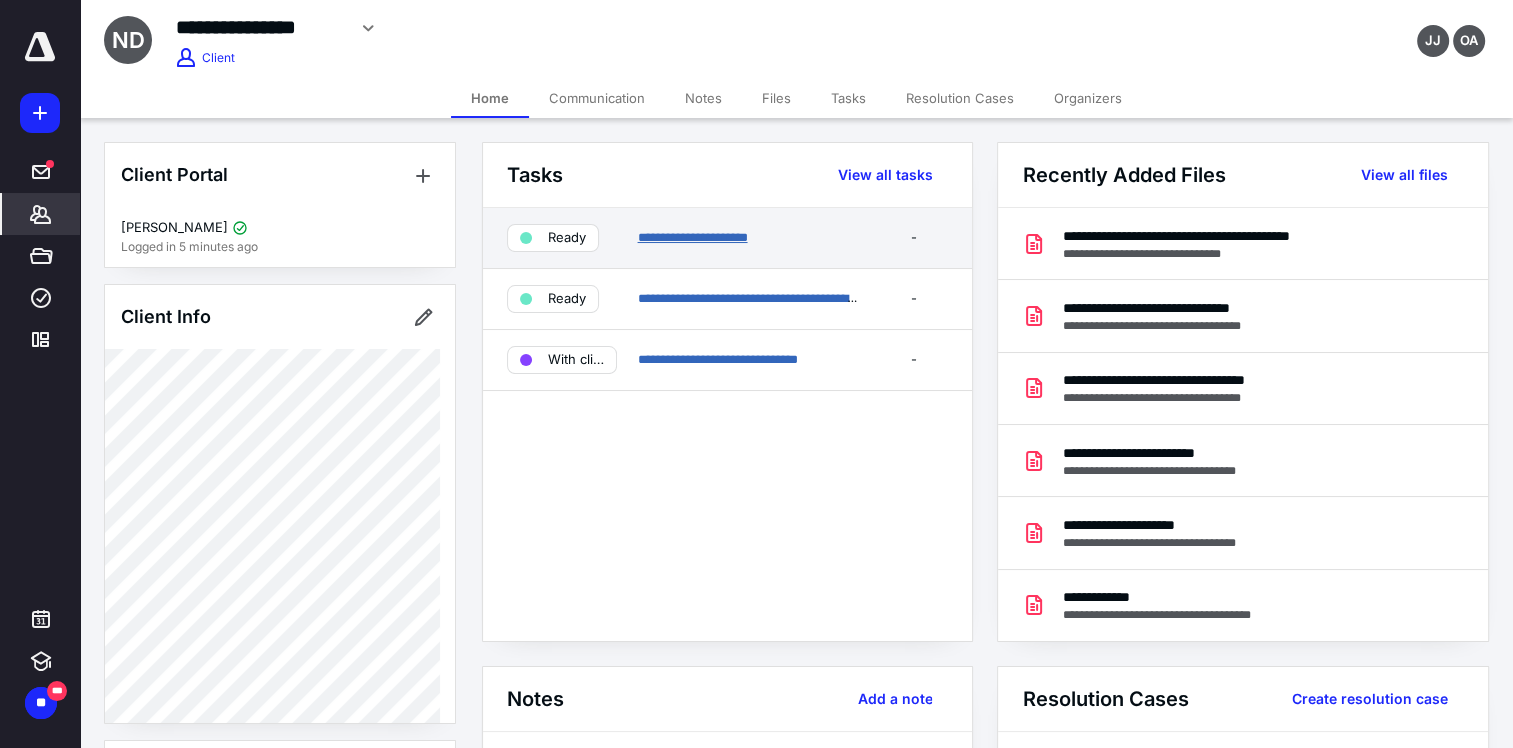 click on "**********" at bounding box center (692, 237) 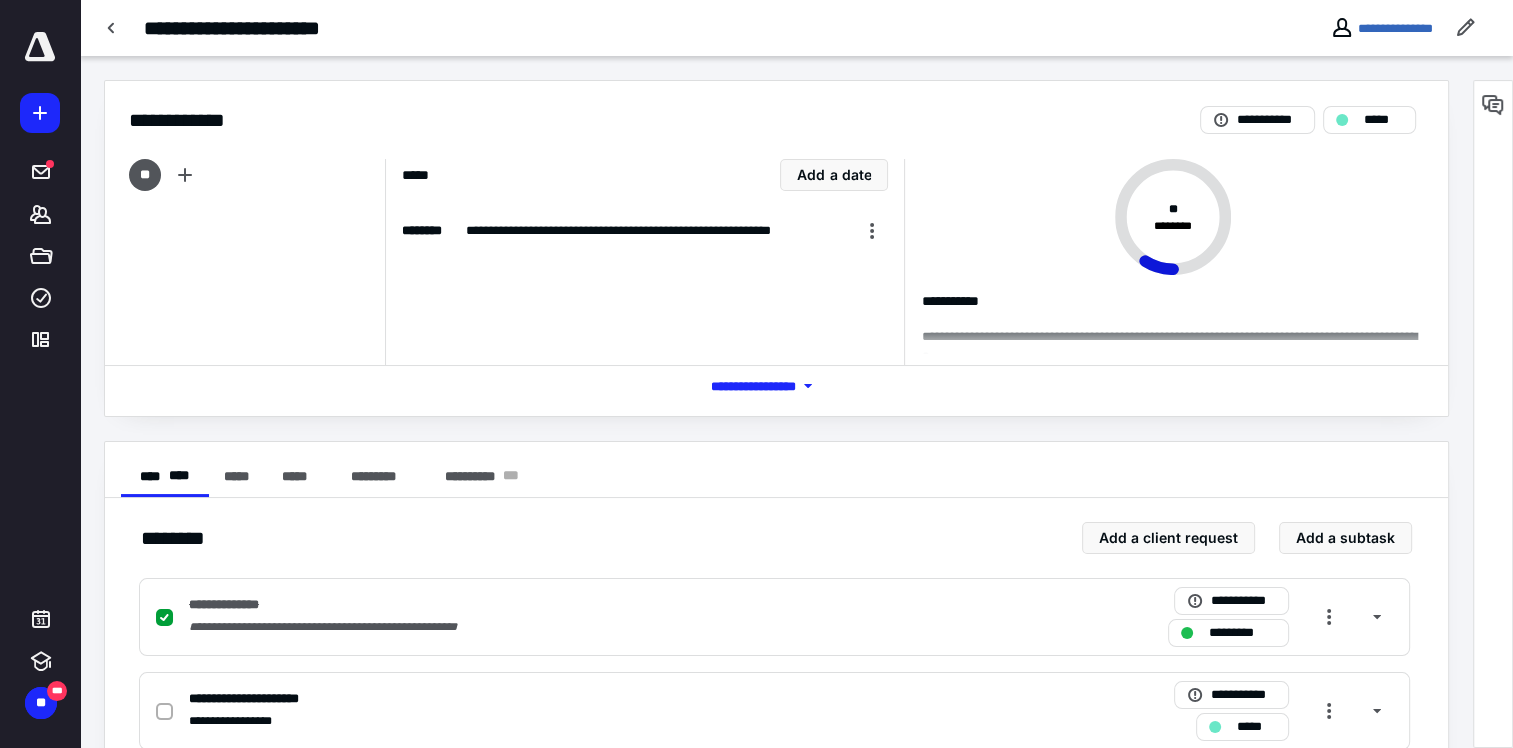 scroll, scrollTop: 0, scrollLeft: 0, axis: both 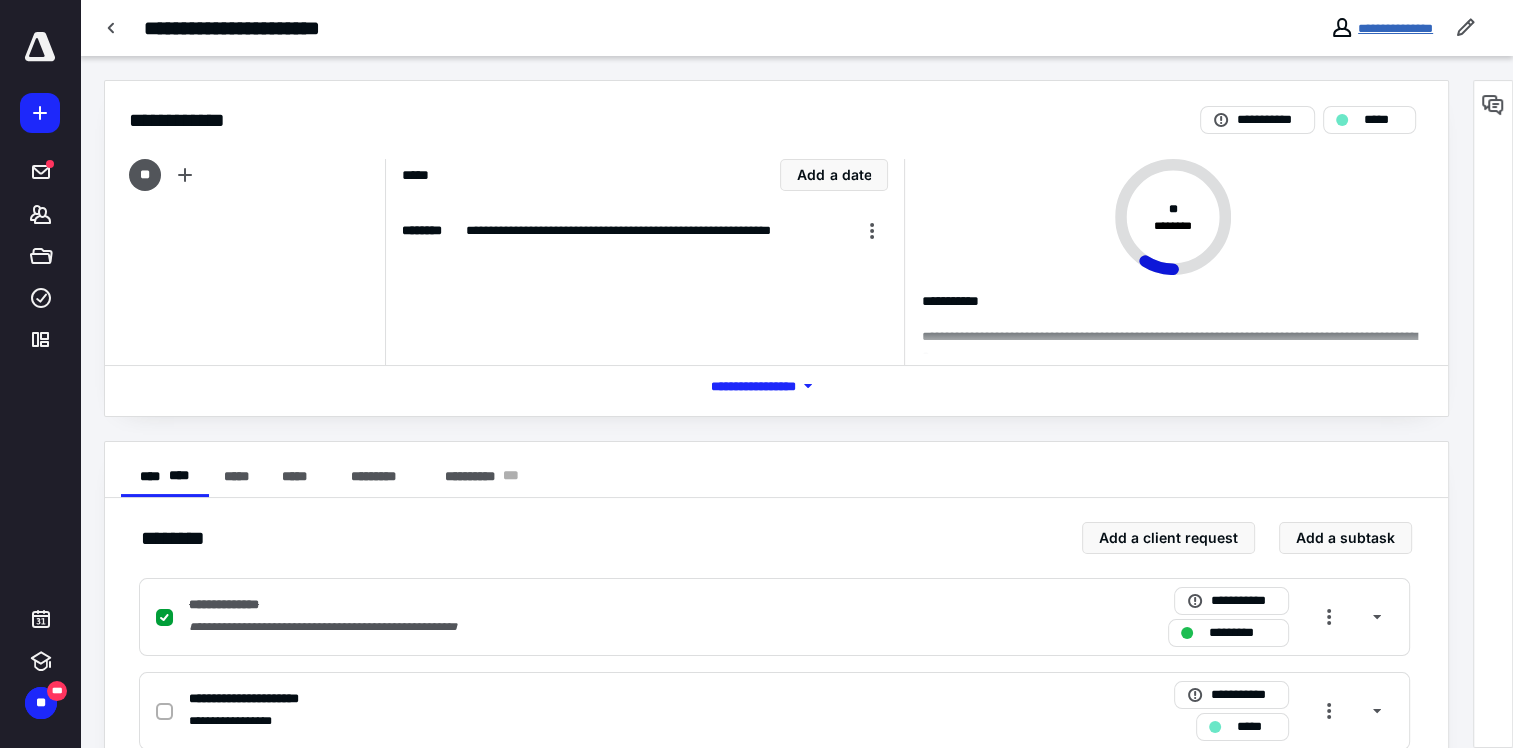 click on "**********" at bounding box center (1395, 28) 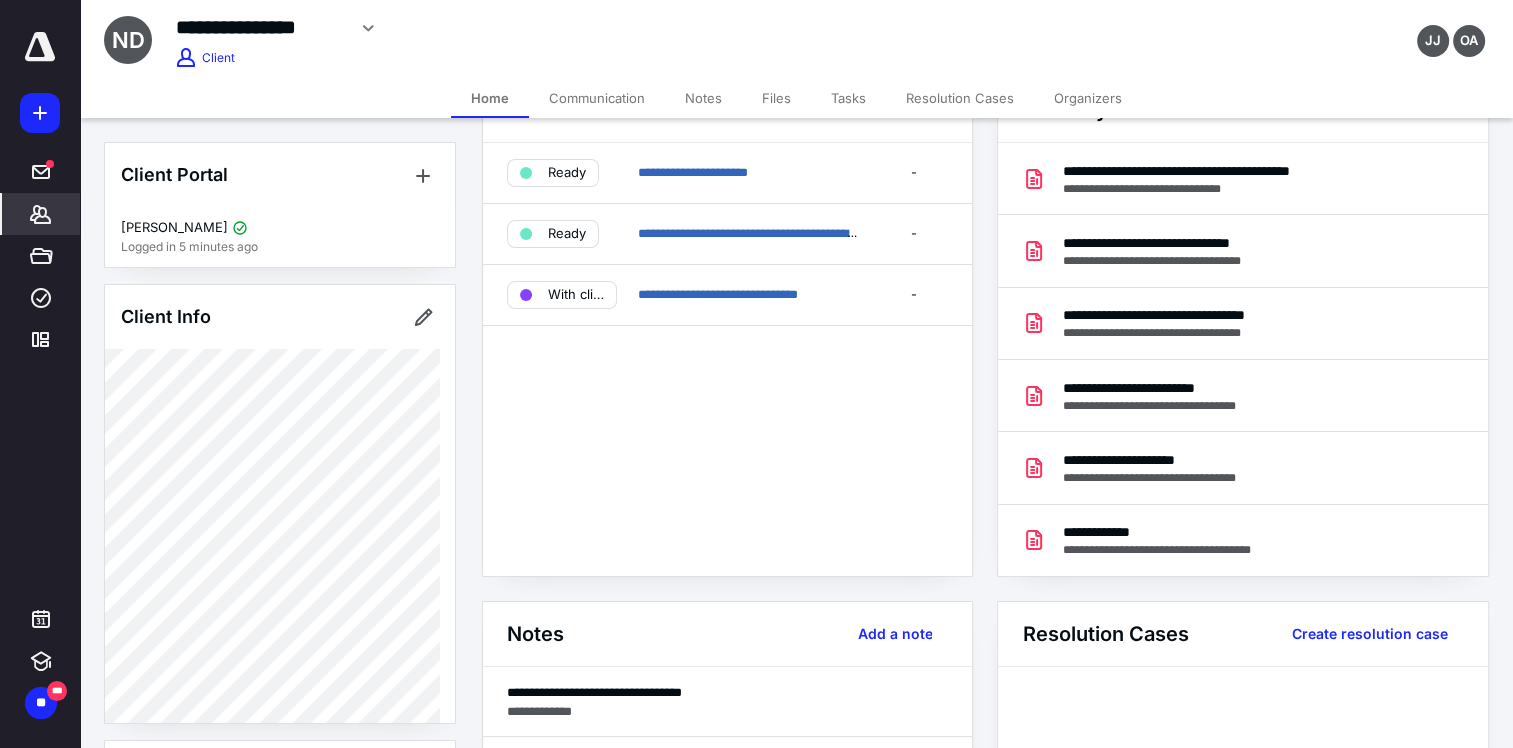 scroll, scrollTop: 100, scrollLeft: 0, axis: vertical 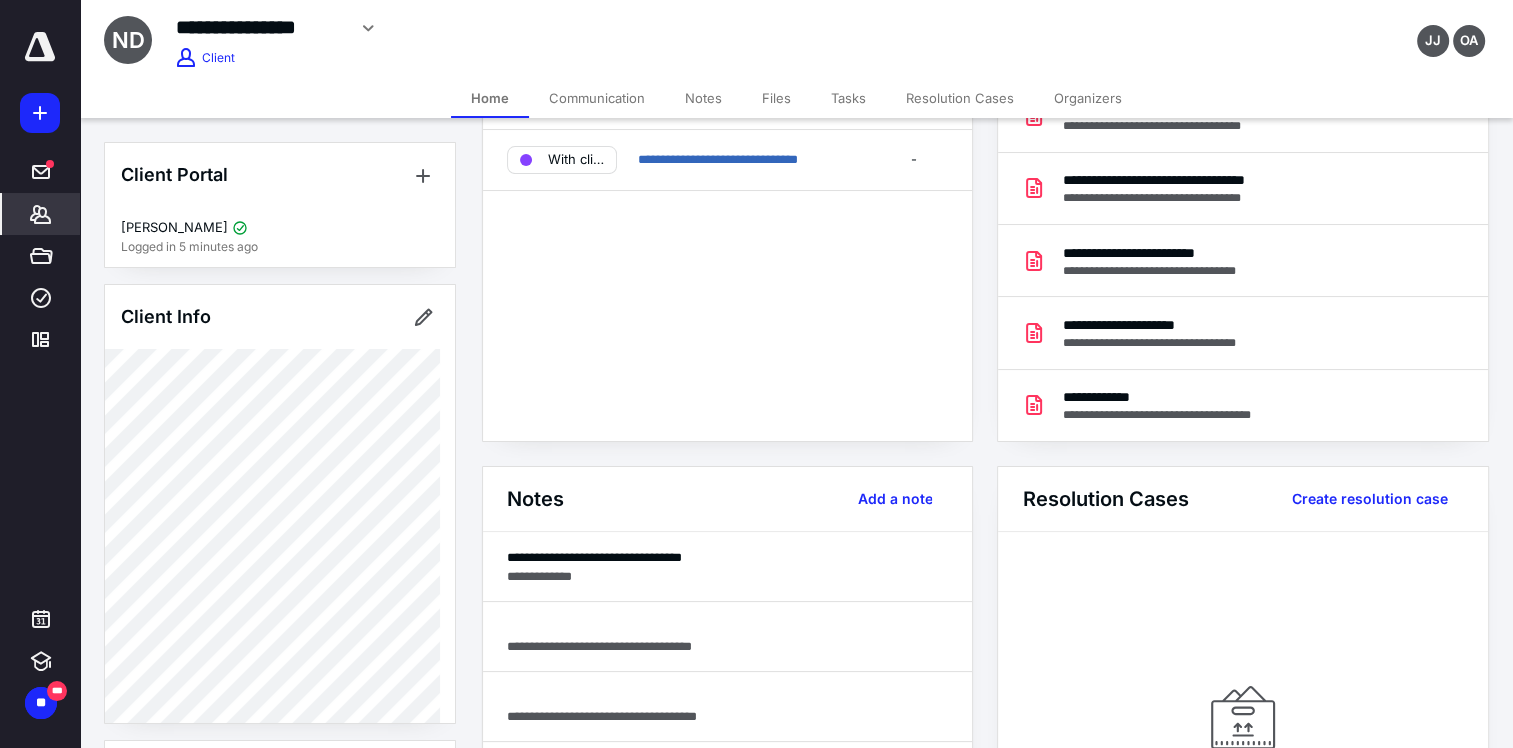click on "Communication" at bounding box center (597, 98) 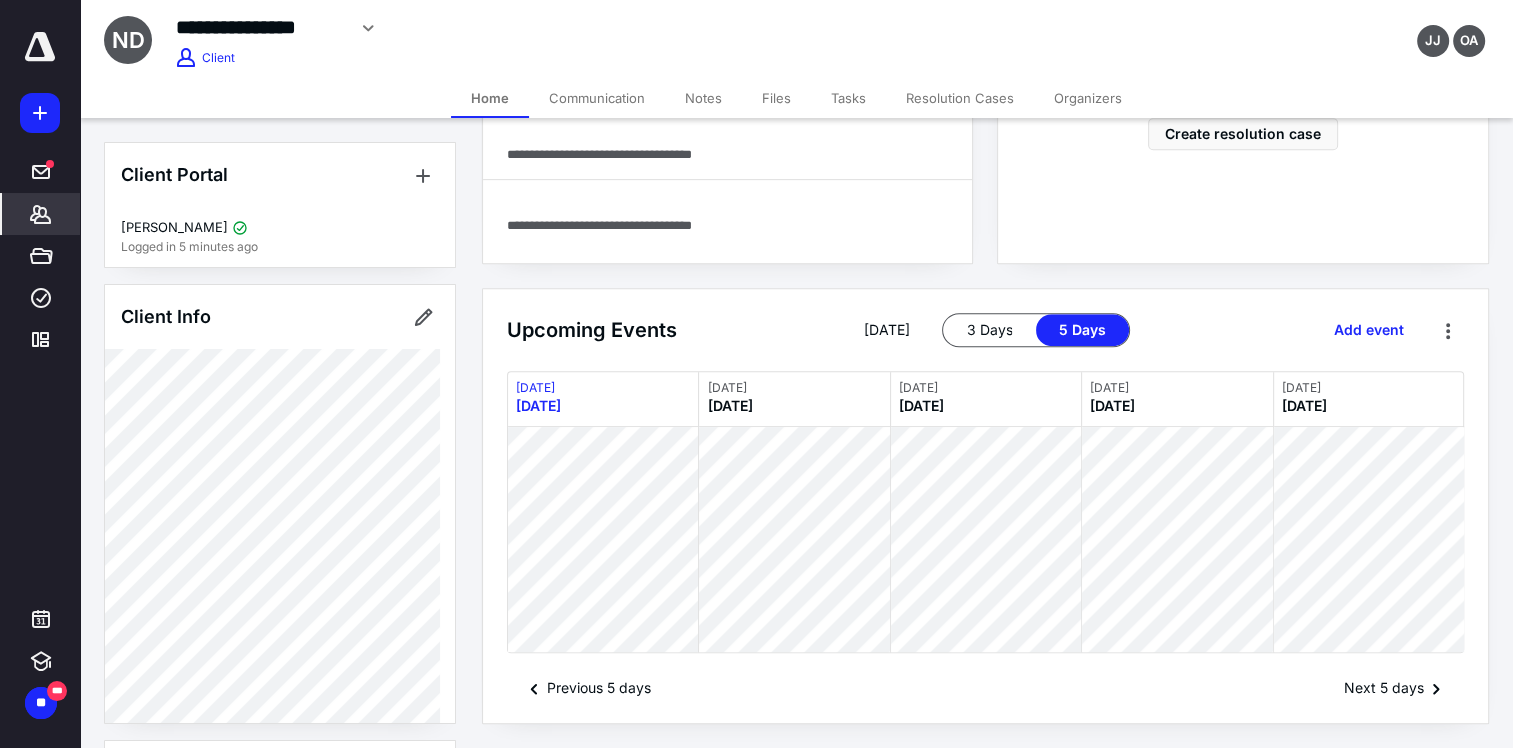 scroll, scrollTop: 0, scrollLeft: 0, axis: both 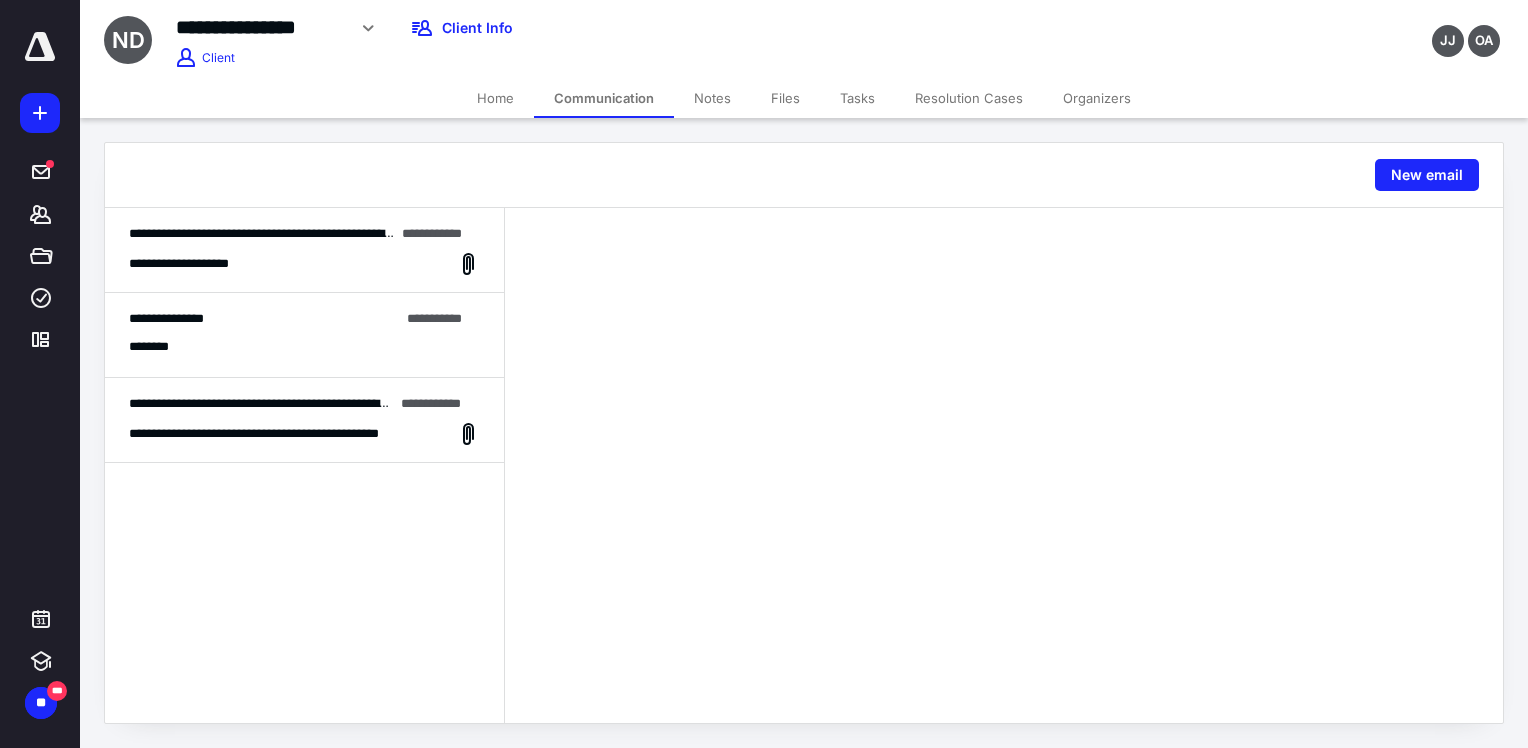 click on "Home" at bounding box center [495, 98] 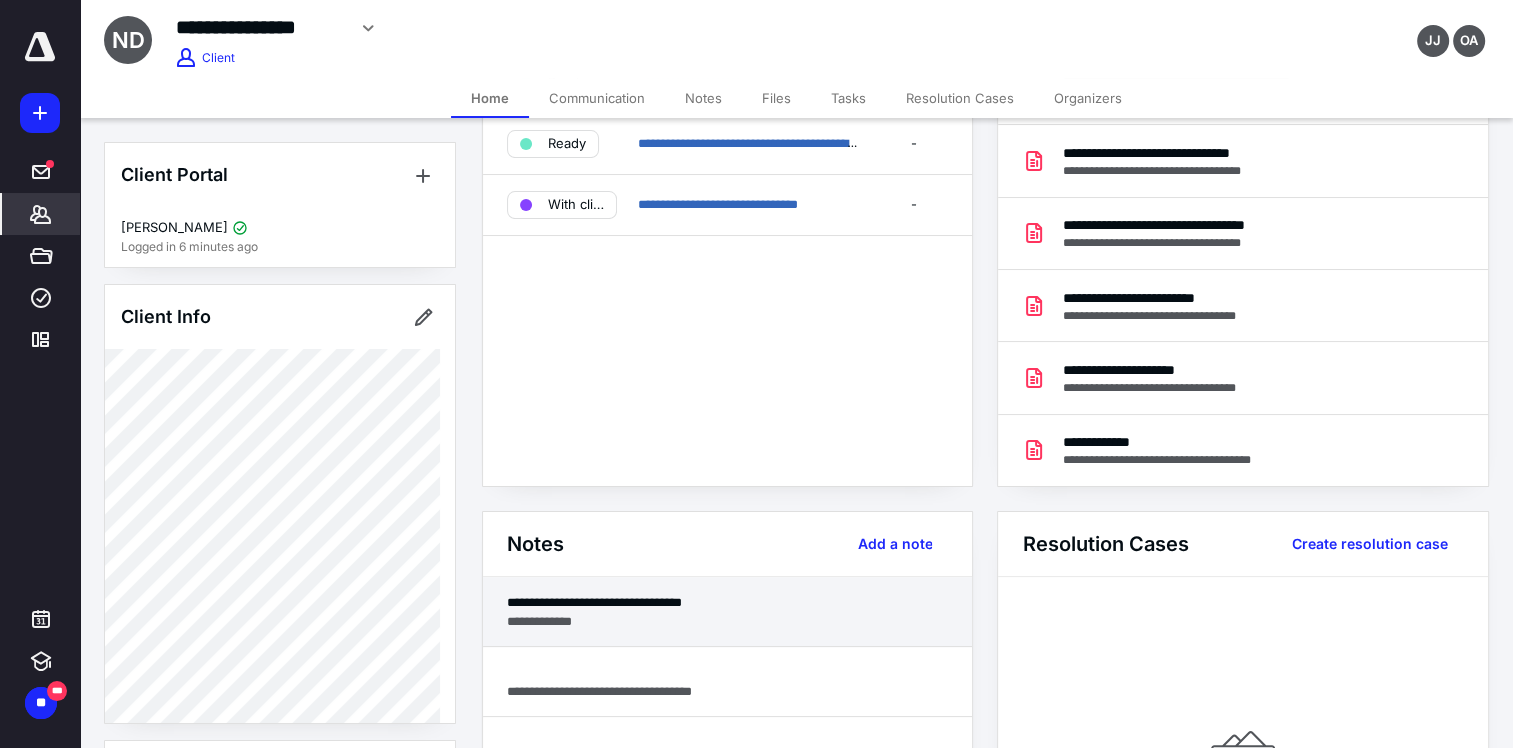 scroll, scrollTop: 0, scrollLeft: 0, axis: both 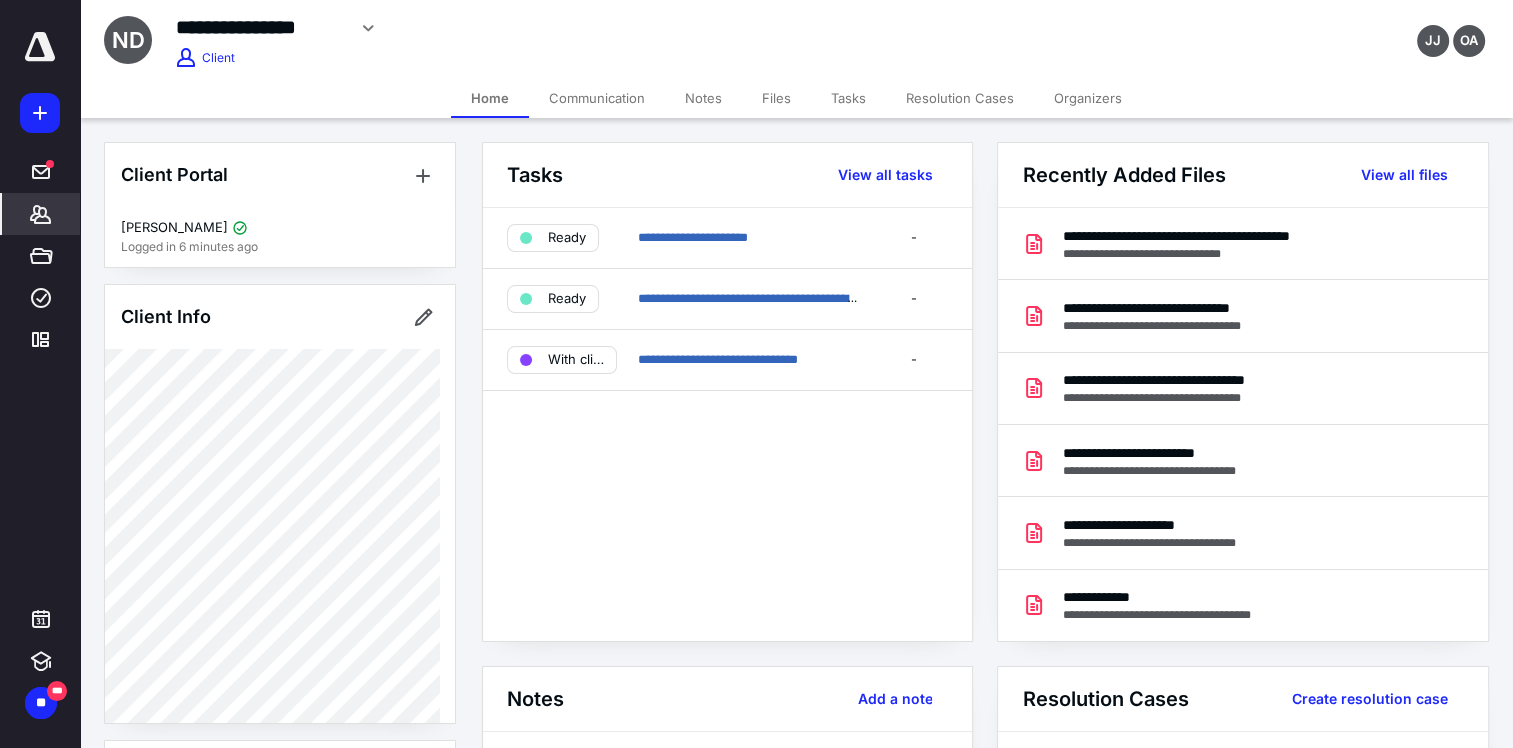 click 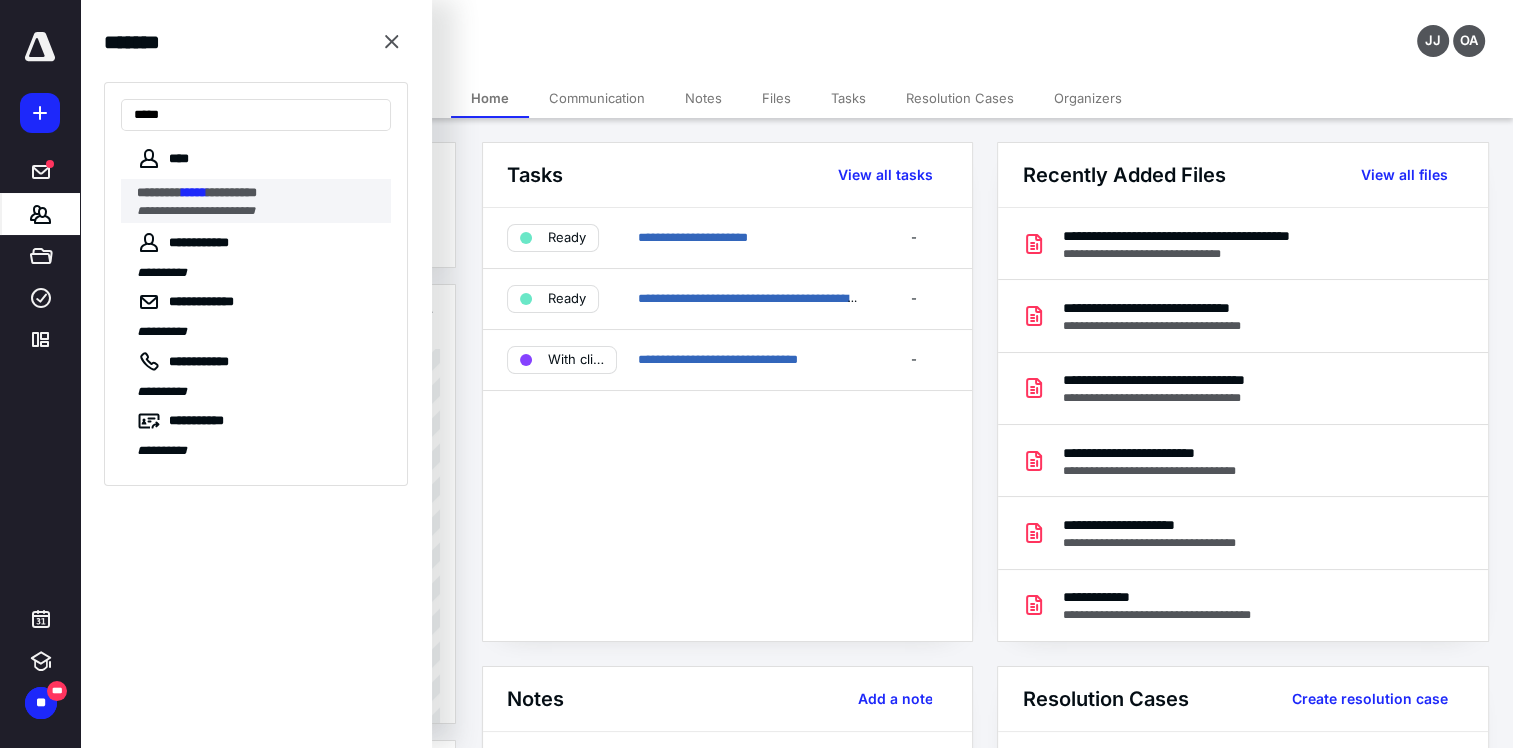 type on "*****" 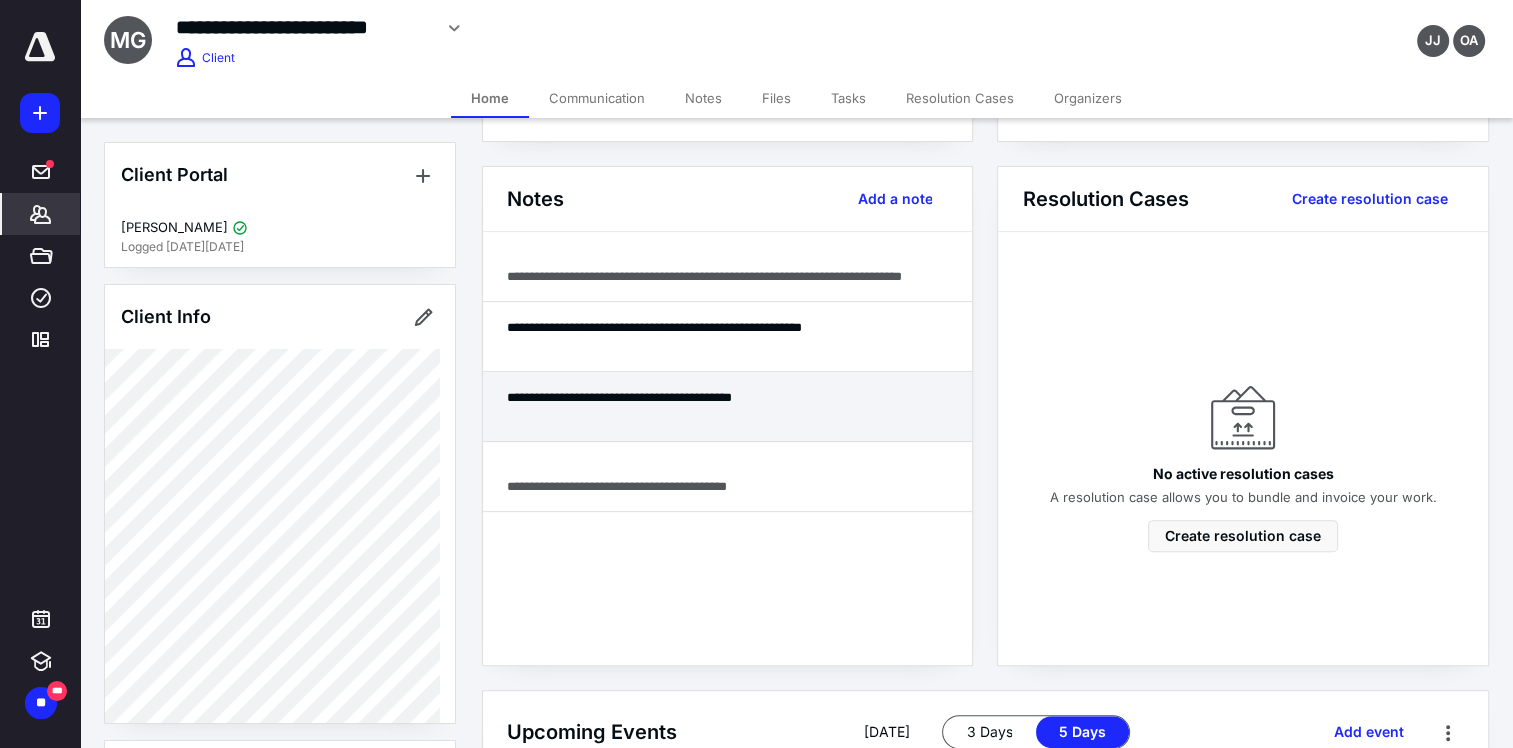 scroll, scrollTop: 400, scrollLeft: 0, axis: vertical 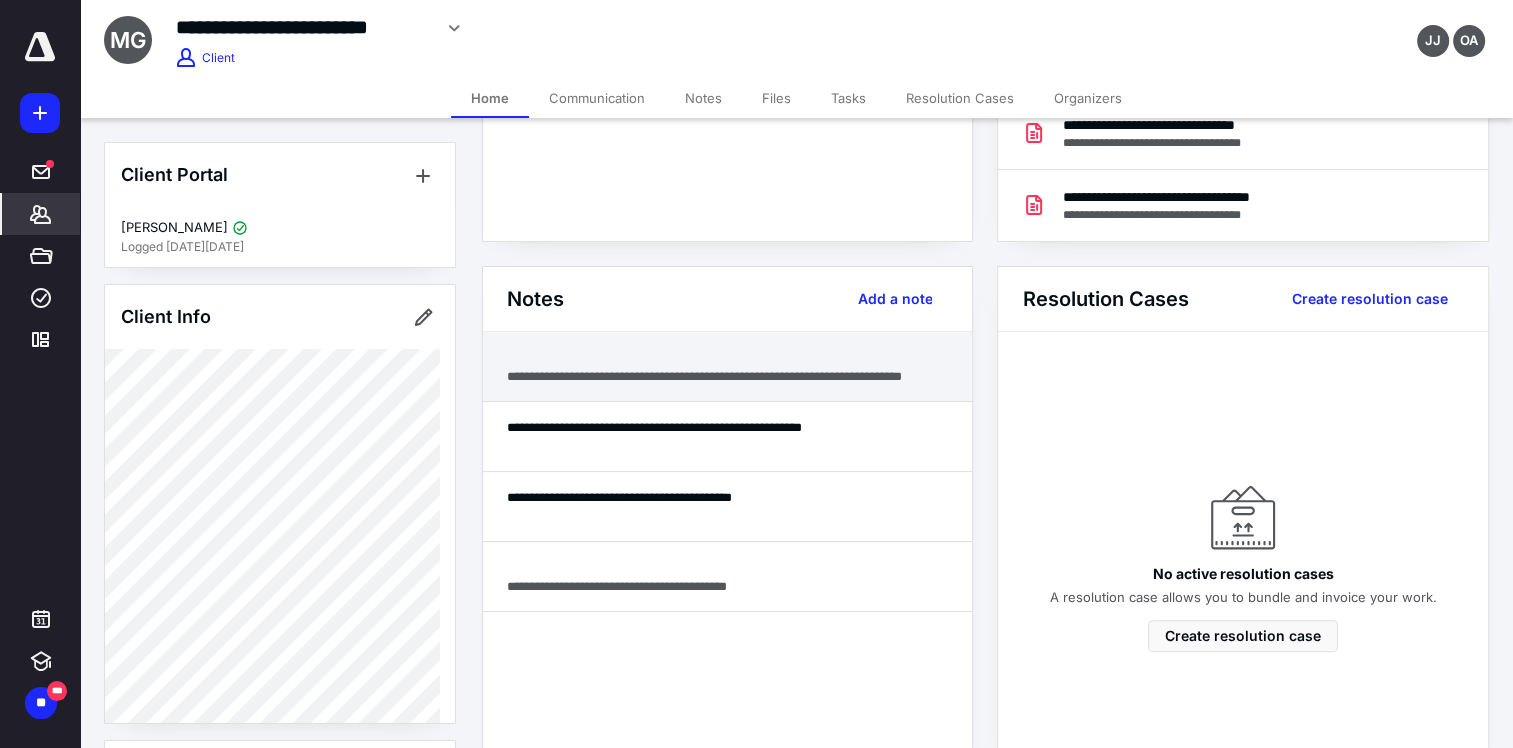 click on "**********" at bounding box center [727, 367] 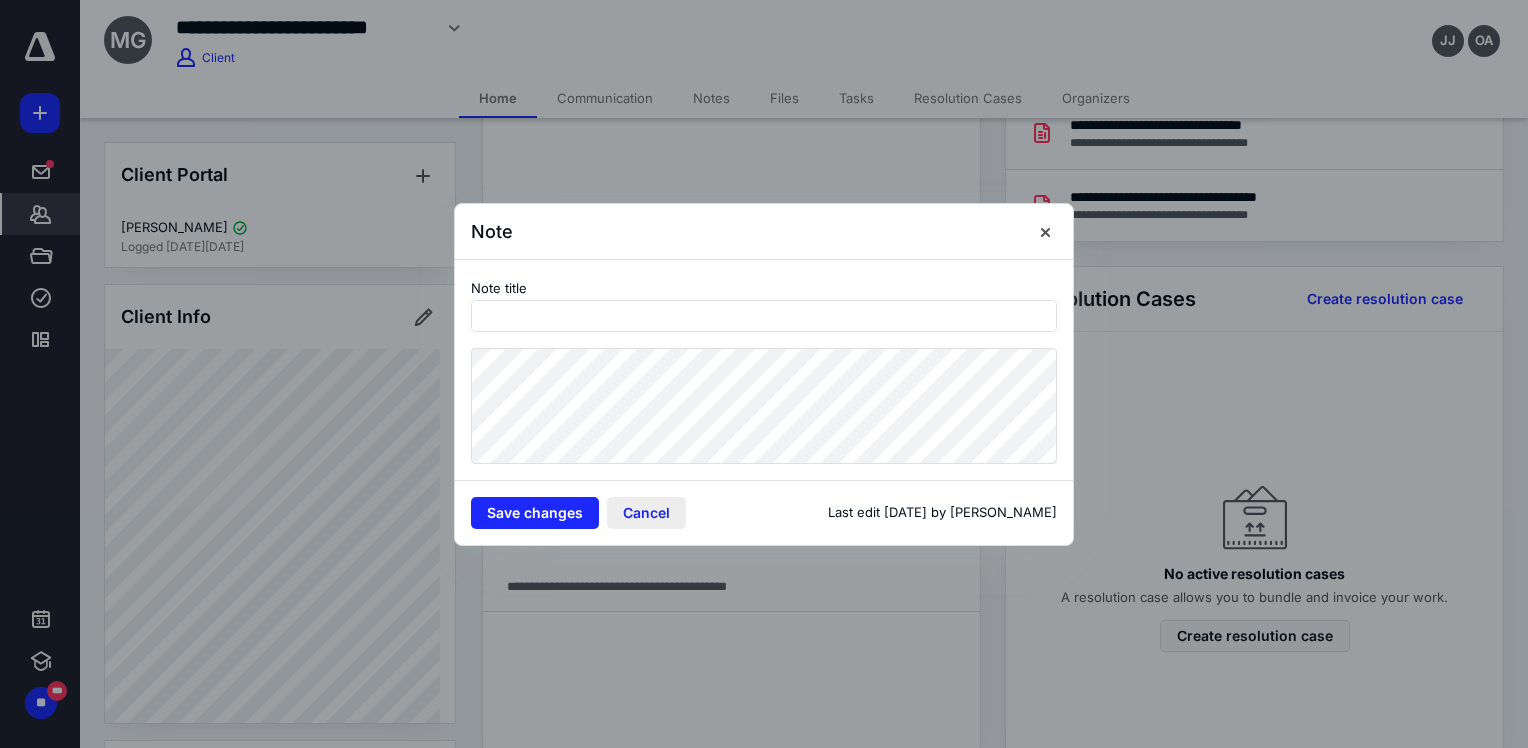 click on "Cancel" at bounding box center [646, 513] 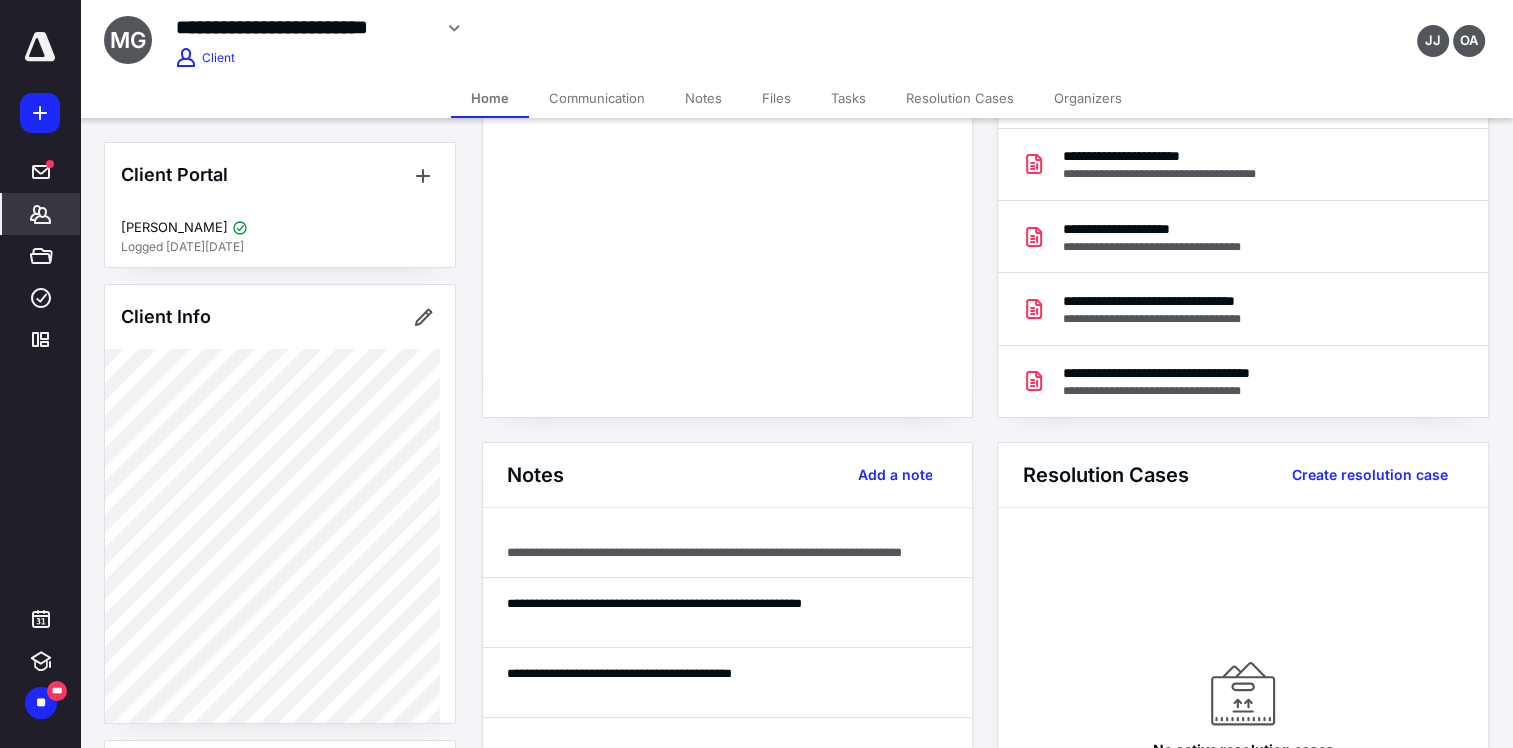 scroll, scrollTop: 200, scrollLeft: 0, axis: vertical 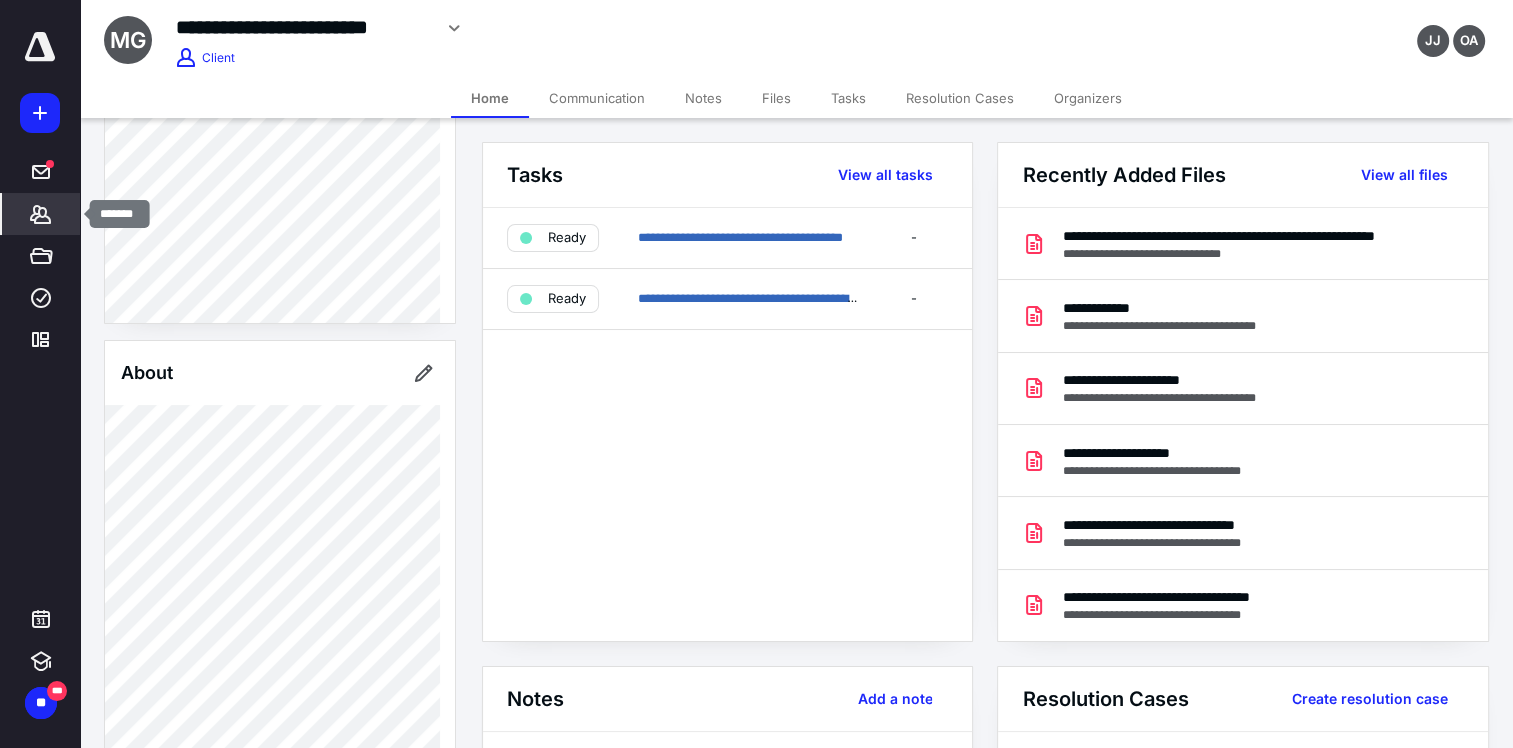 click on "*******" at bounding box center [41, 214] 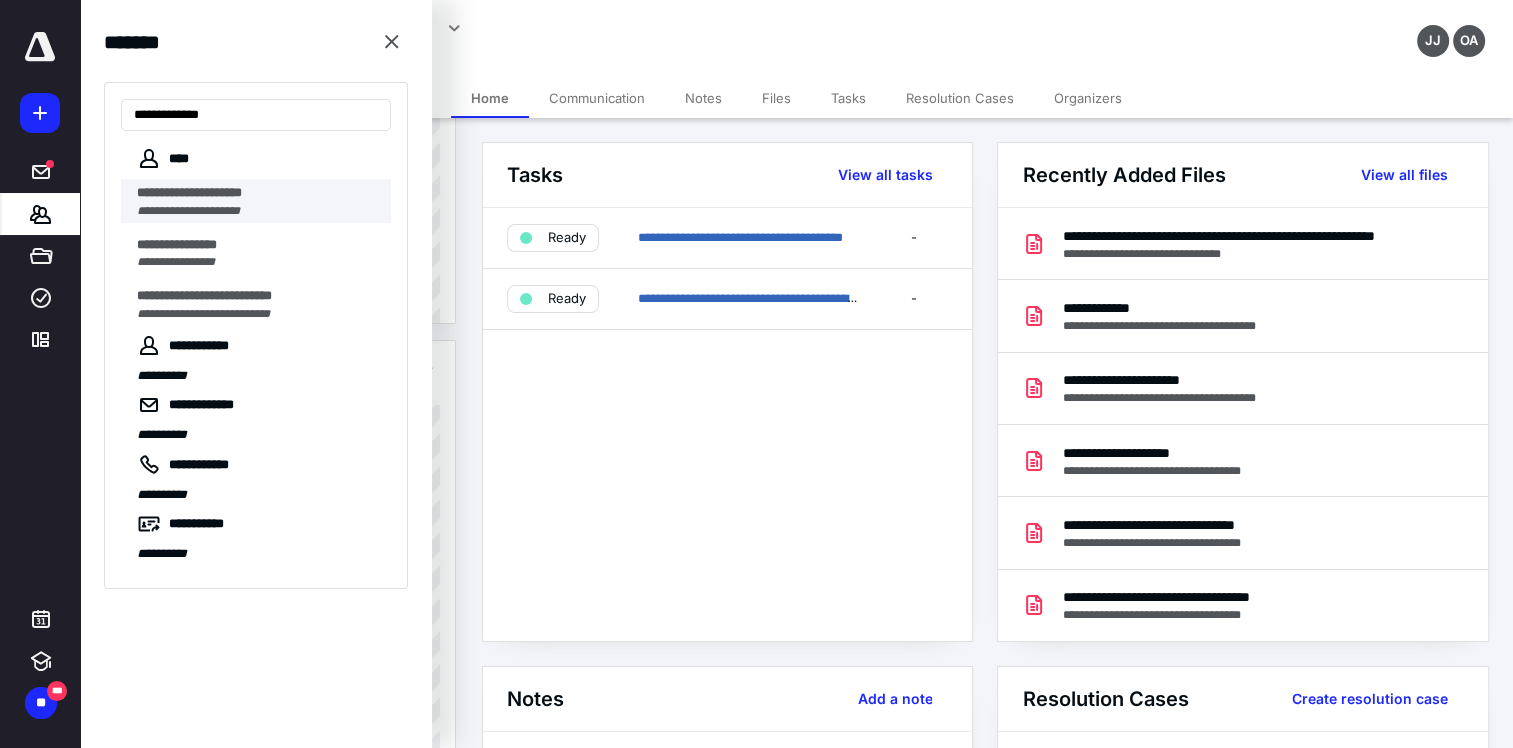 type on "**********" 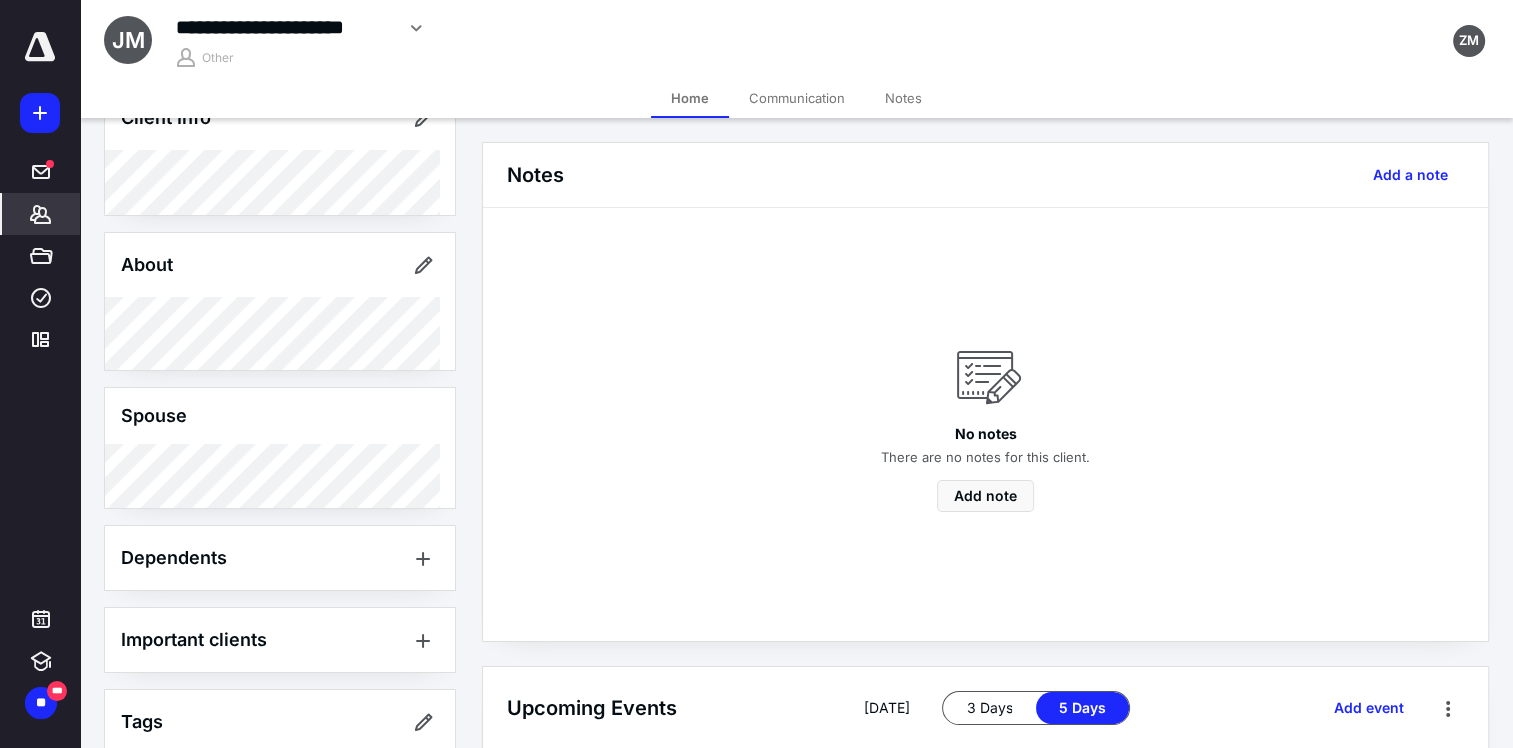 scroll, scrollTop: 85, scrollLeft: 0, axis: vertical 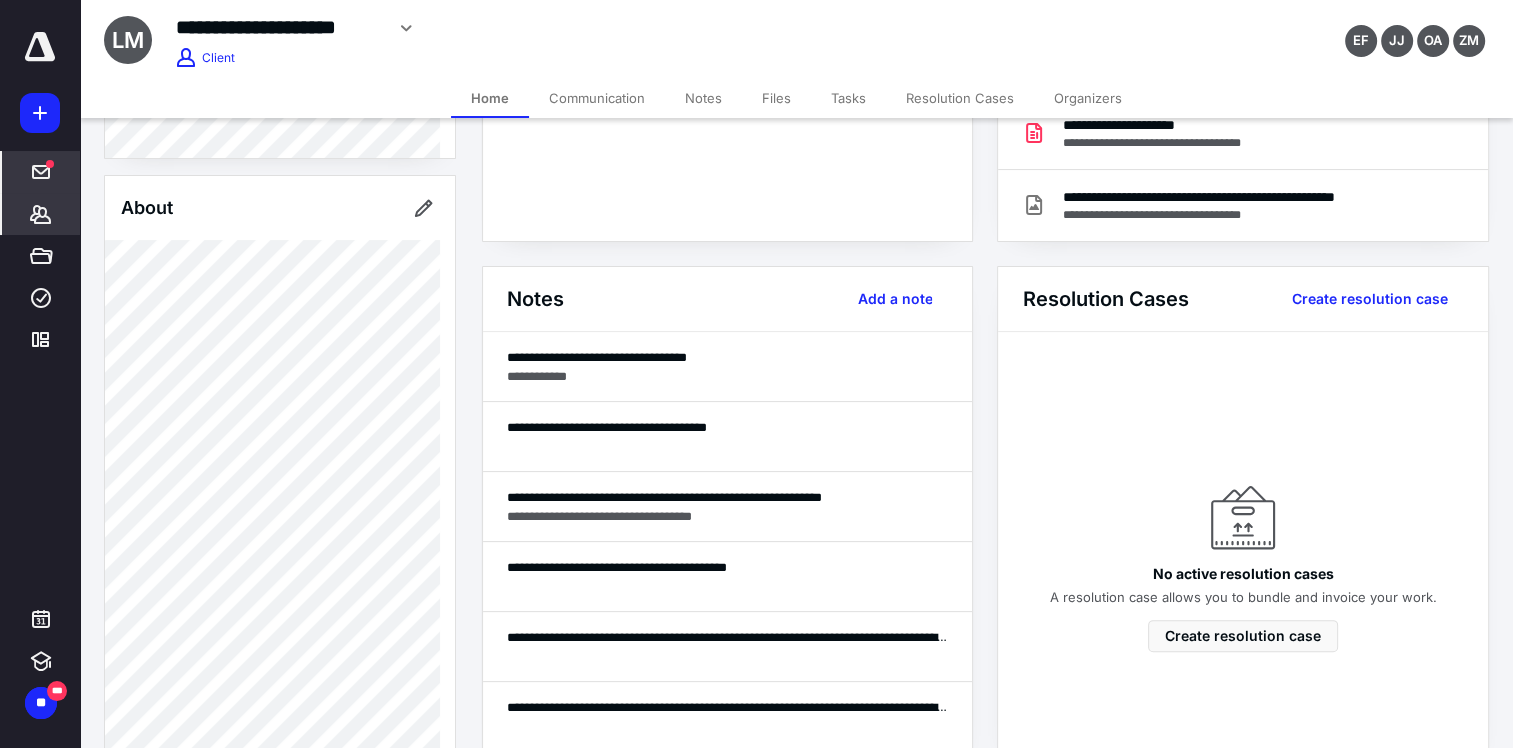drag, startPoint x: 49, startPoint y: 224, endPoint x: 70, endPoint y: 184, distance: 45.17743 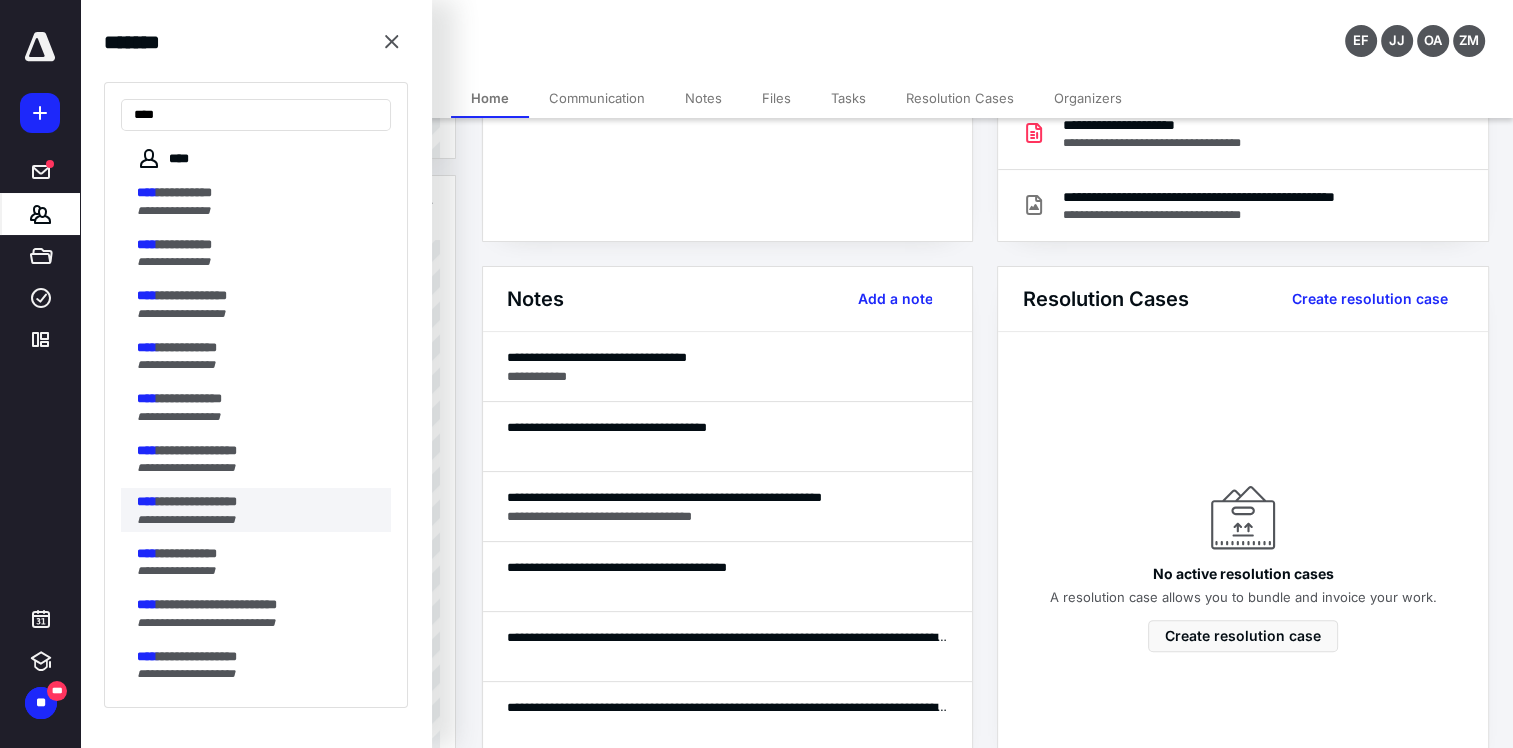 type on "****" 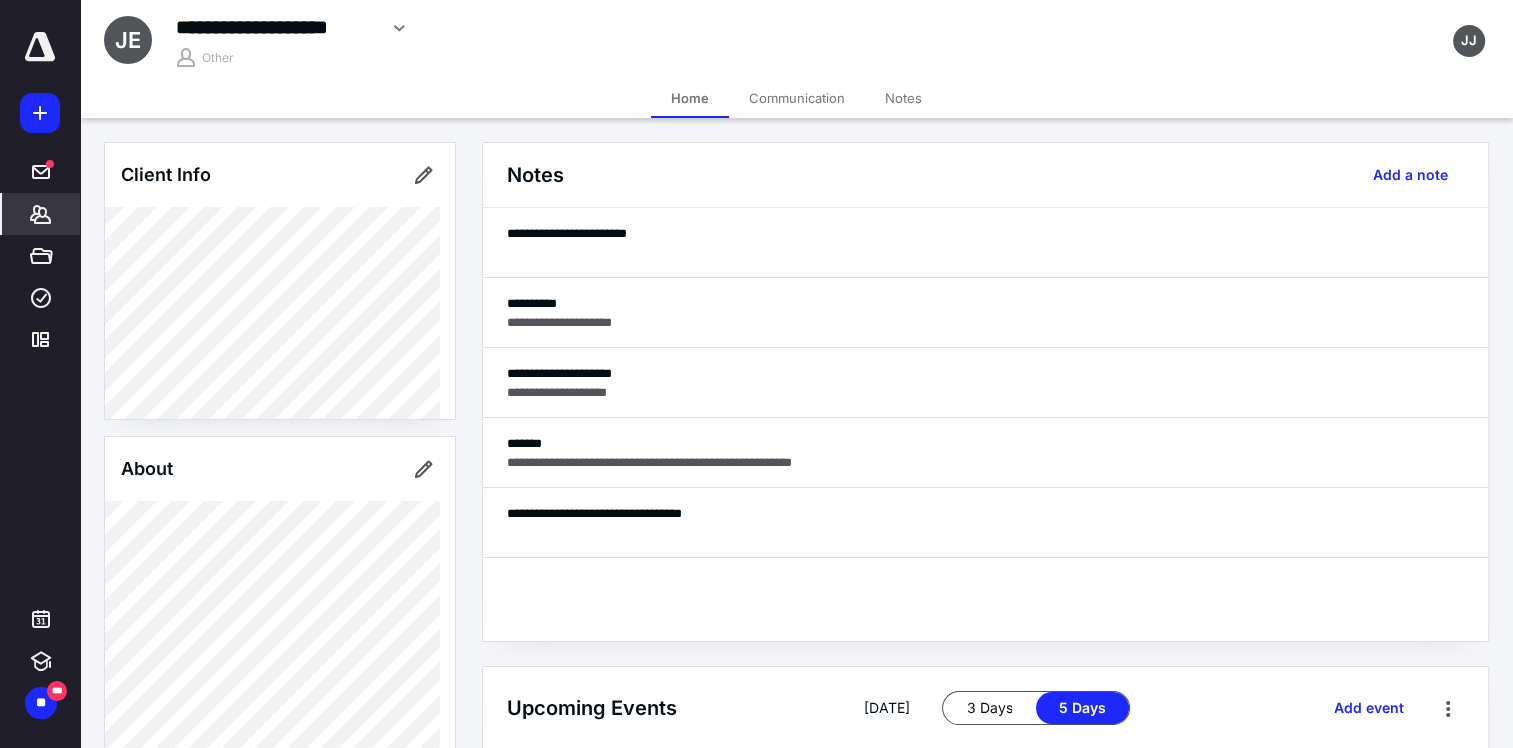 scroll, scrollTop: 427, scrollLeft: 0, axis: vertical 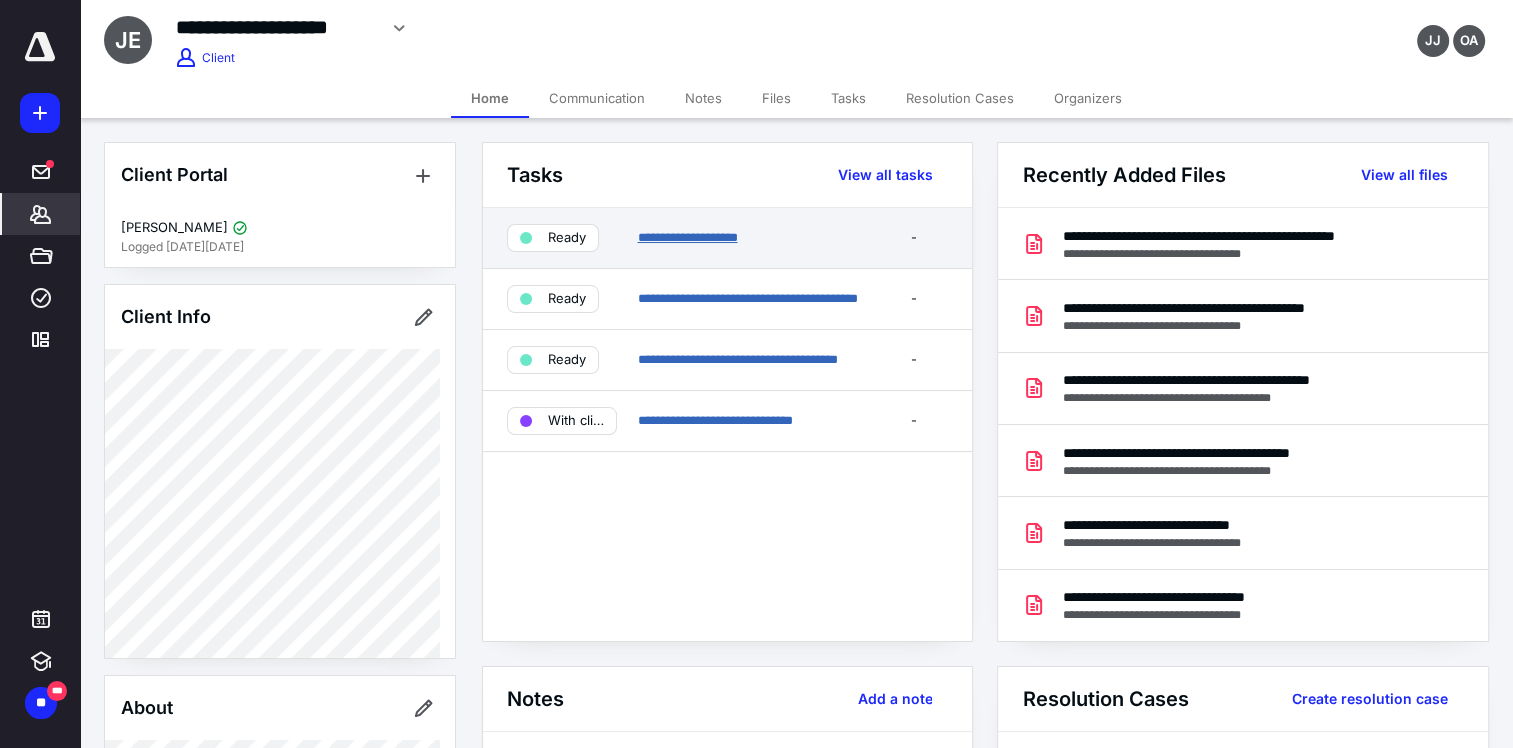 click on "**********" at bounding box center [687, 237] 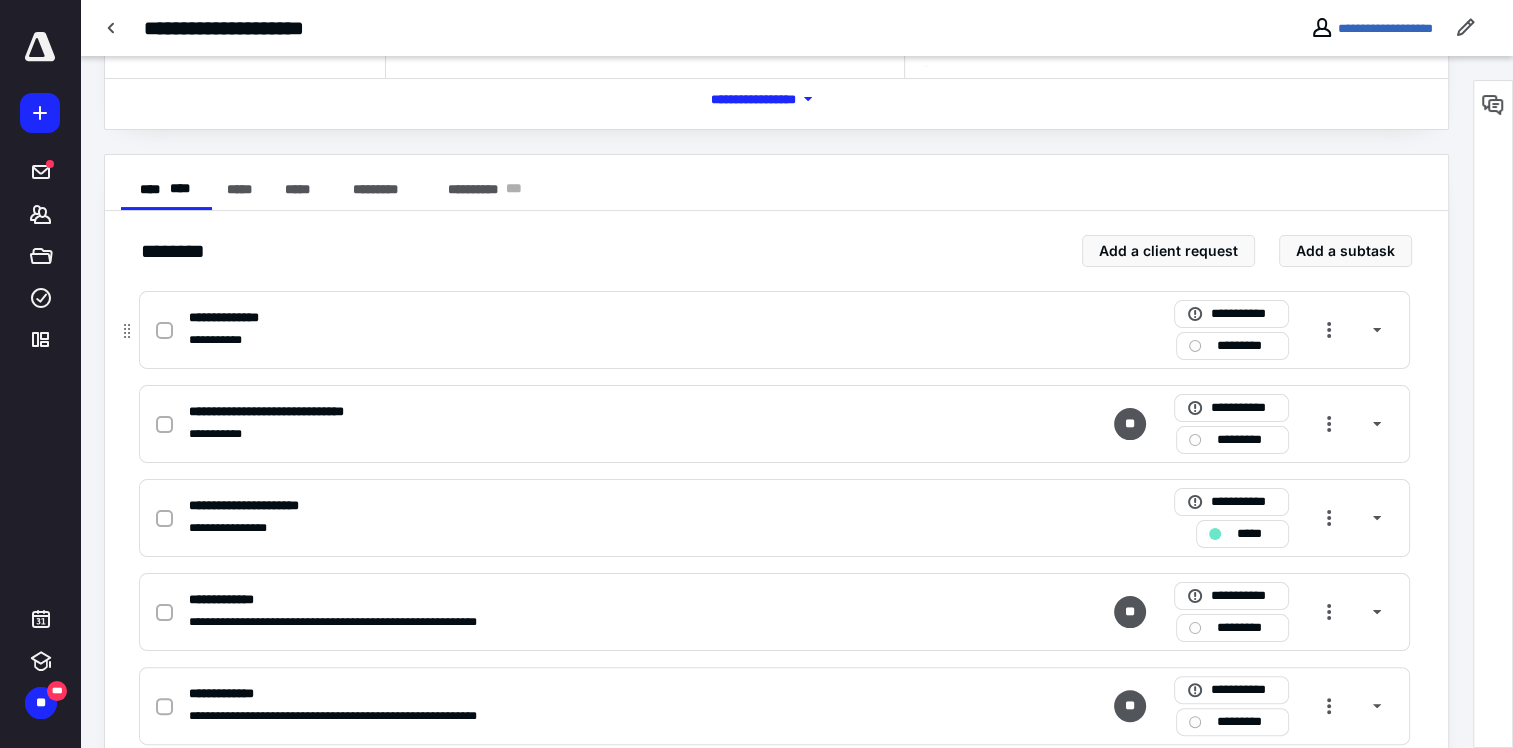 scroll, scrollTop: 0, scrollLeft: 0, axis: both 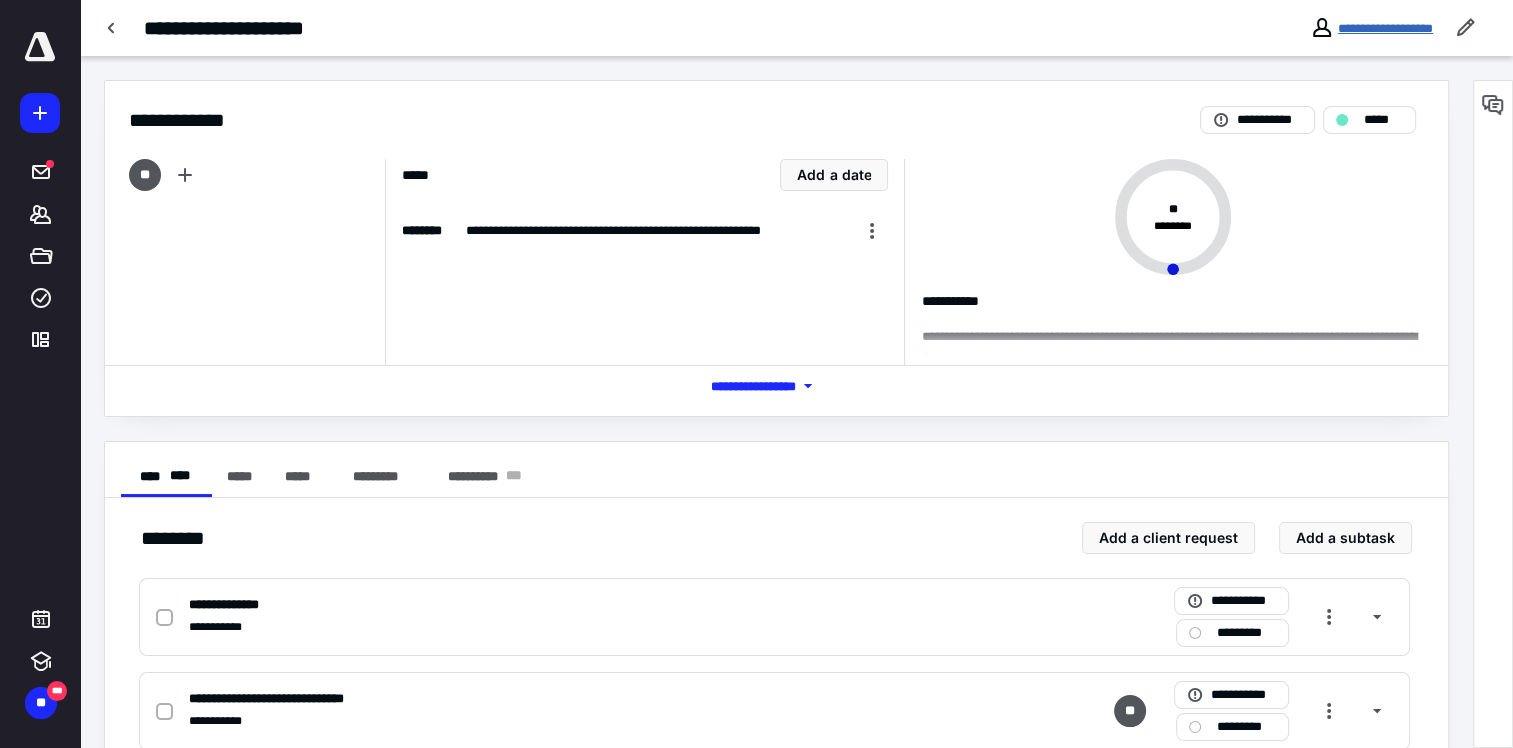 click on "**********" at bounding box center [1385, 28] 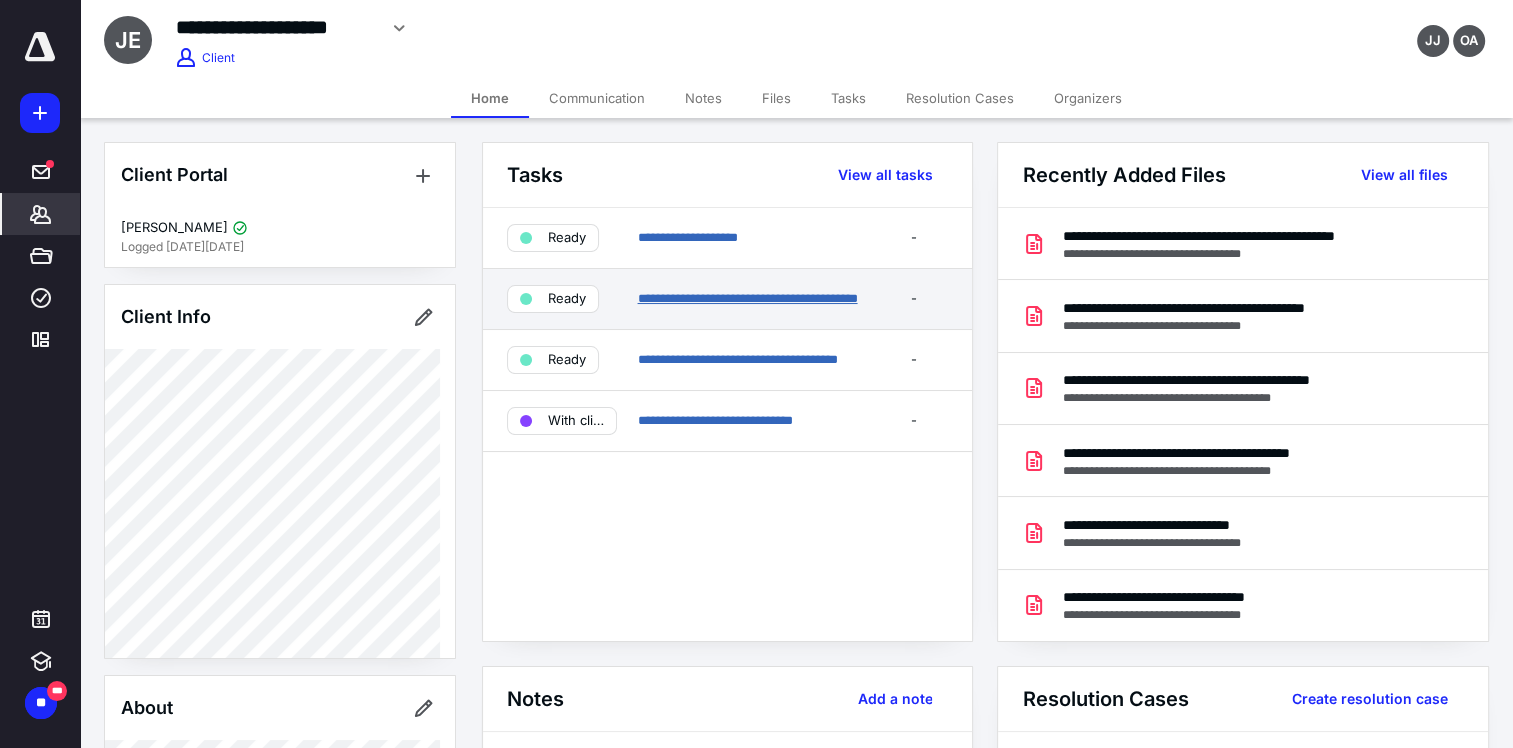 click on "**********" at bounding box center [747, 298] 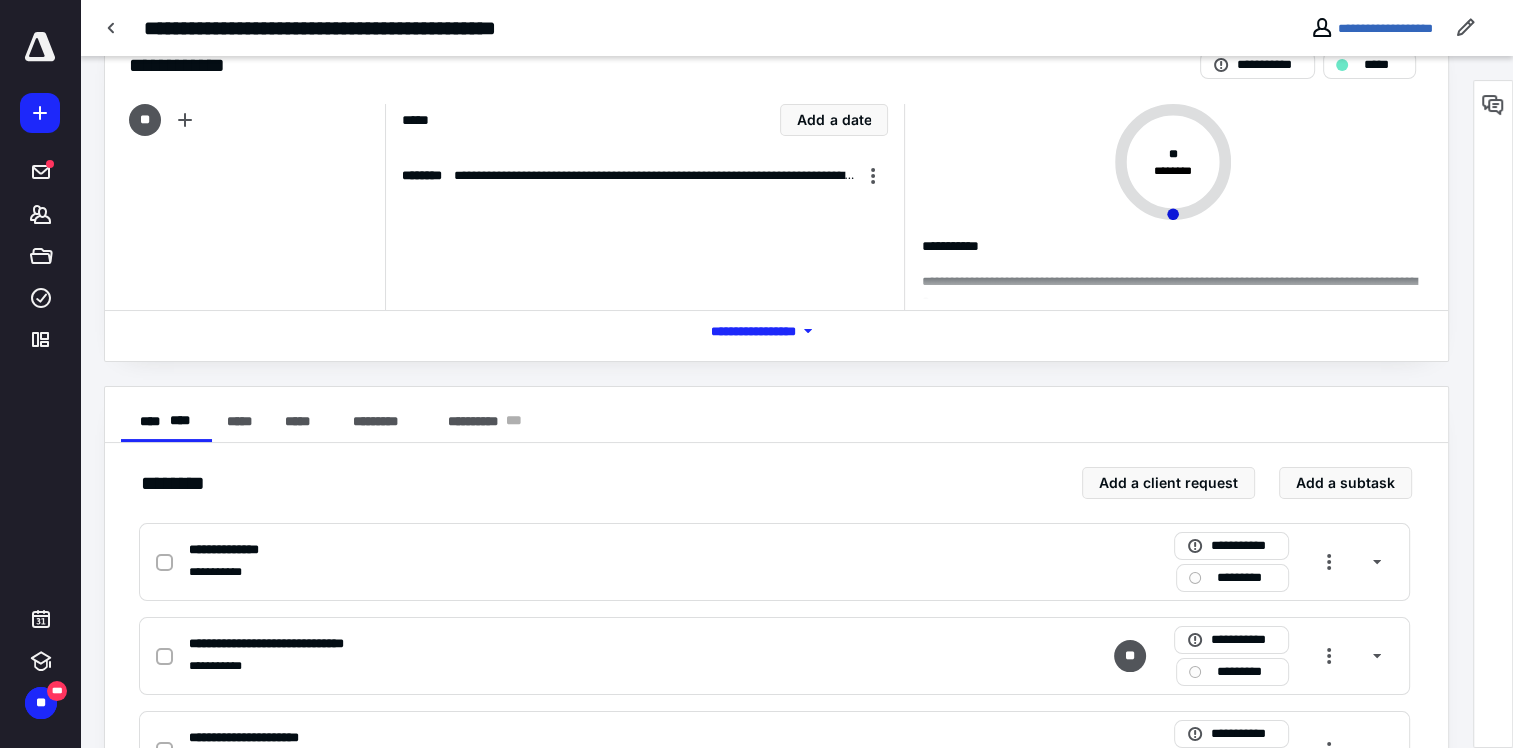 scroll, scrollTop: 0, scrollLeft: 0, axis: both 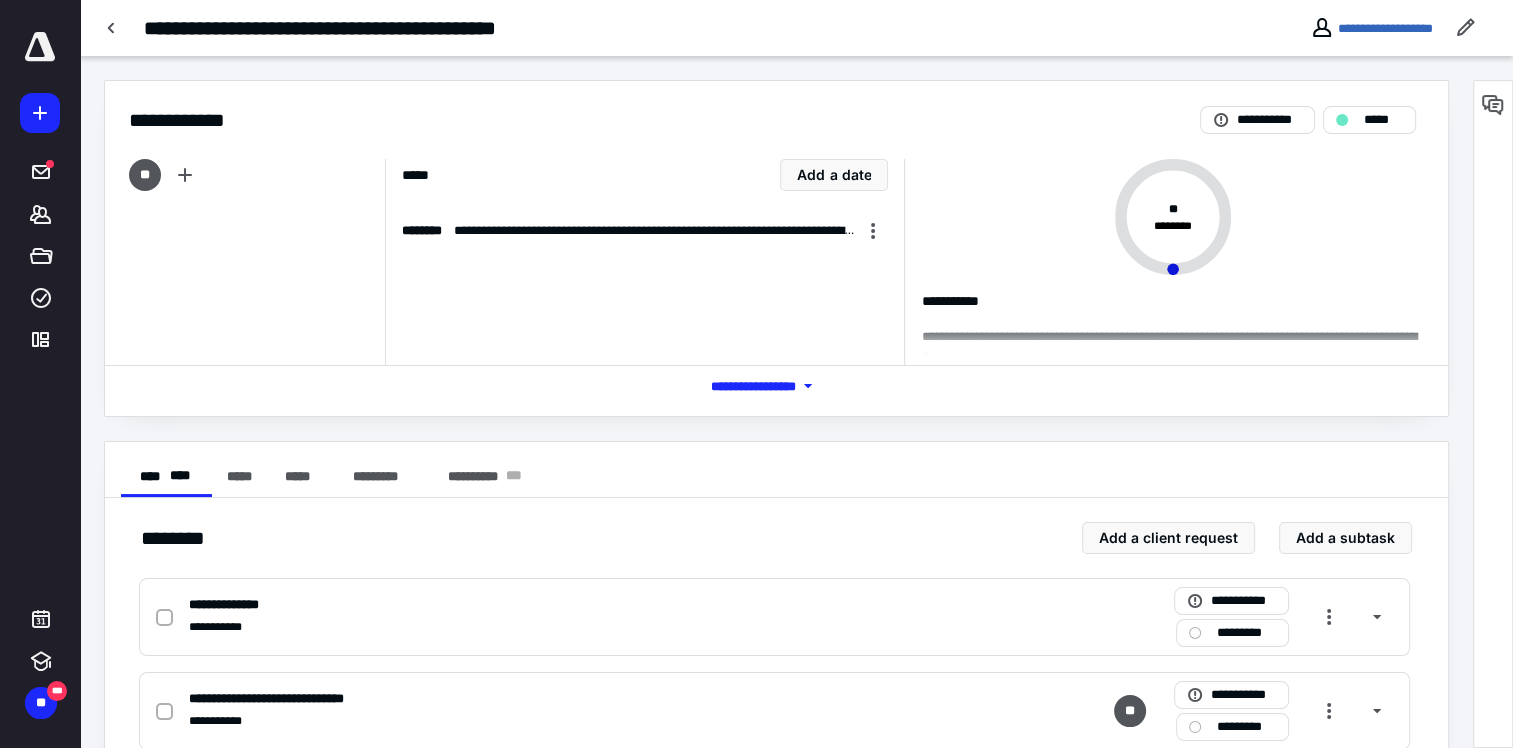 click on "**********" at bounding box center (1371, 28) 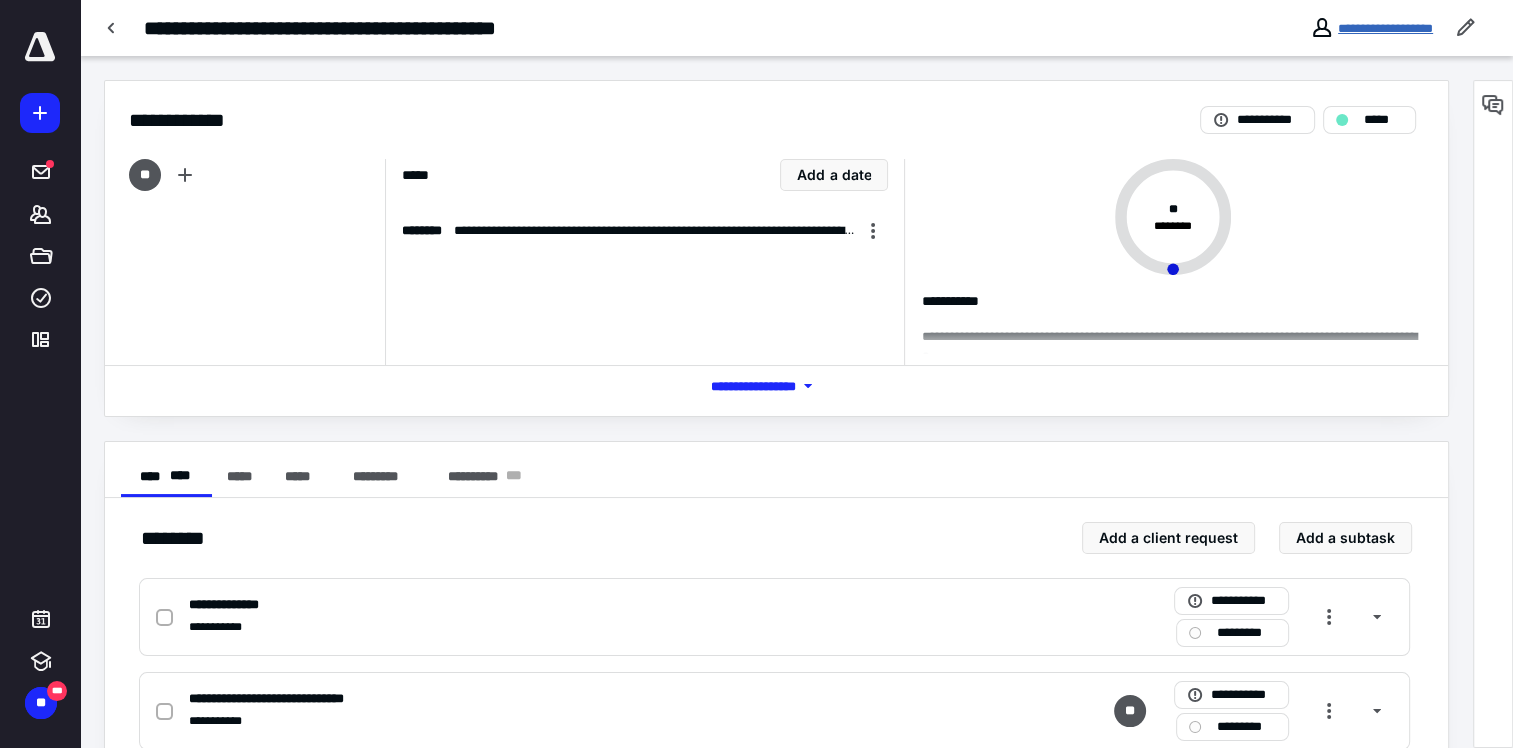 click on "**********" at bounding box center (1385, 28) 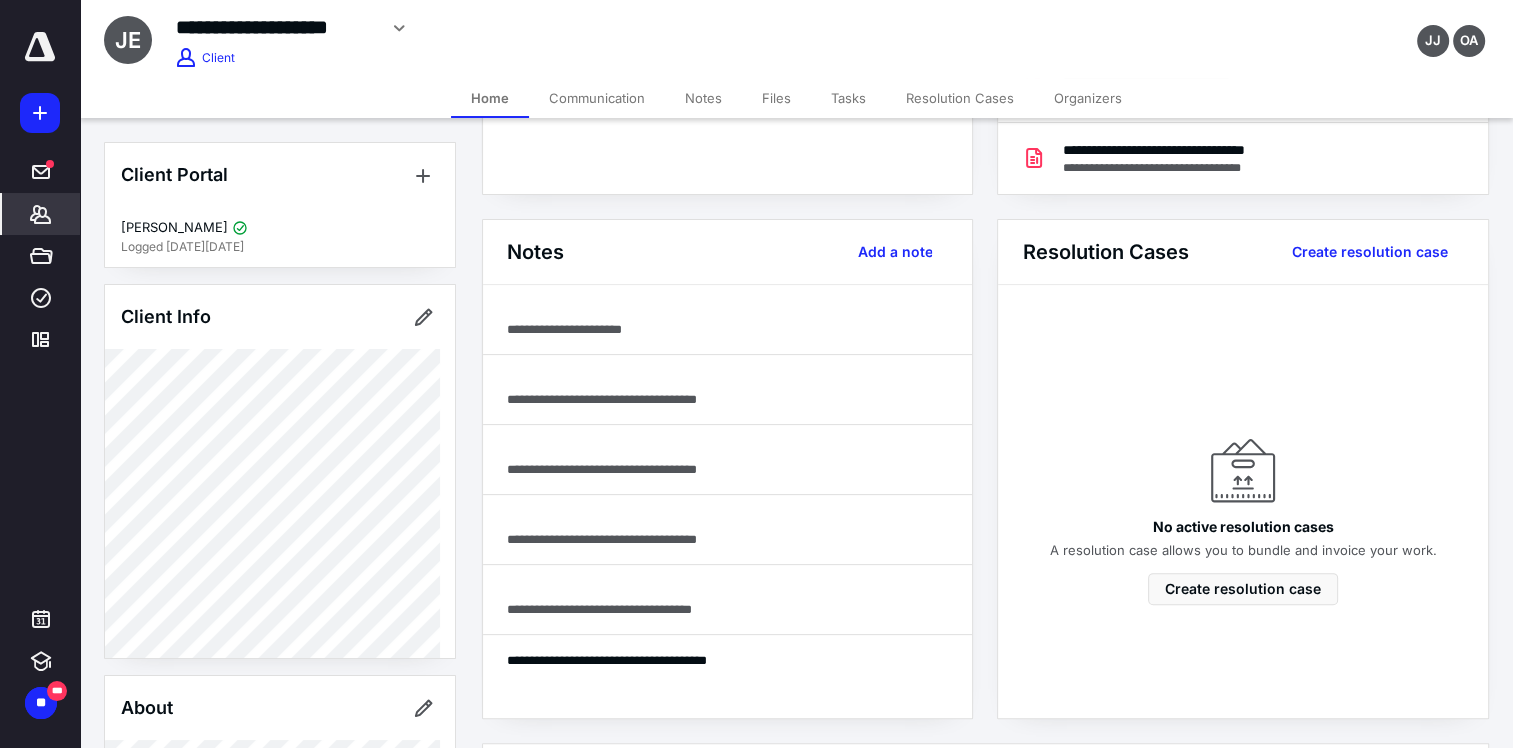 scroll, scrollTop: 400, scrollLeft: 0, axis: vertical 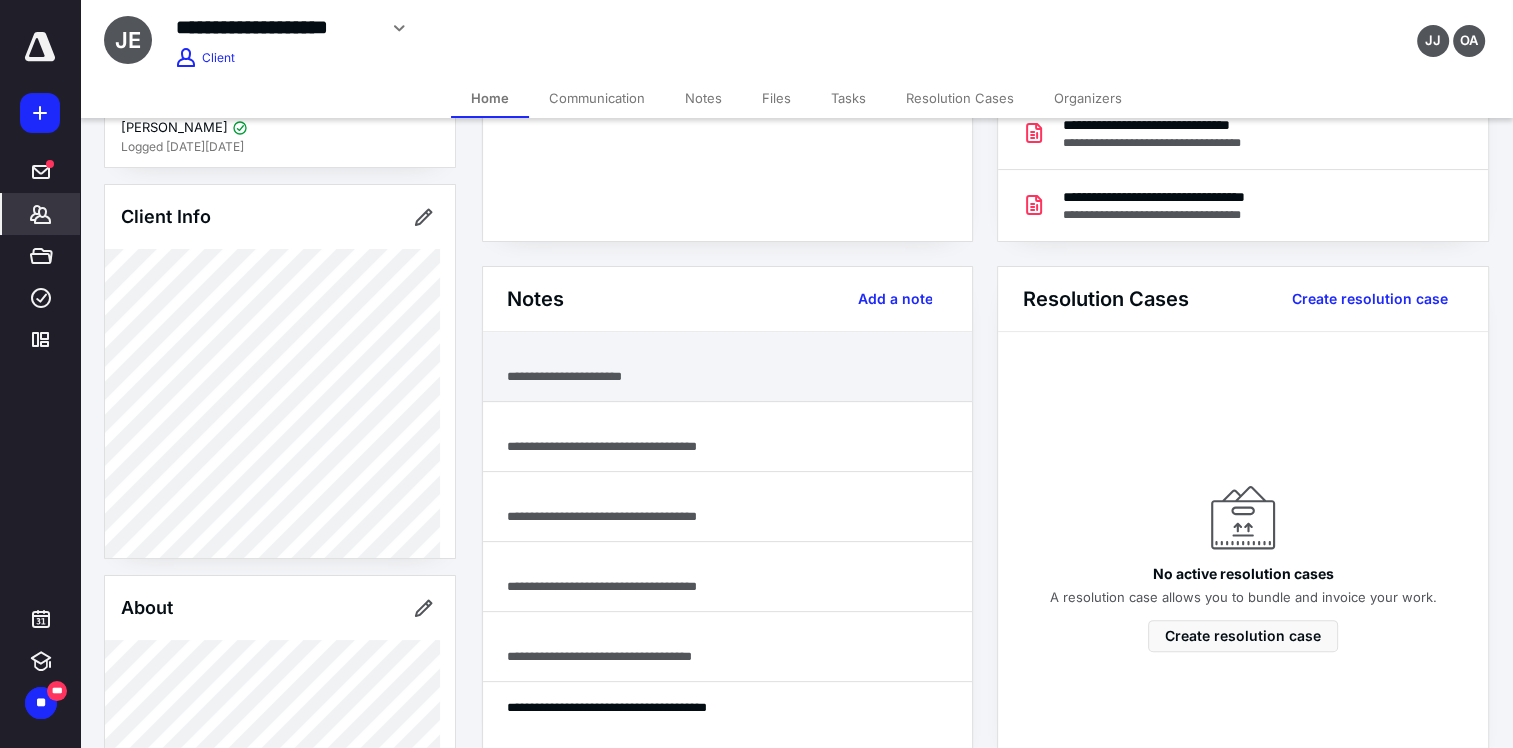 click at bounding box center [728, 357] 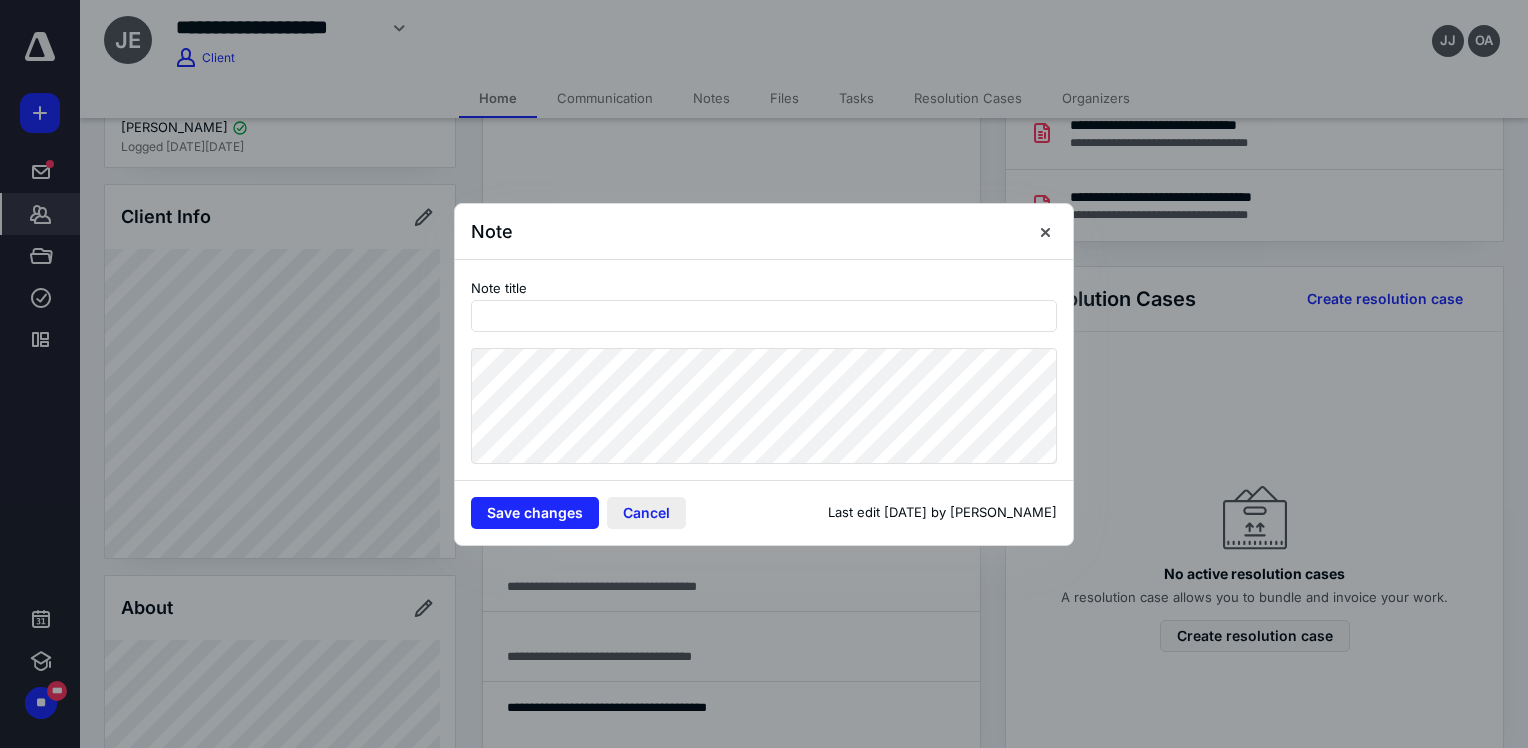 click on "Cancel" at bounding box center (646, 513) 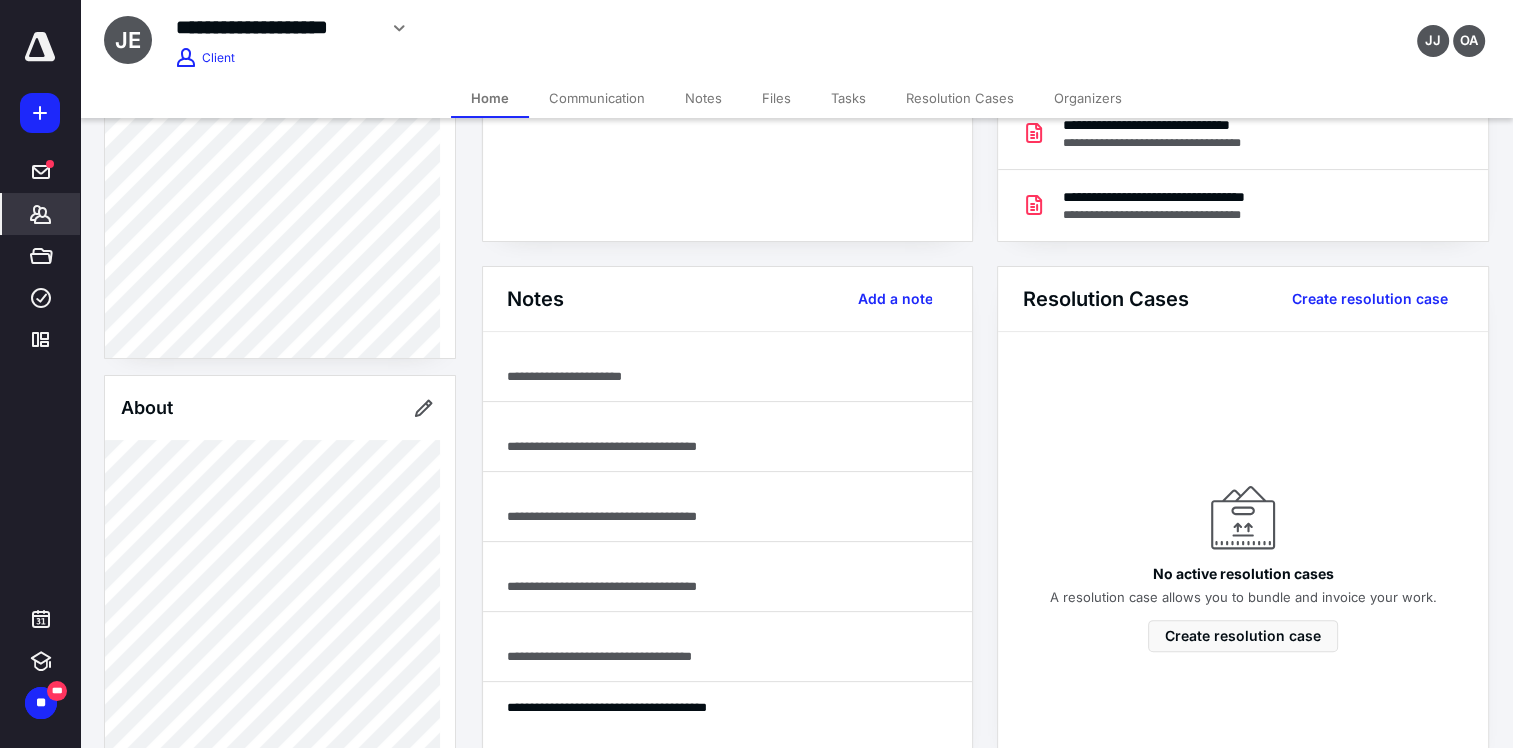 scroll, scrollTop: 0, scrollLeft: 0, axis: both 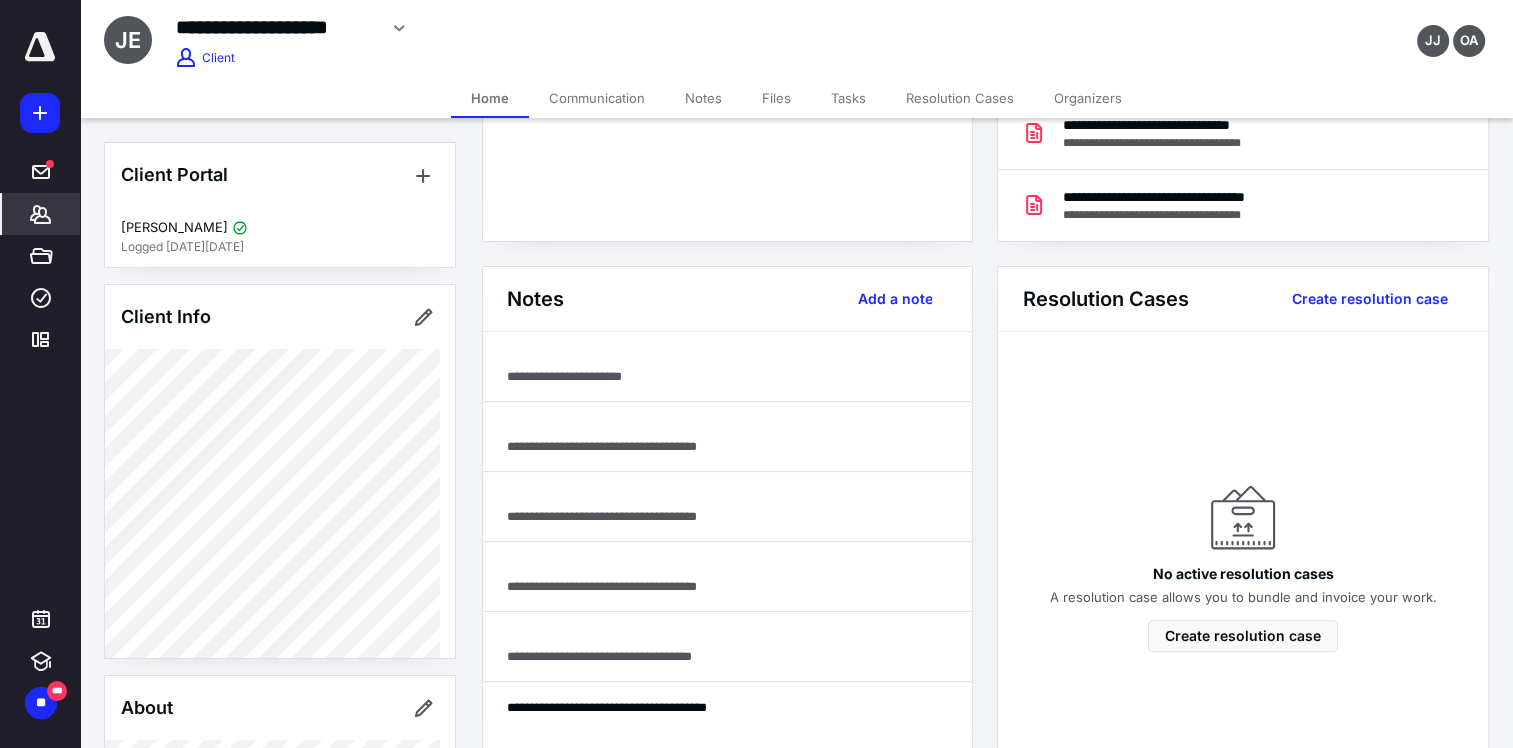 click on "*******" at bounding box center (41, 214) 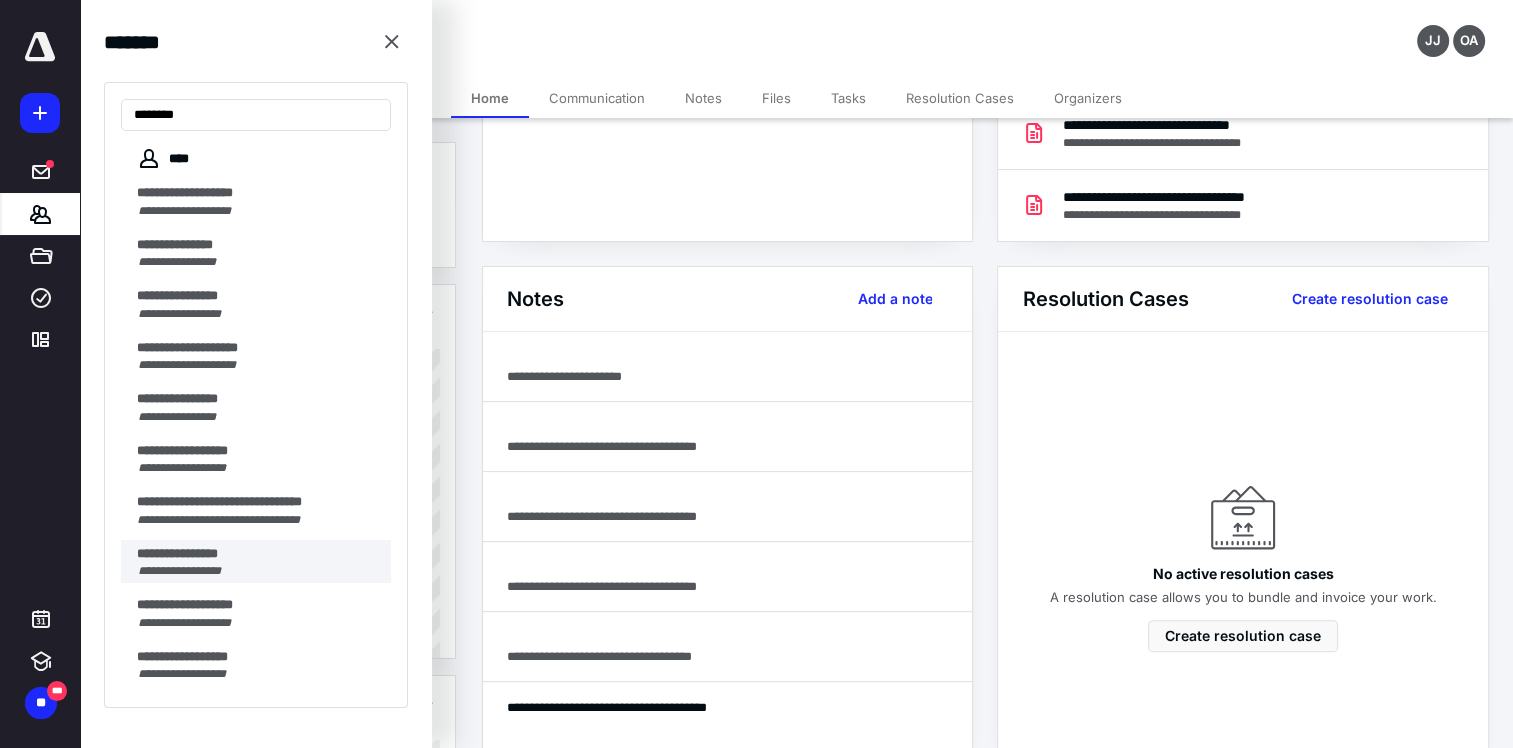 type on "*******" 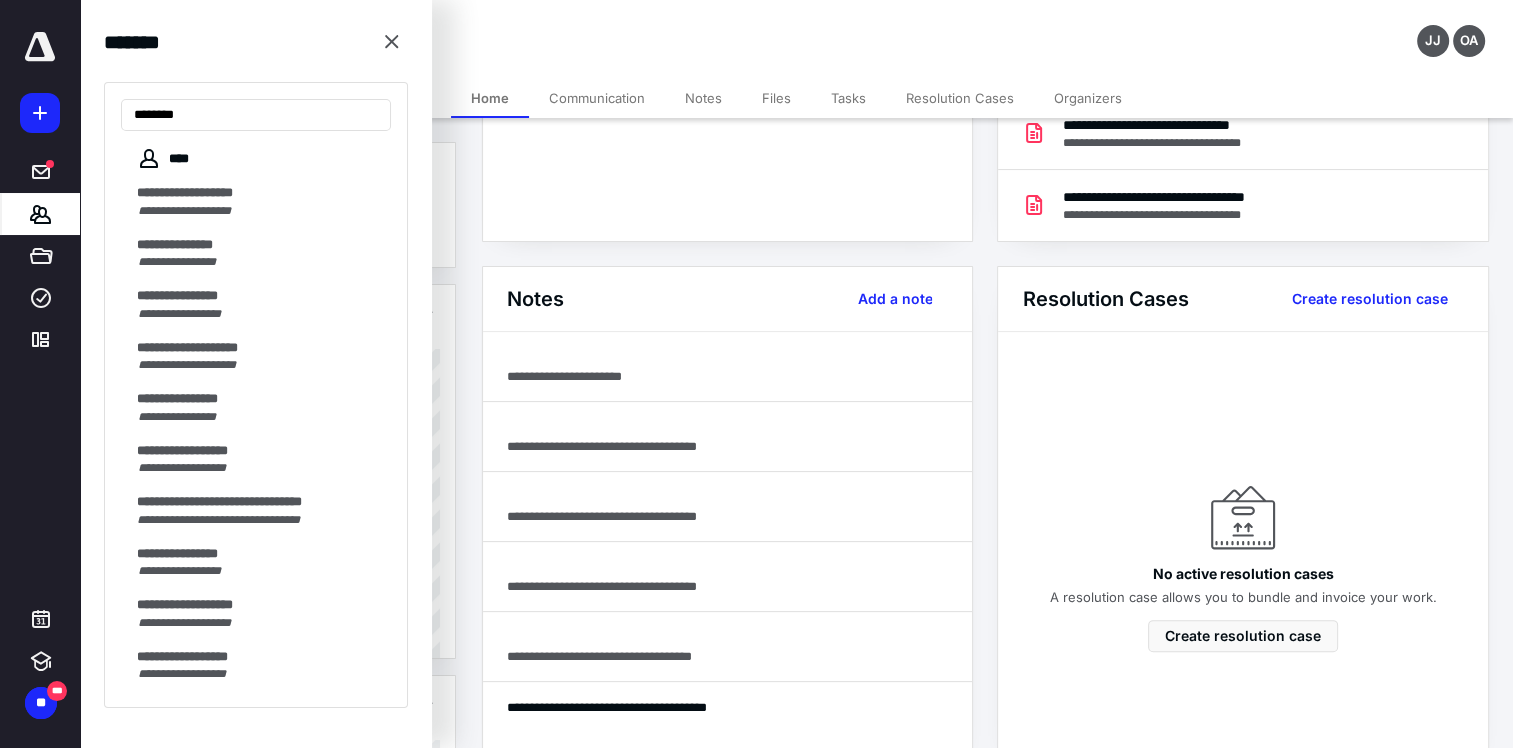 click on "**********" at bounding box center (178, 571) 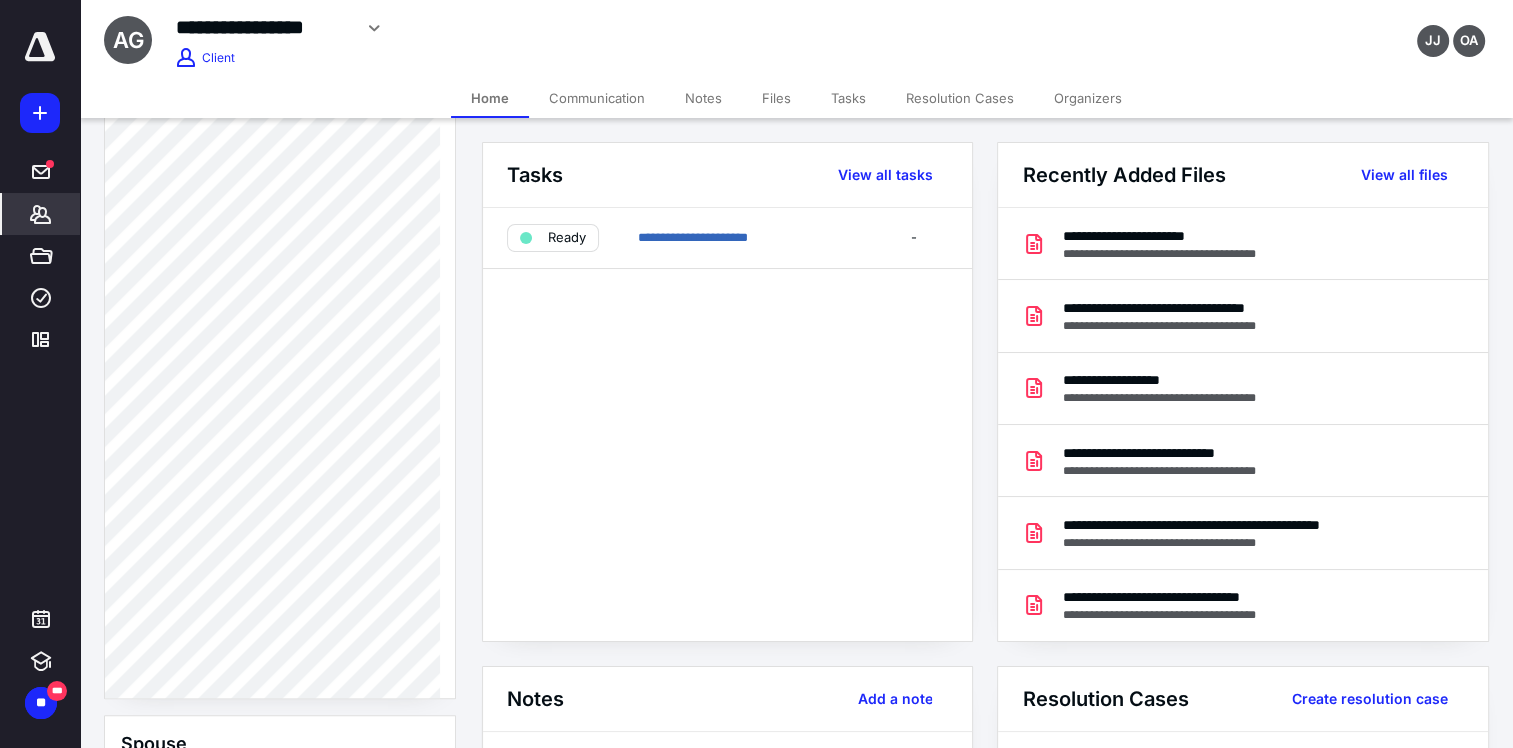 scroll, scrollTop: 1916, scrollLeft: 0, axis: vertical 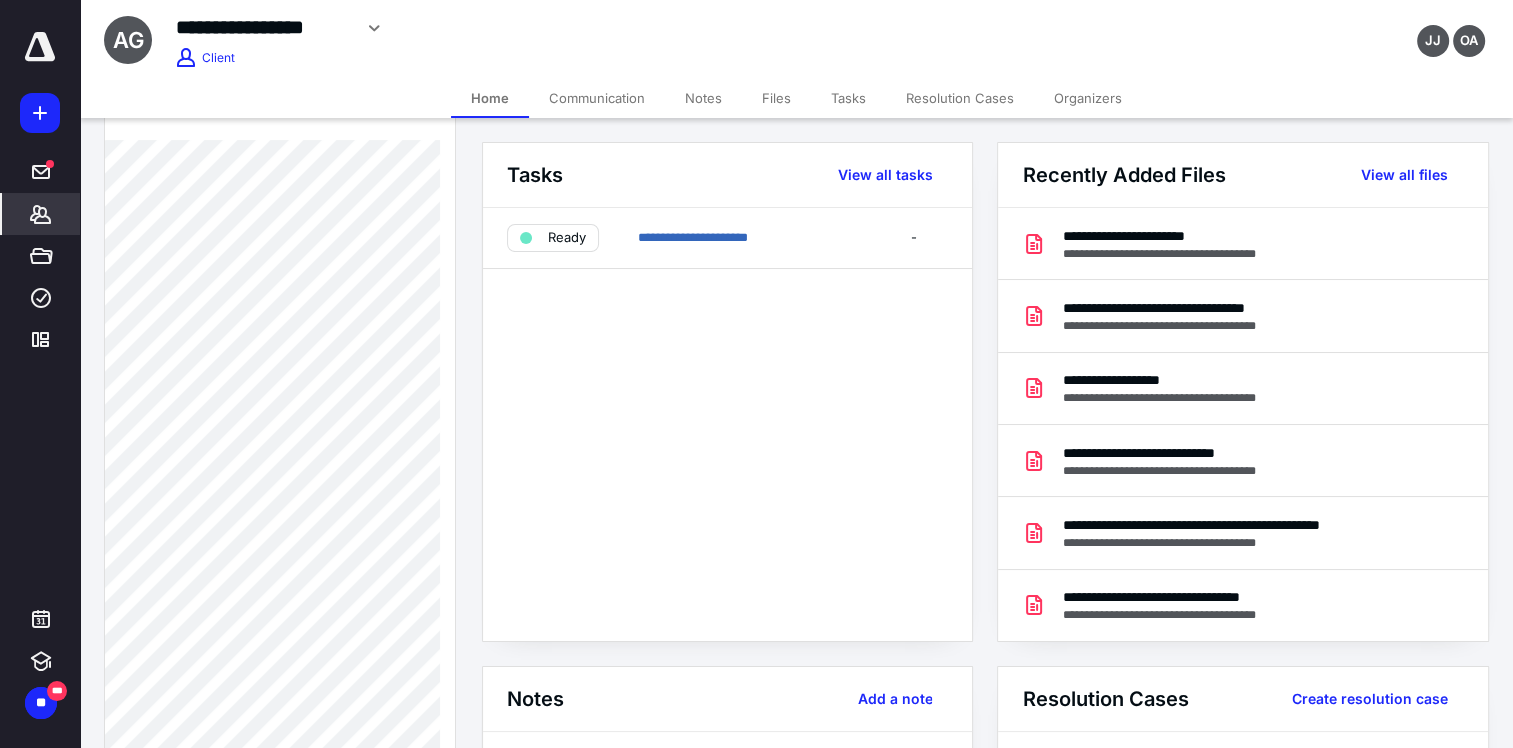 click on "*******" at bounding box center (41, 214) 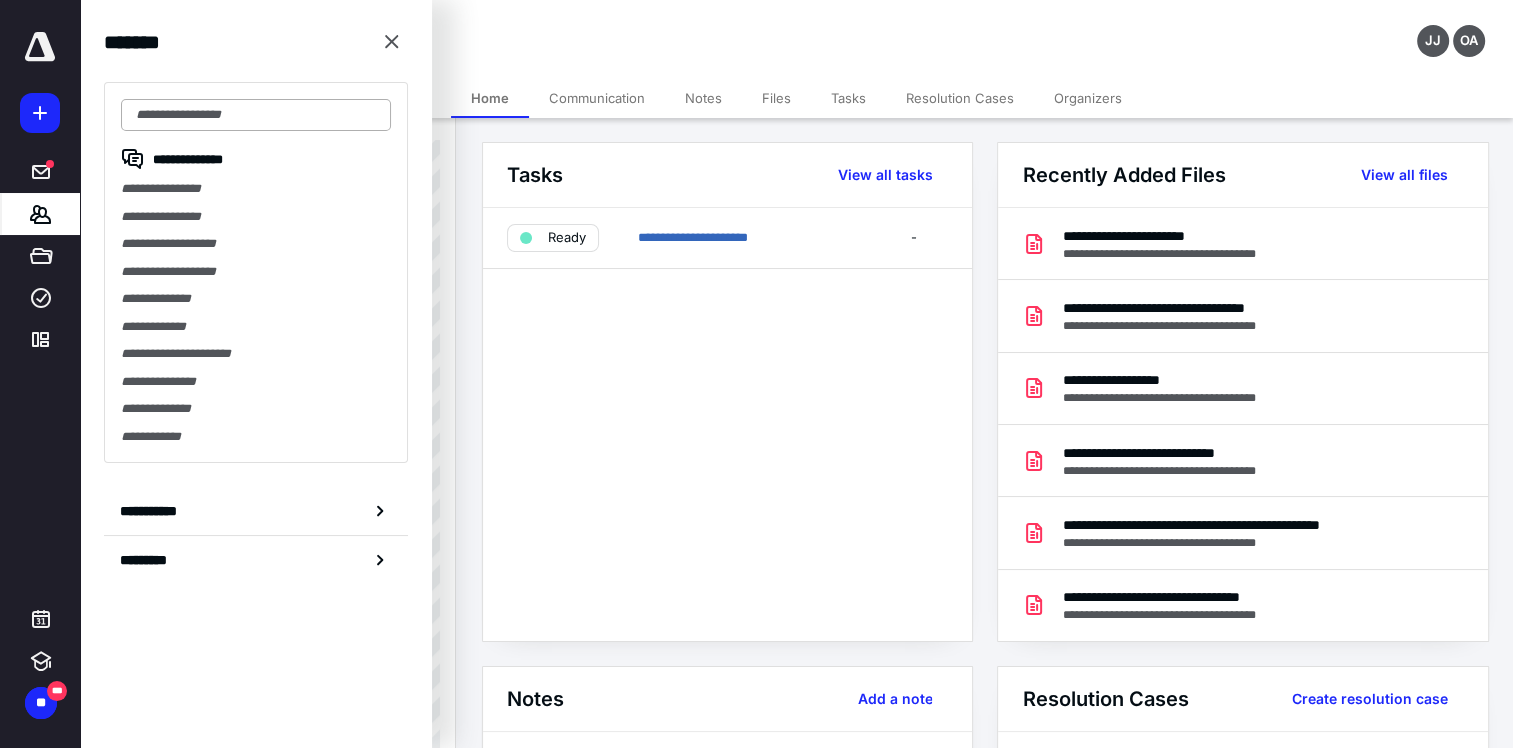 click at bounding box center (256, 115) 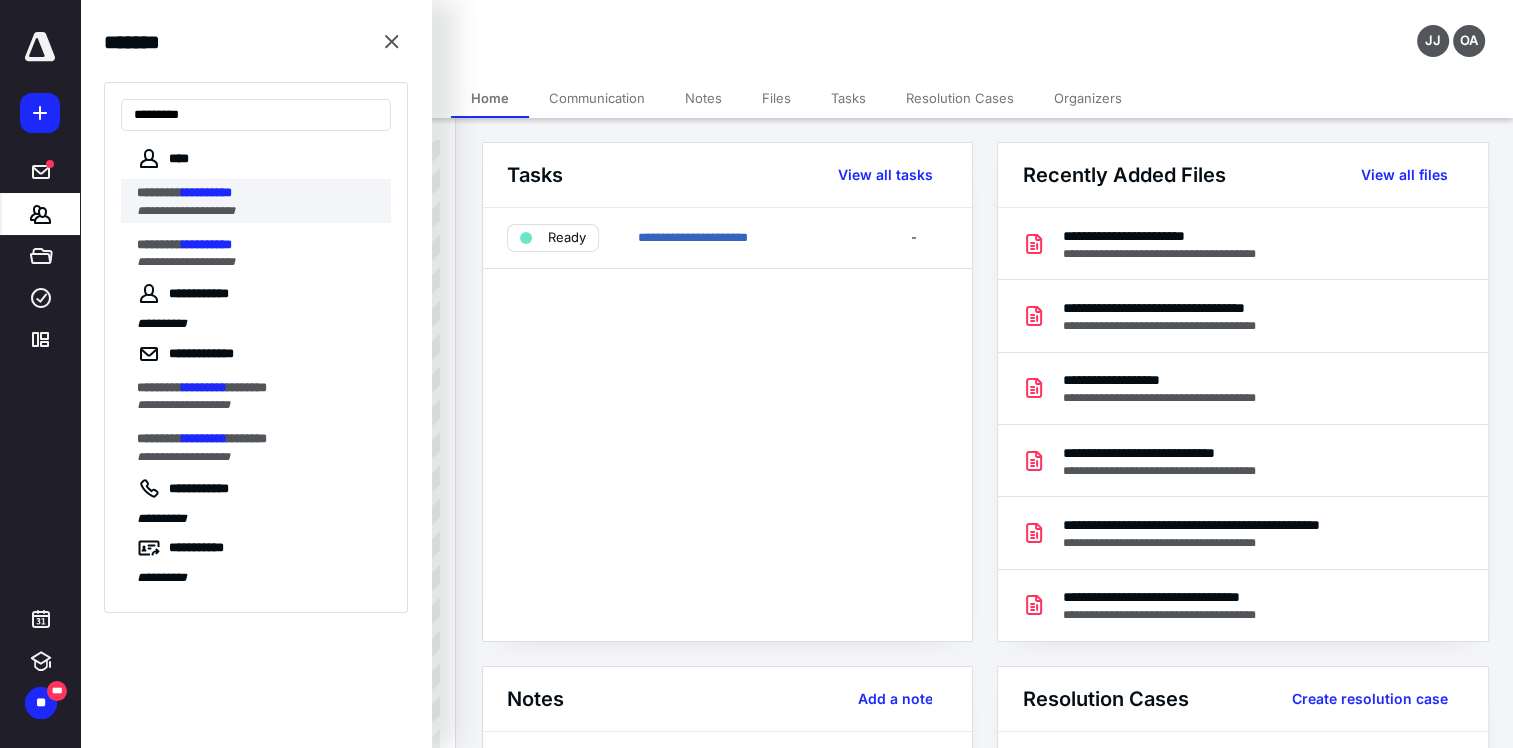 type on "*********" 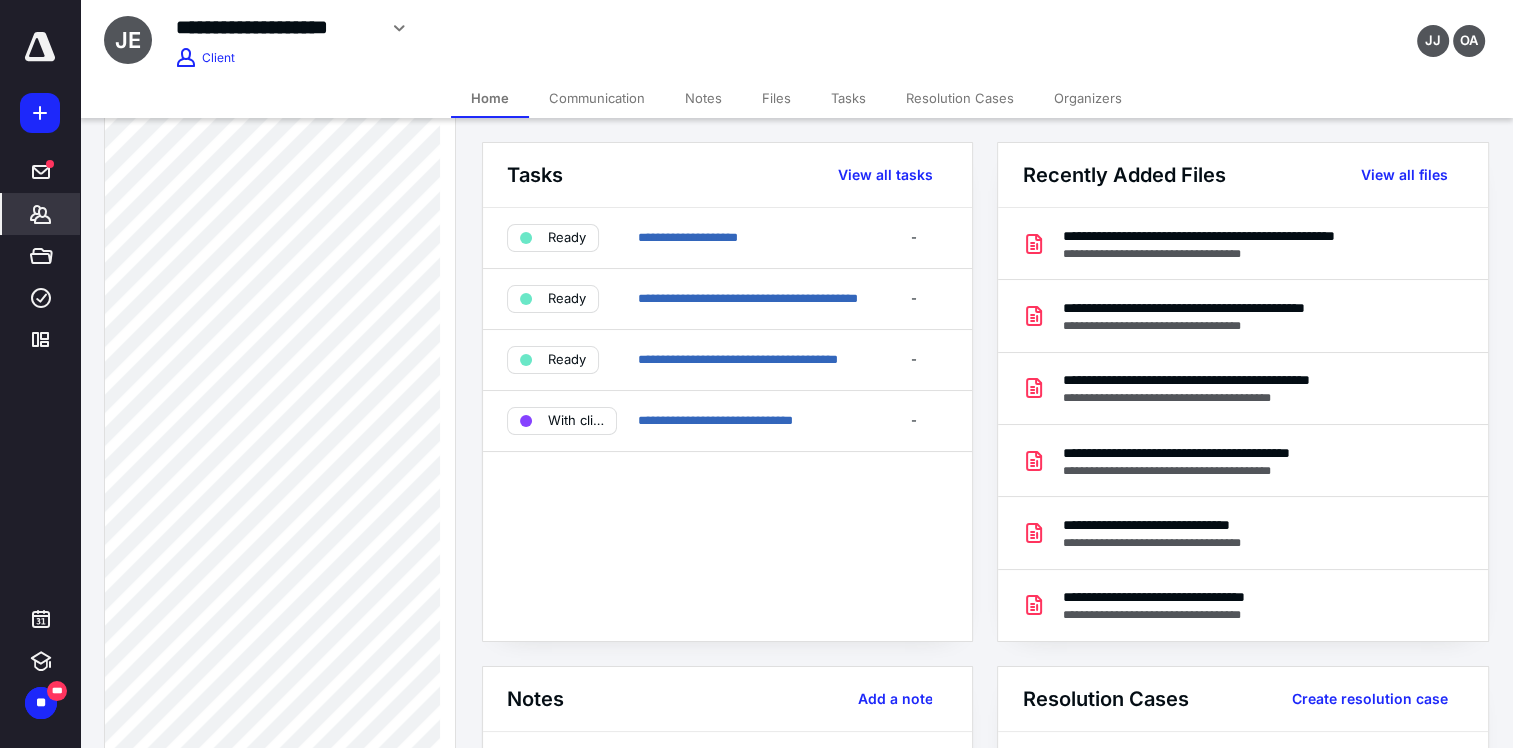 scroll, scrollTop: 574, scrollLeft: 0, axis: vertical 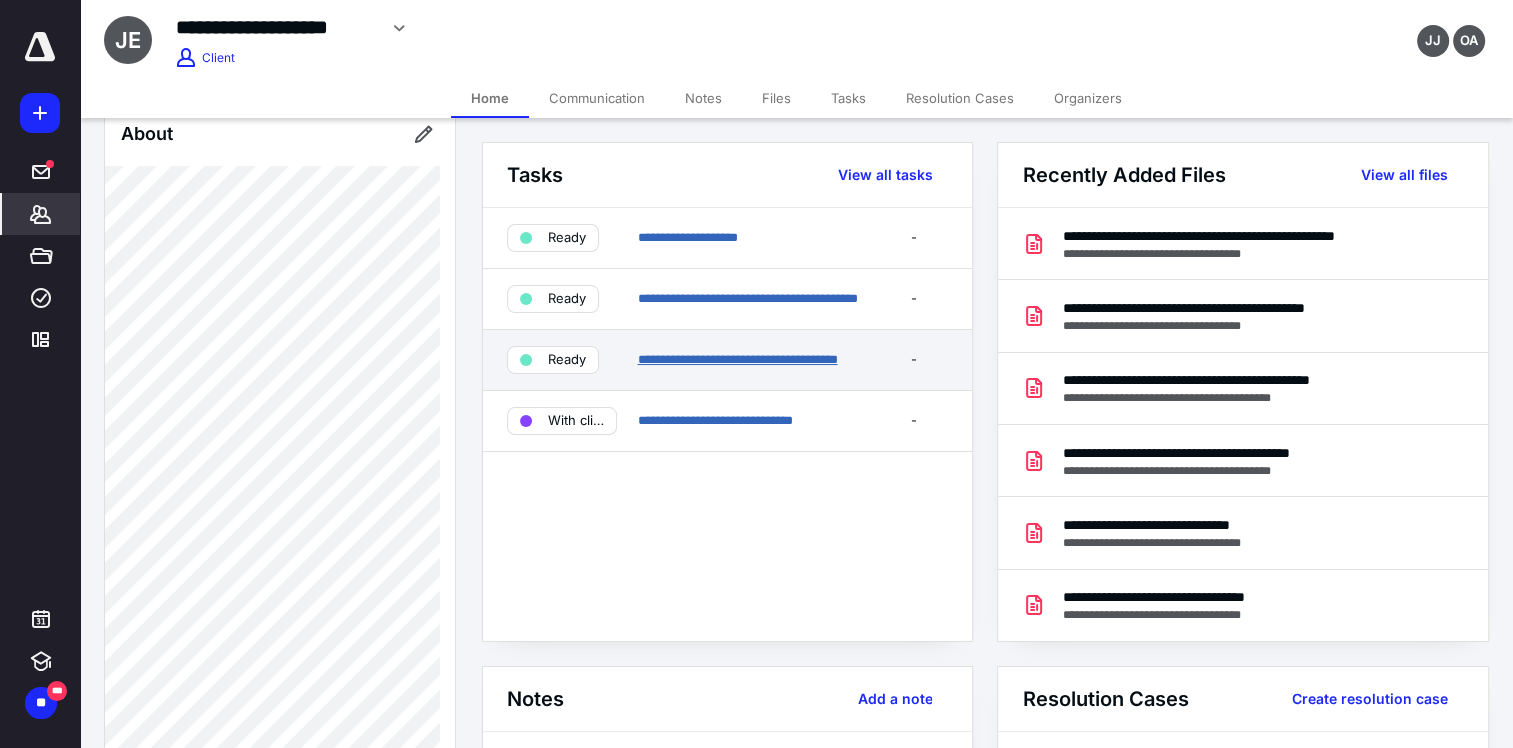 click on "**********" at bounding box center [737, 359] 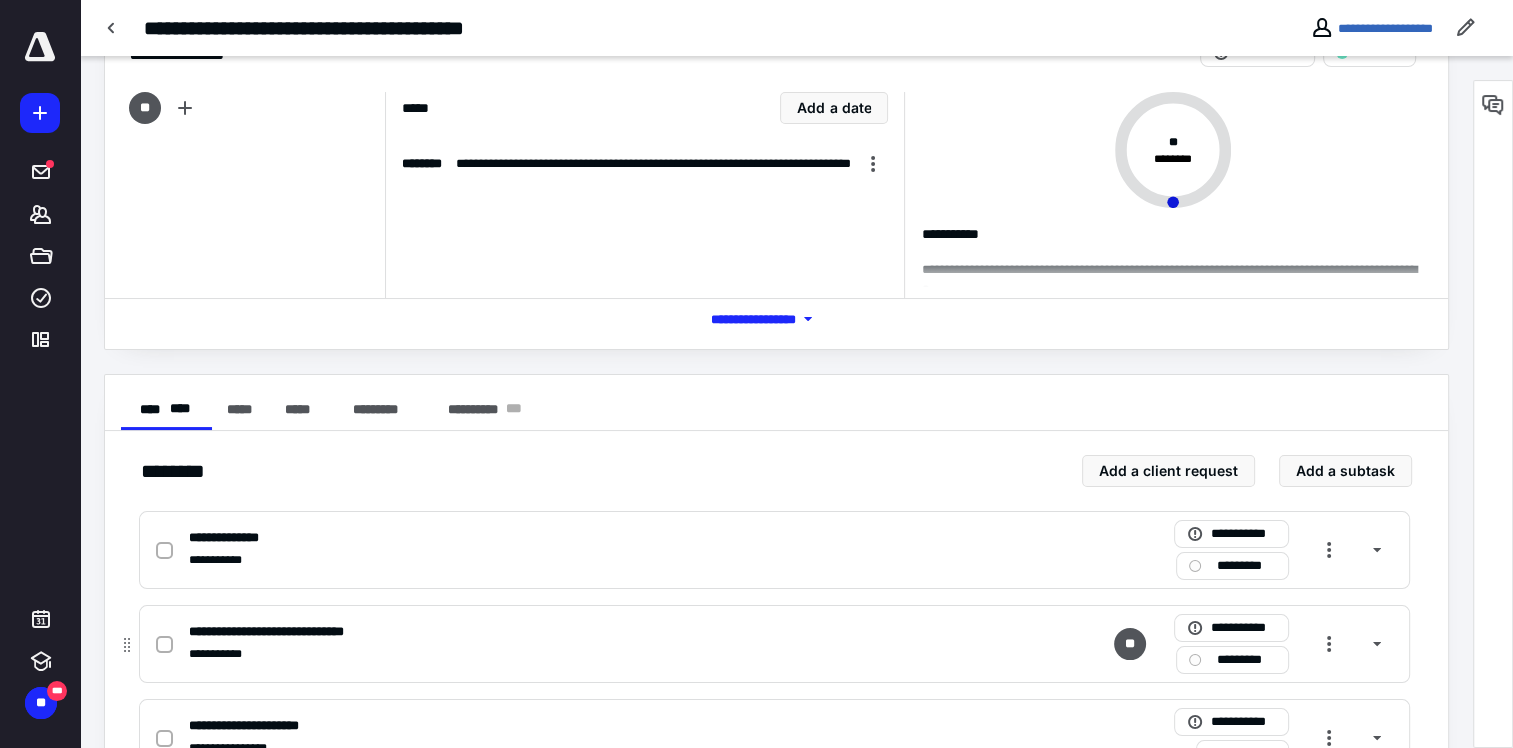 scroll, scrollTop: 200, scrollLeft: 0, axis: vertical 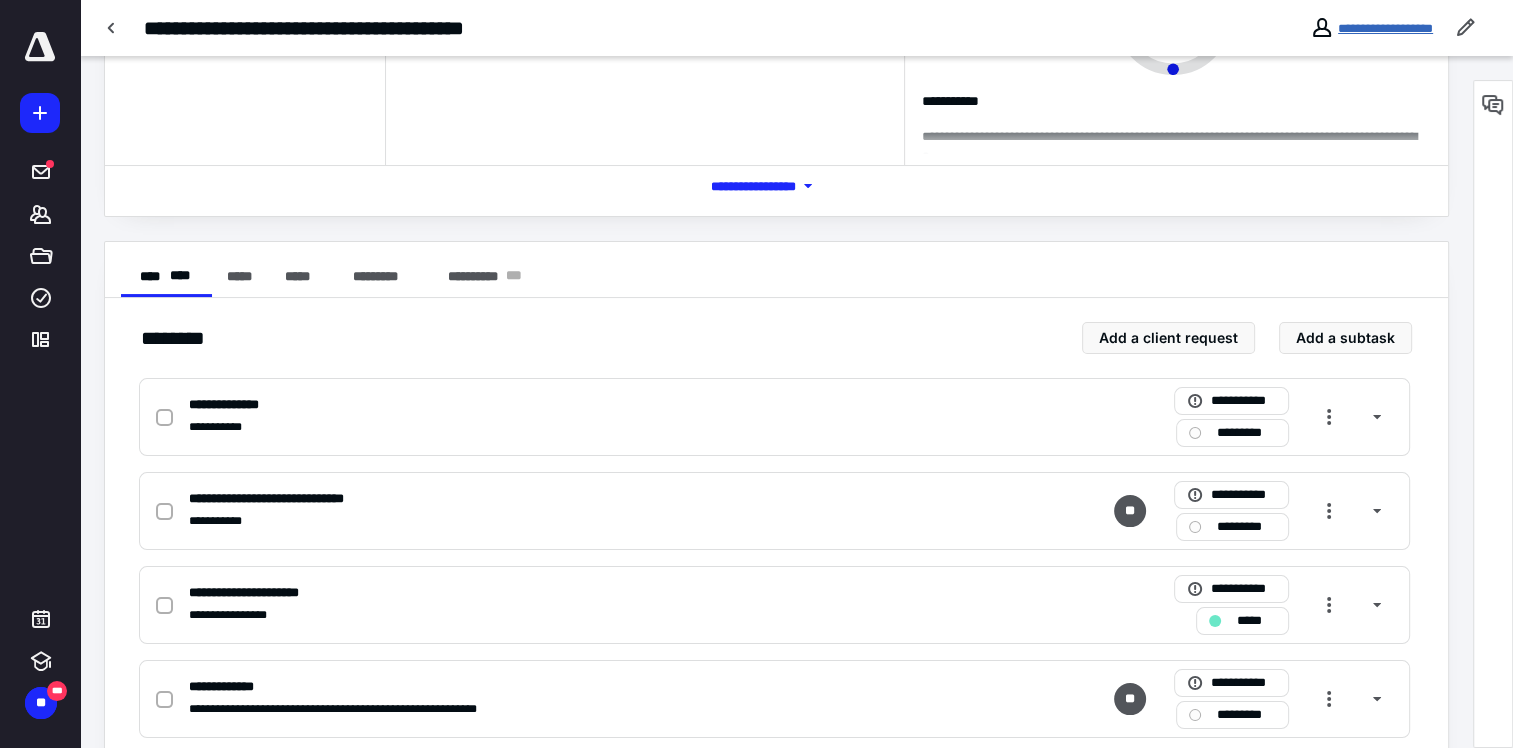 click on "**********" at bounding box center [1385, 28] 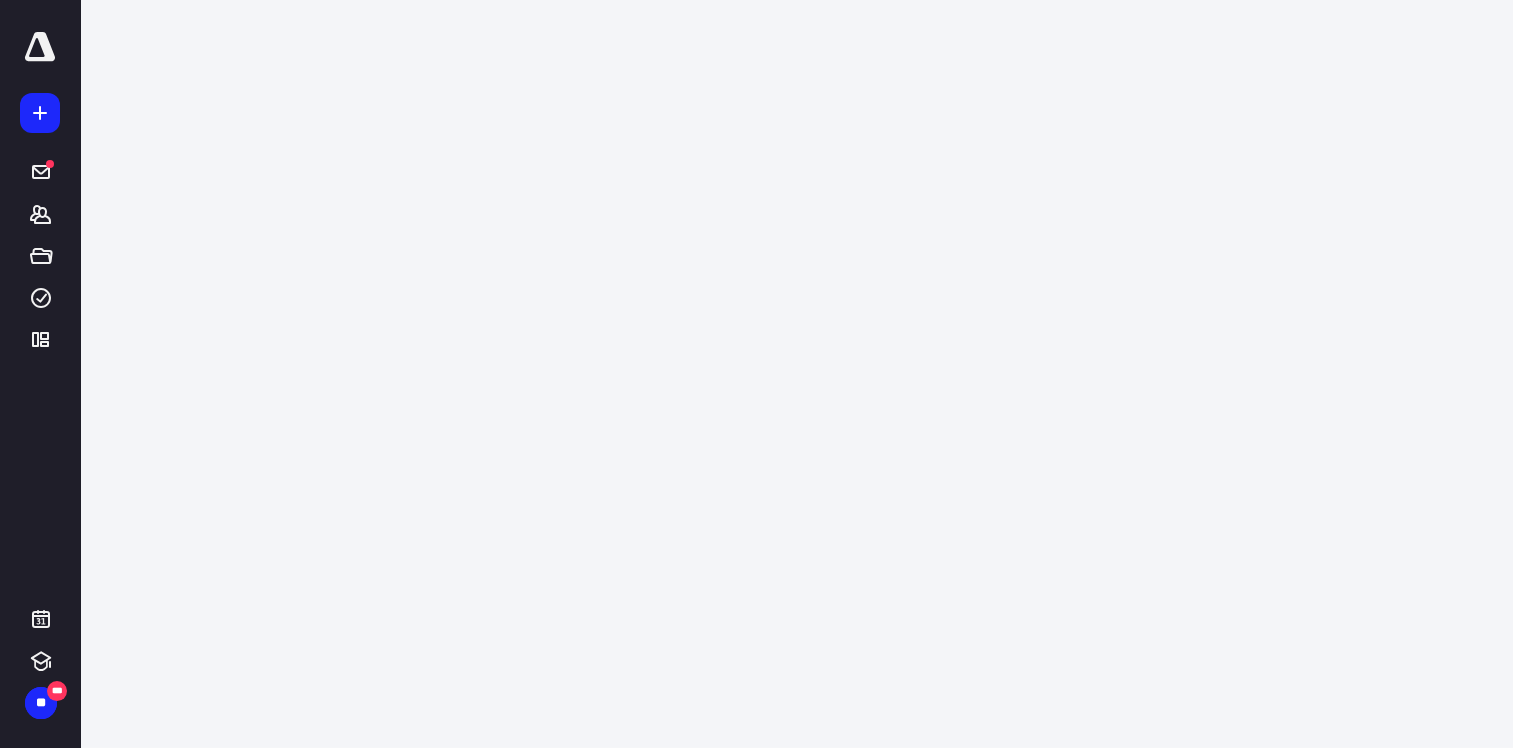 scroll, scrollTop: 0, scrollLeft: 0, axis: both 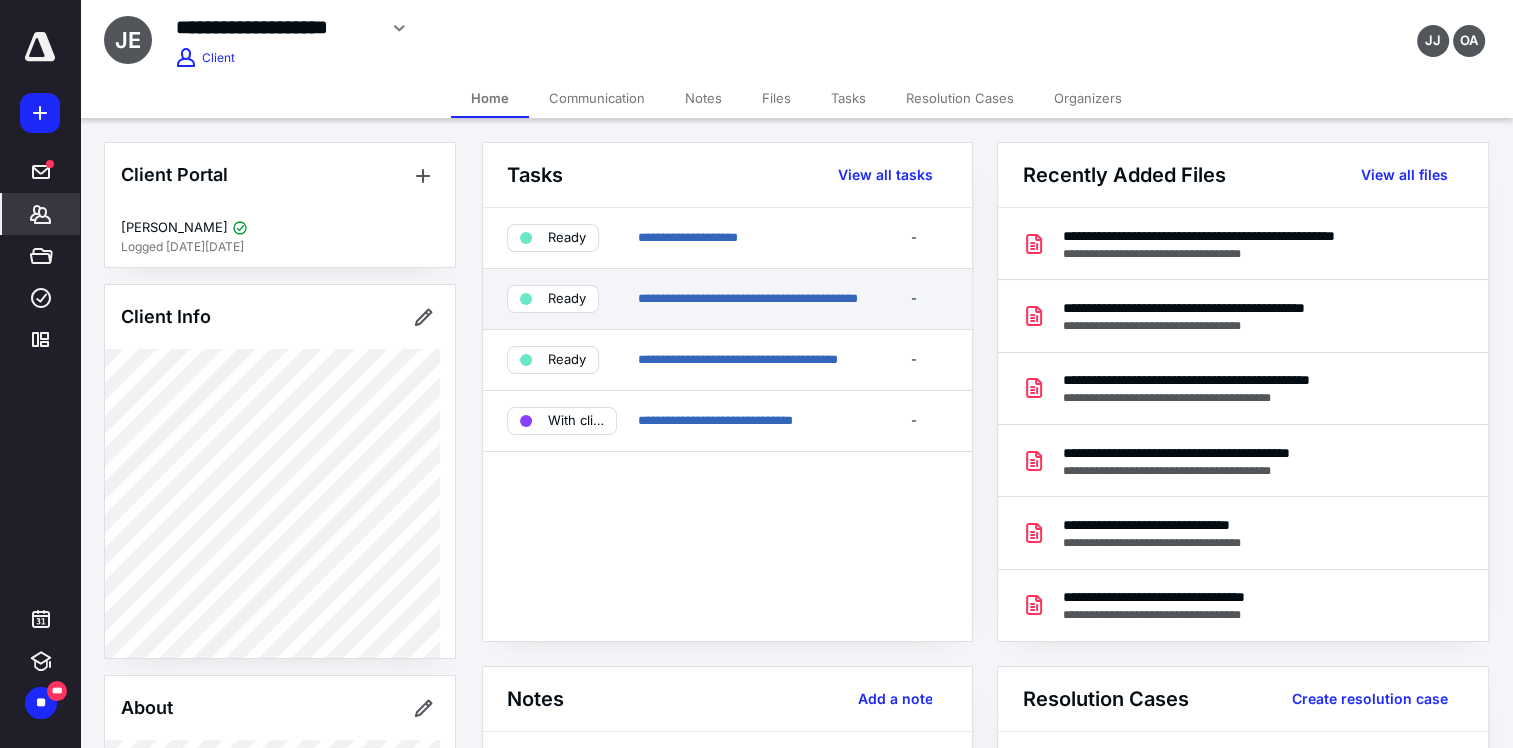 click on "**********" at bounding box center [727, 299] 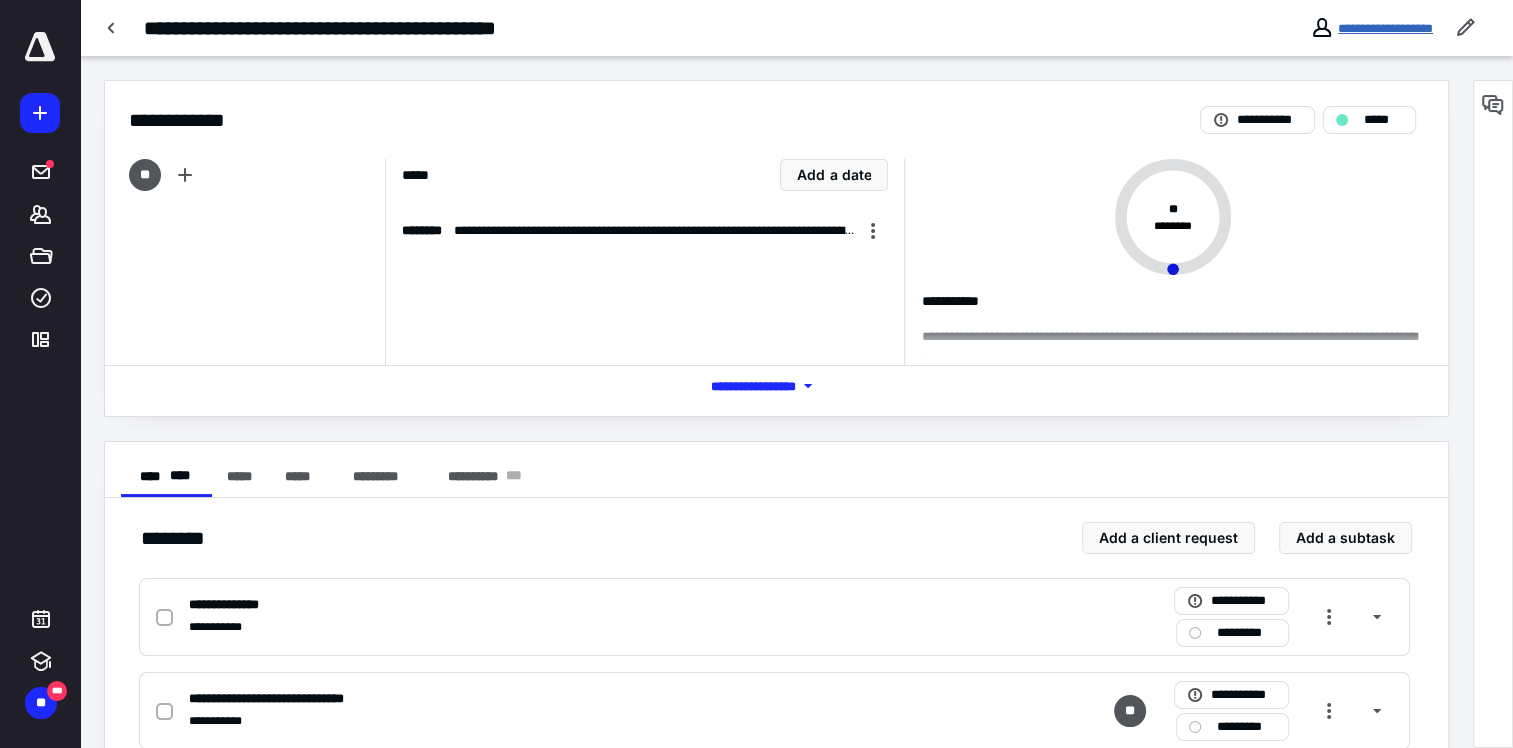 click on "**********" at bounding box center [1385, 28] 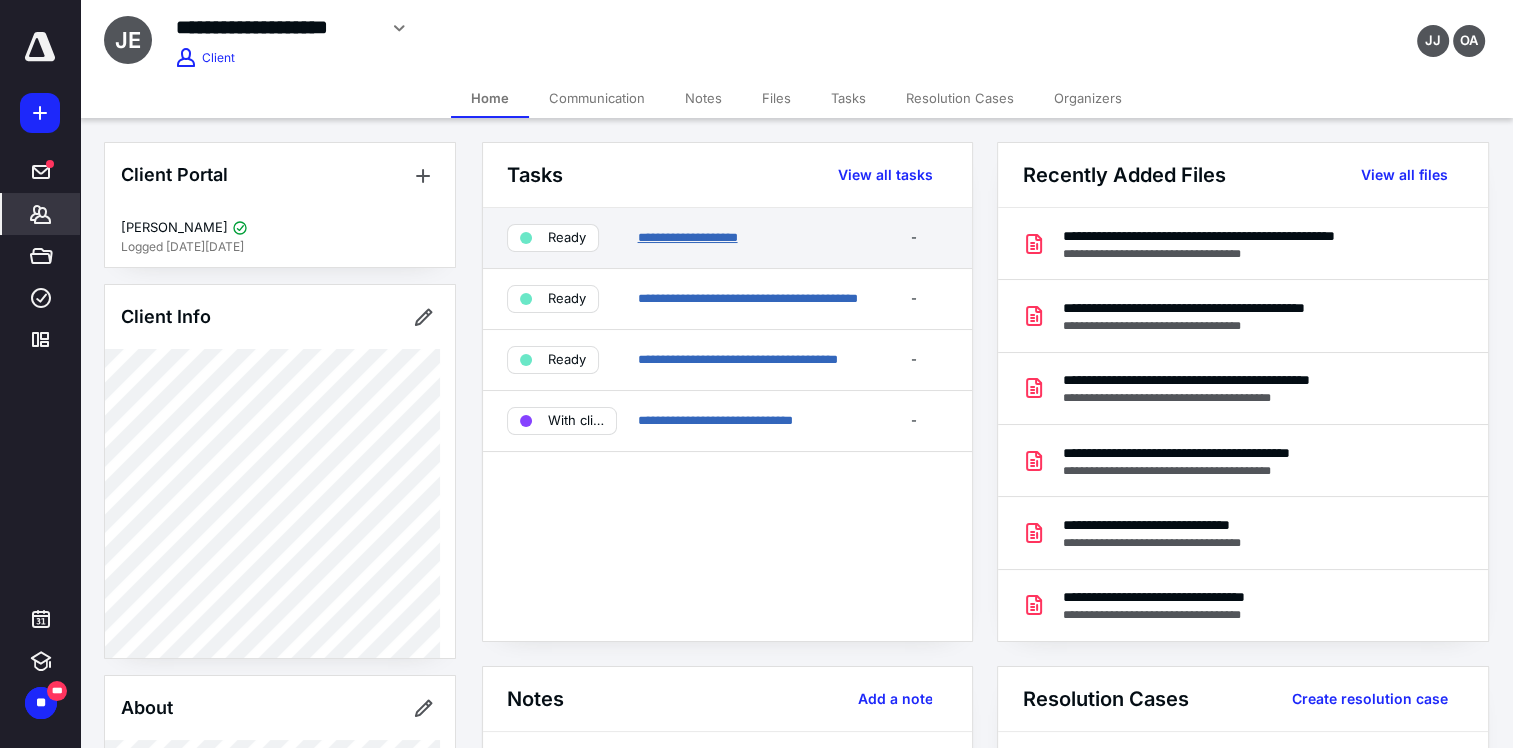 click on "**********" at bounding box center [687, 237] 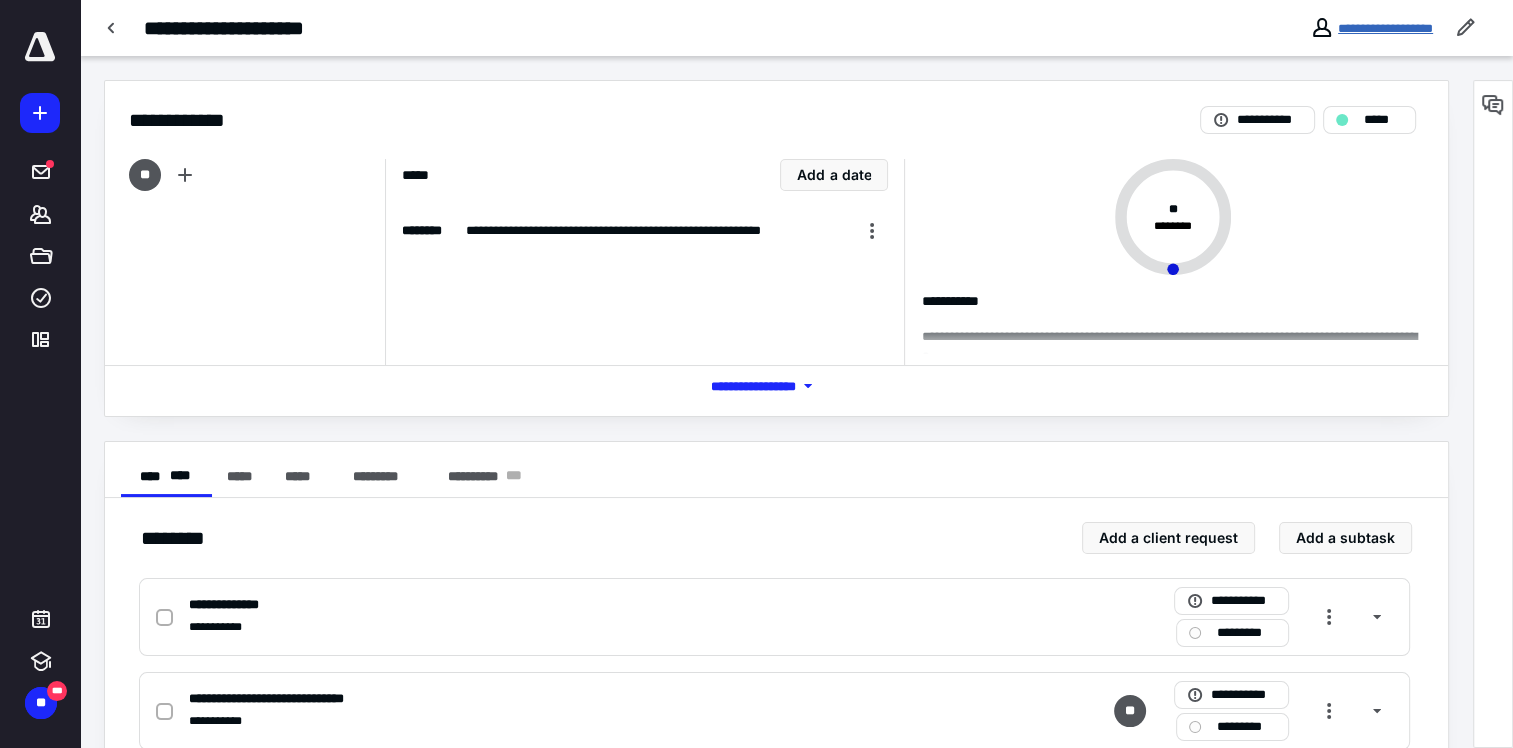 click on "**********" at bounding box center (1385, 28) 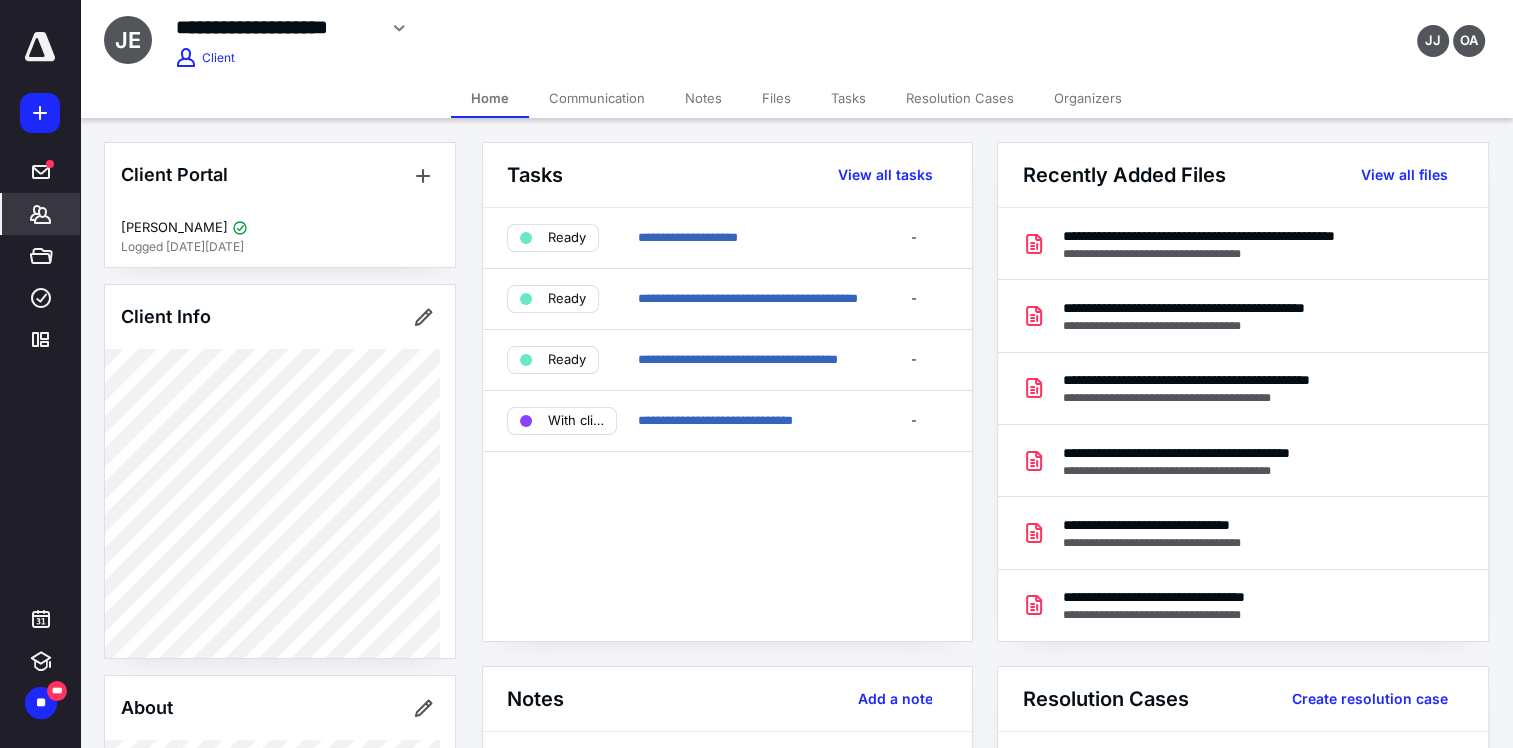 click 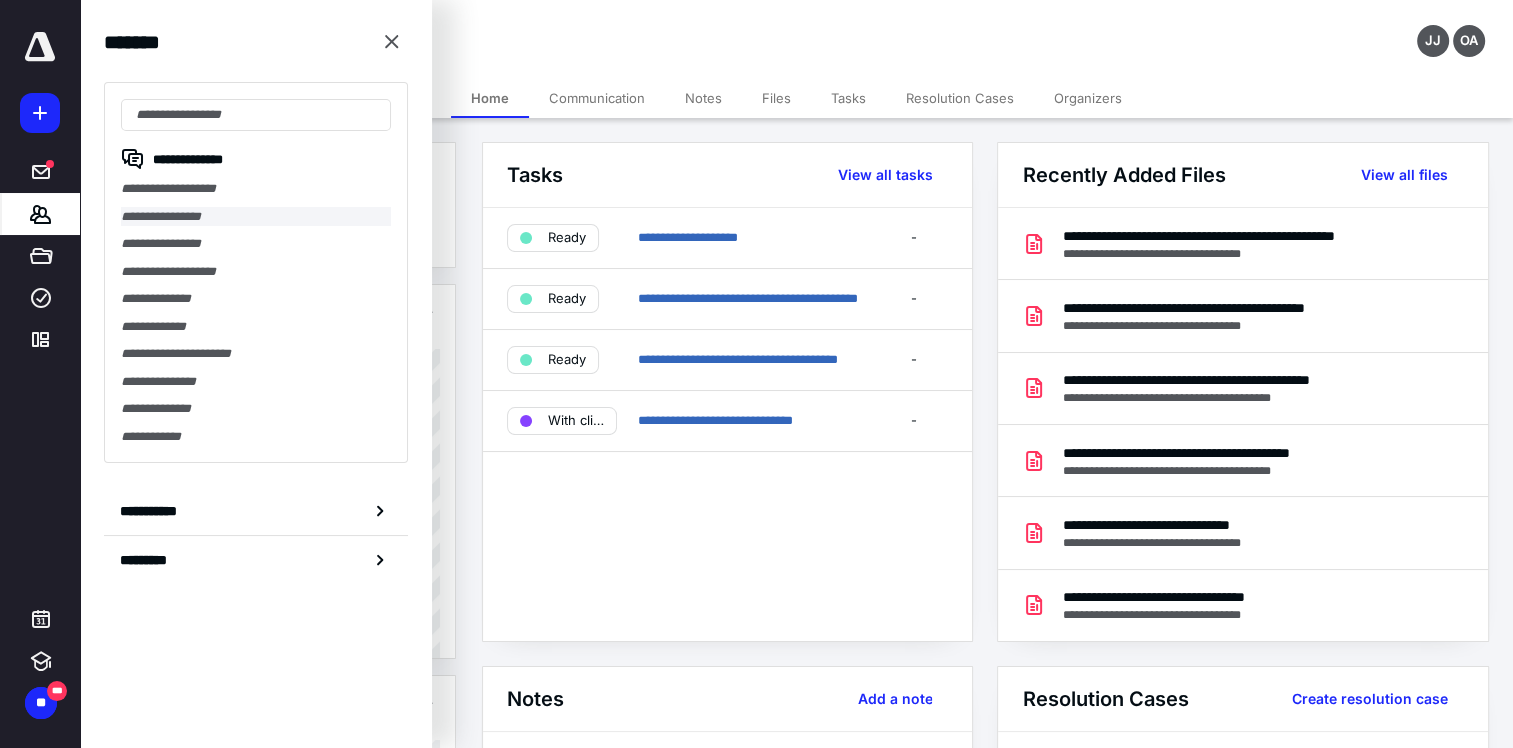 click on "**********" at bounding box center [256, 217] 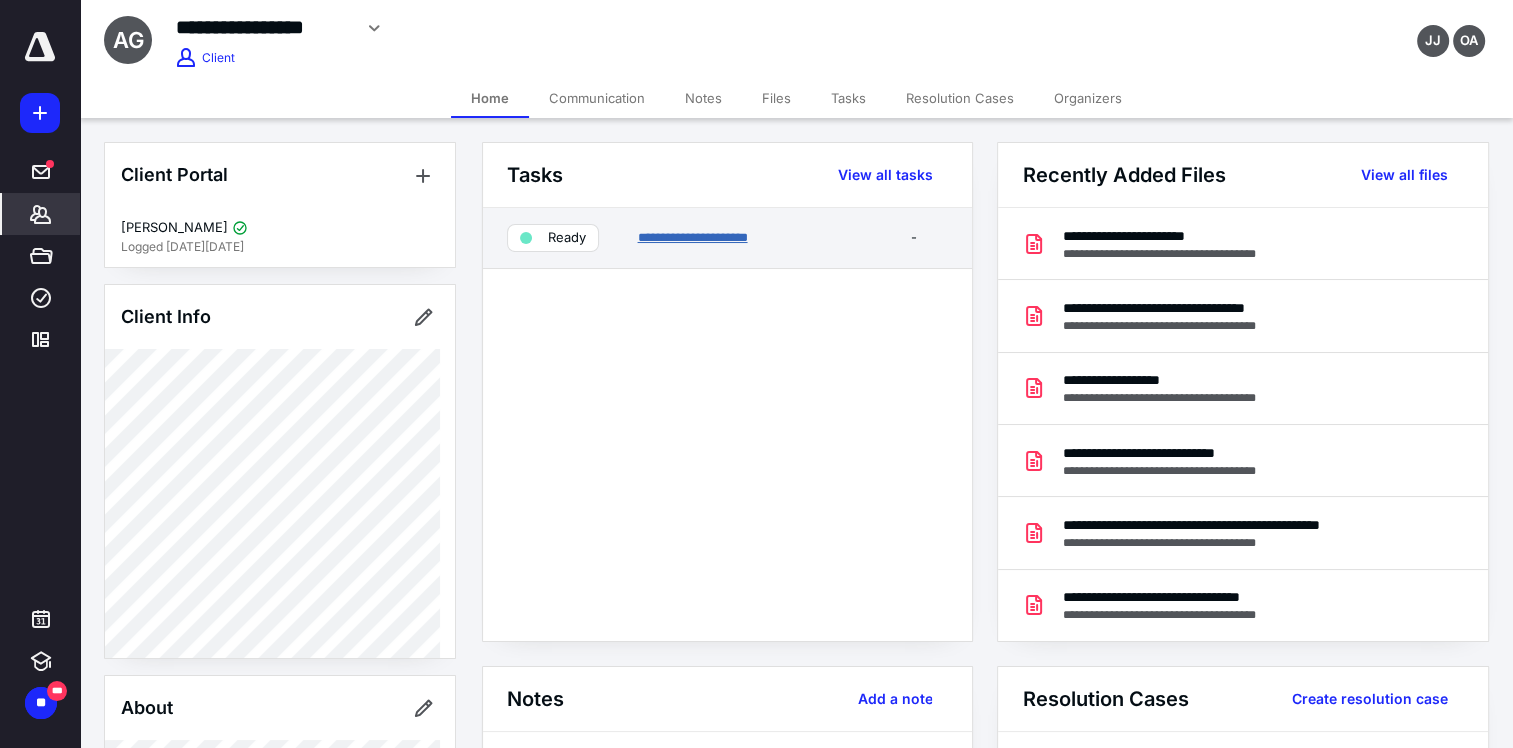 click on "**********" at bounding box center (692, 237) 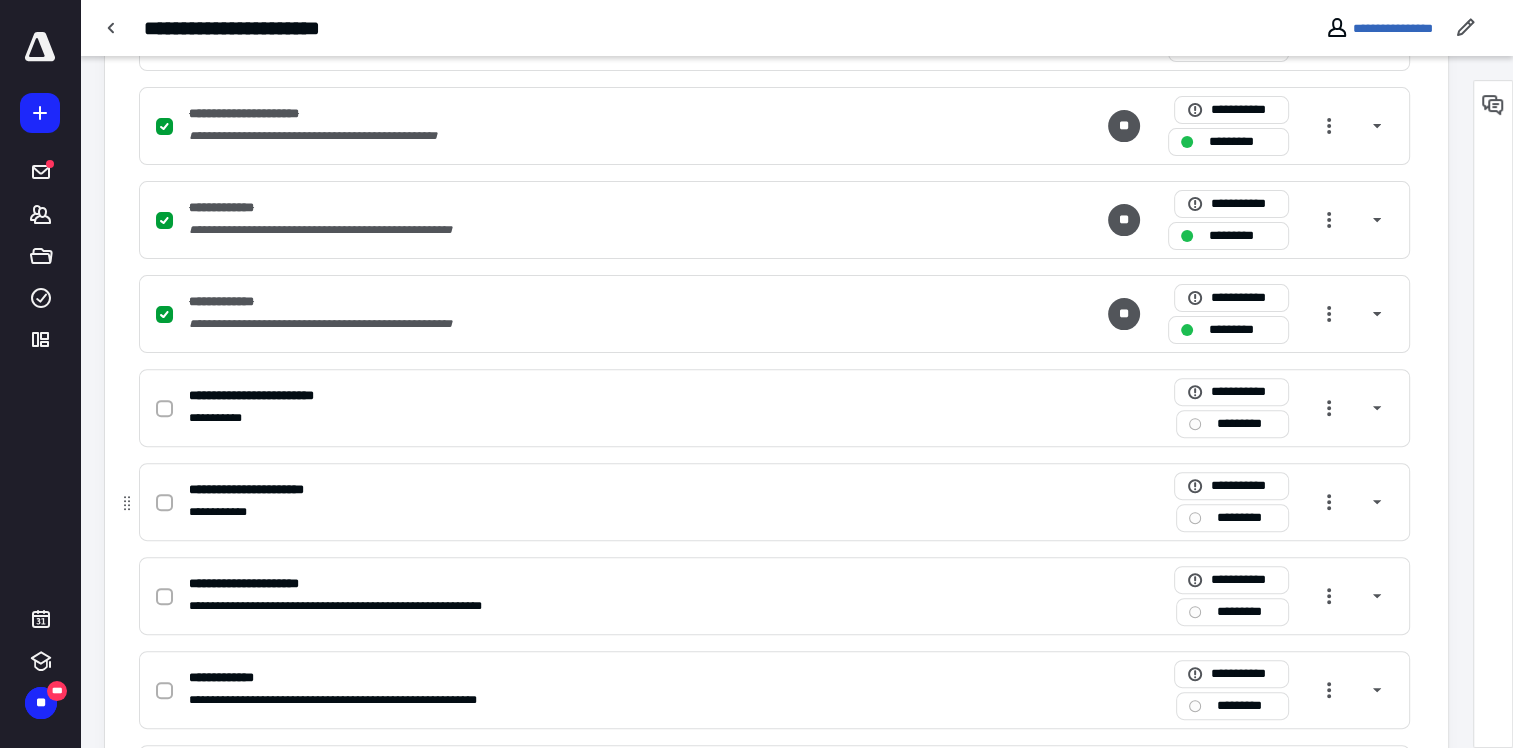 scroll, scrollTop: 600, scrollLeft: 0, axis: vertical 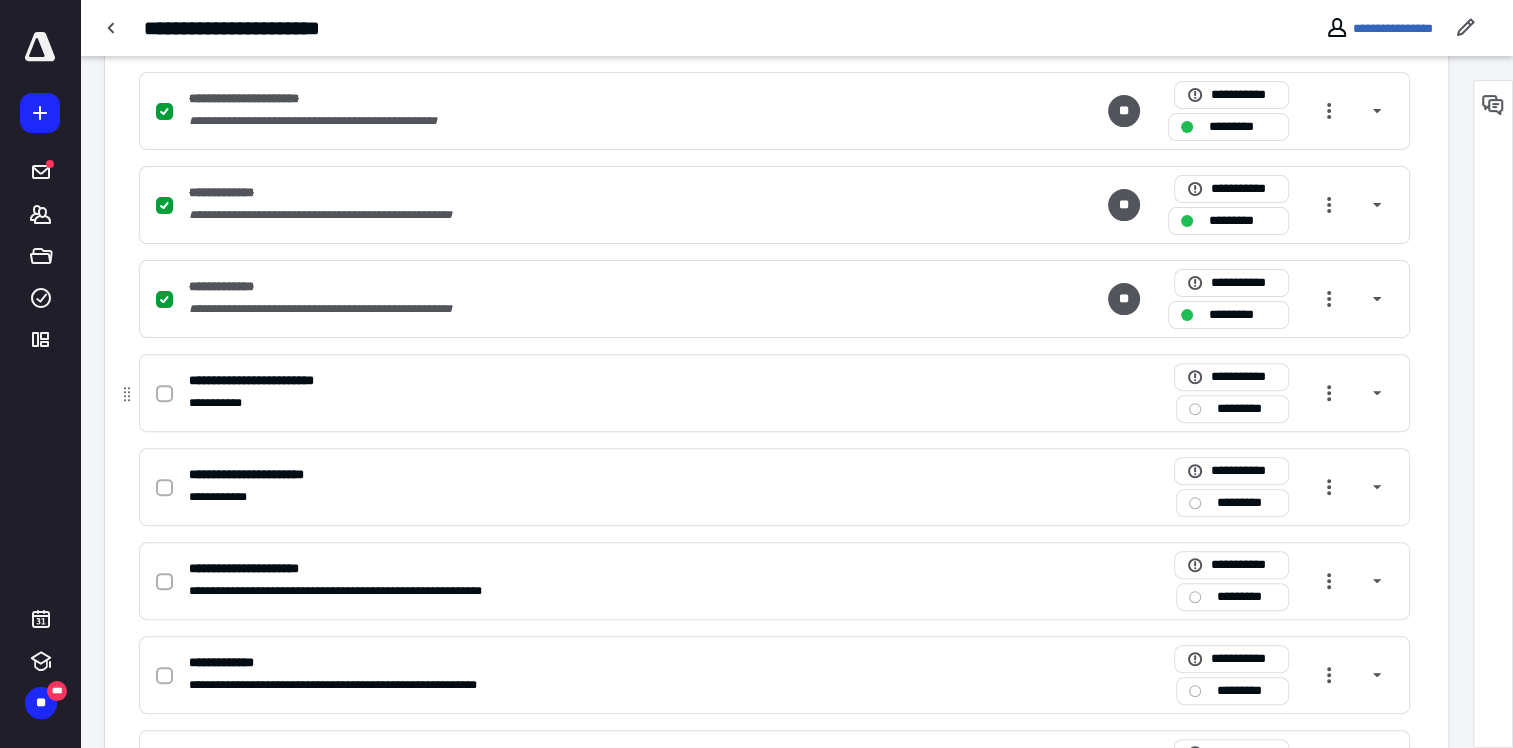 click 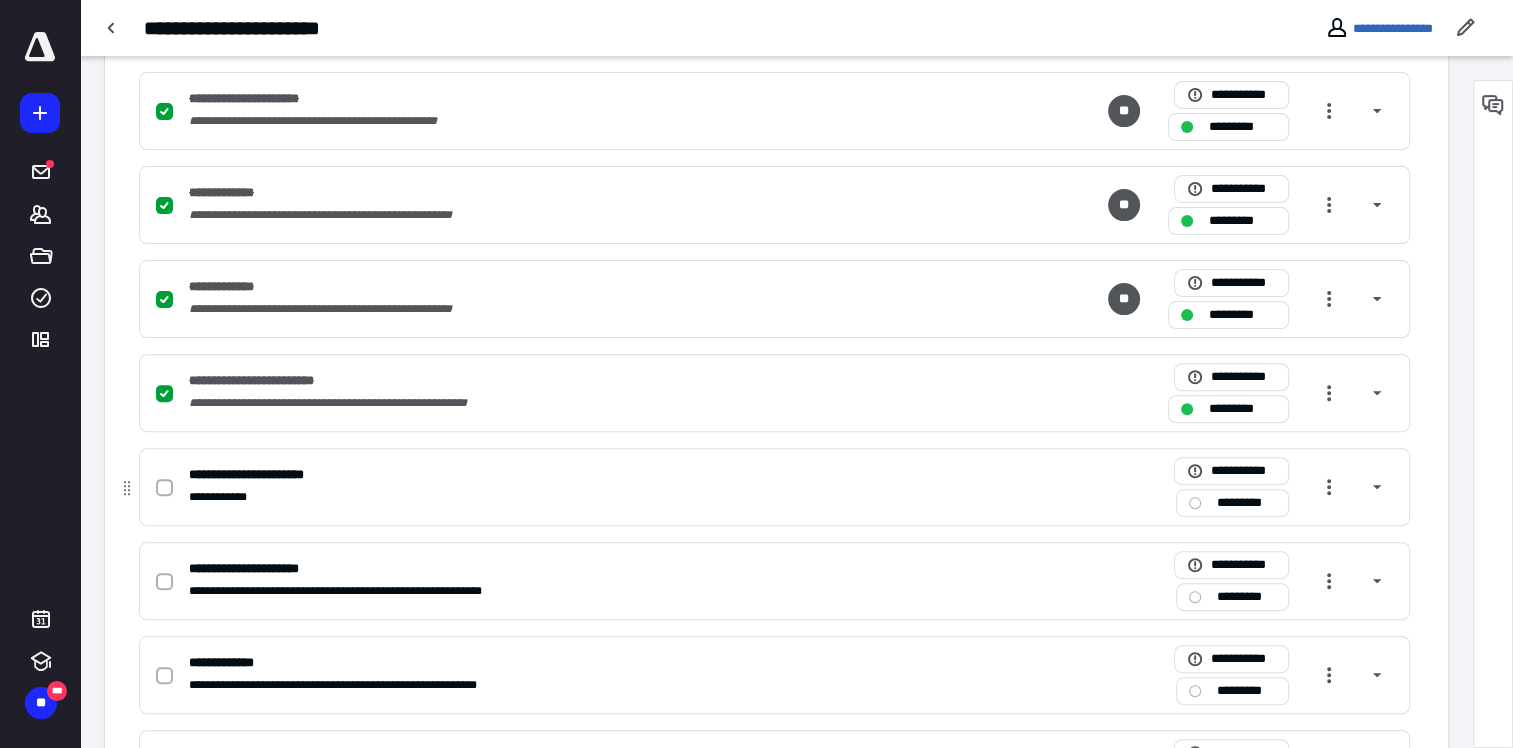 click 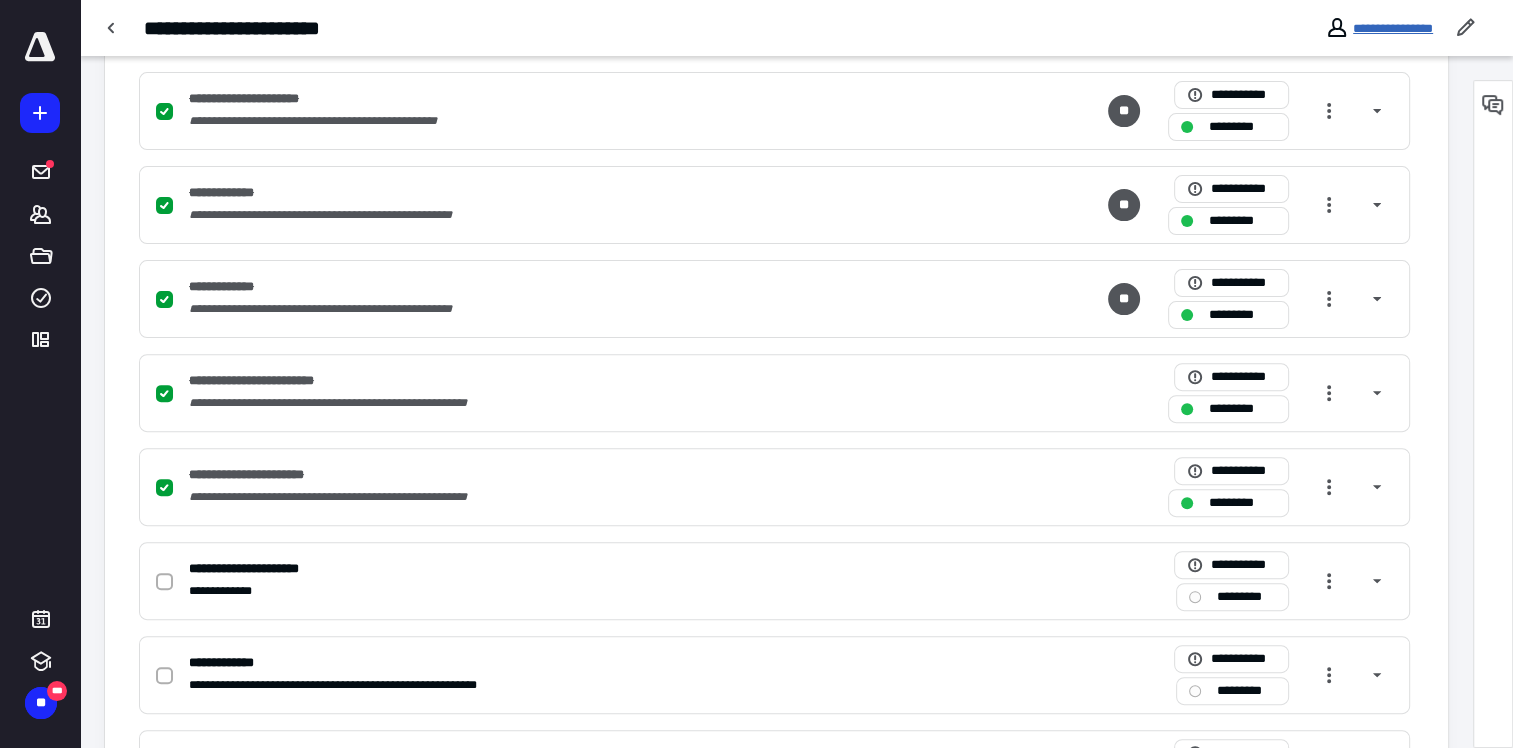 click on "**********" at bounding box center (1393, 28) 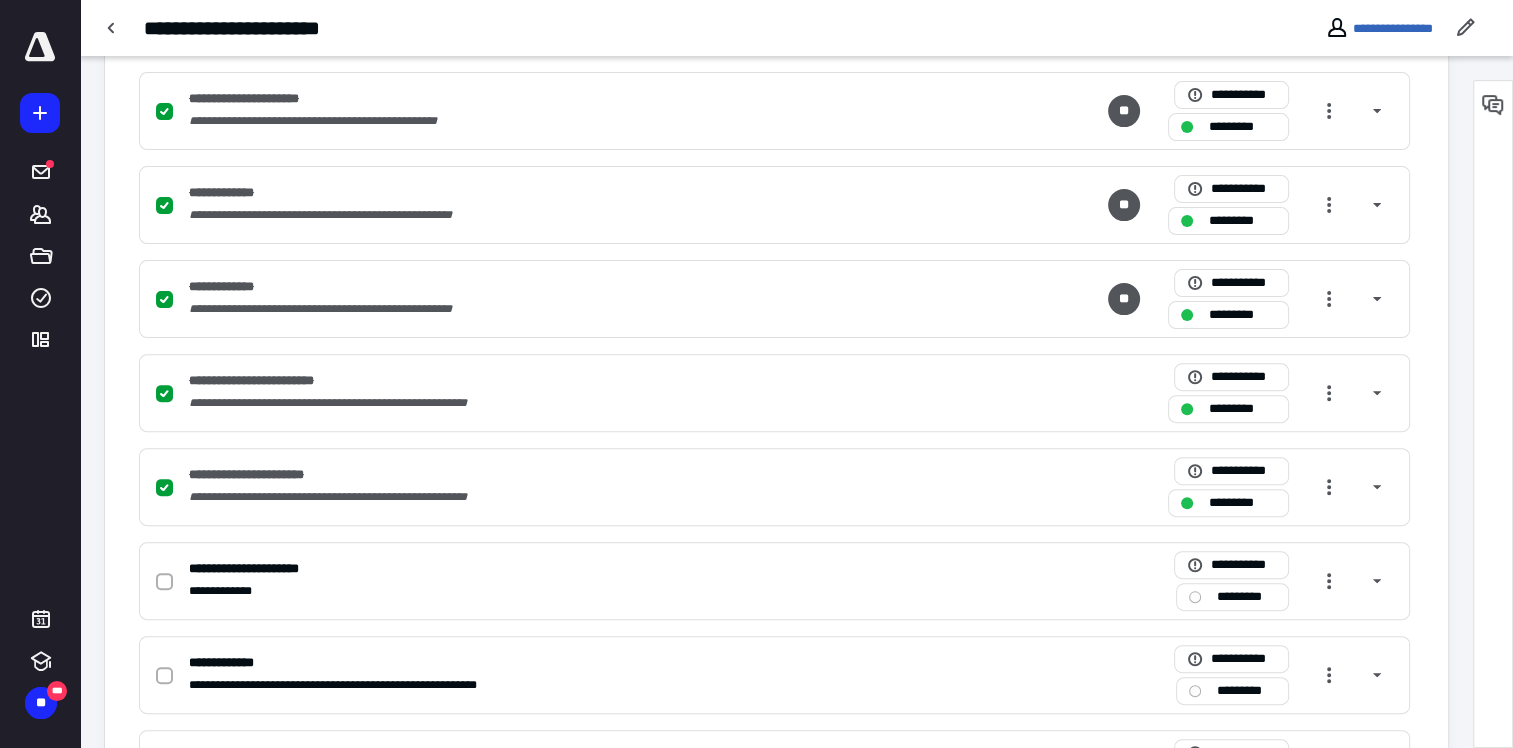 scroll, scrollTop: 0, scrollLeft: 0, axis: both 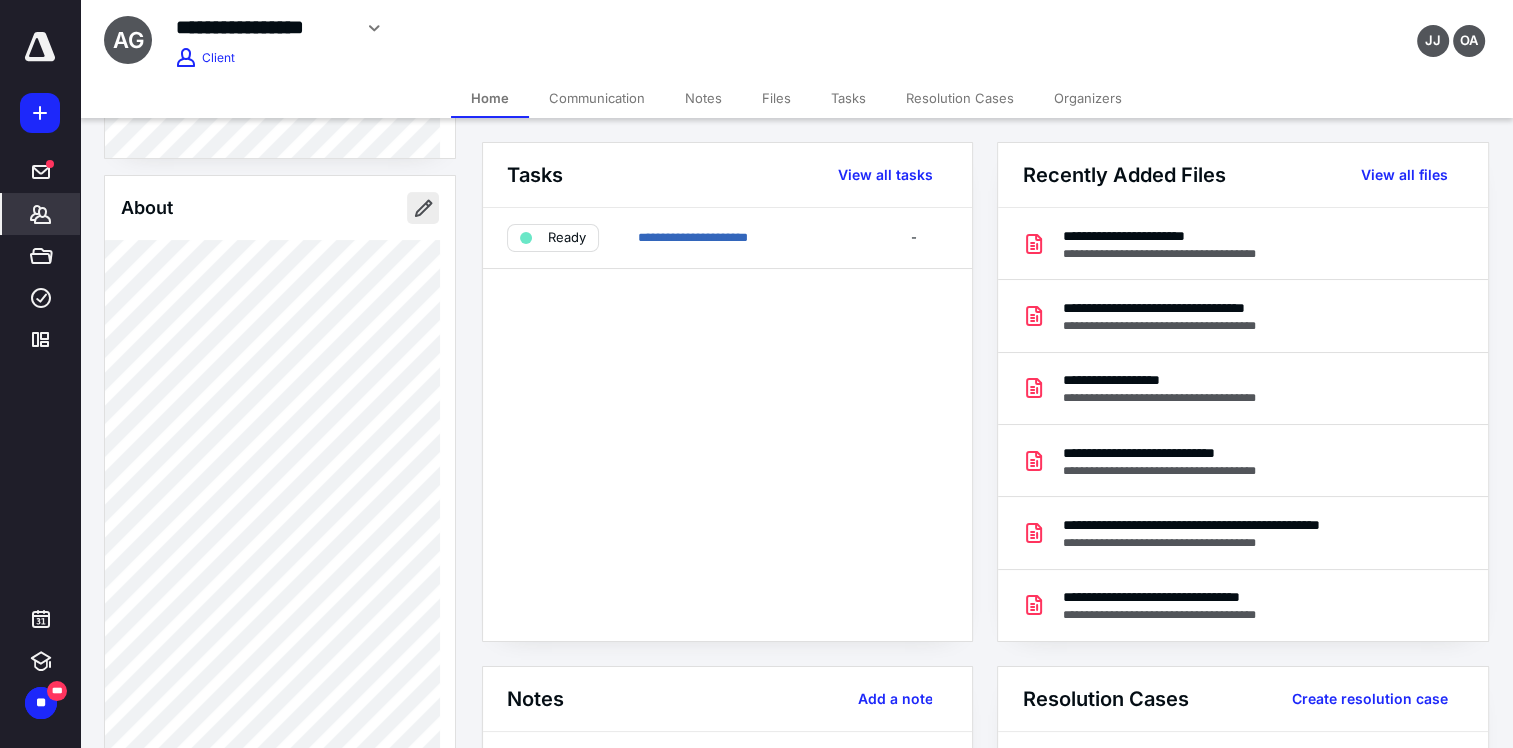 click at bounding box center [423, 208] 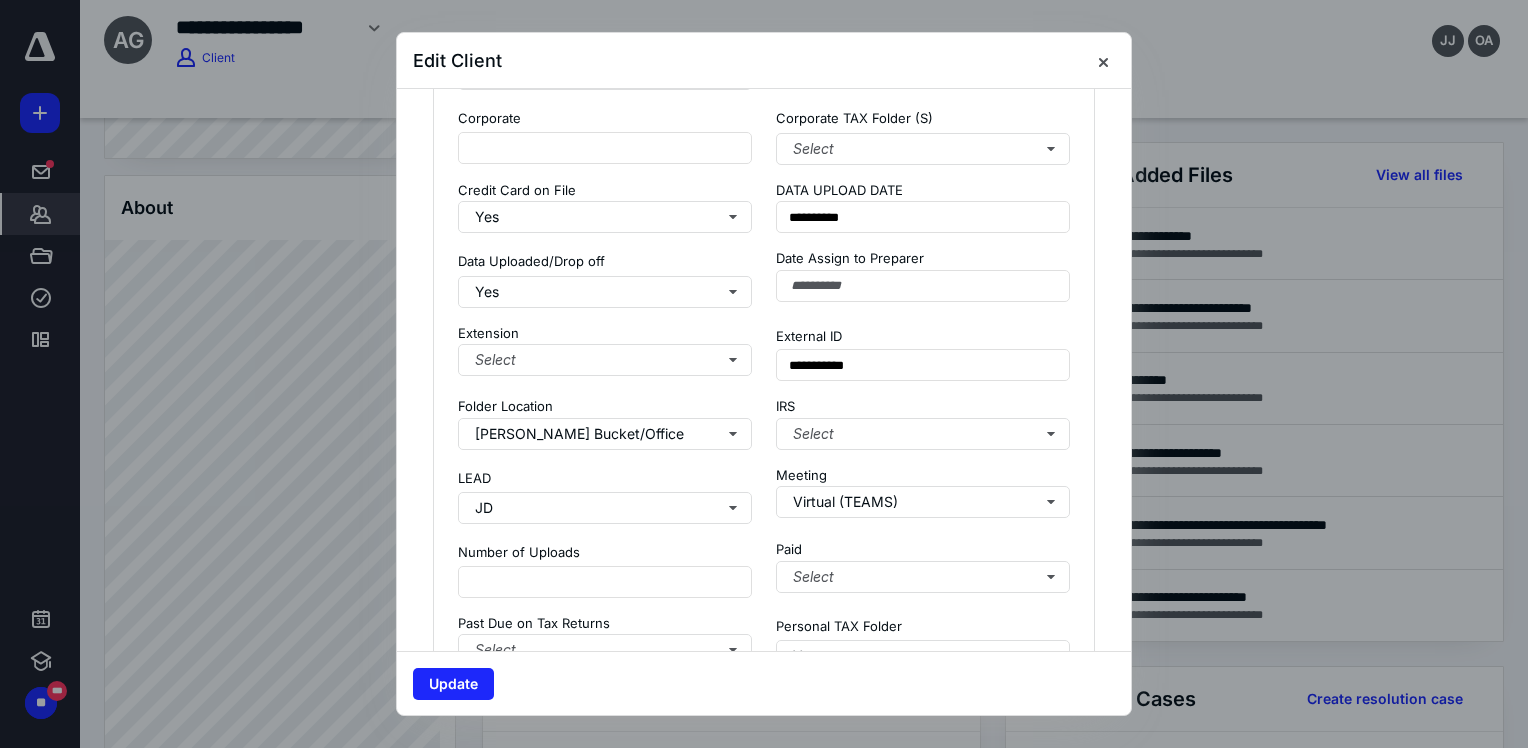 scroll, scrollTop: 1900, scrollLeft: 0, axis: vertical 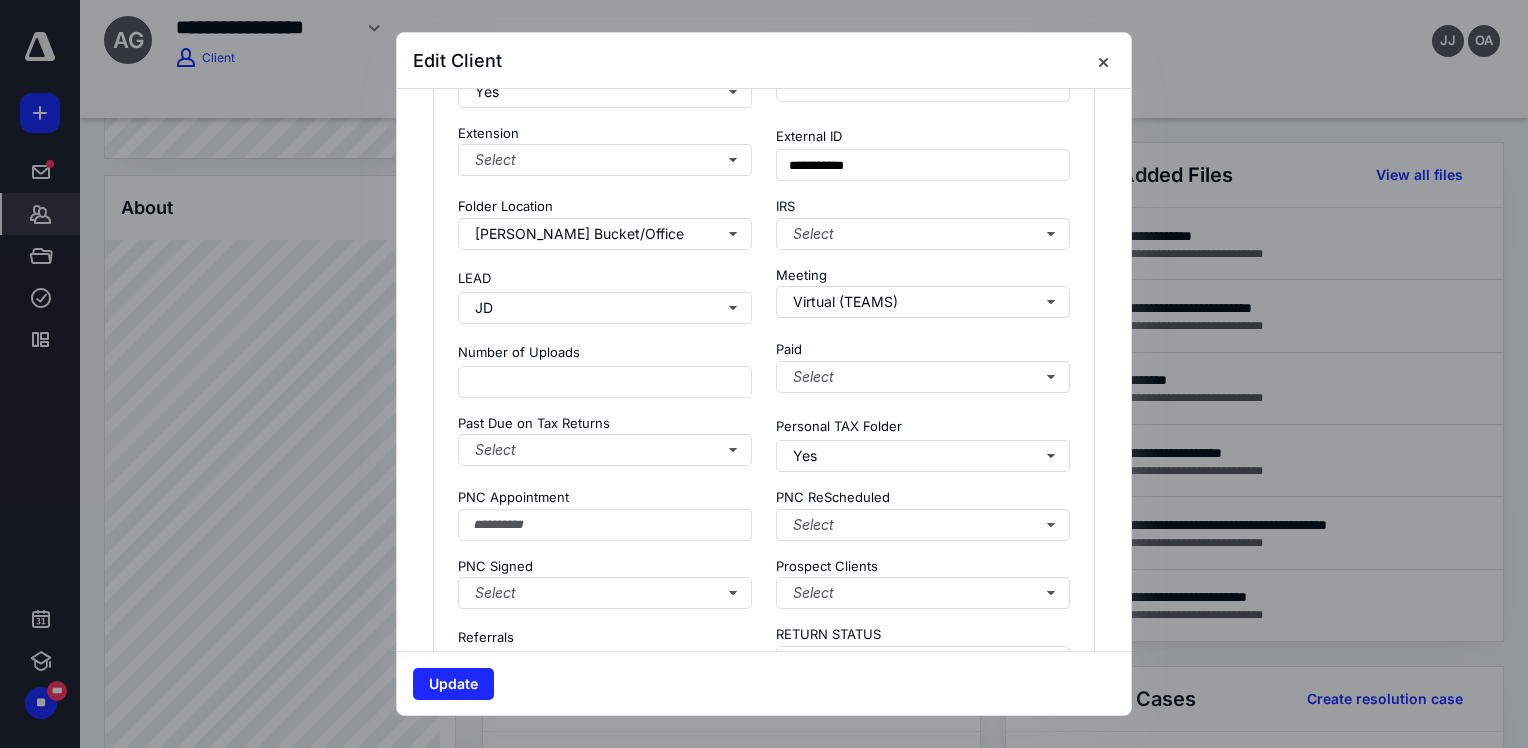 click on "**********" at bounding box center [764, 448] 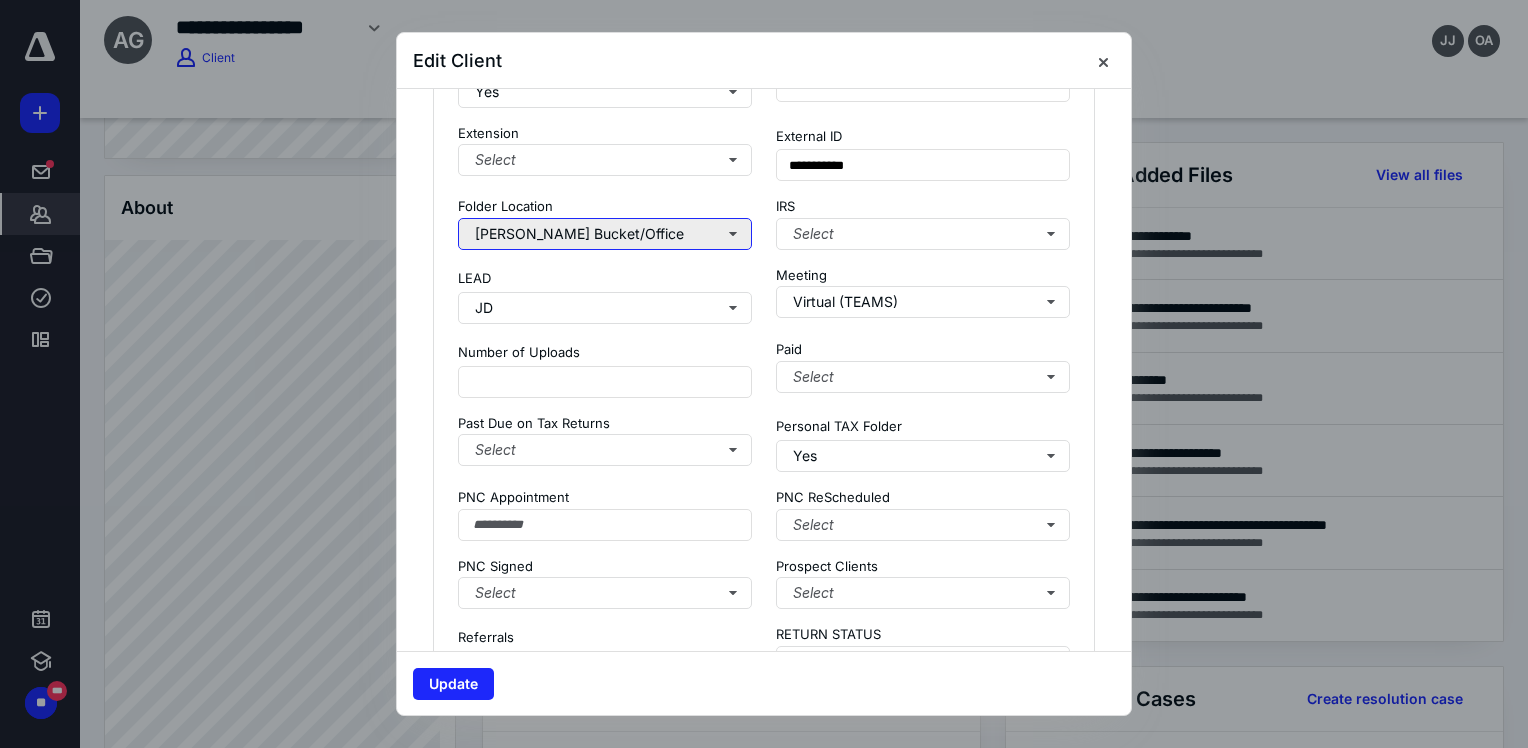 click on "Jose De Leon's Bucket/Office" at bounding box center (605, 234) 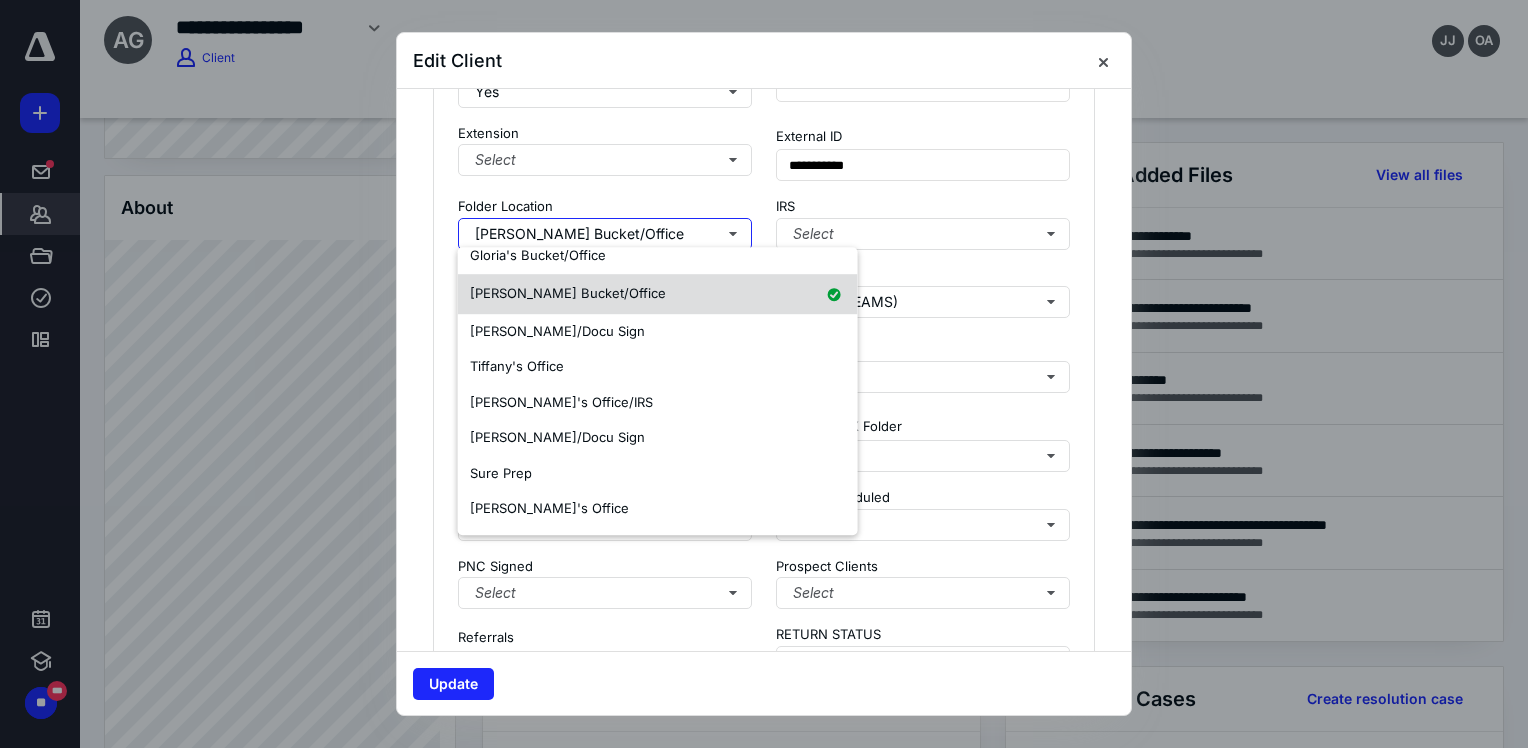 scroll, scrollTop: 200, scrollLeft: 0, axis: vertical 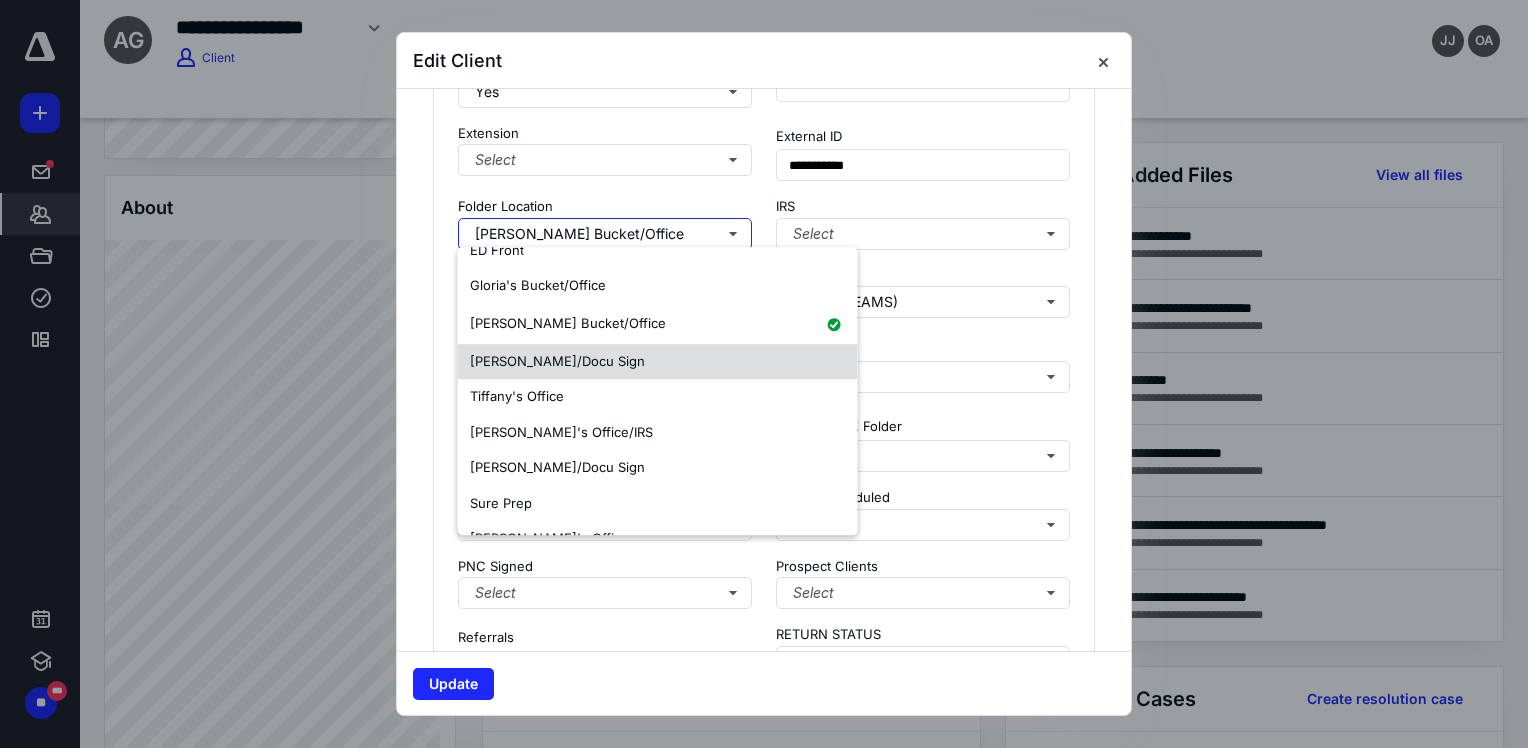 click on "Isabell/Docu Sign" at bounding box center [557, 361] 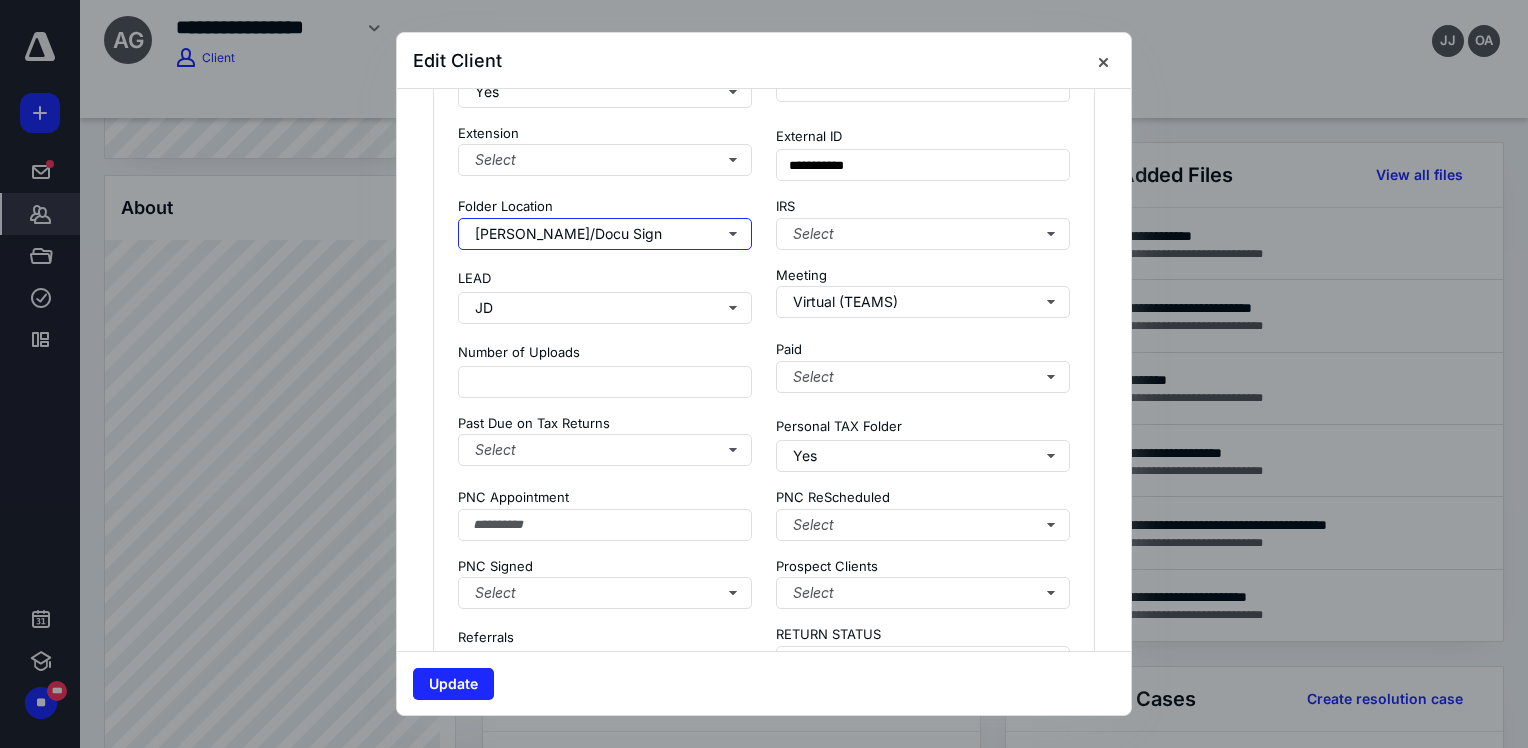scroll, scrollTop: 0, scrollLeft: 0, axis: both 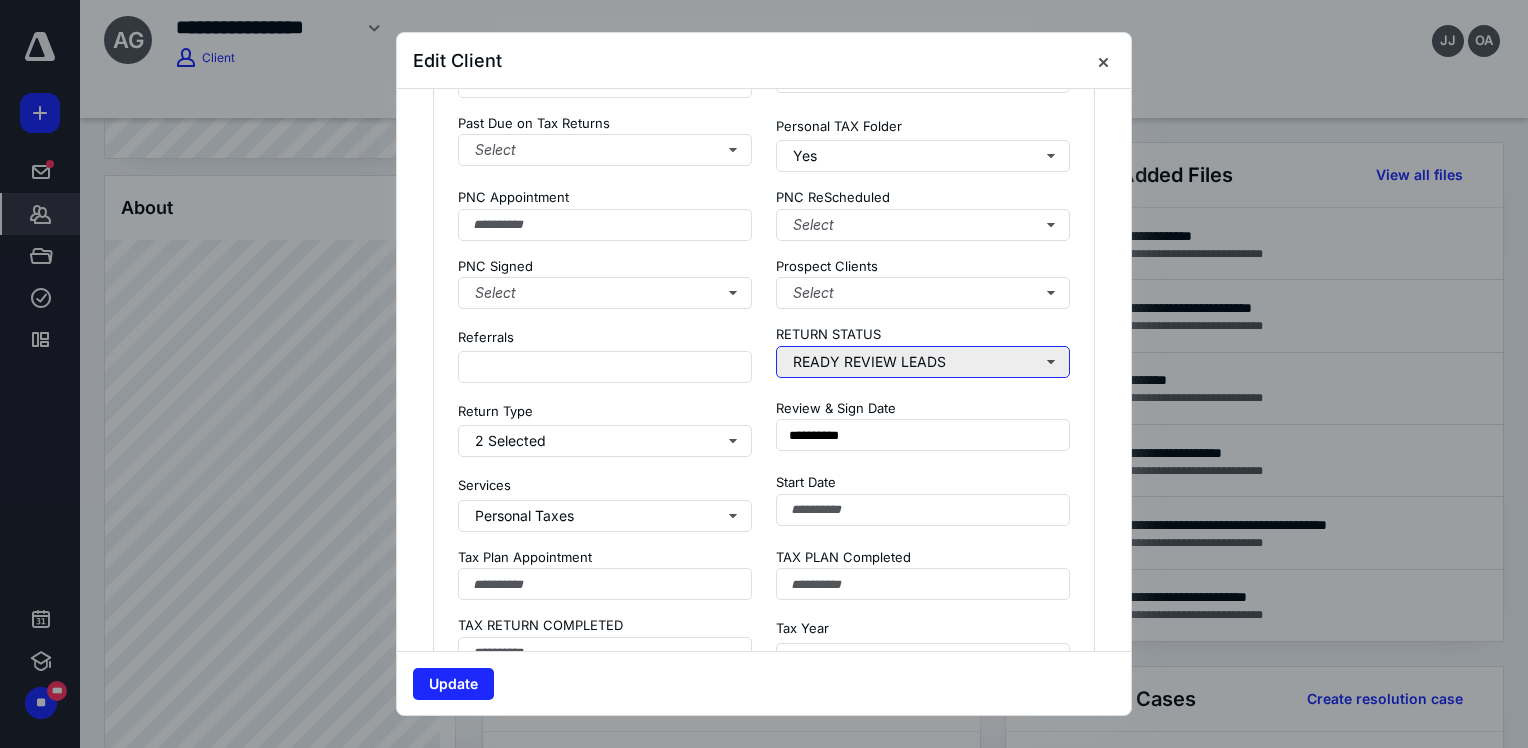 click on "READY REVIEW LEADS" at bounding box center [923, 362] 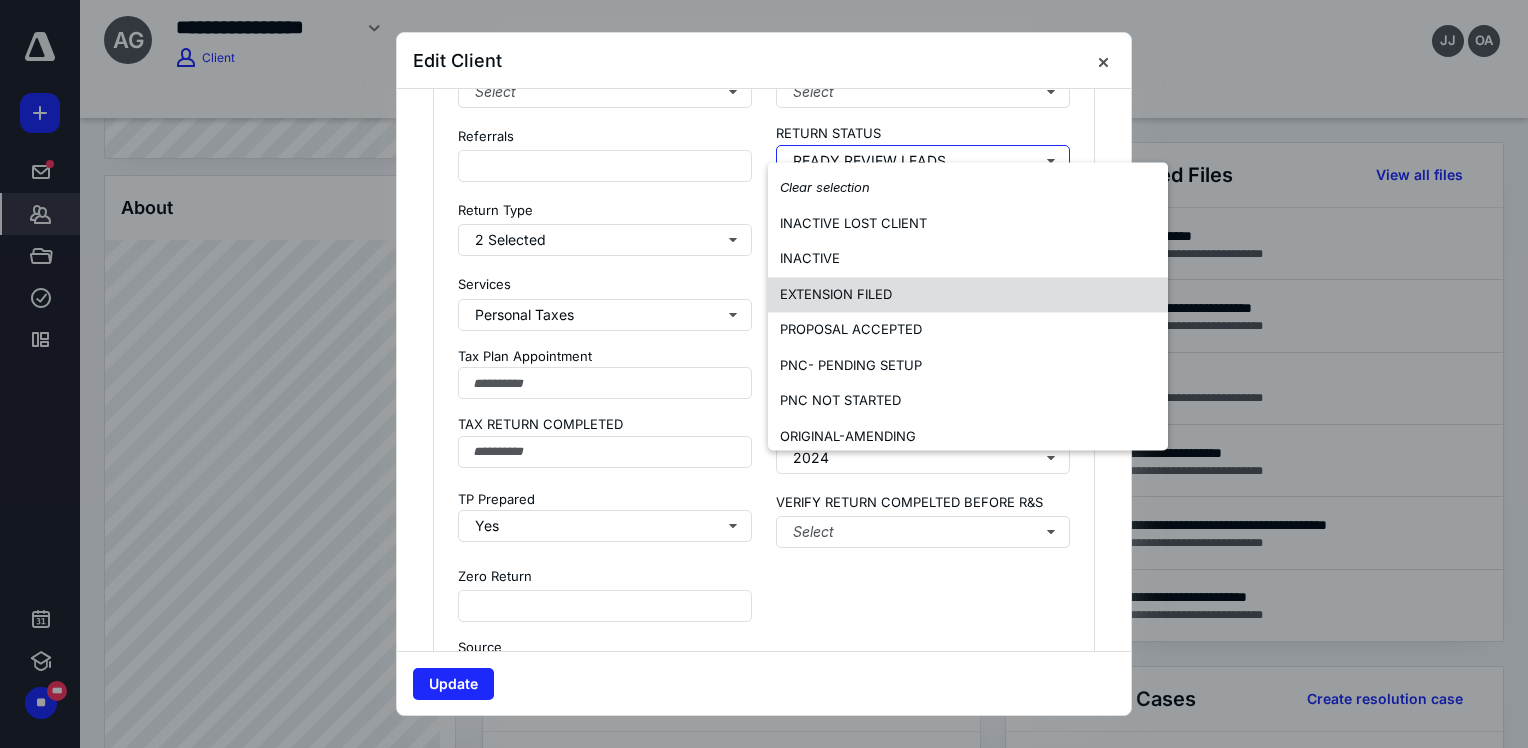 scroll, scrollTop: 2400, scrollLeft: 0, axis: vertical 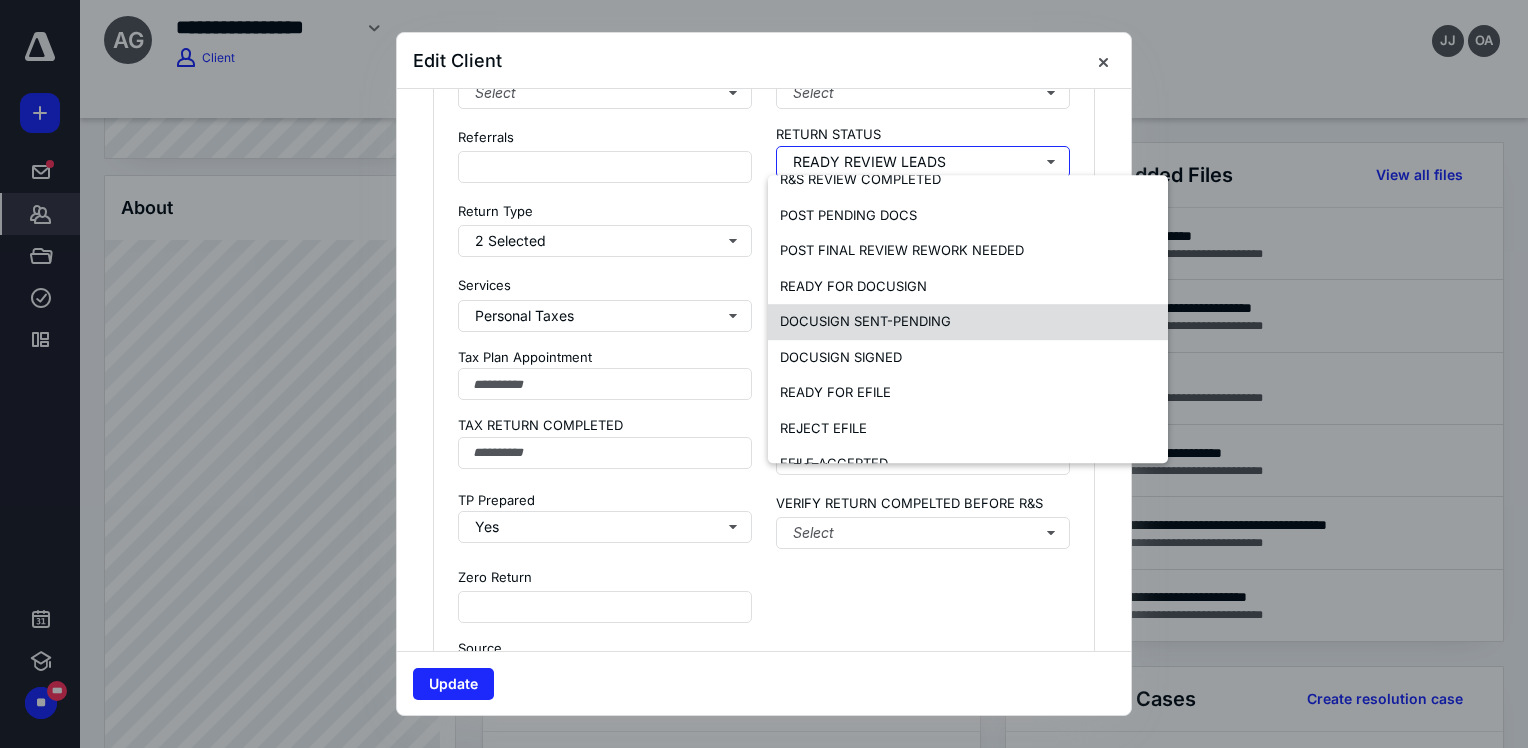 click on "DOCUSIGN SENT-PENDING" at bounding box center (865, 322) 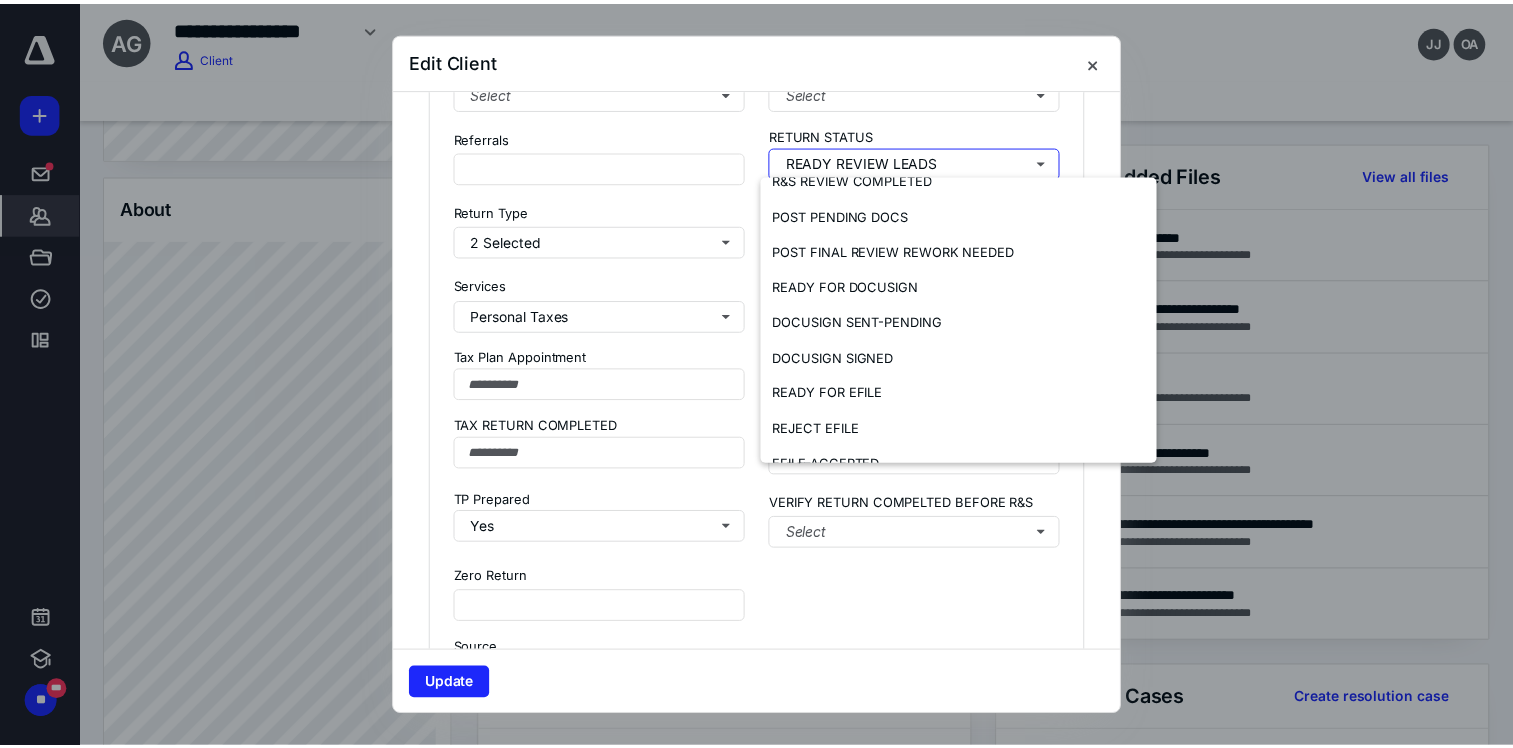 scroll, scrollTop: 0, scrollLeft: 0, axis: both 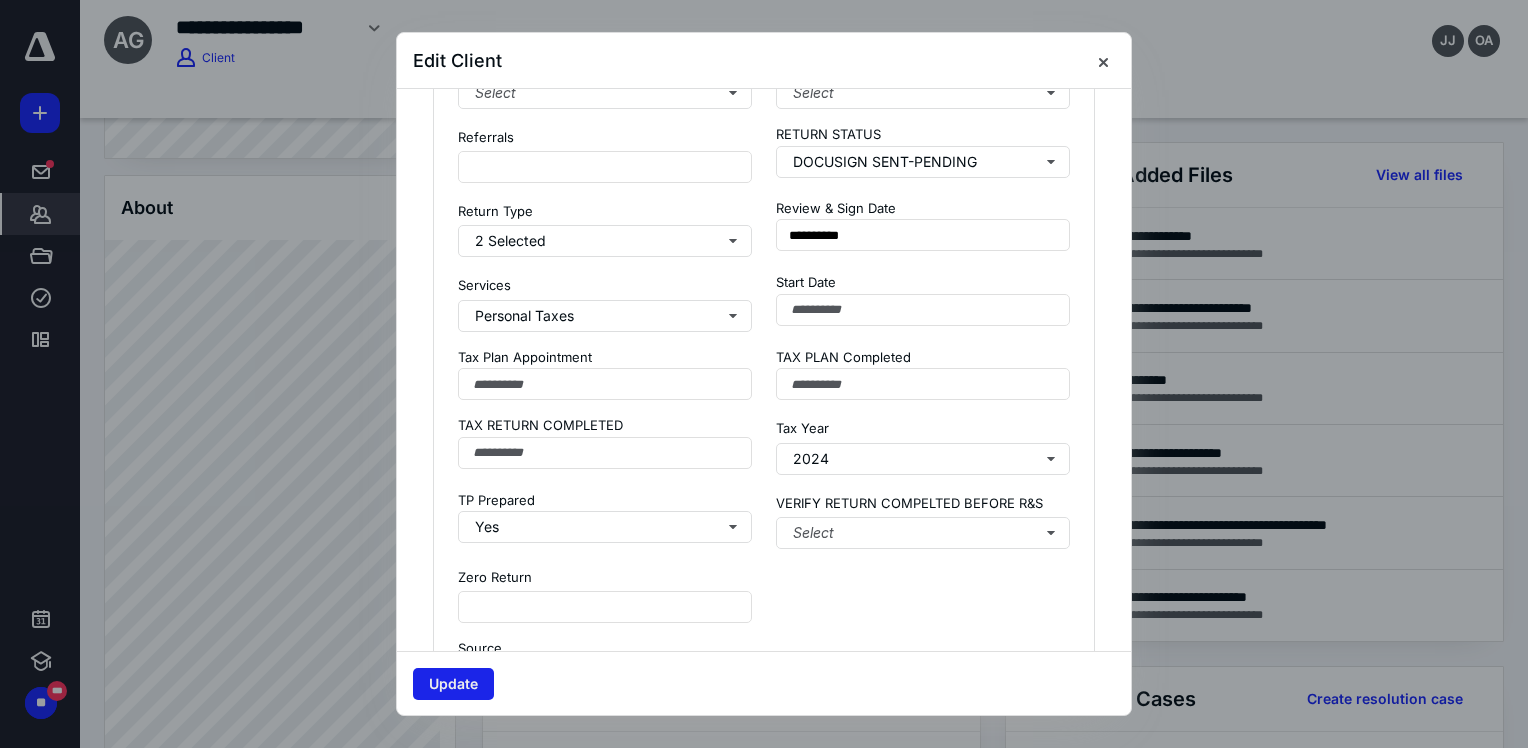 click on "Update" at bounding box center (453, 684) 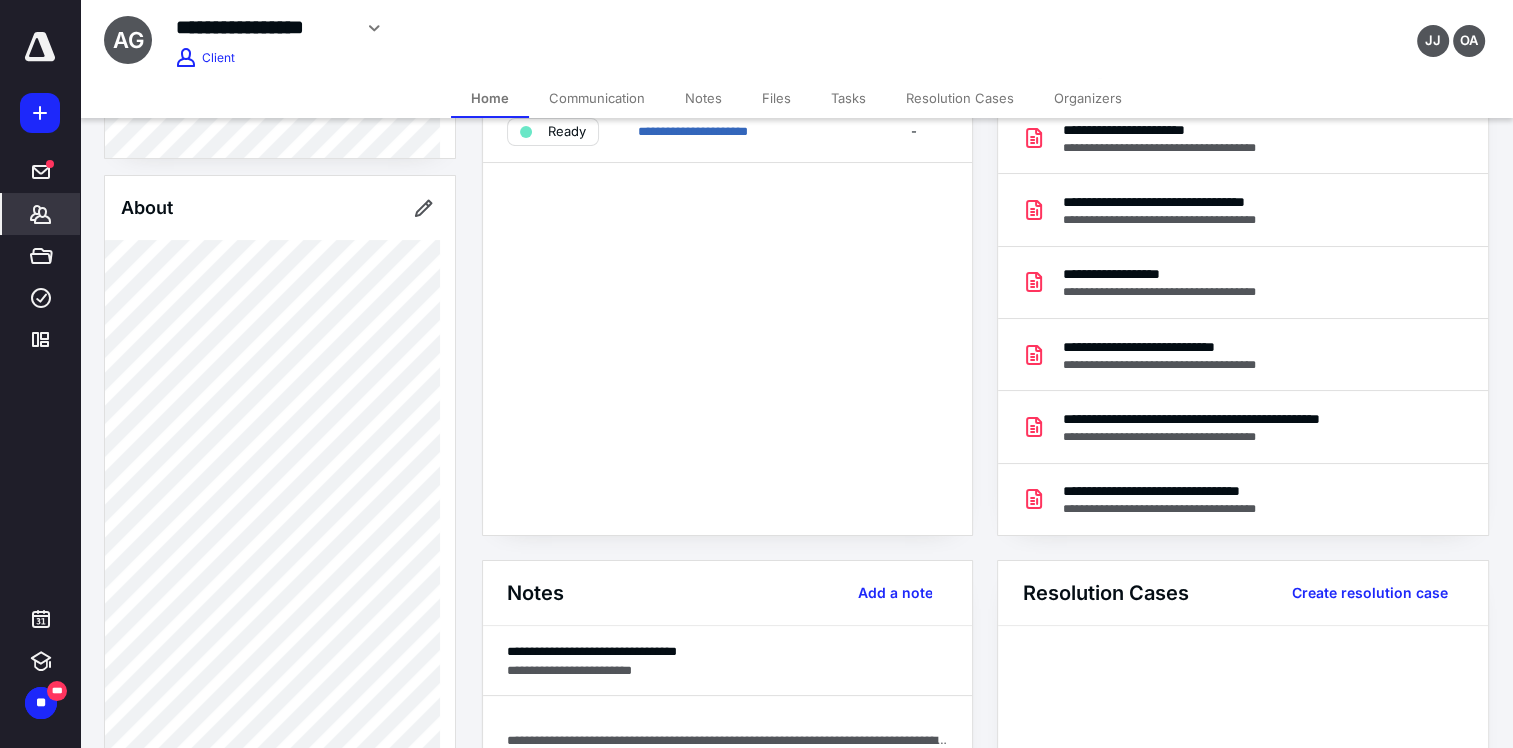 scroll, scrollTop: 0, scrollLeft: 0, axis: both 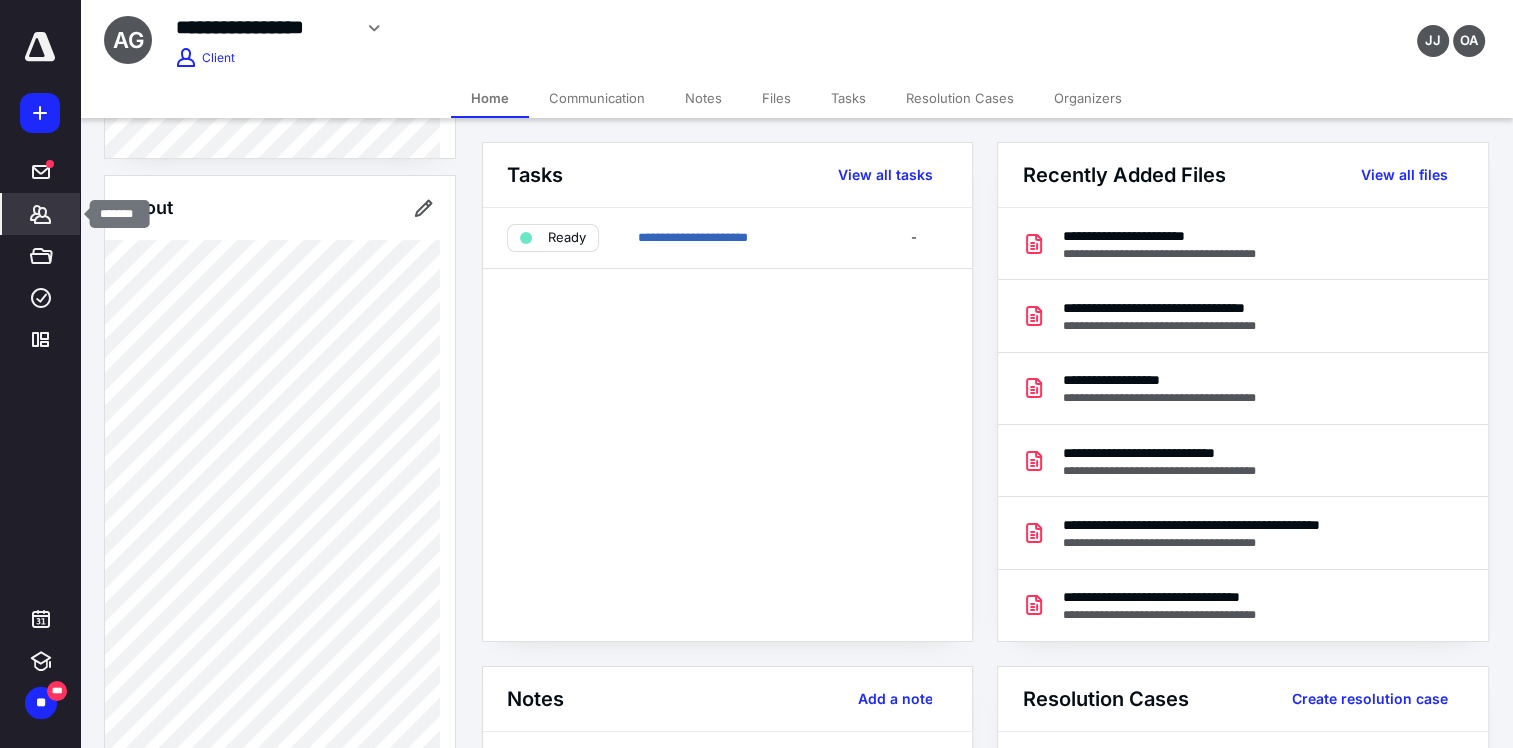 click on "*******" at bounding box center [41, 214] 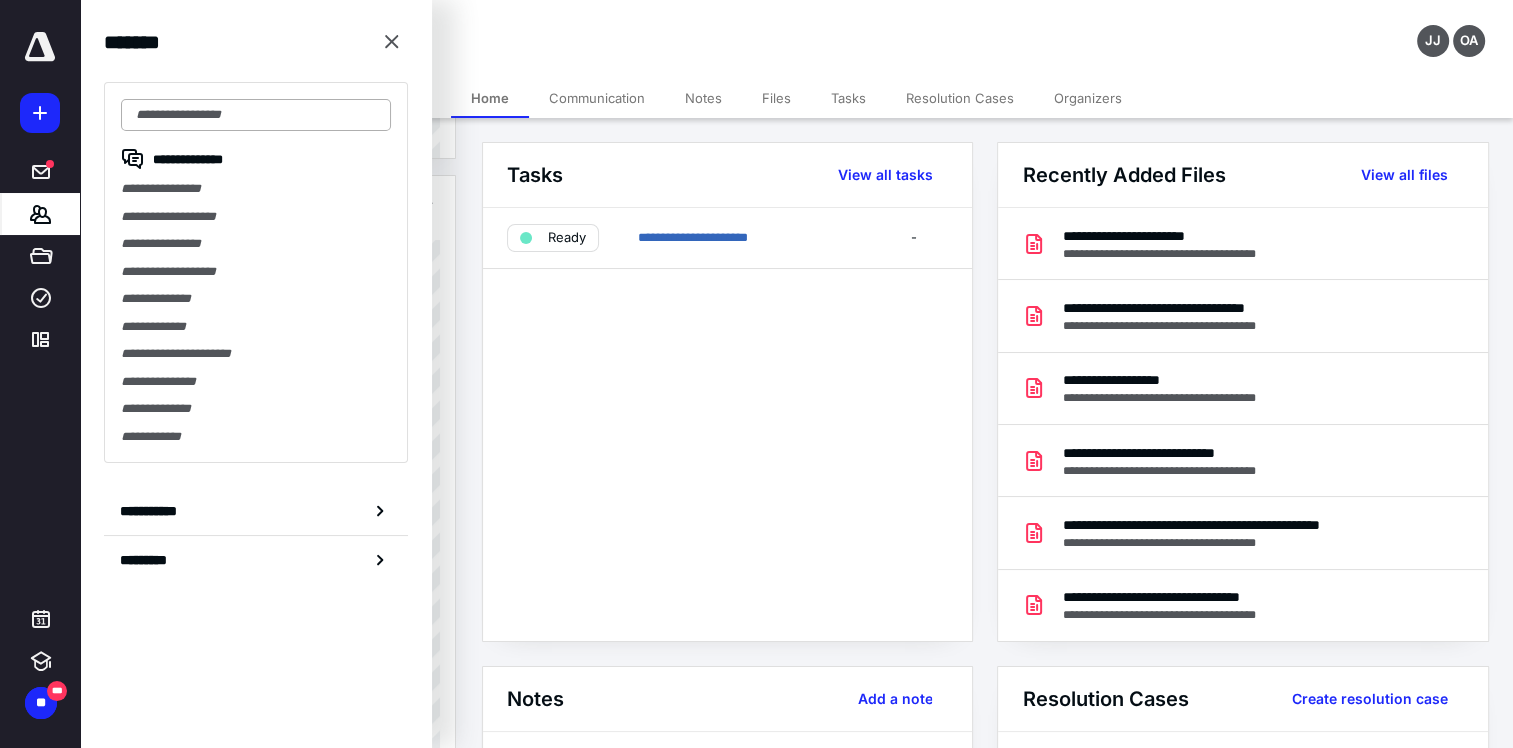 click at bounding box center [256, 115] 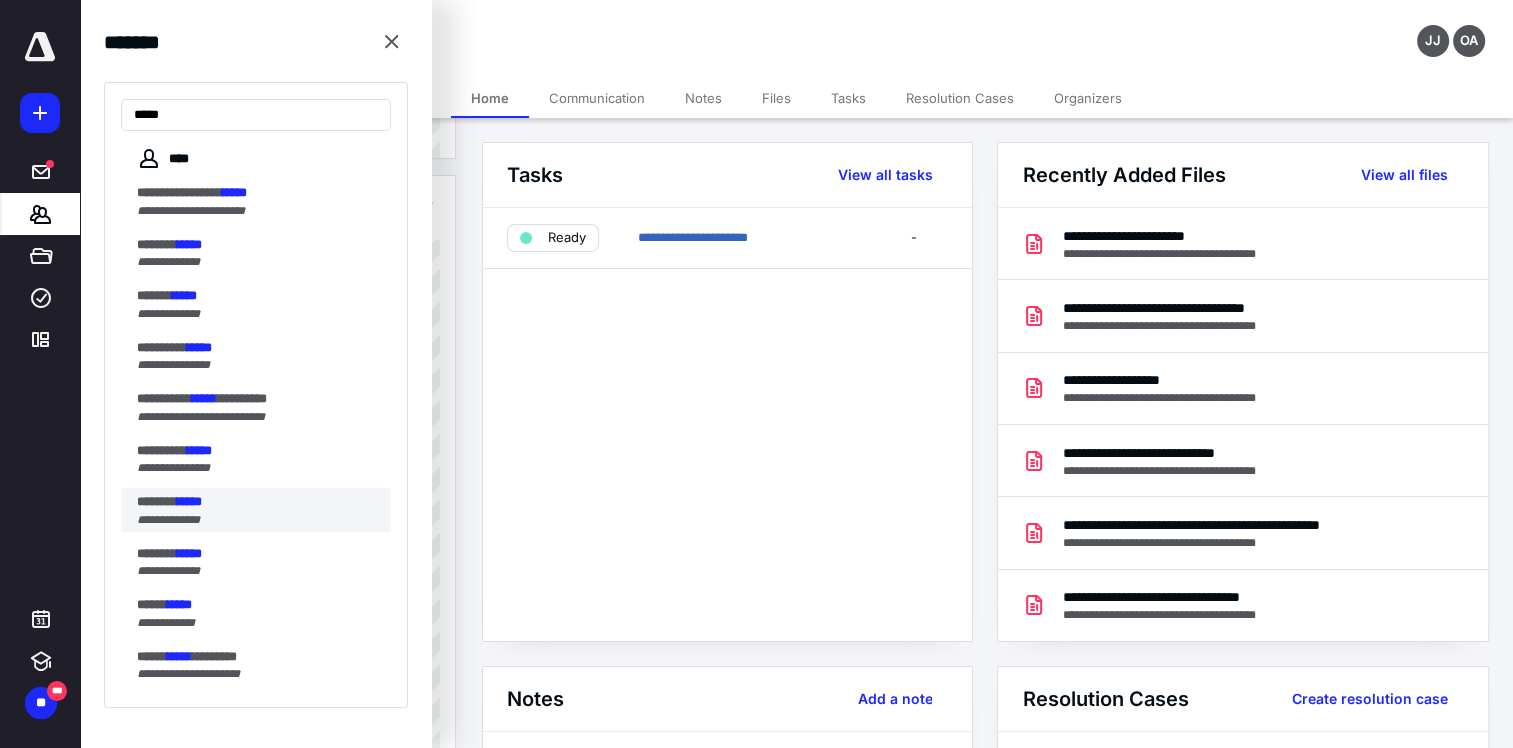 type on "*****" 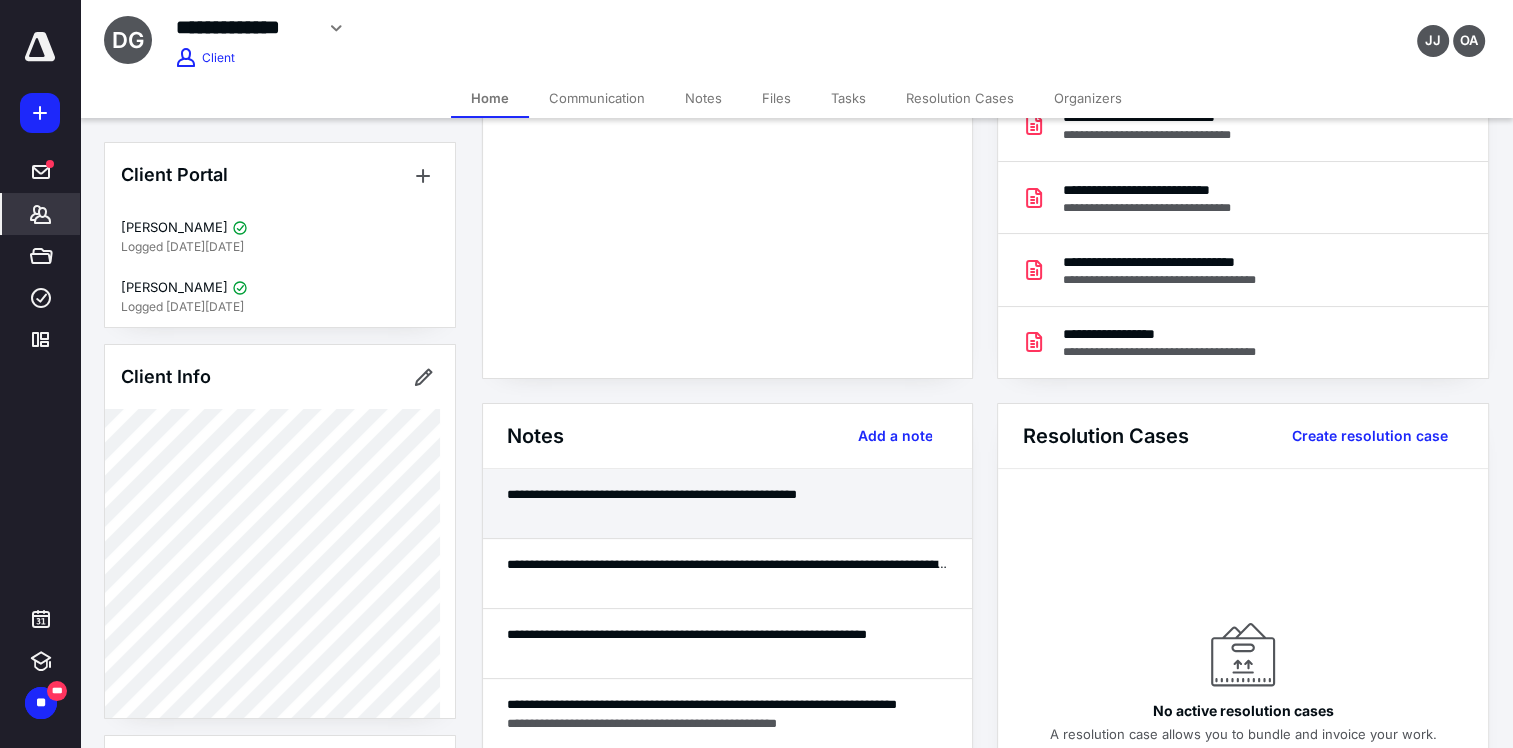 scroll, scrollTop: 300, scrollLeft: 0, axis: vertical 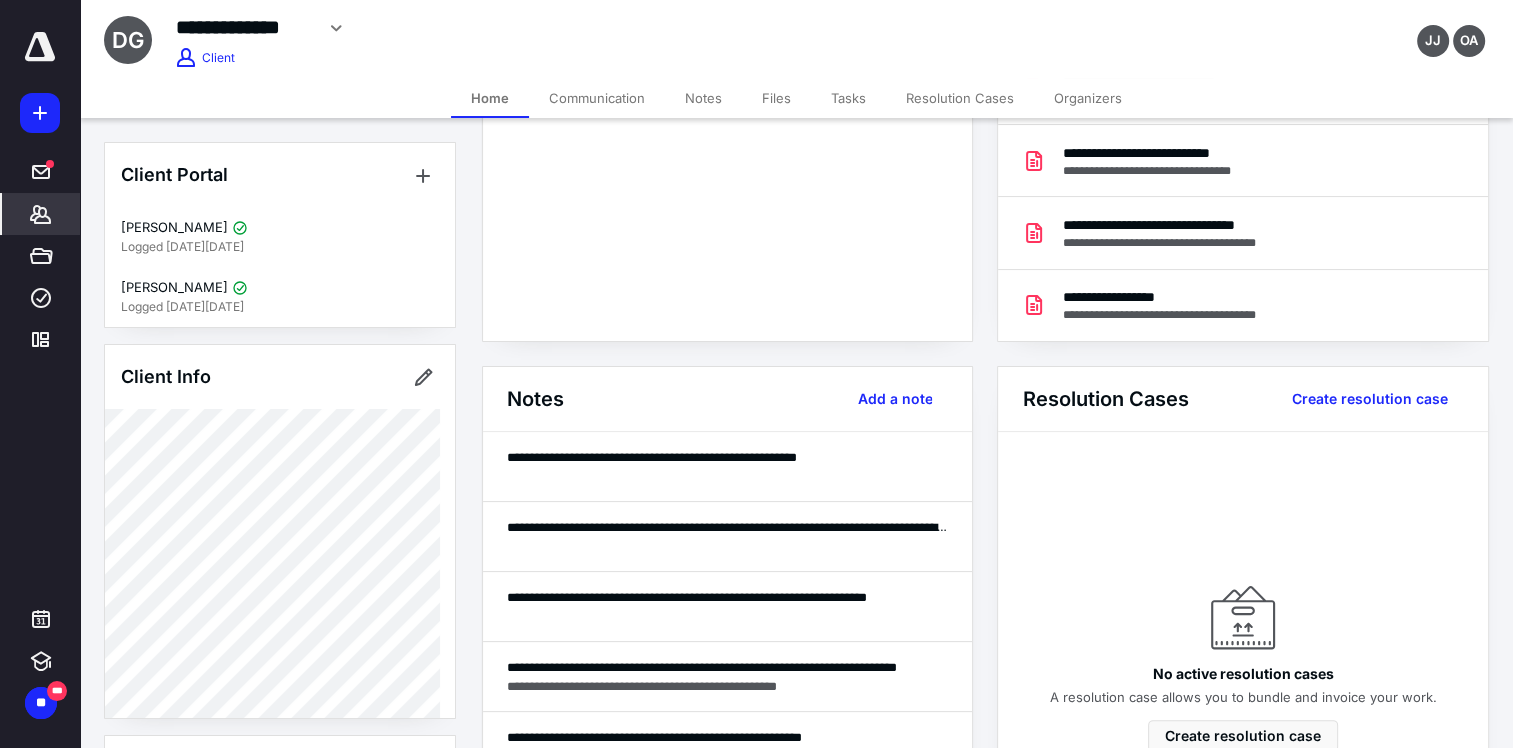 click on "*******" at bounding box center (41, 214) 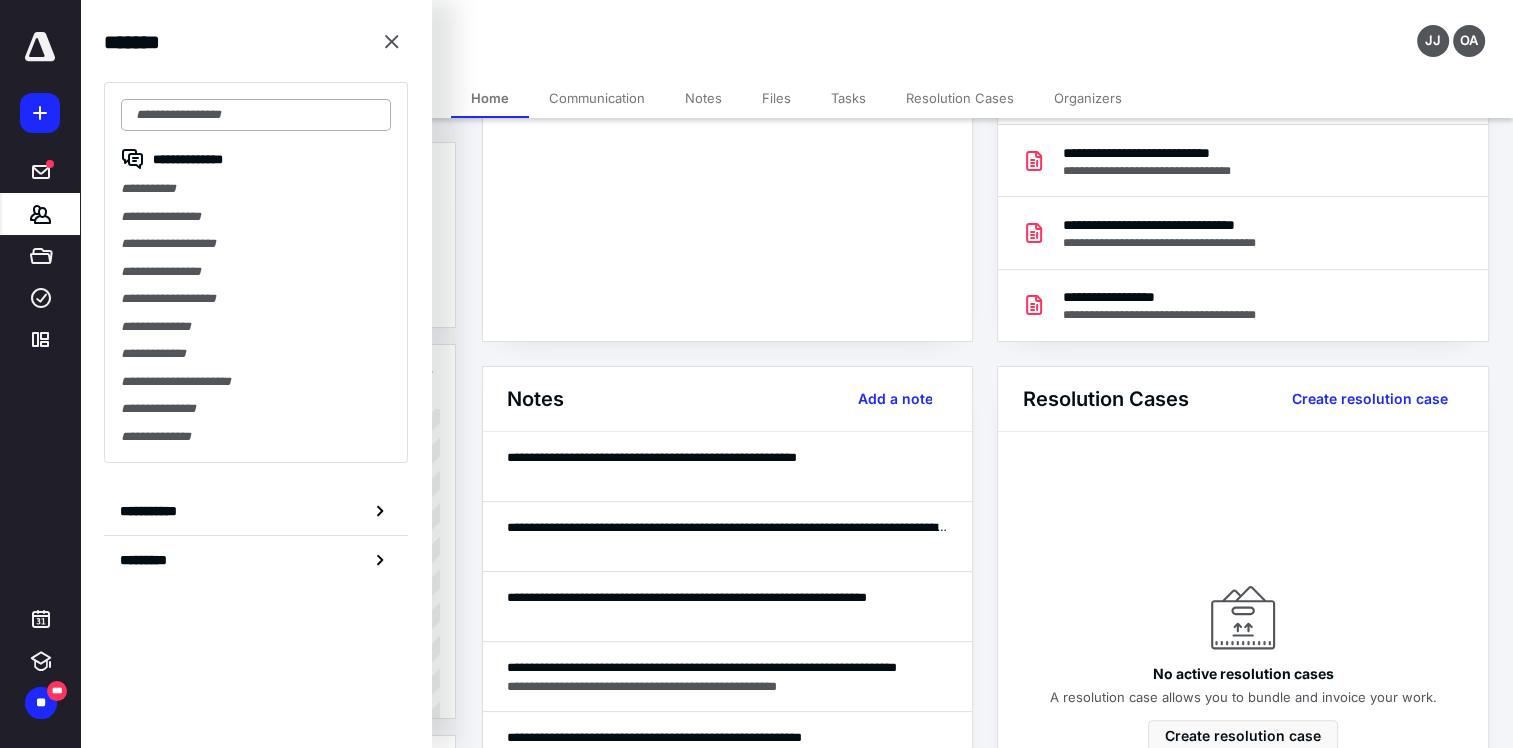 click at bounding box center [256, 115] 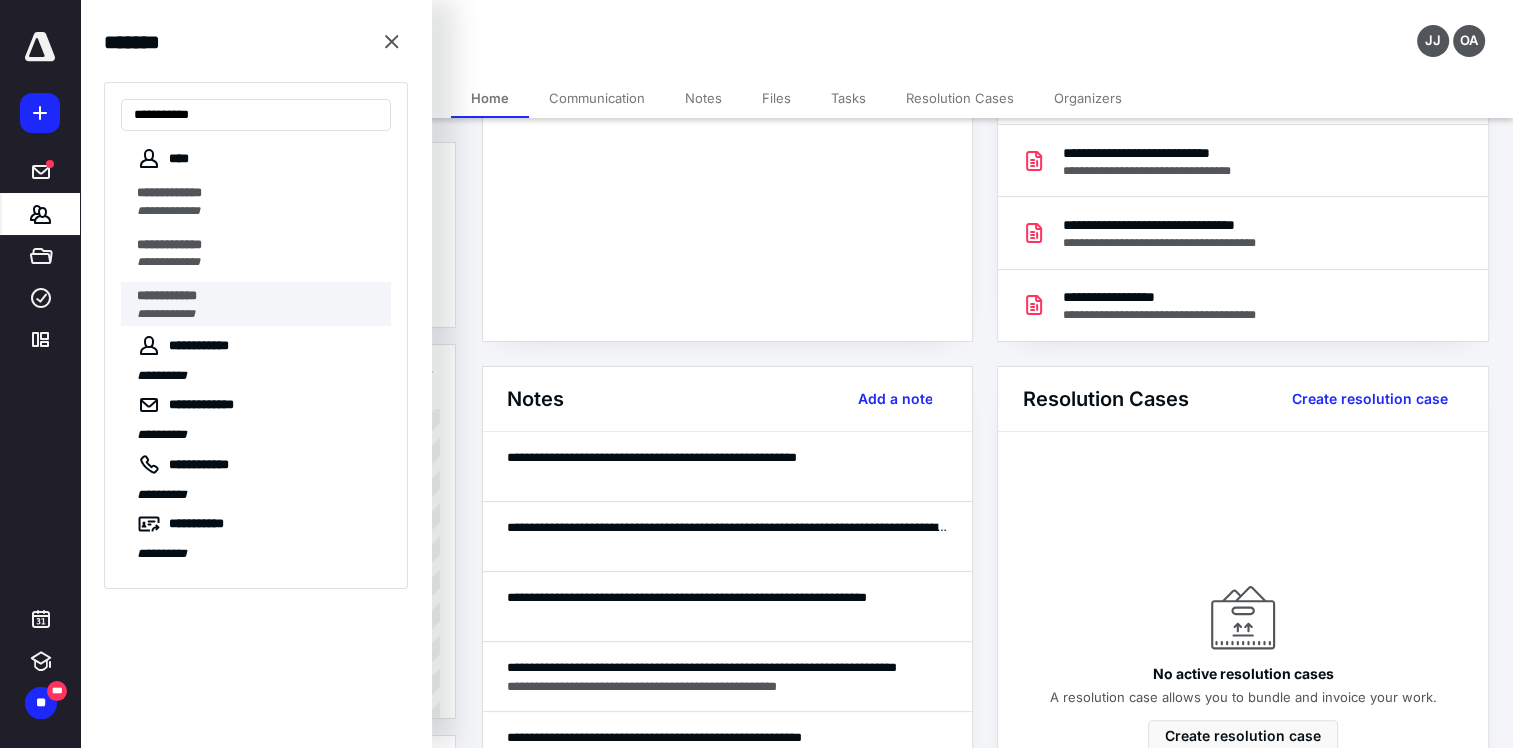 type on "**********" 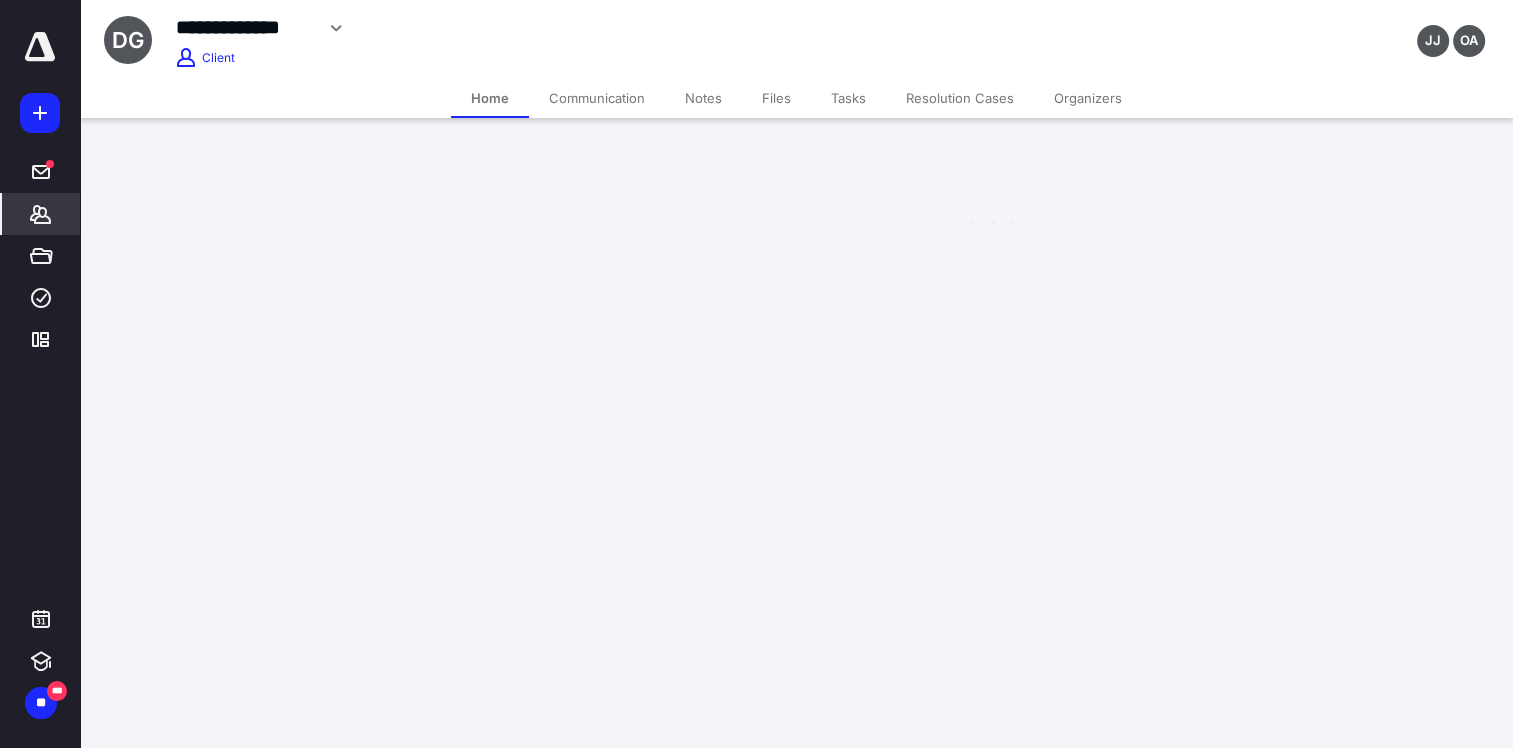 scroll, scrollTop: 0, scrollLeft: 0, axis: both 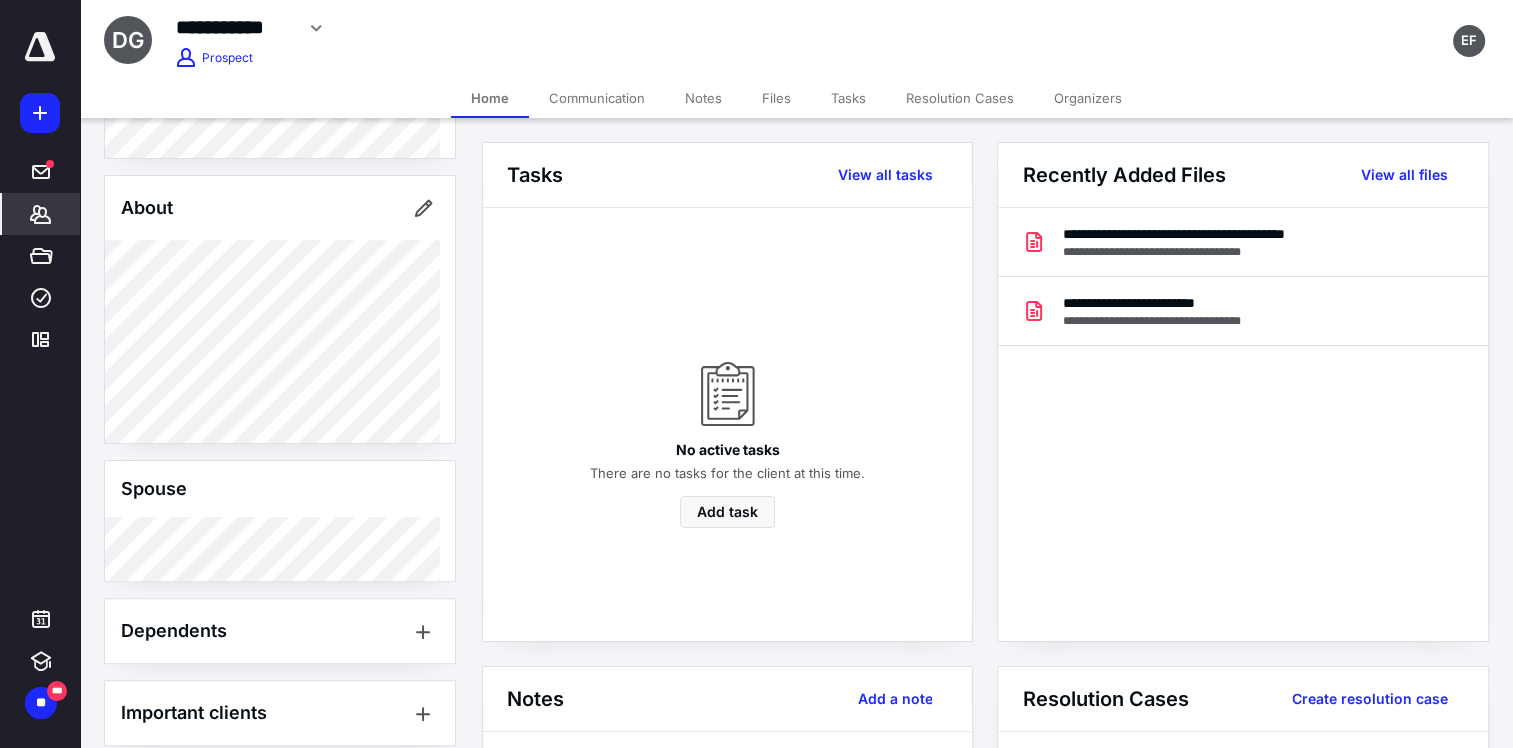 click on "*******" at bounding box center [41, 214] 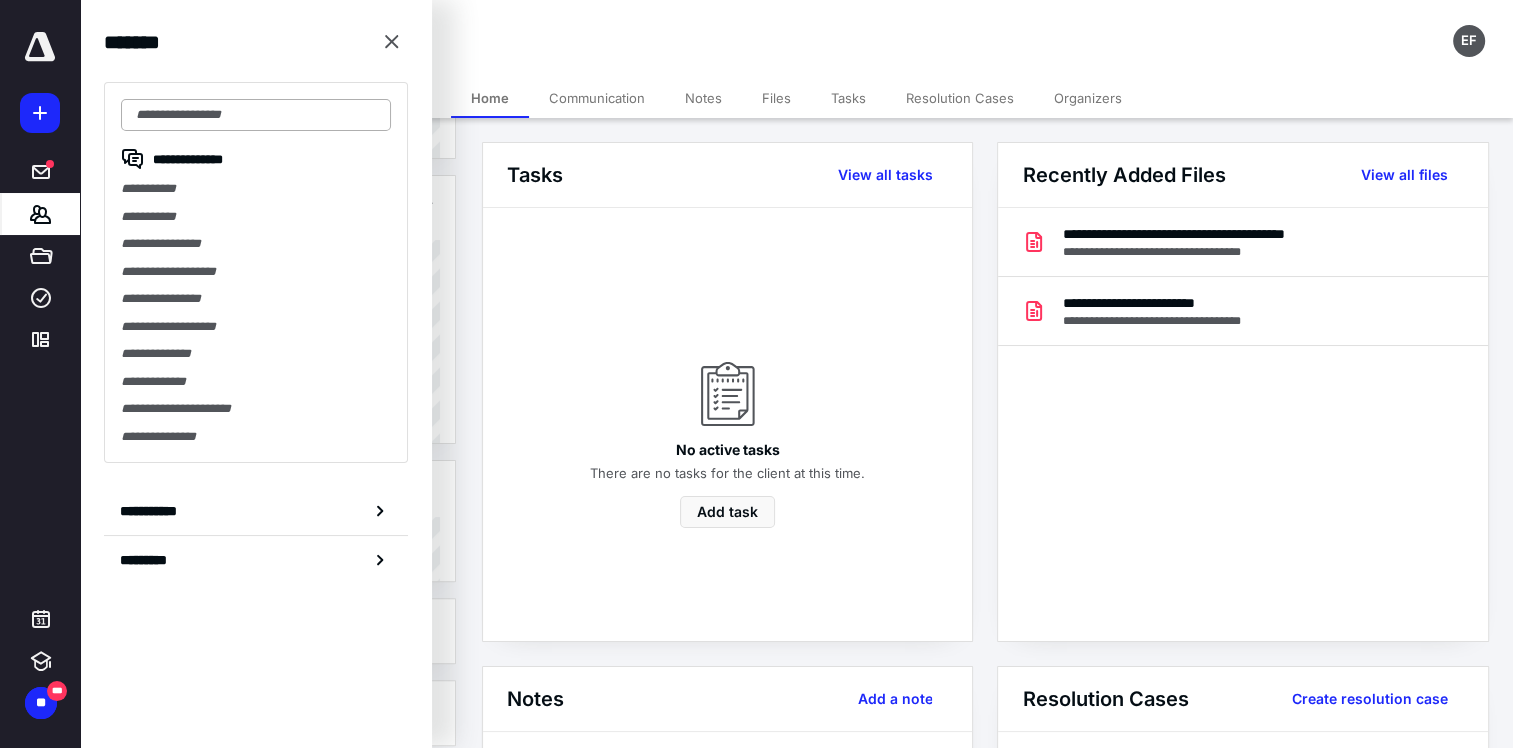 click at bounding box center (256, 115) 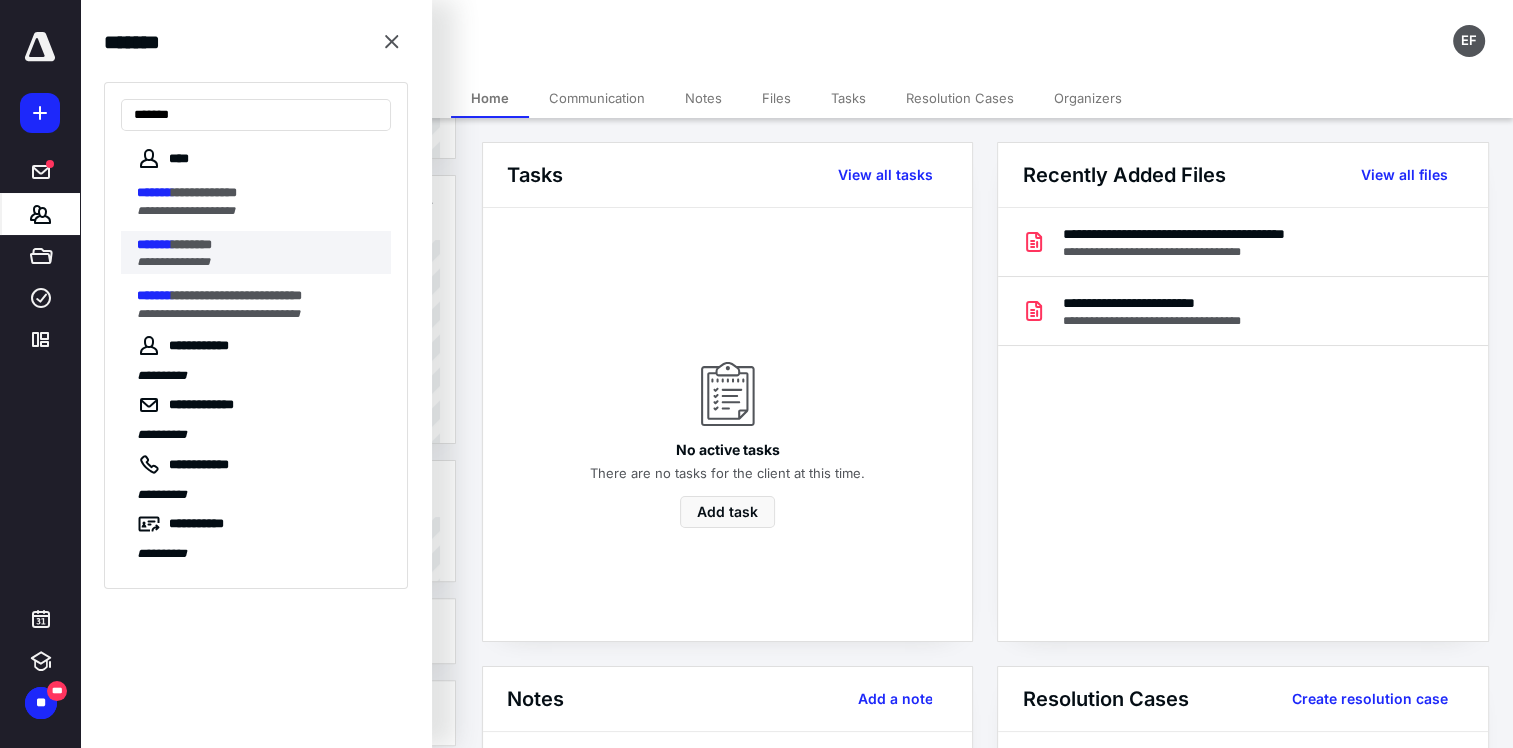 type on "*******" 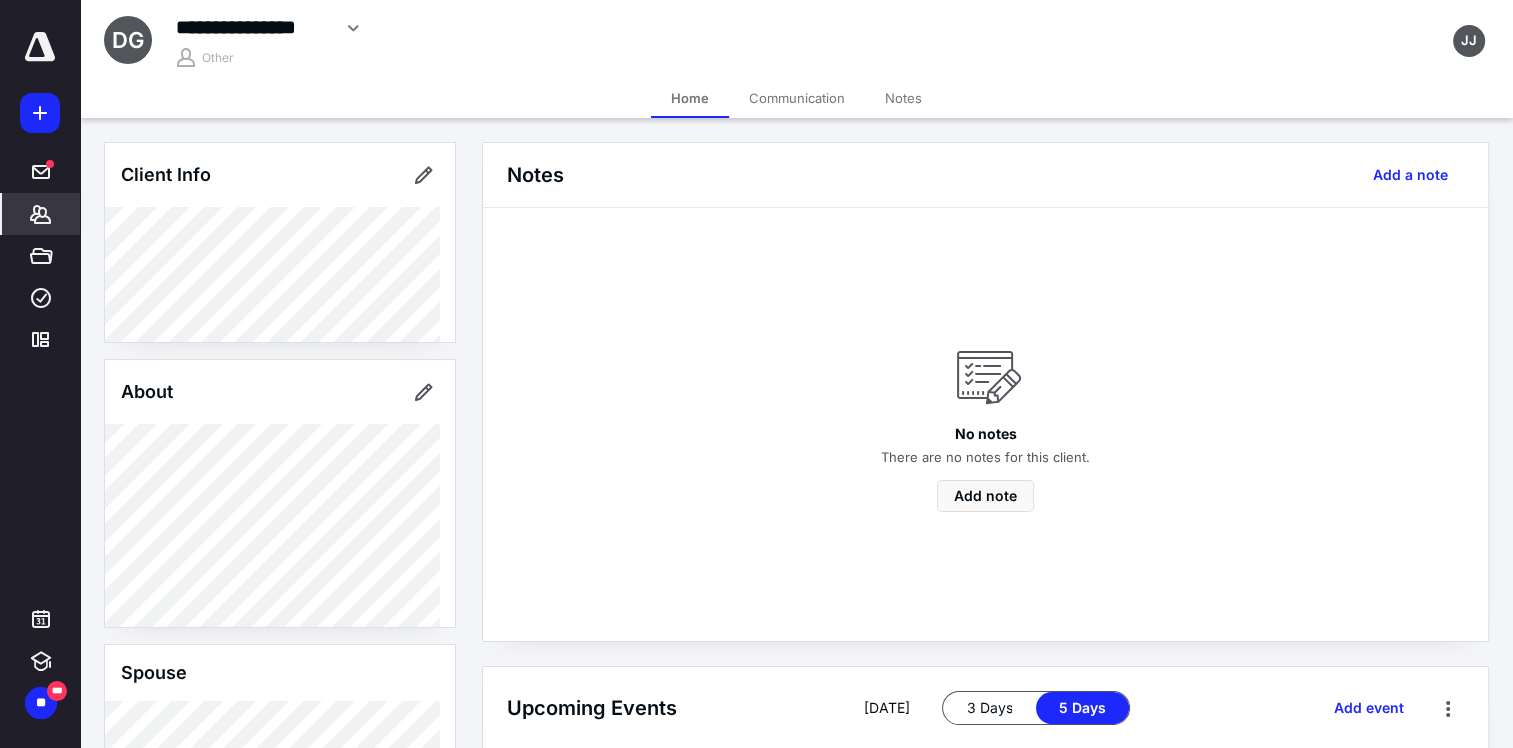 scroll, scrollTop: 284, scrollLeft: 0, axis: vertical 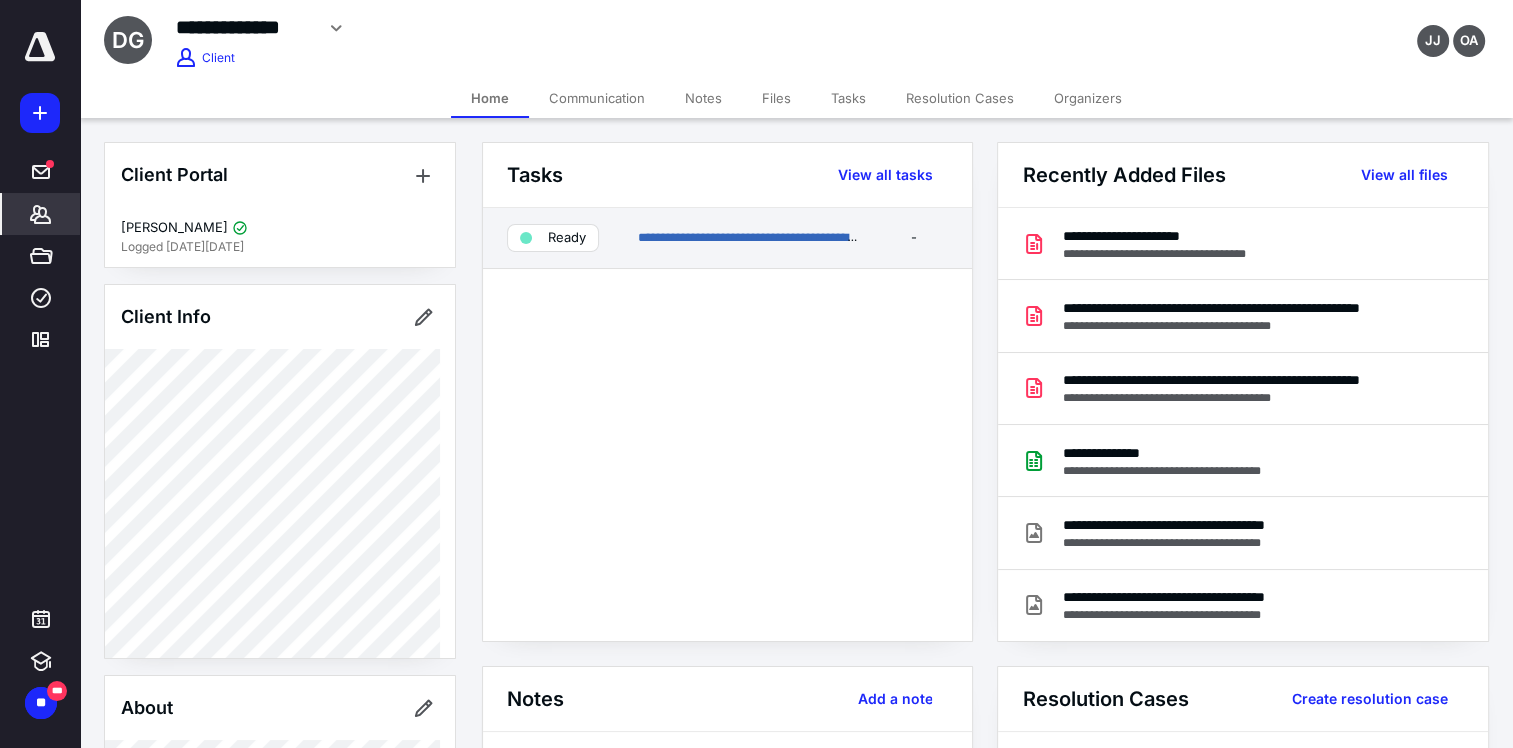 click on "**********" at bounding box center [747, 238] 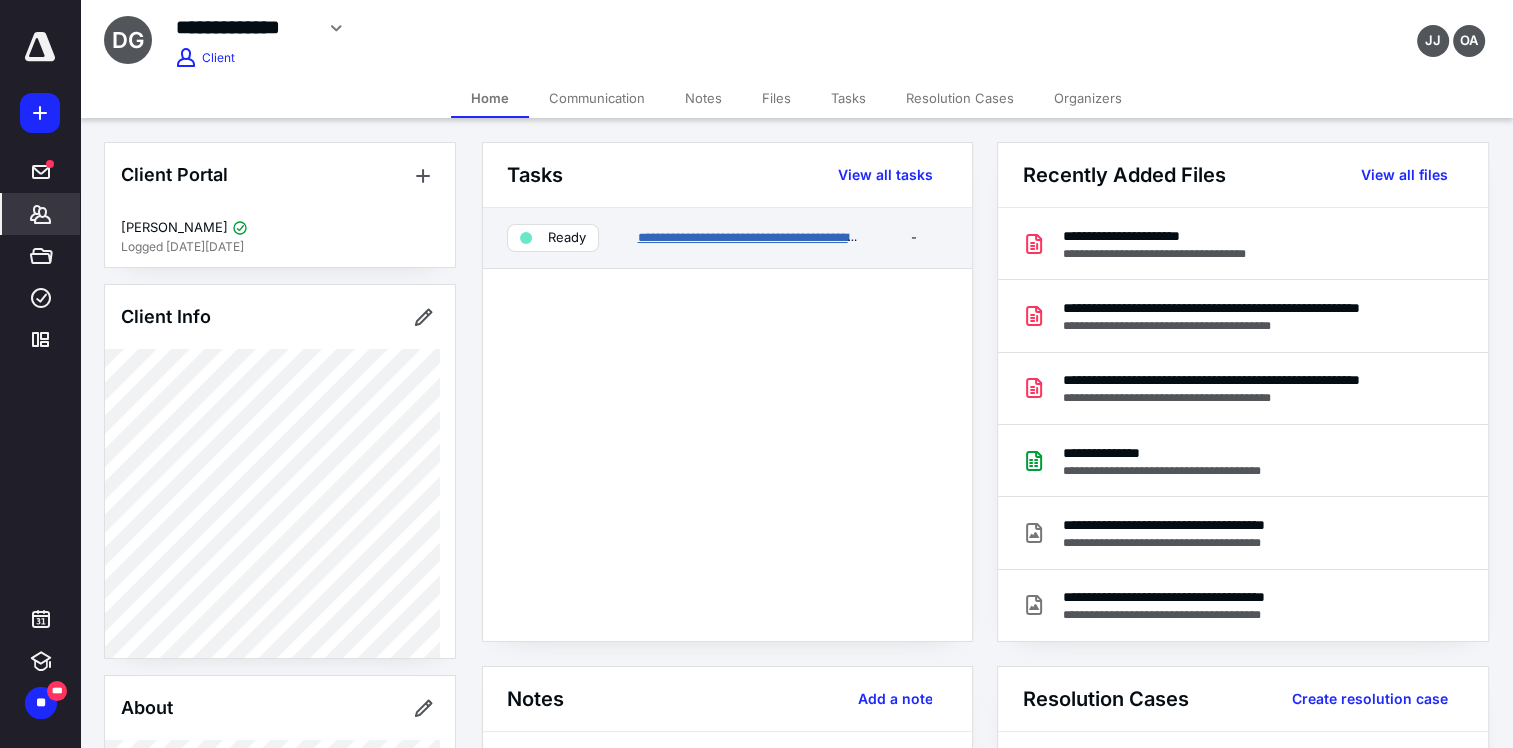 click on "**********" at bounding box center [754, 237] 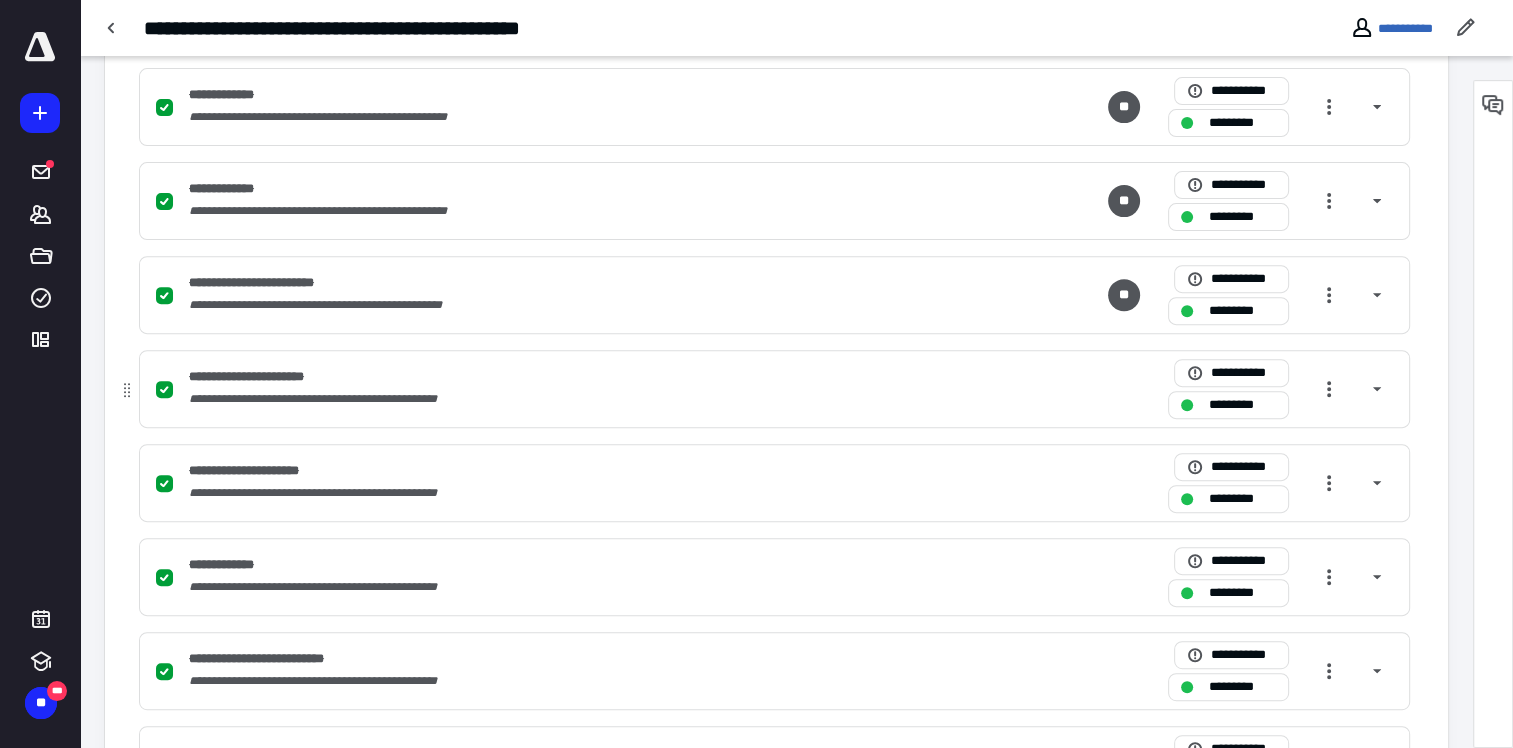 scroll, scrollTop: 896, scrollLeft: 0, axis: vertical 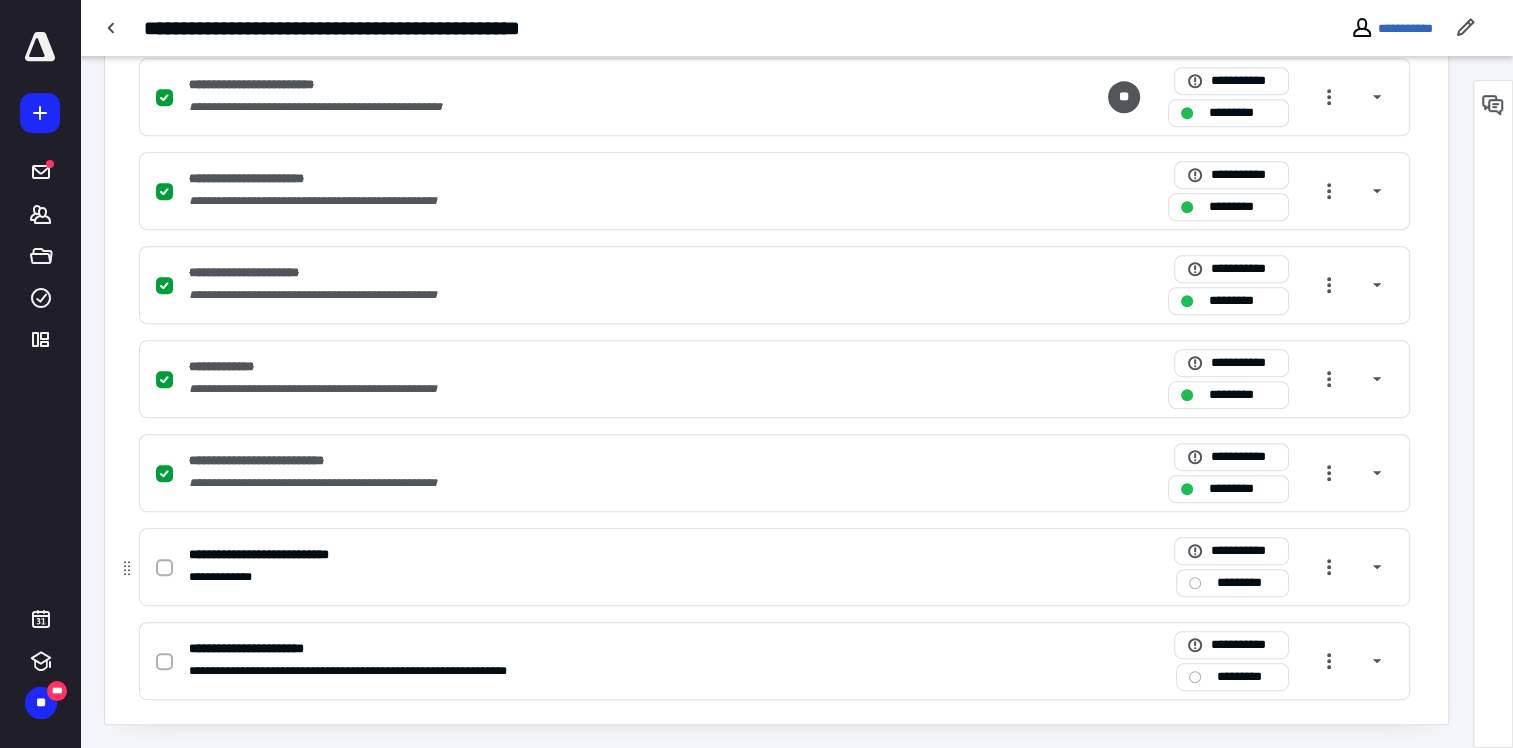 click at bounding box center (168, 567) 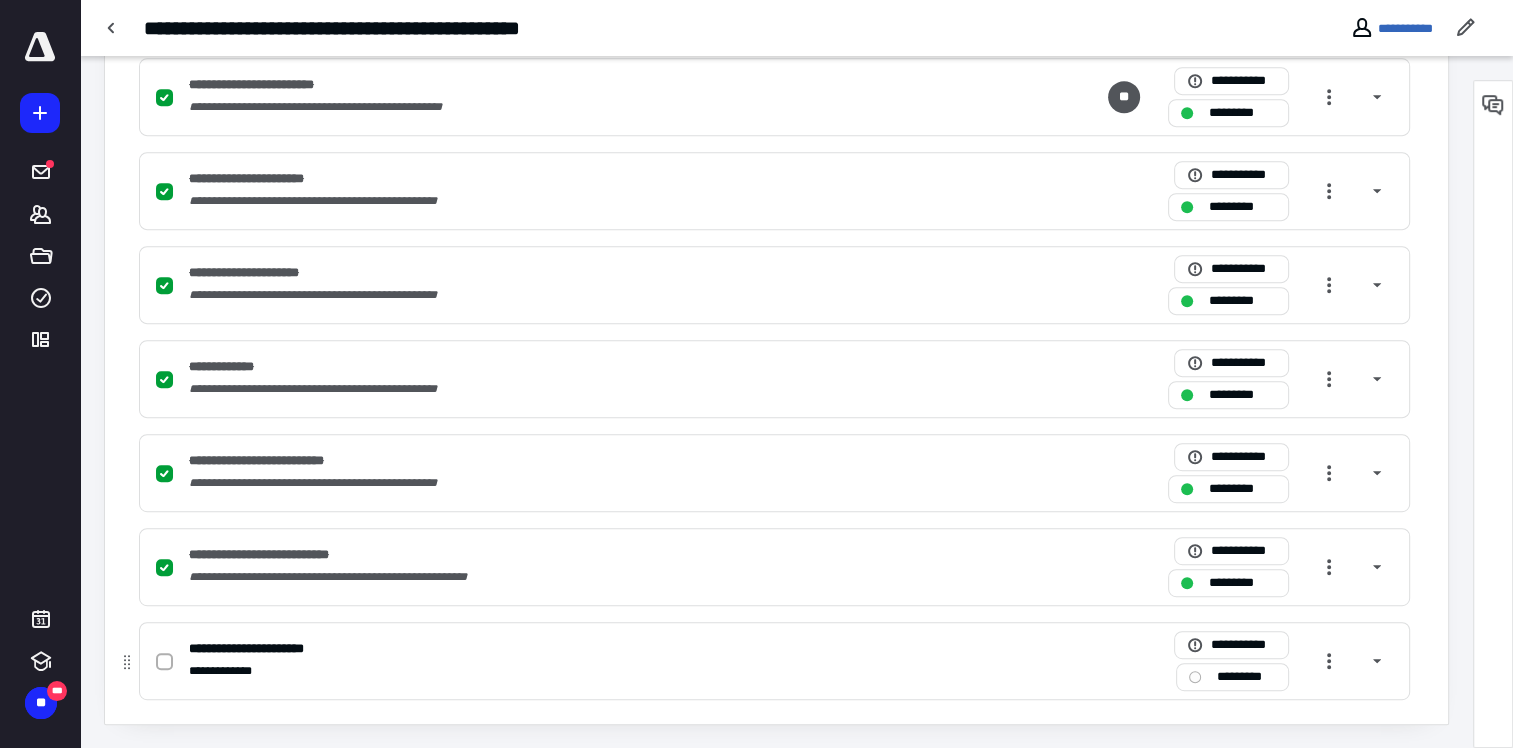 click at bounding box center [164, 662] 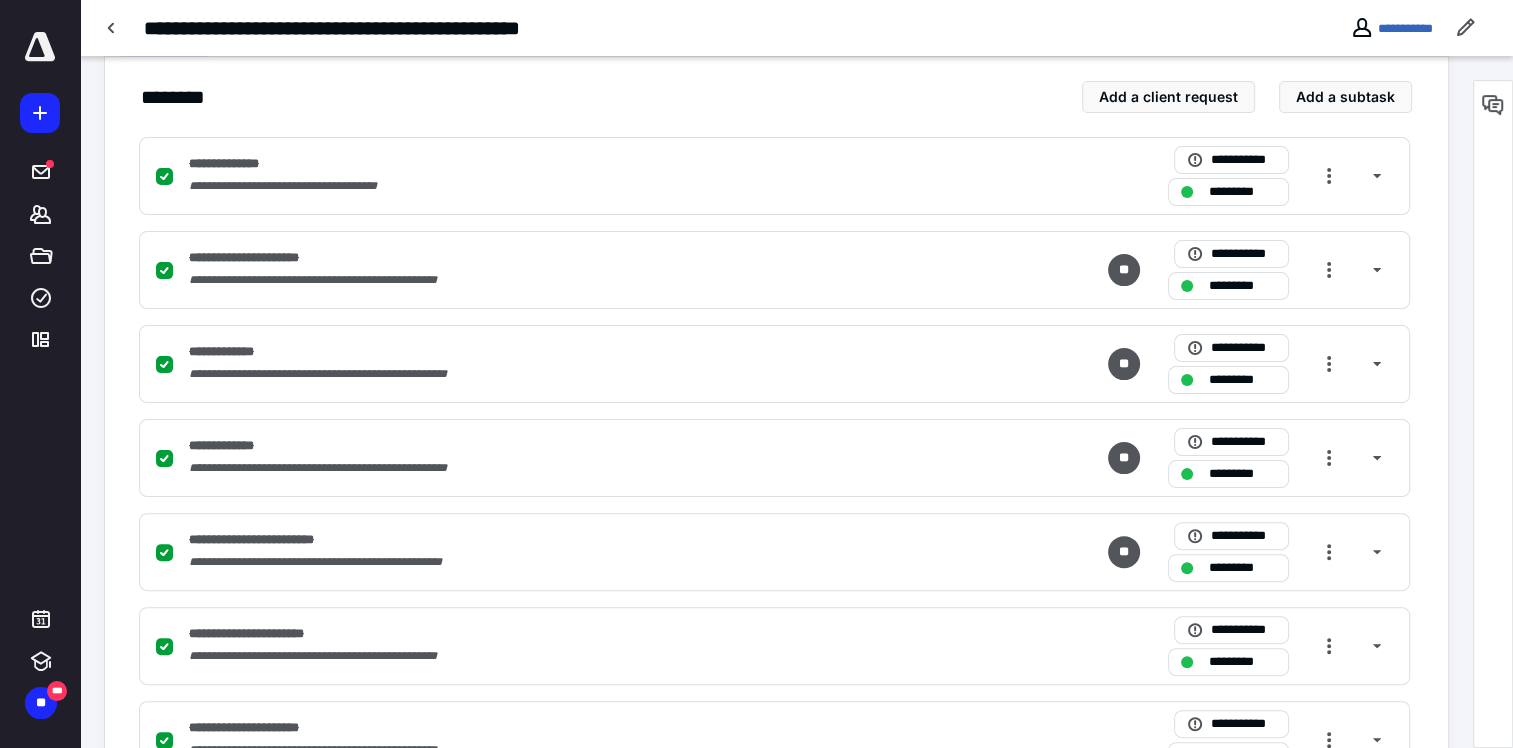 scroll, scrollTop: 196, scrollLeft: 0, axis: vertical 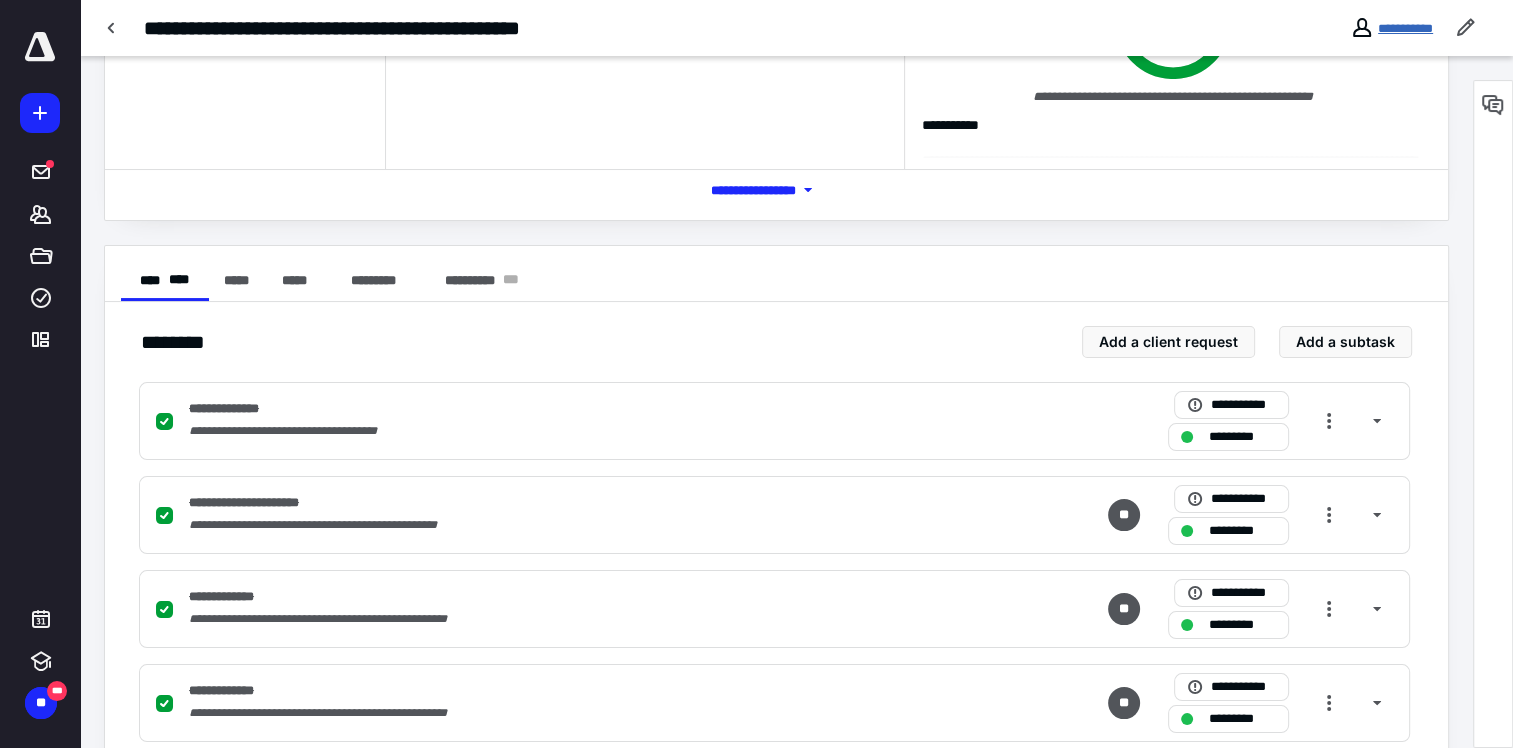 click on "**********" at bounding box center [1405, 28] 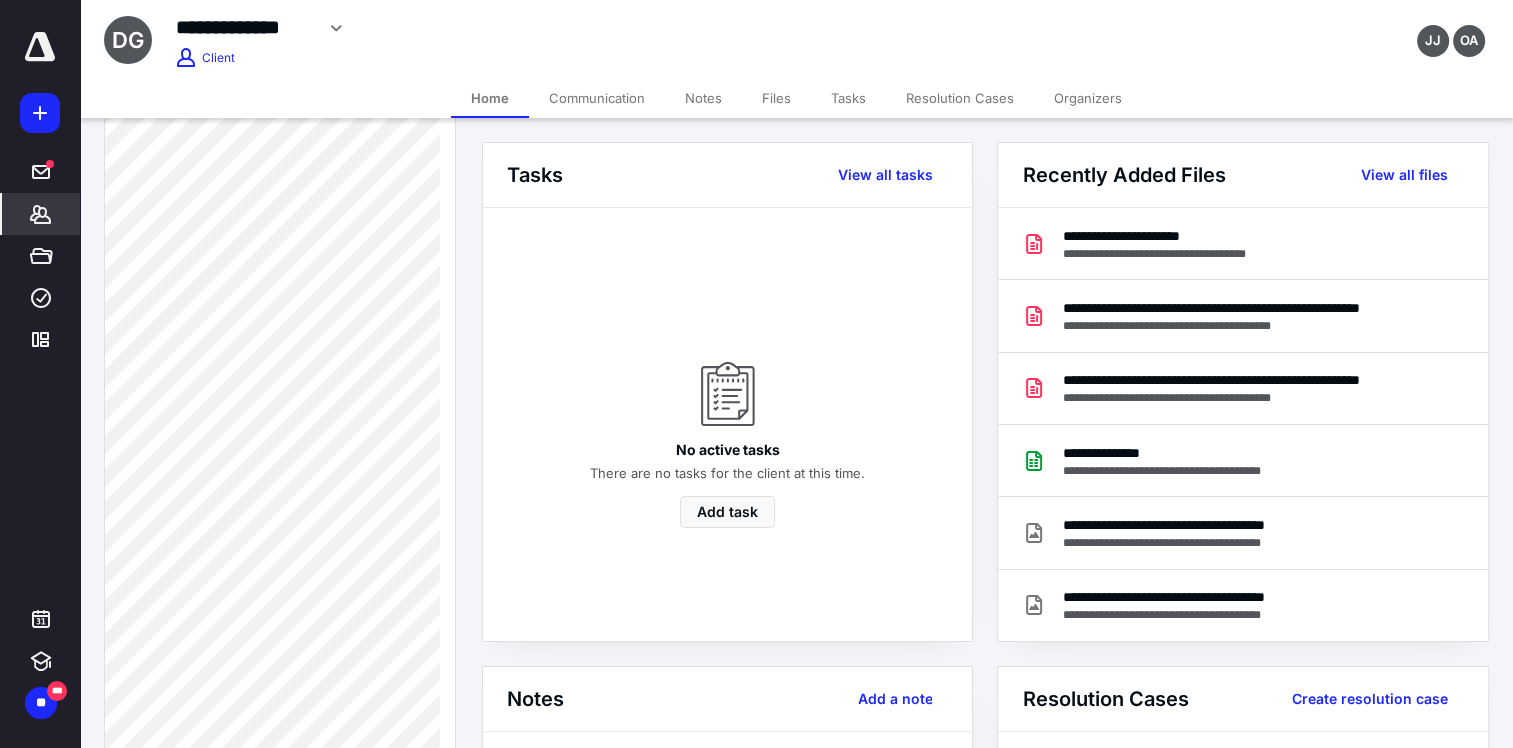 scroll, scrollTop: 500, scrollLeft: 0, axis: vertical 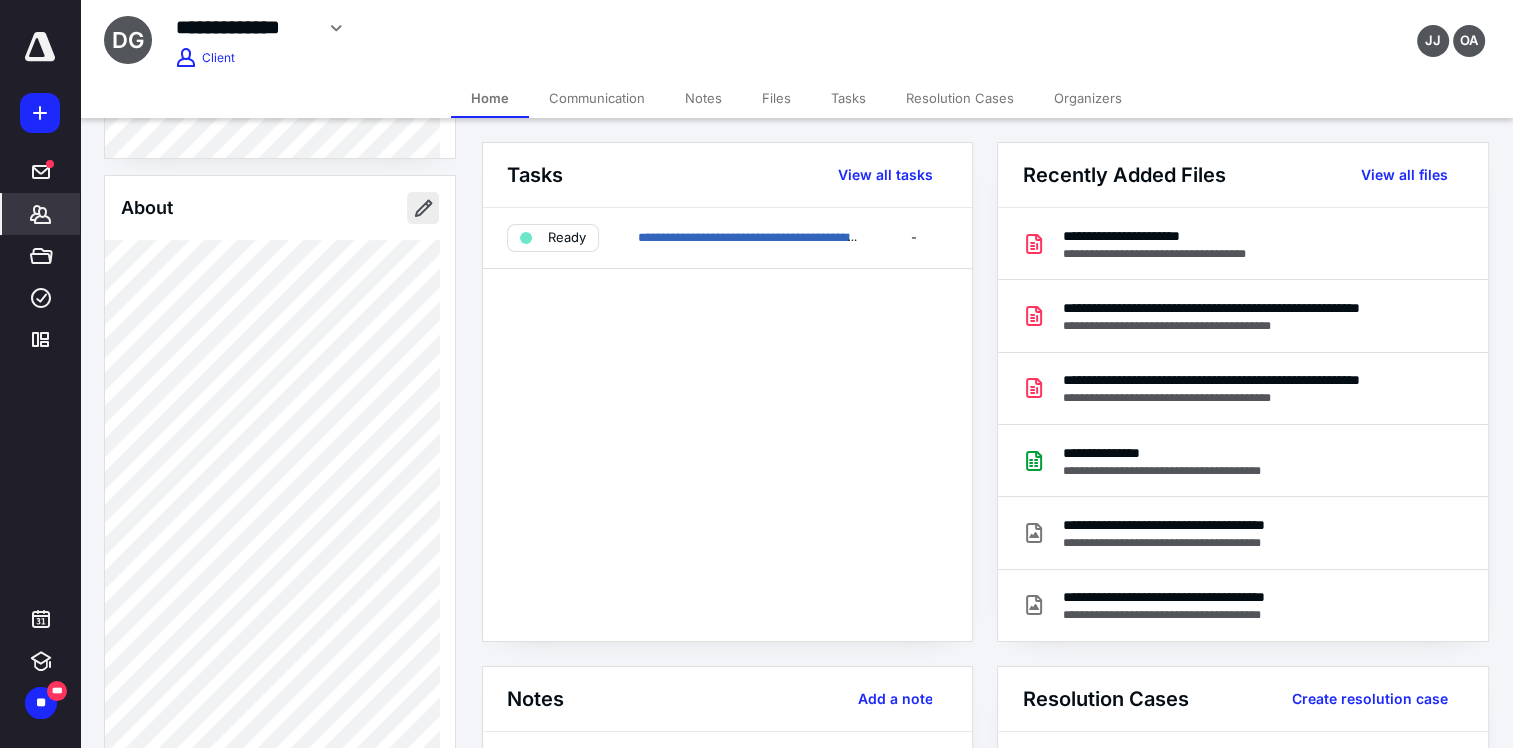 click at bounding box center (423, 208) 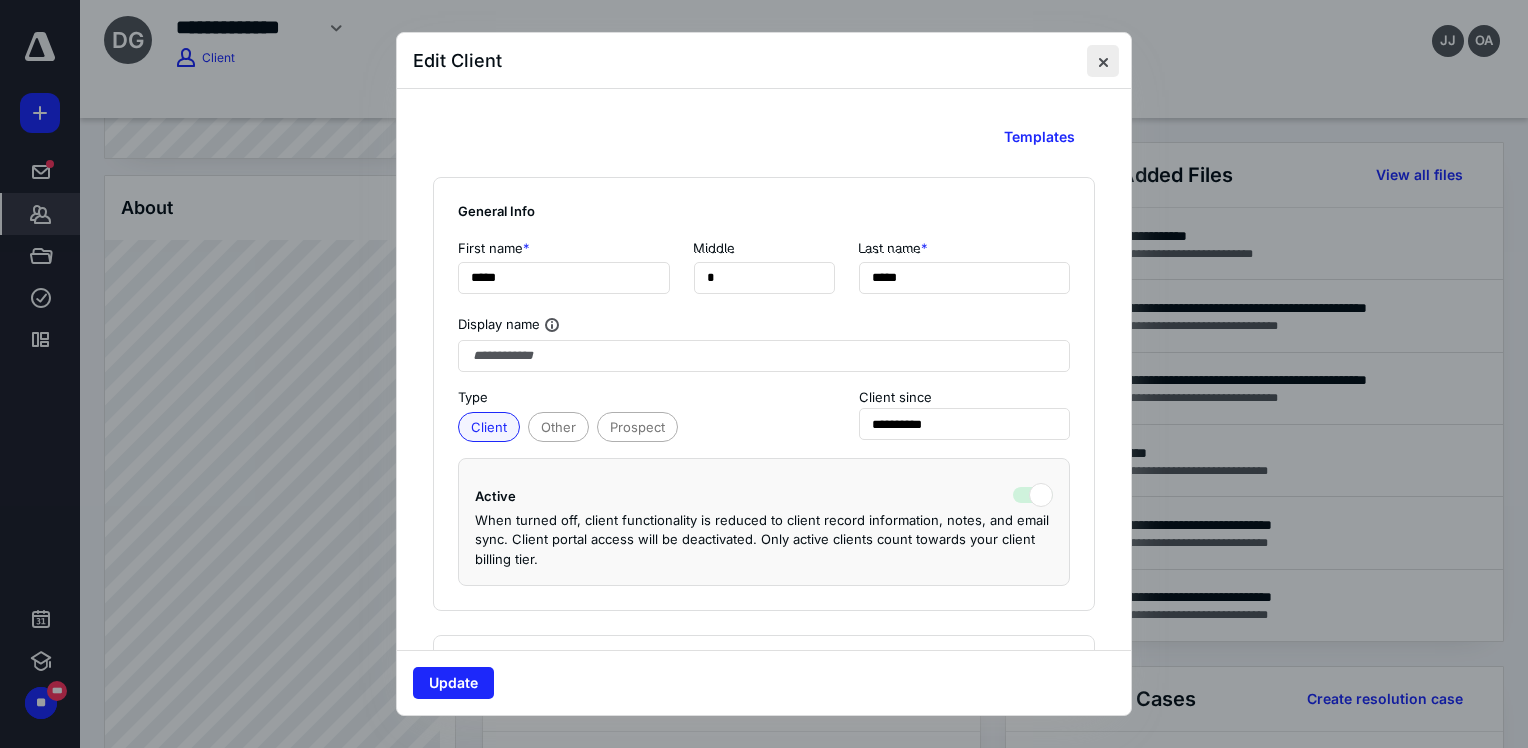 click at bounding box center (1103, 61) 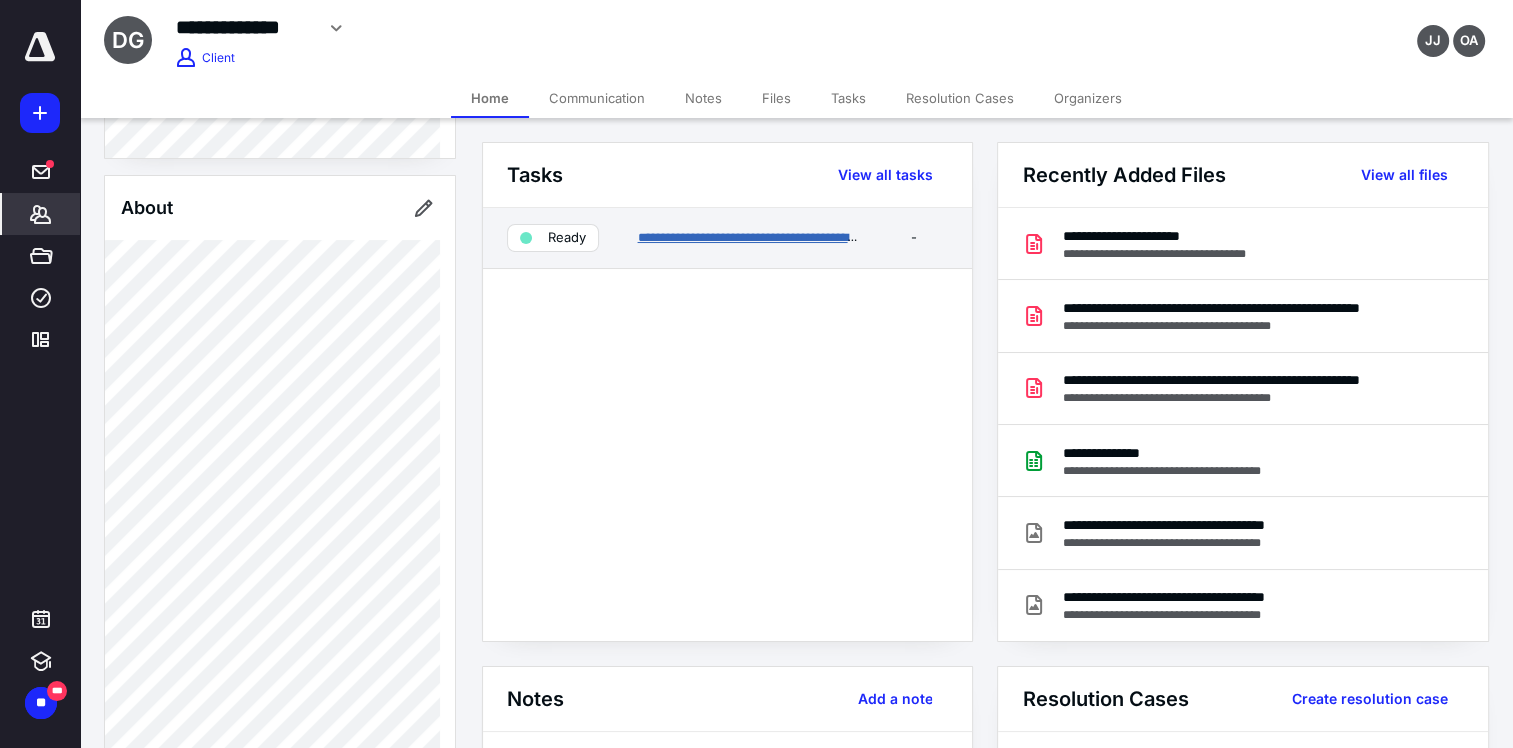 click on "**********" at bounding box center (754, 237) 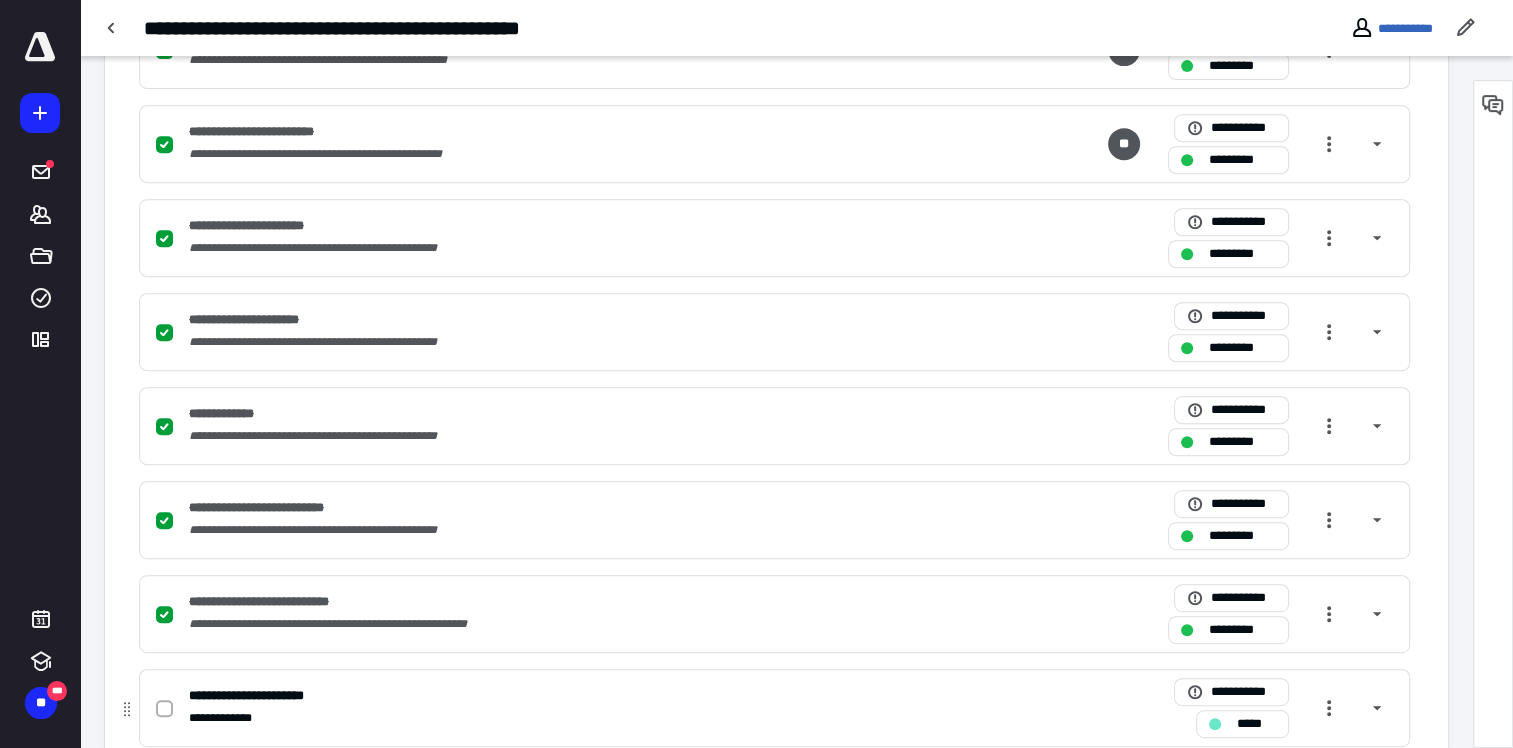 scroll, scrollTop: 896, scrollLeft: 0, axis: vertical 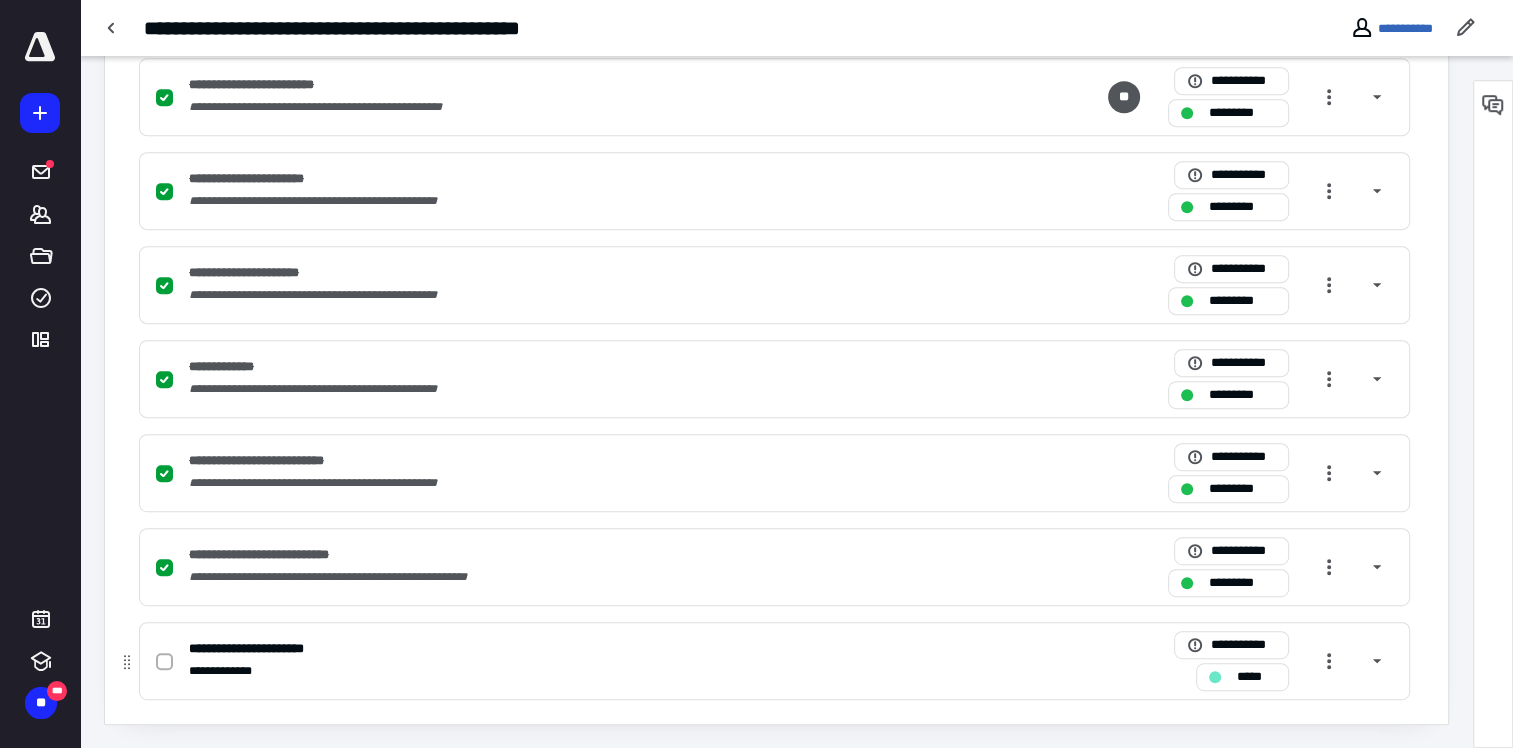 click at bounding box center [164, 662] 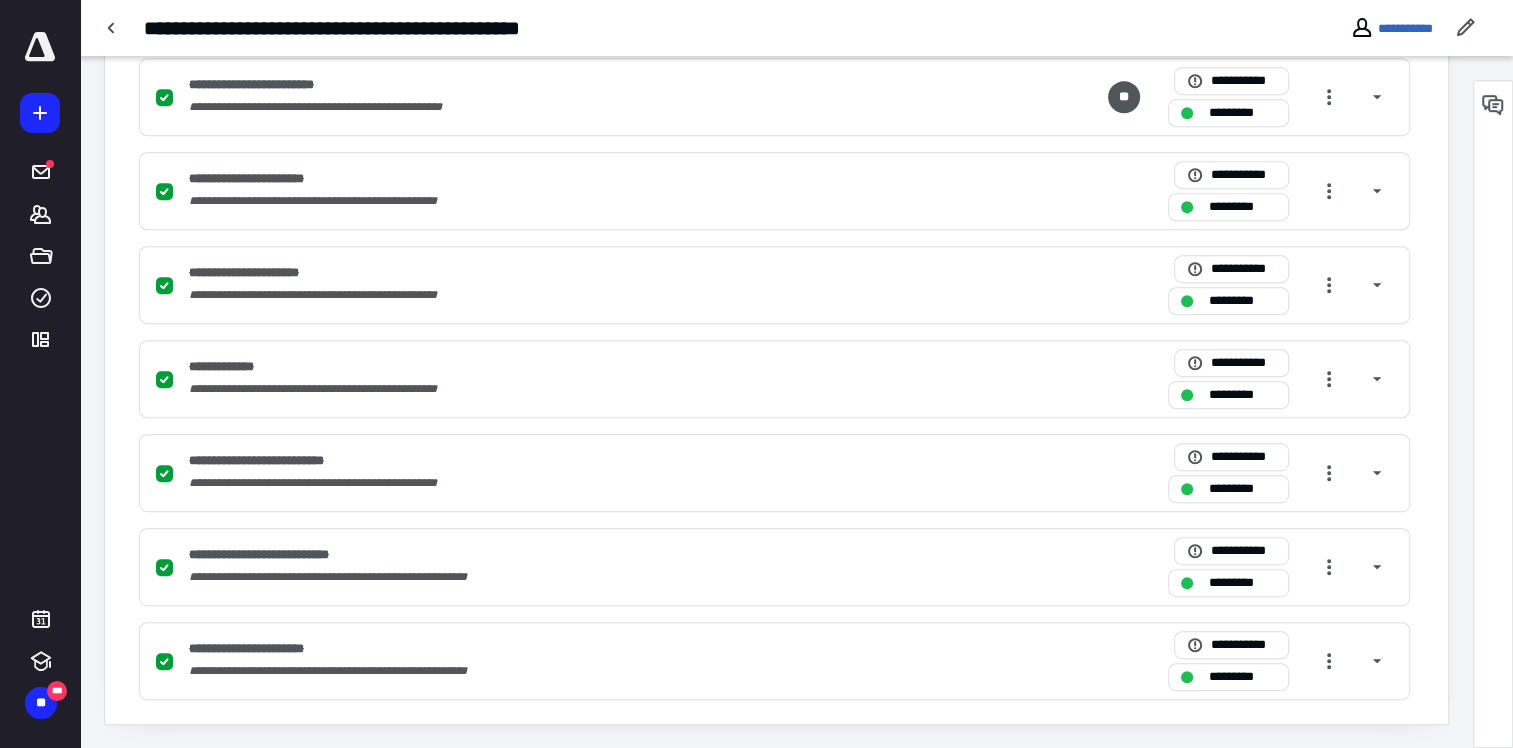 click on "**********" at bounding box center (1391, 28) 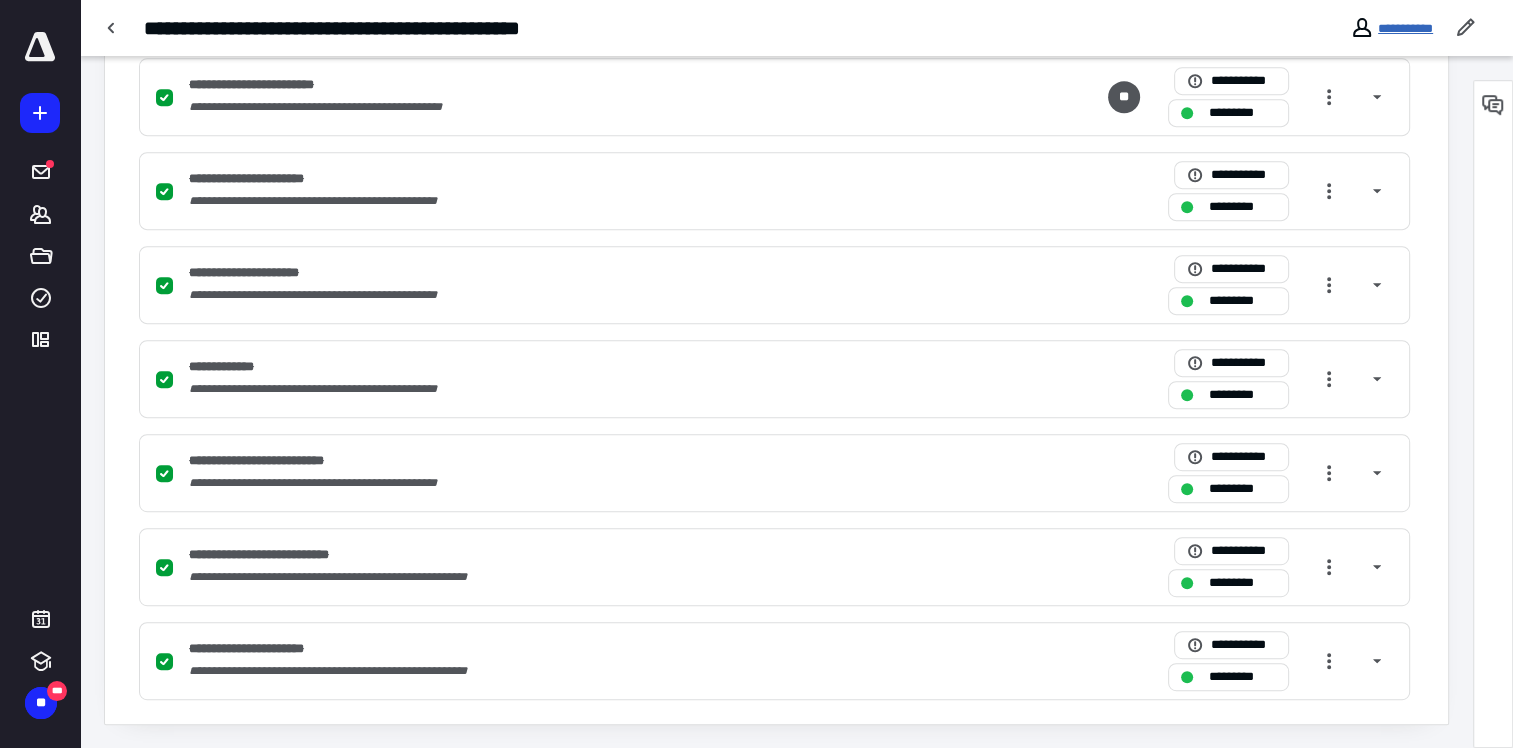 drag, startPoint x: 1420, startPoint y: 36, endPoint x: 1410, endPoint y: 23, distance: 16.40122 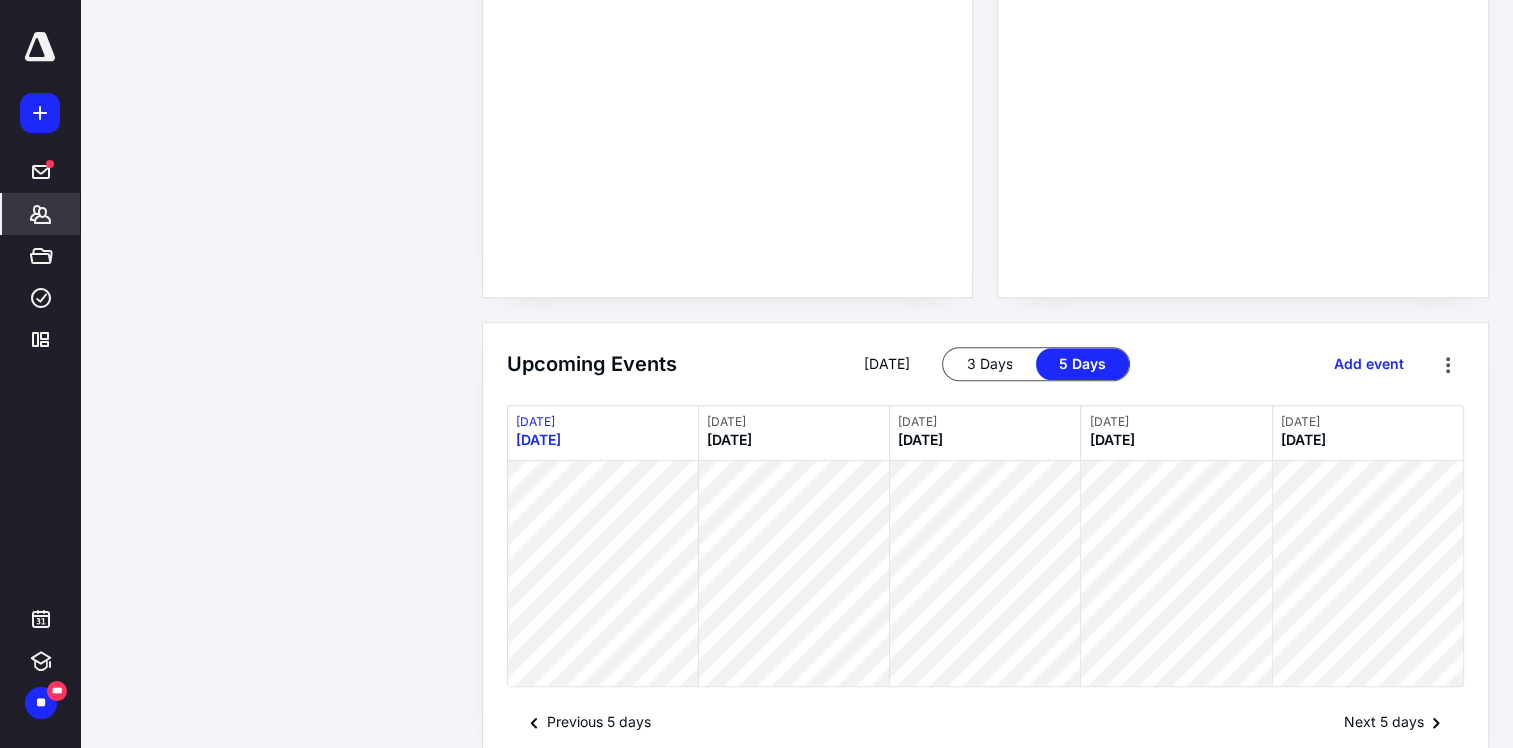 scroll, scrollTop: 0, scrollLeft: 0, axis: both 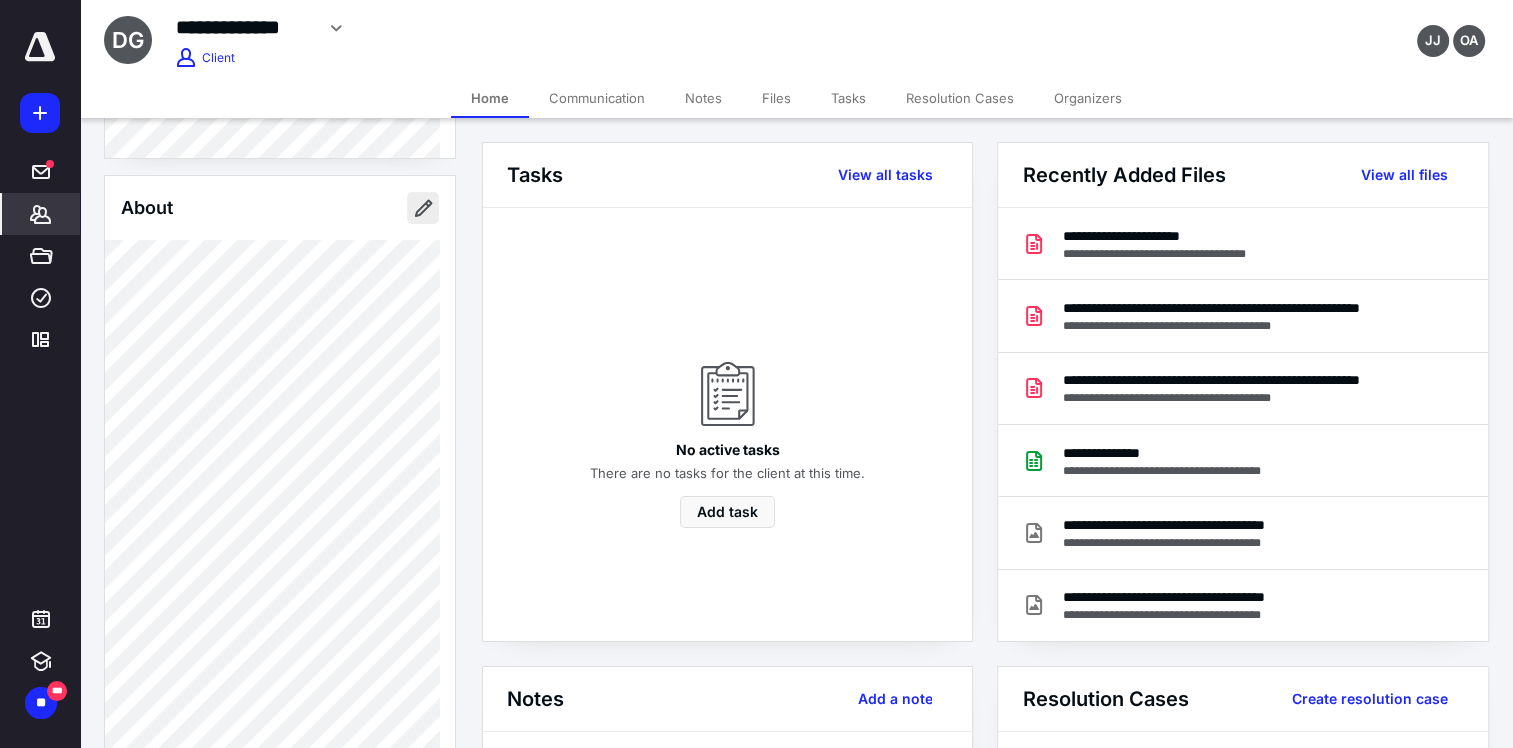 click at bounding box center (423, 208) 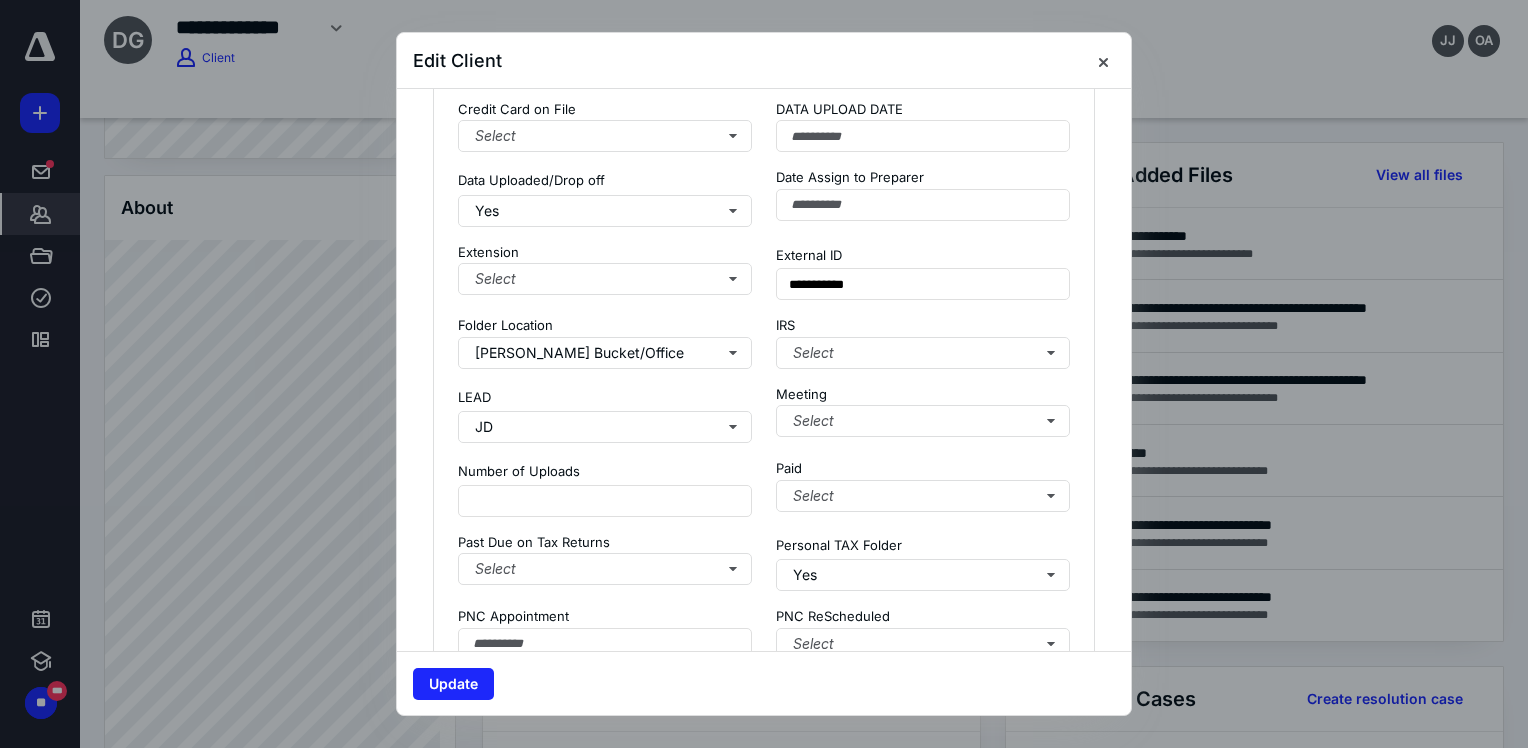 scroll, scrollTop: 1900, scrollLeft: 0, axis: vertical 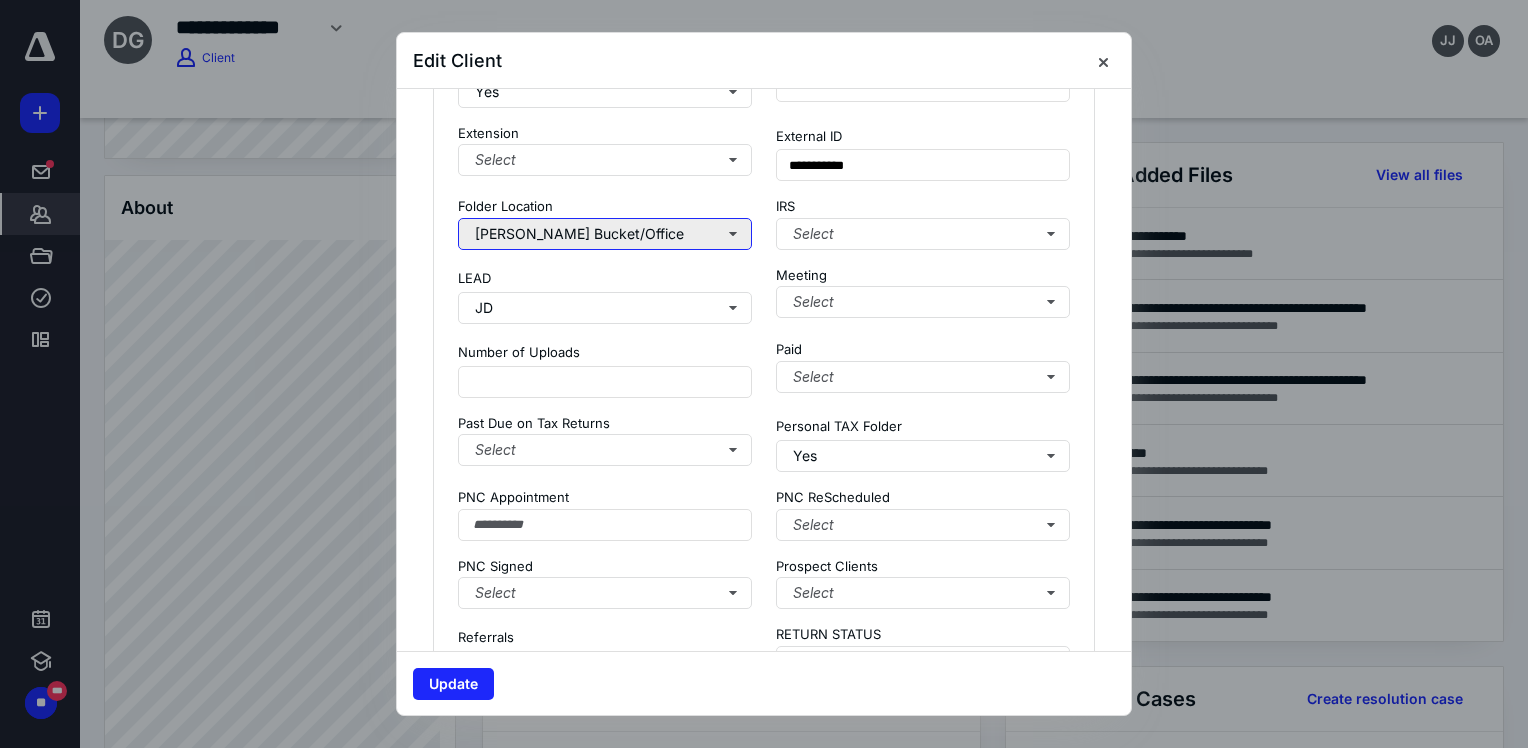 click on "Jose De Leon's Bucket/Office" at bounding box center (605, 234) 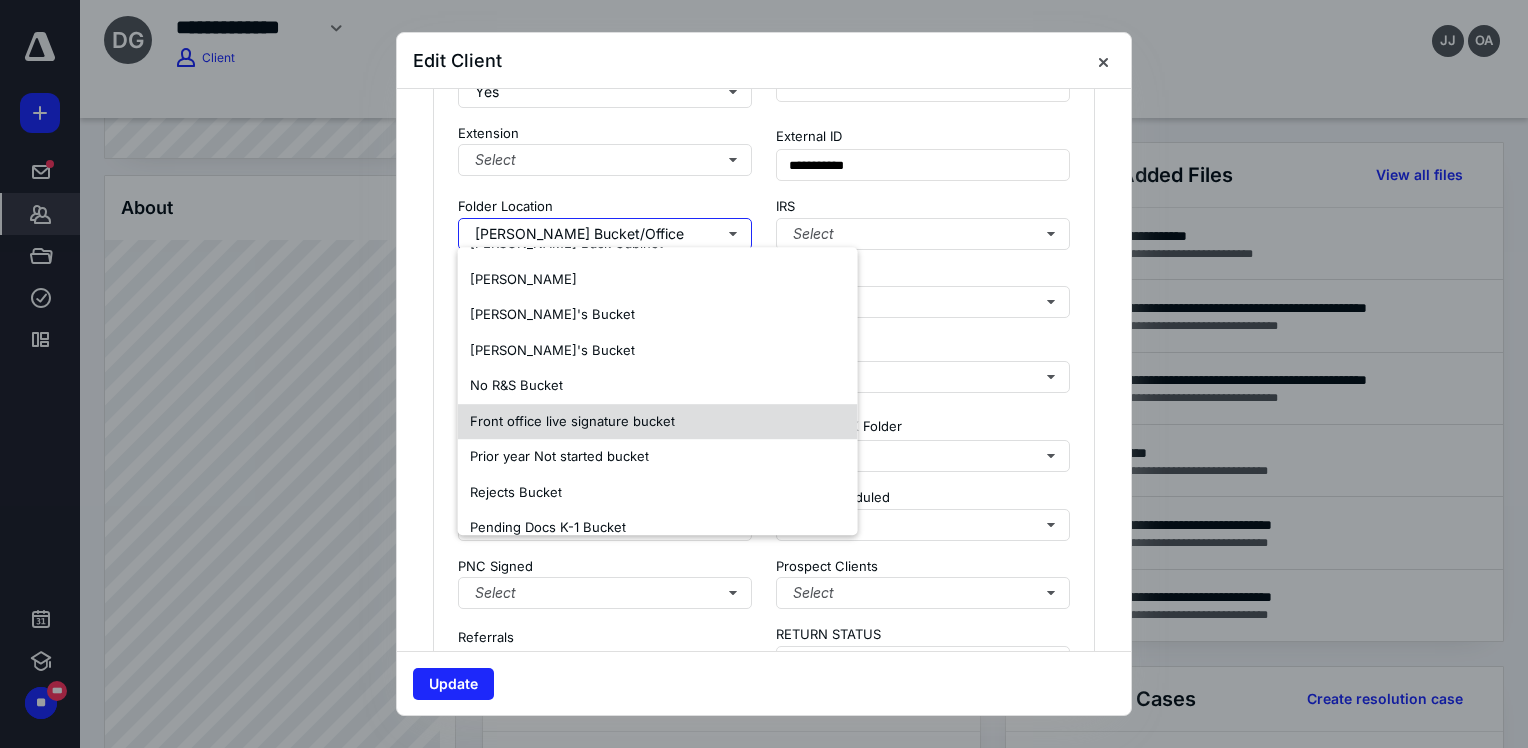 scroll, scrollTop: 600, scrollLeft: 0, axis: vertical 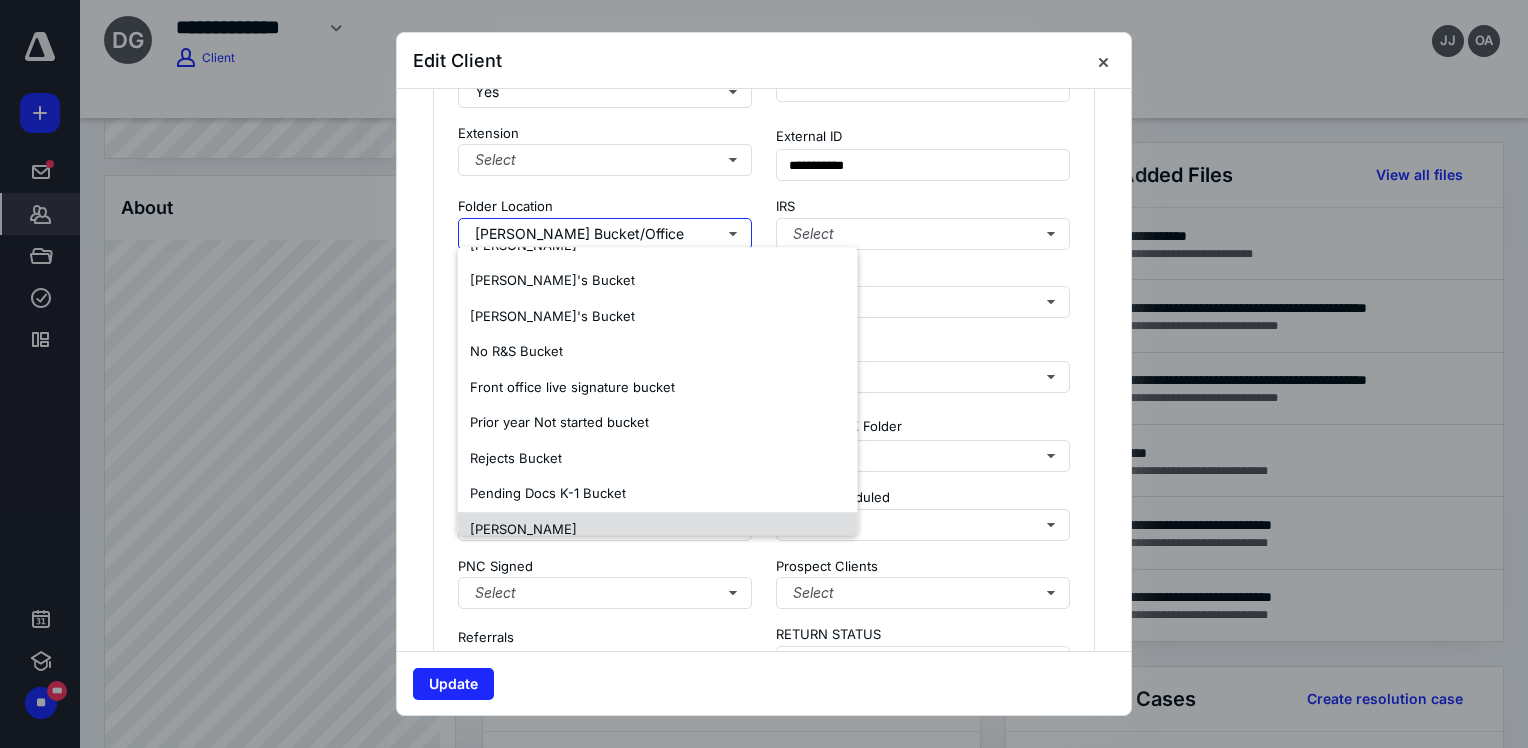 click on "Kristine Flores" at bounding box center [658, 530] 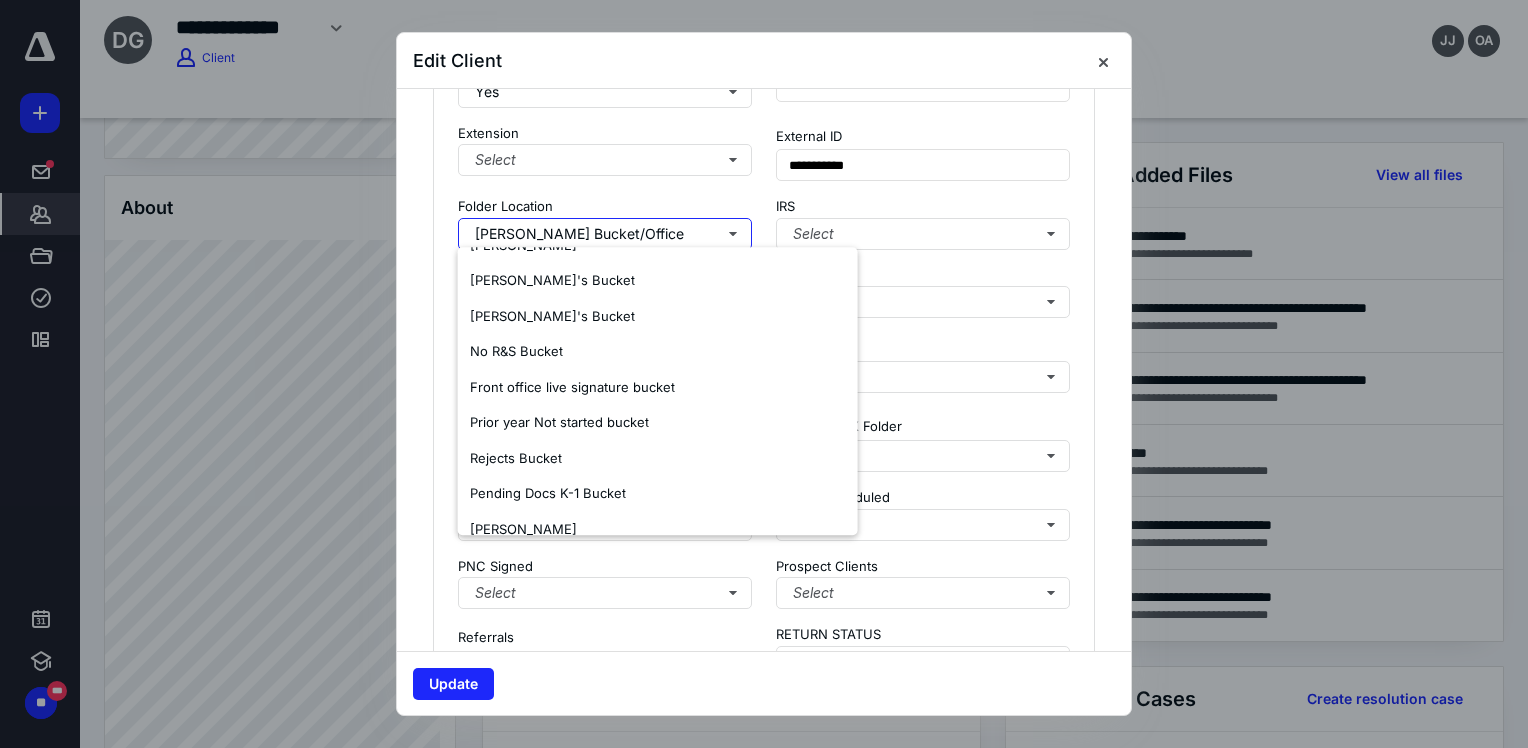 scroll, scrollTop: 0, scrollLeft: 0, axis: both 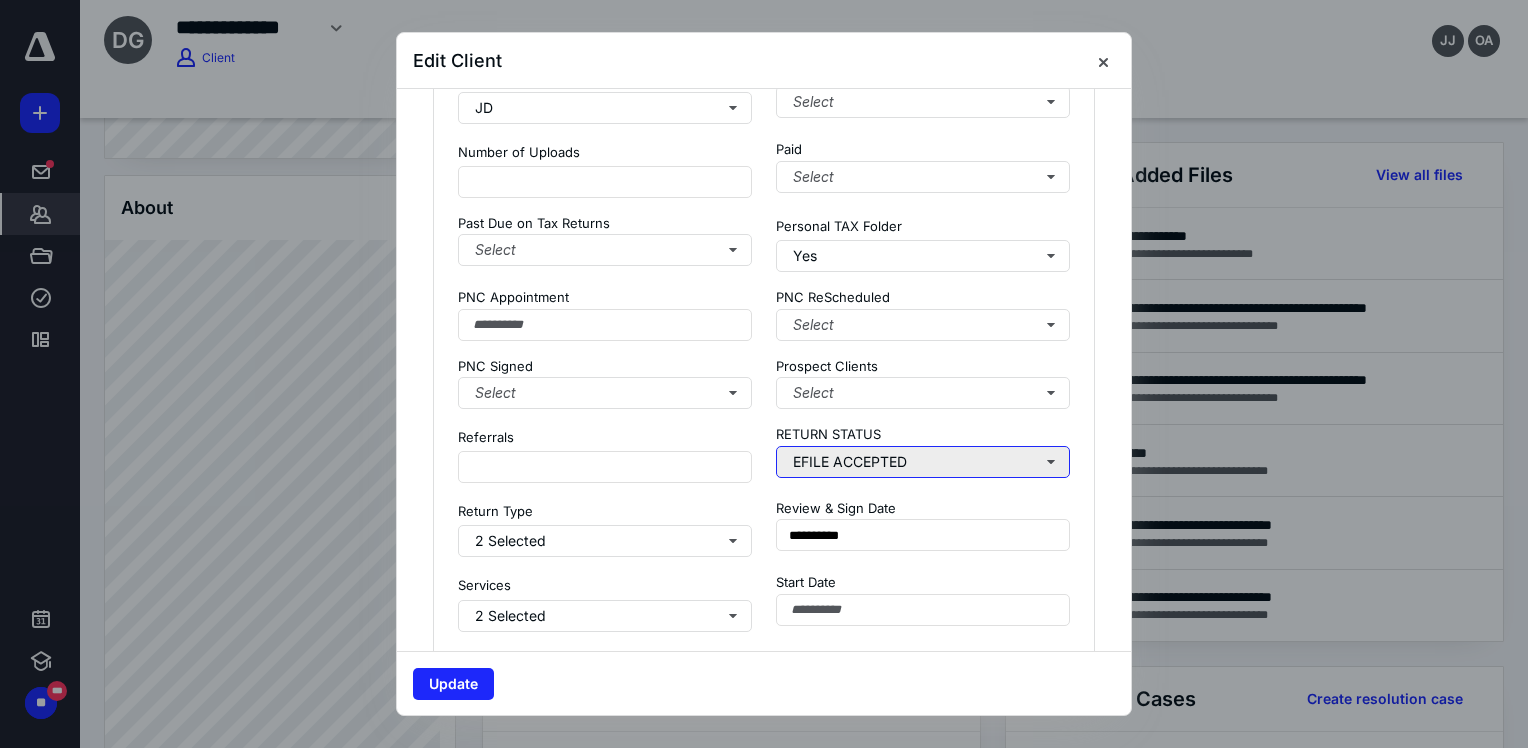 click on "EFILE ACCEPTED" at bounding box center [923, 462] 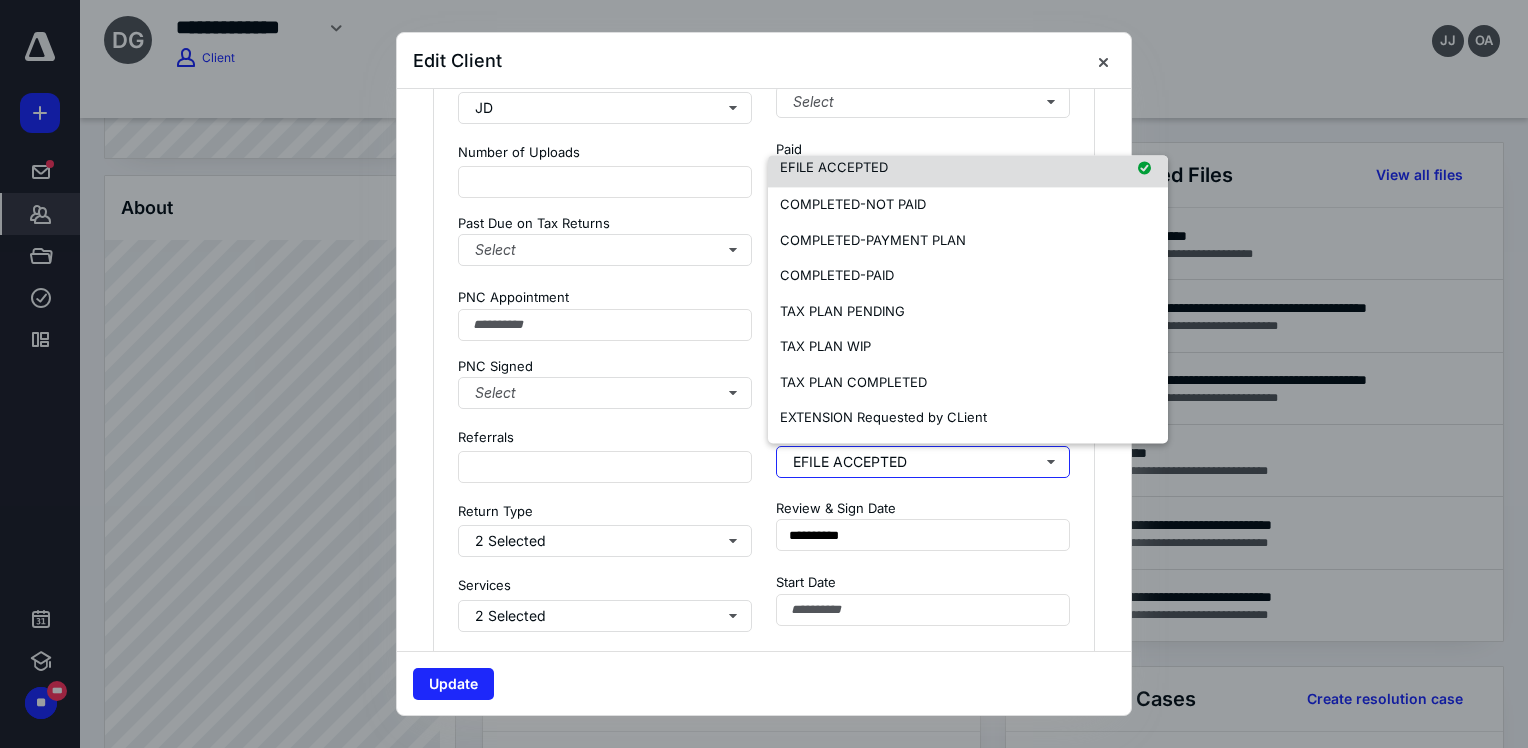scroll, scrollTop: 975, scrollLeft: 0, axis: vertical 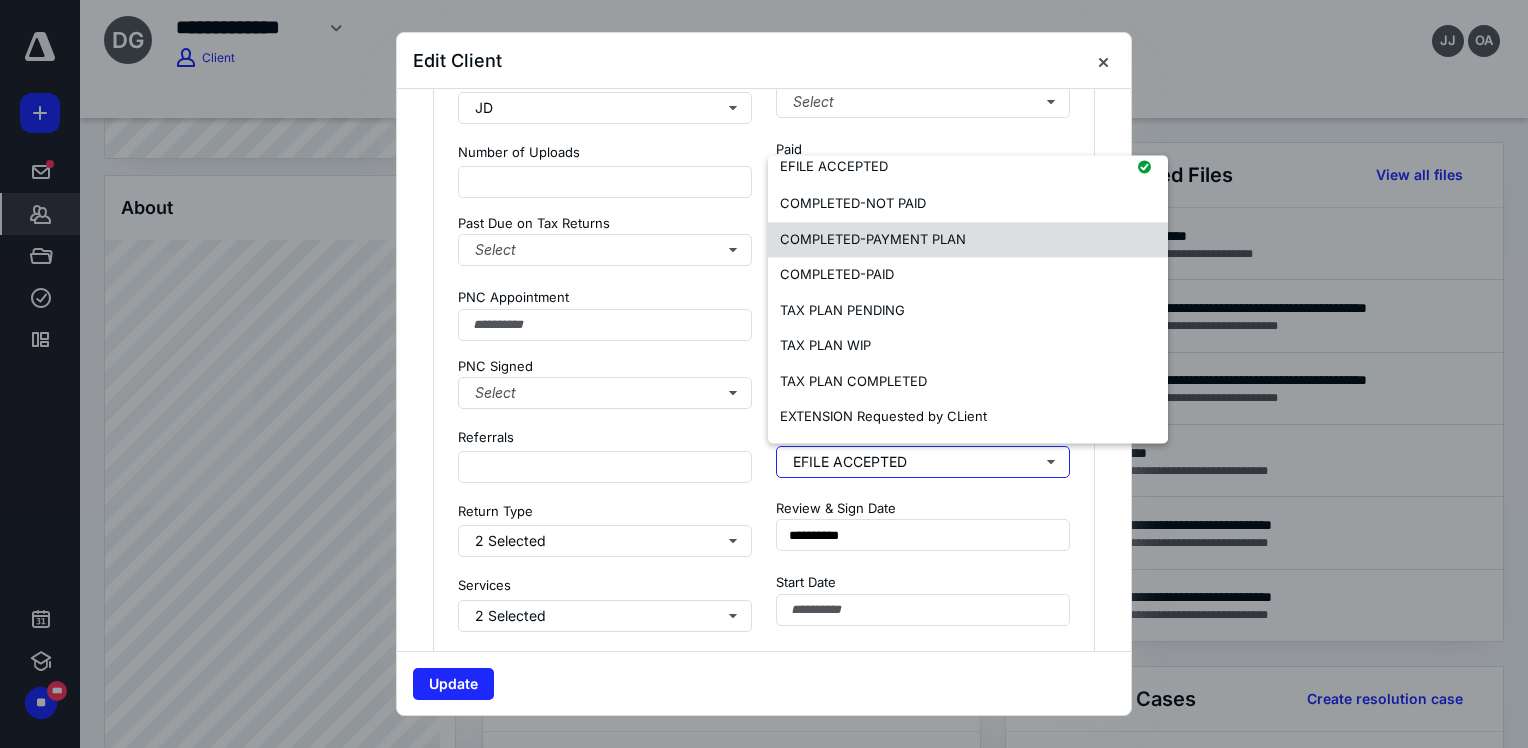 click on "COMPLETED-PAYMENT PLAN" at bounding box center [873, 239] 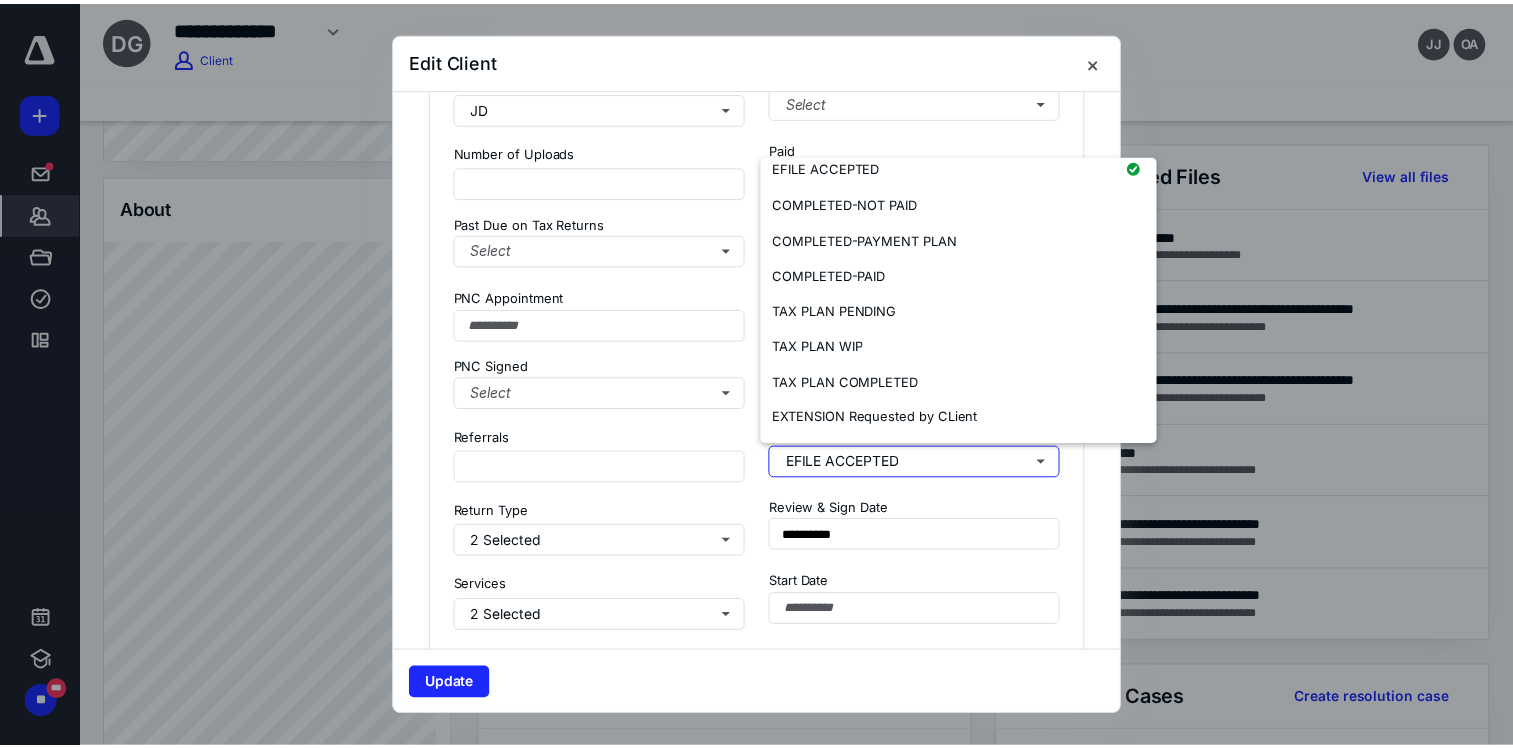 scroll, scrollTop: 0, scrollLeft: 0, axis: both 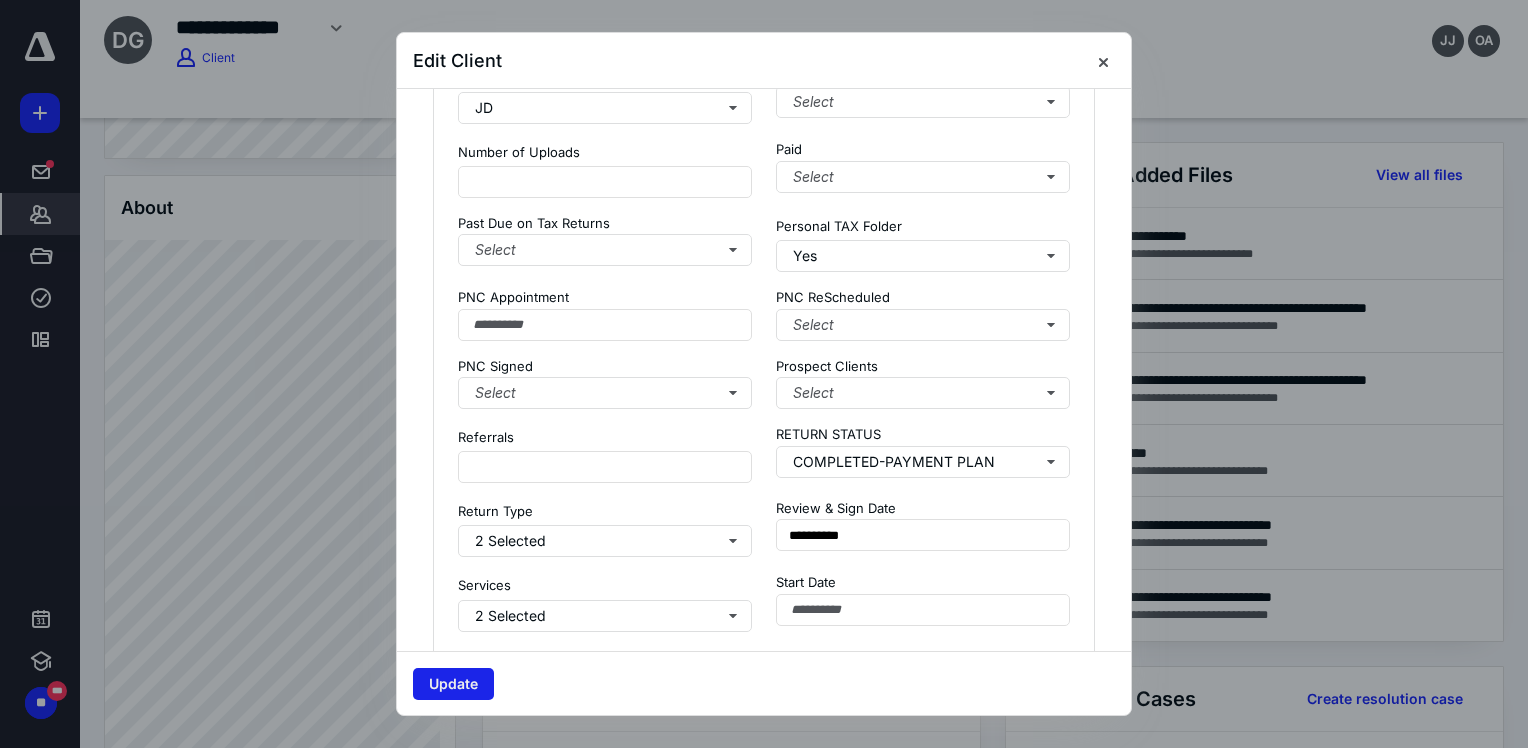 click on "Update" at bounding box center (453, 684) 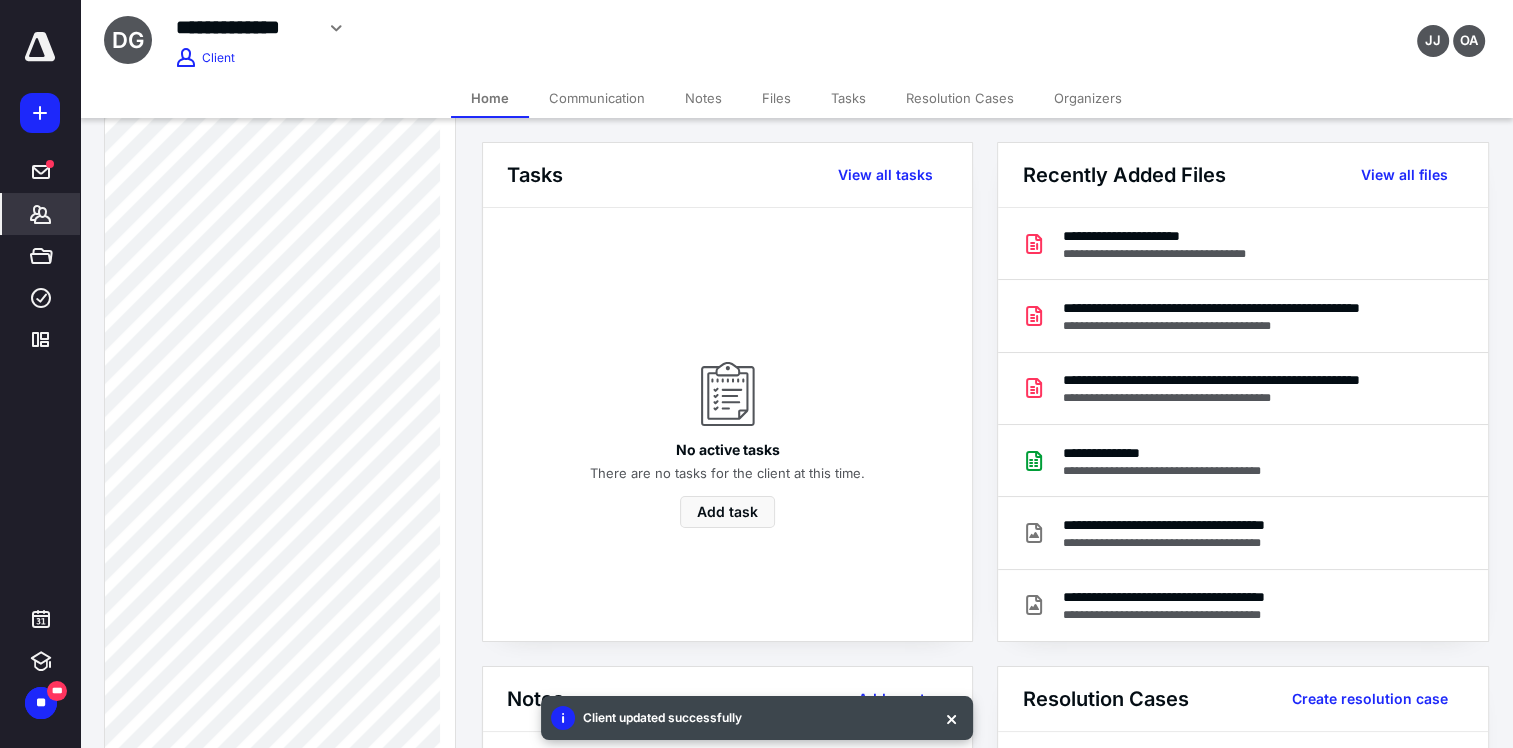 scroll, scrollTop: 1300, scrollLeft: 0, axis: vertical 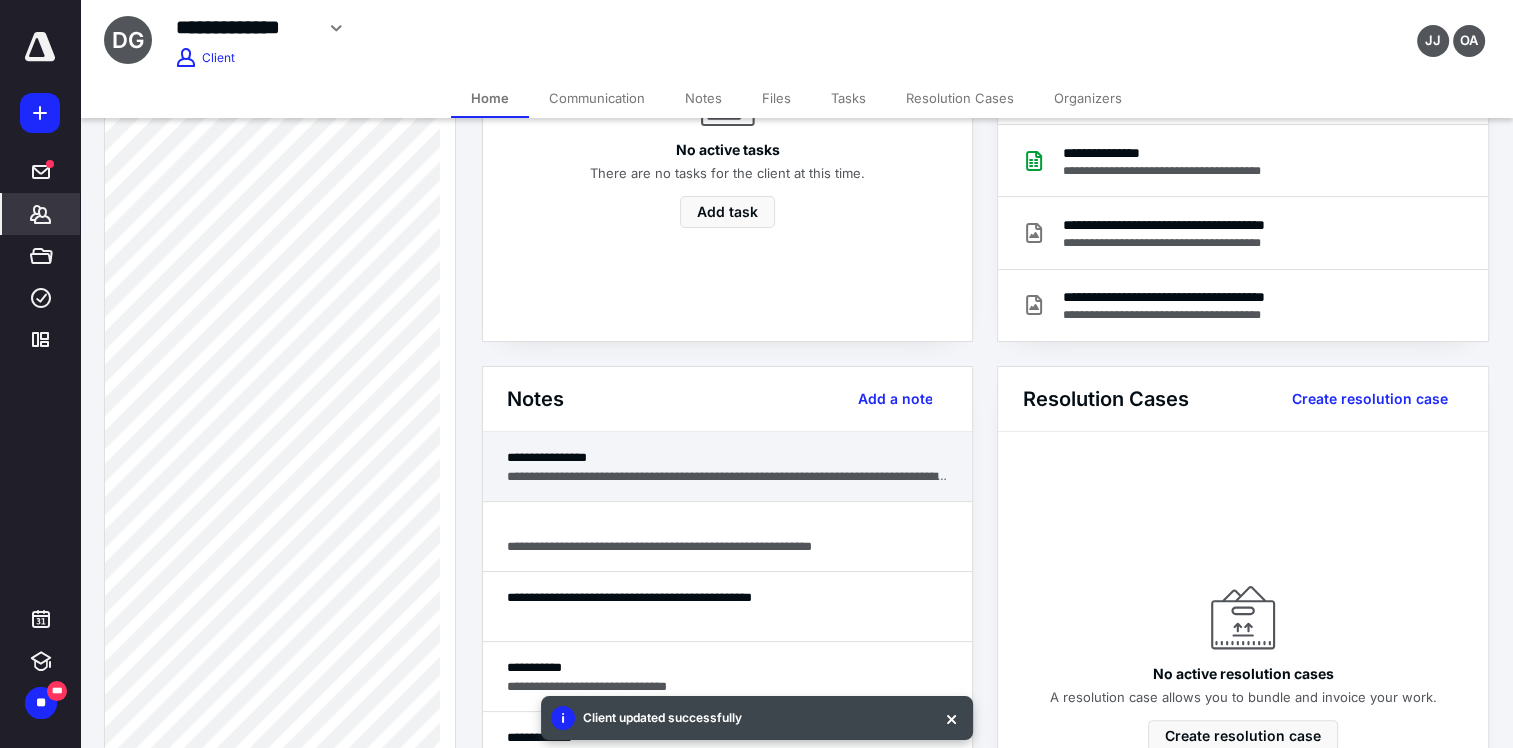 click on "**********" at bounding box center [728, 476] 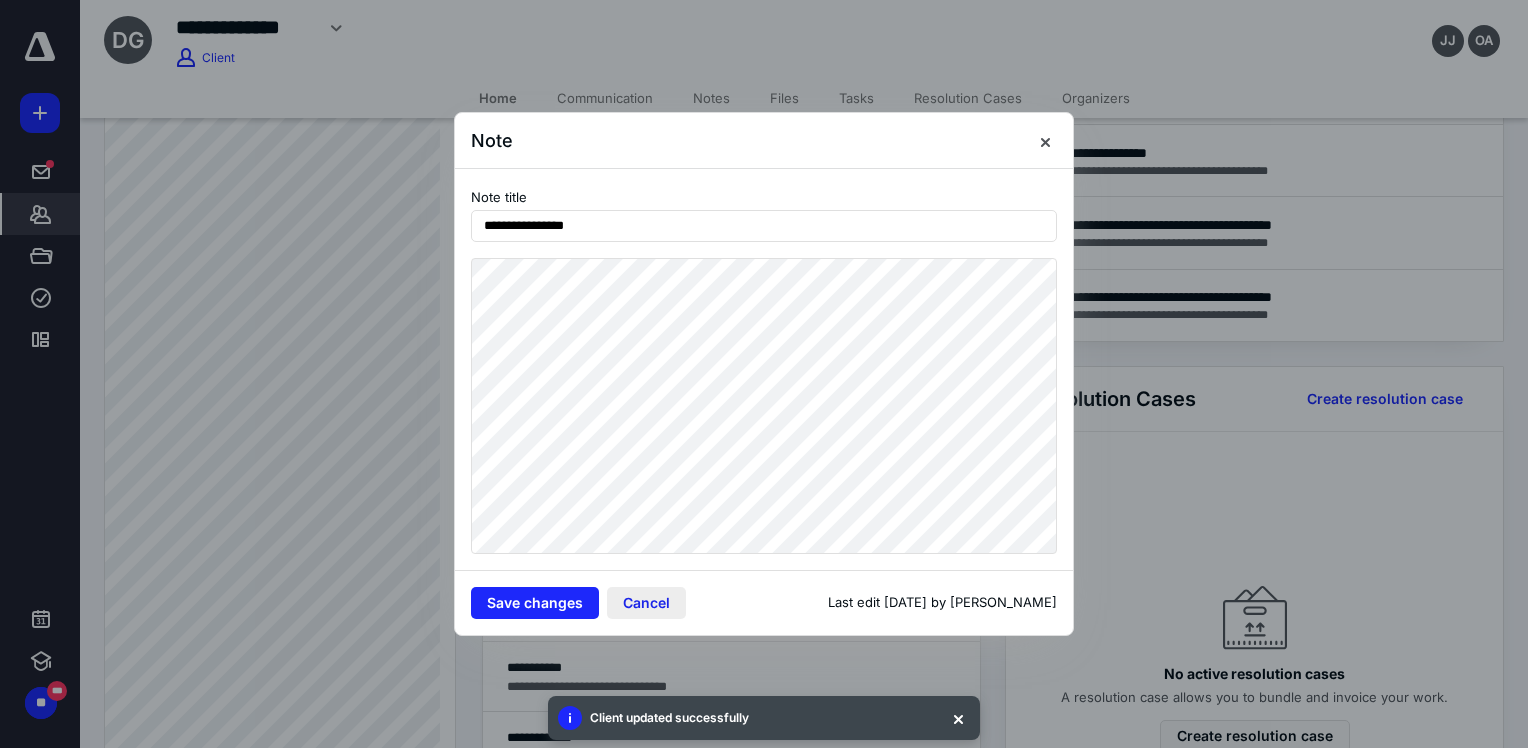 click on "Cancel" at bounding box center (646, 603) 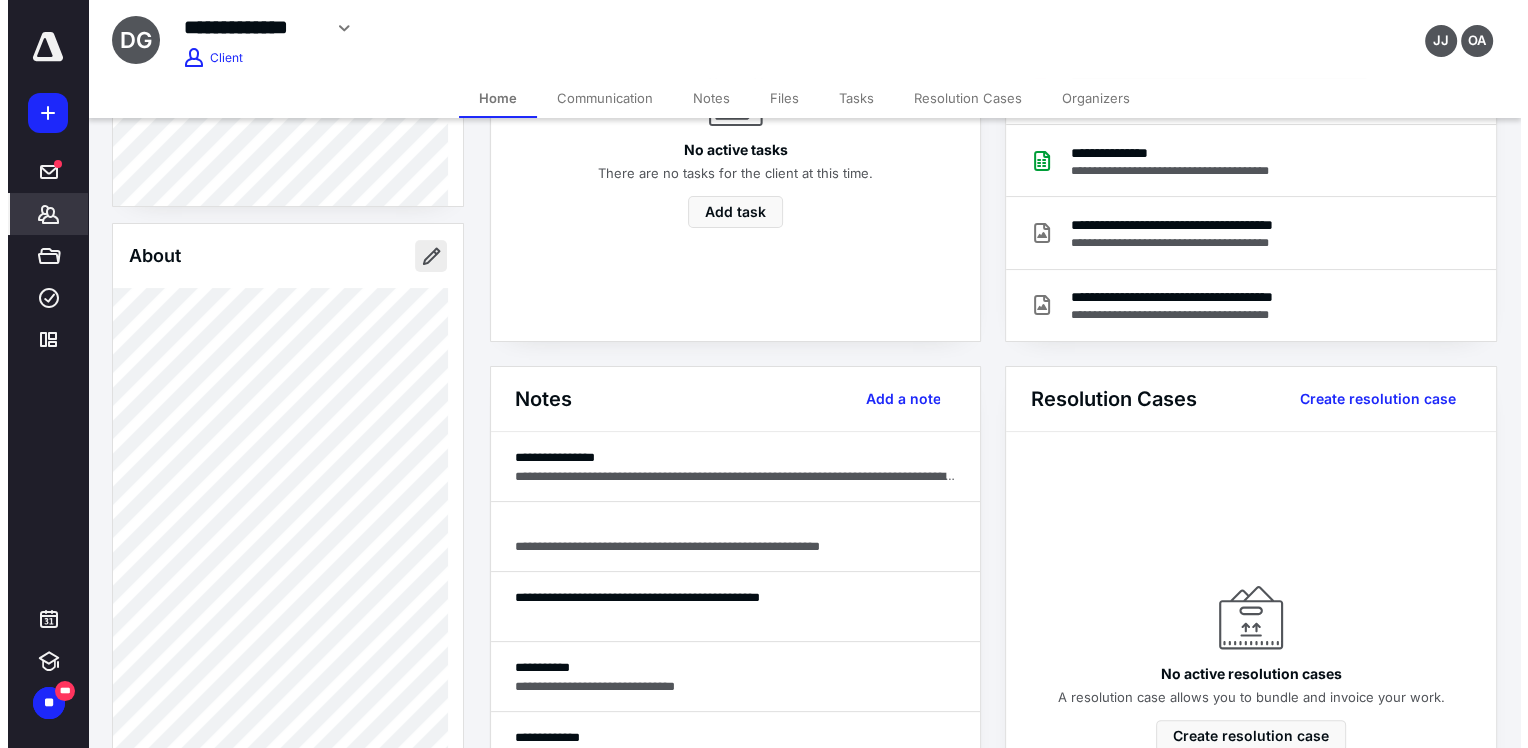 scroll, scrollTop: 300, scrollLeft: 0, axis: vertical 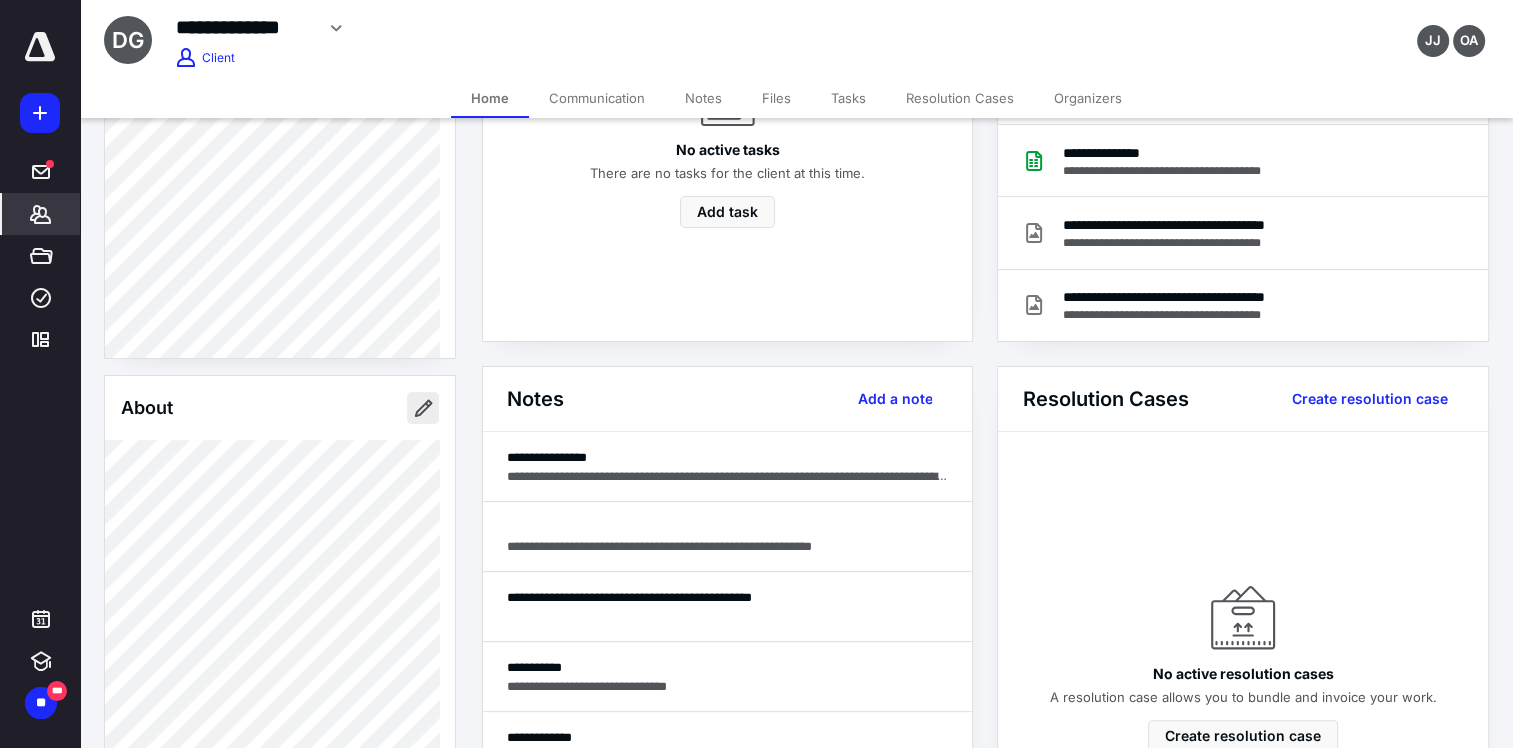 click at bounding box center [423, 408] 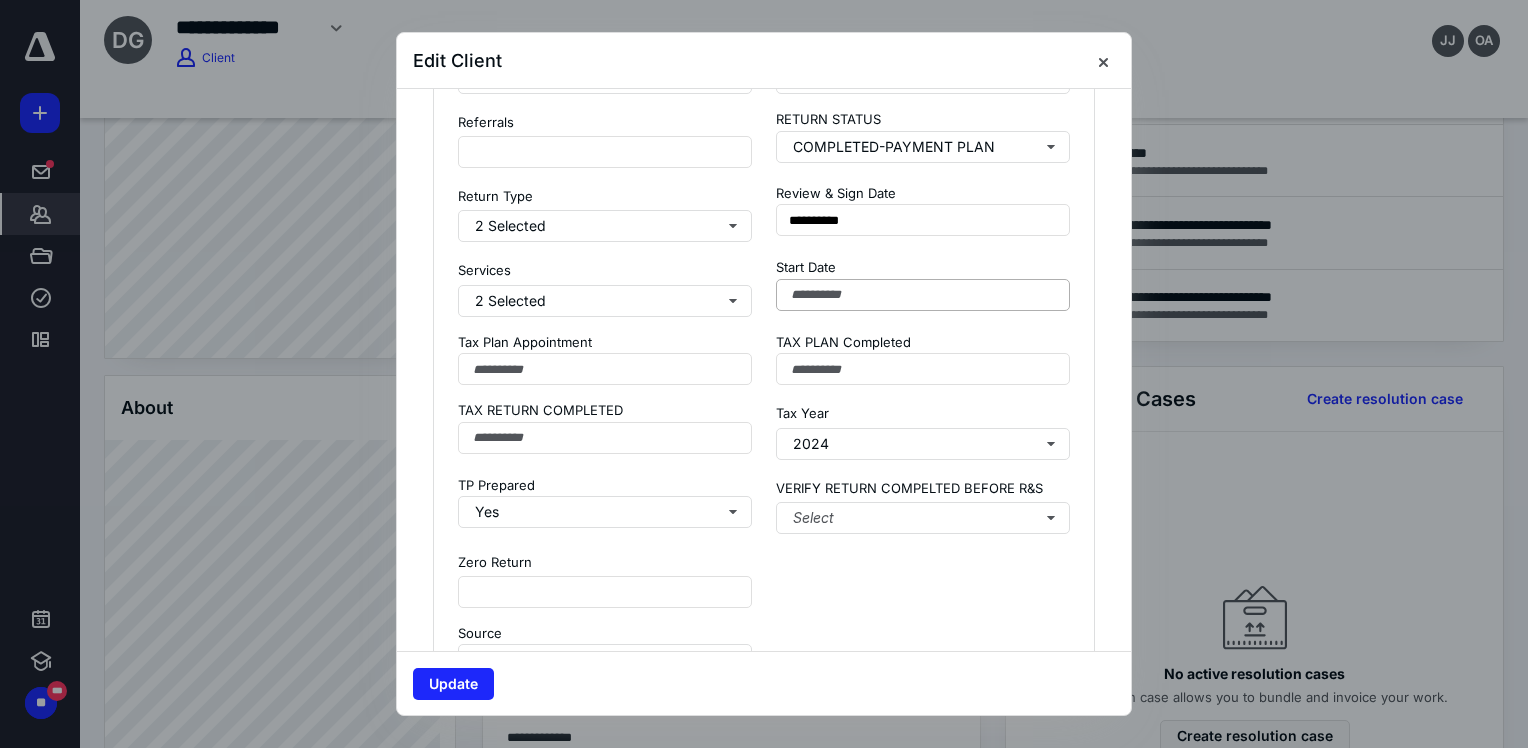 scroll, scrollTop: 2300, scrollLeft: 0, axis: vertical 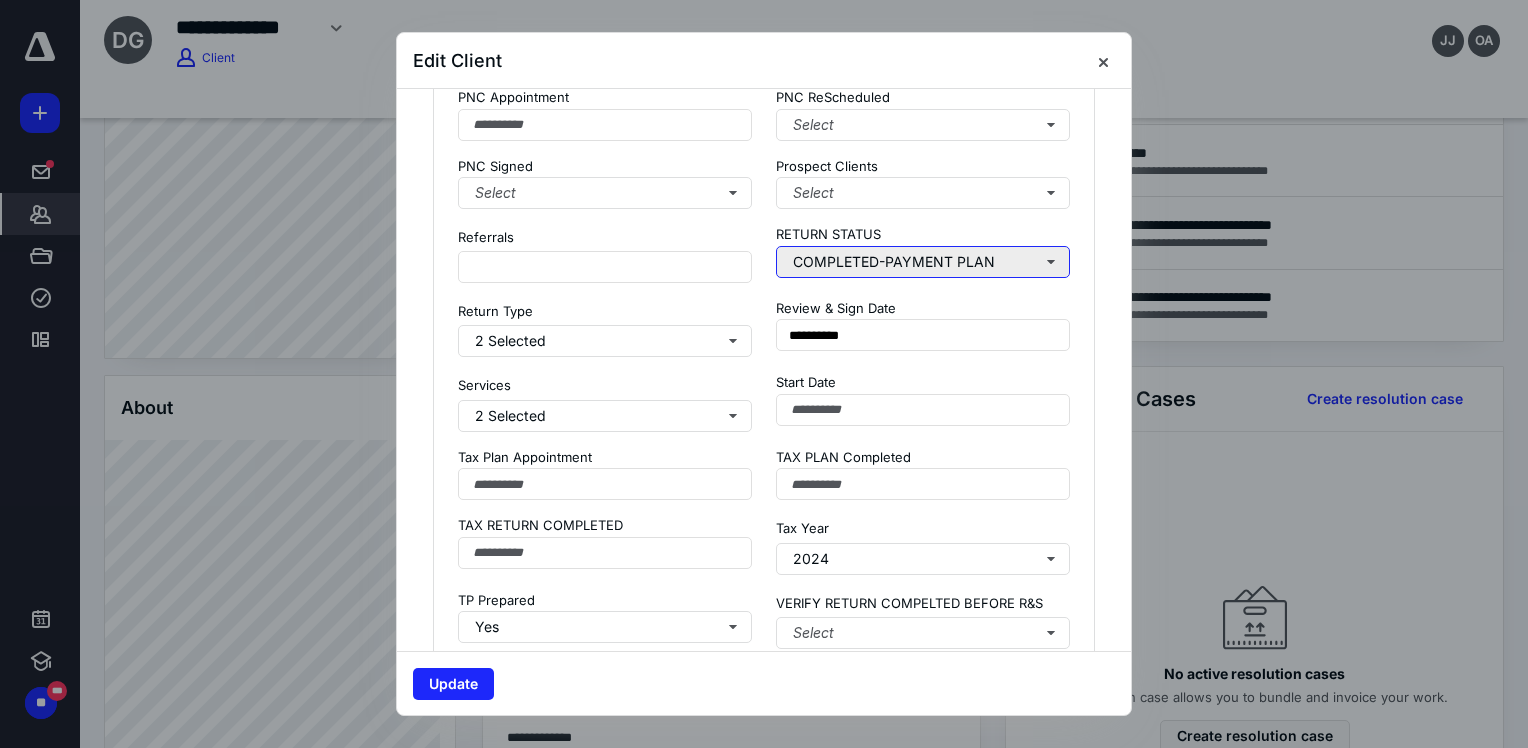 click on "COMPLETED-PAYMENT PLAN" at bounding box center (923, 262) 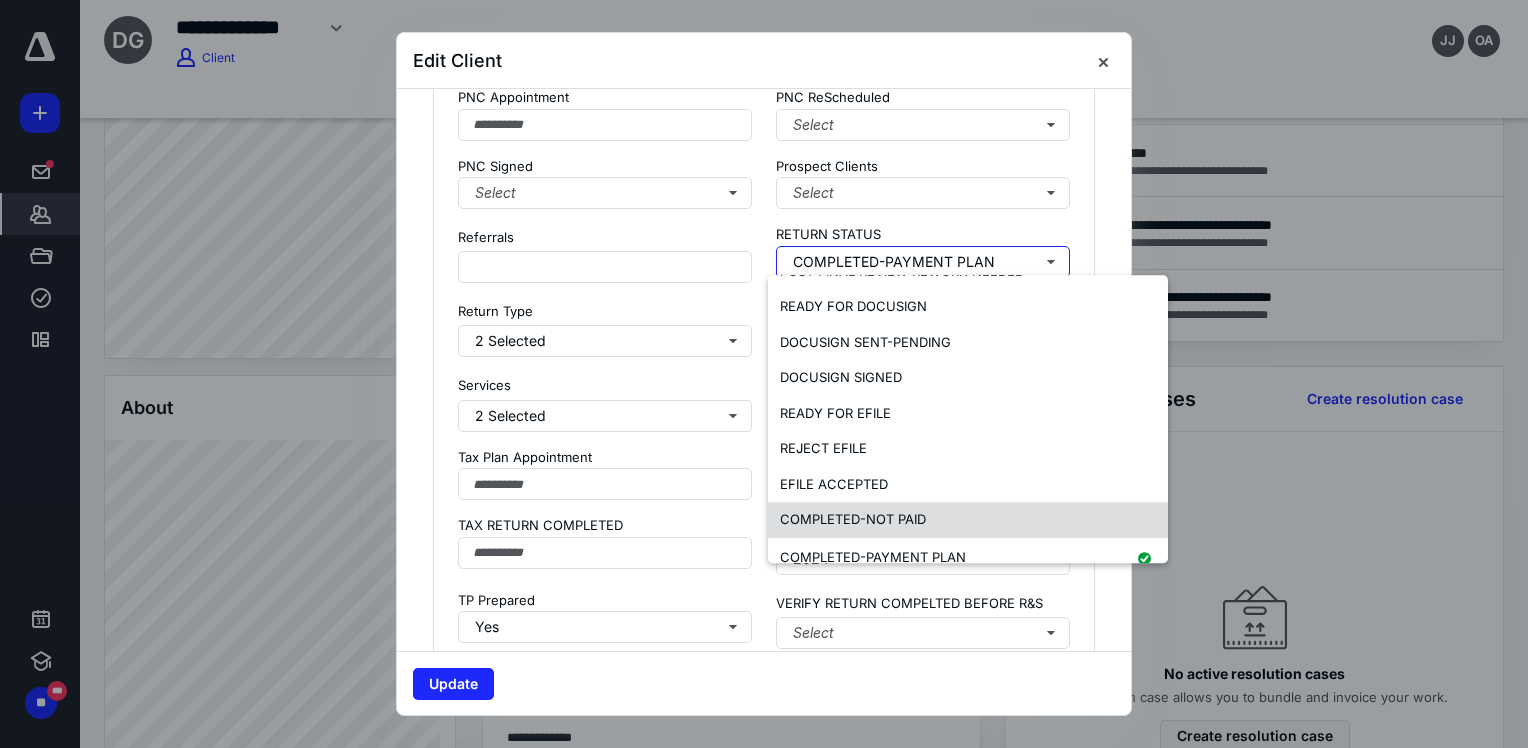 scroll, scrollTop: 875, scrollLeft: 0, axis: vertical 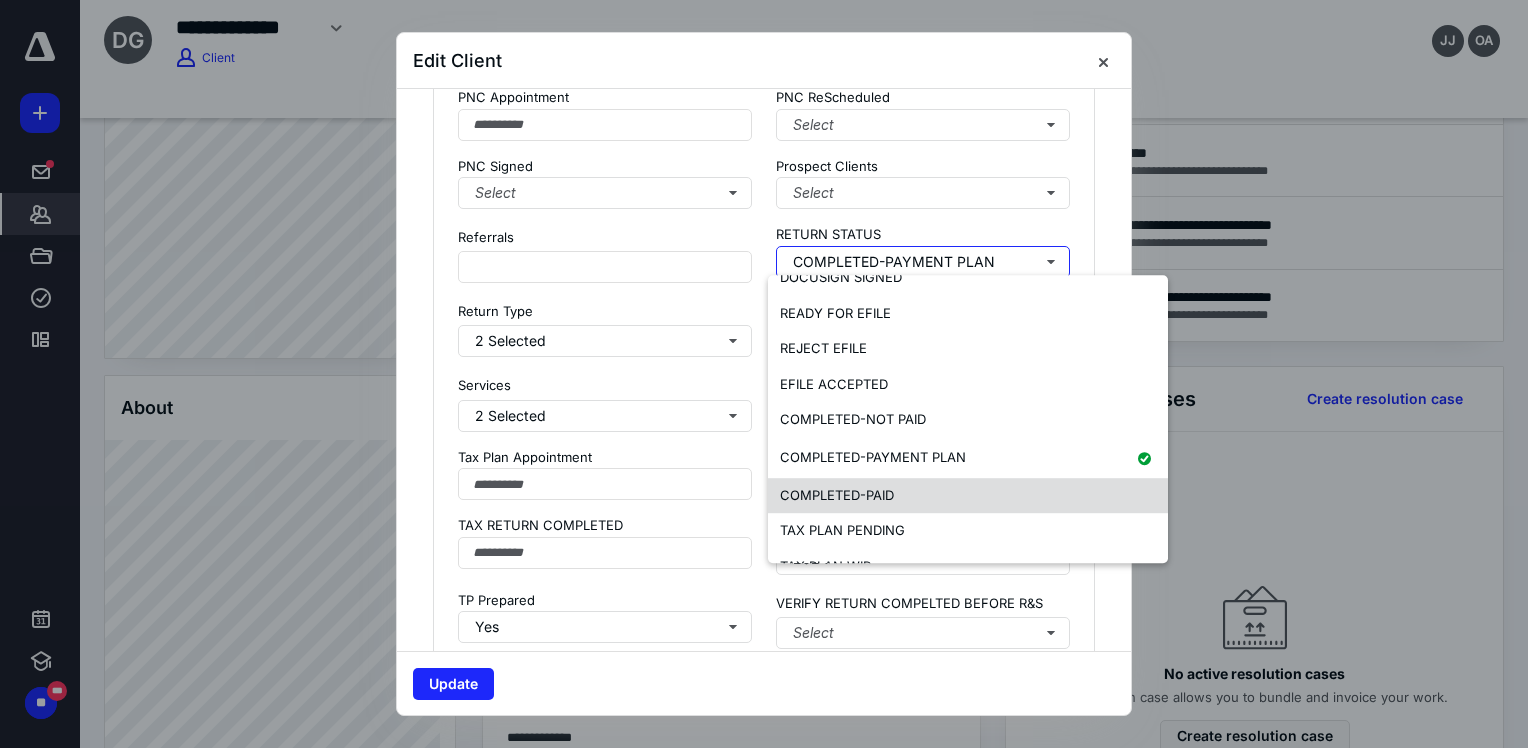 click on "COMPLETED-PAID" at bounding box center [837, 495] 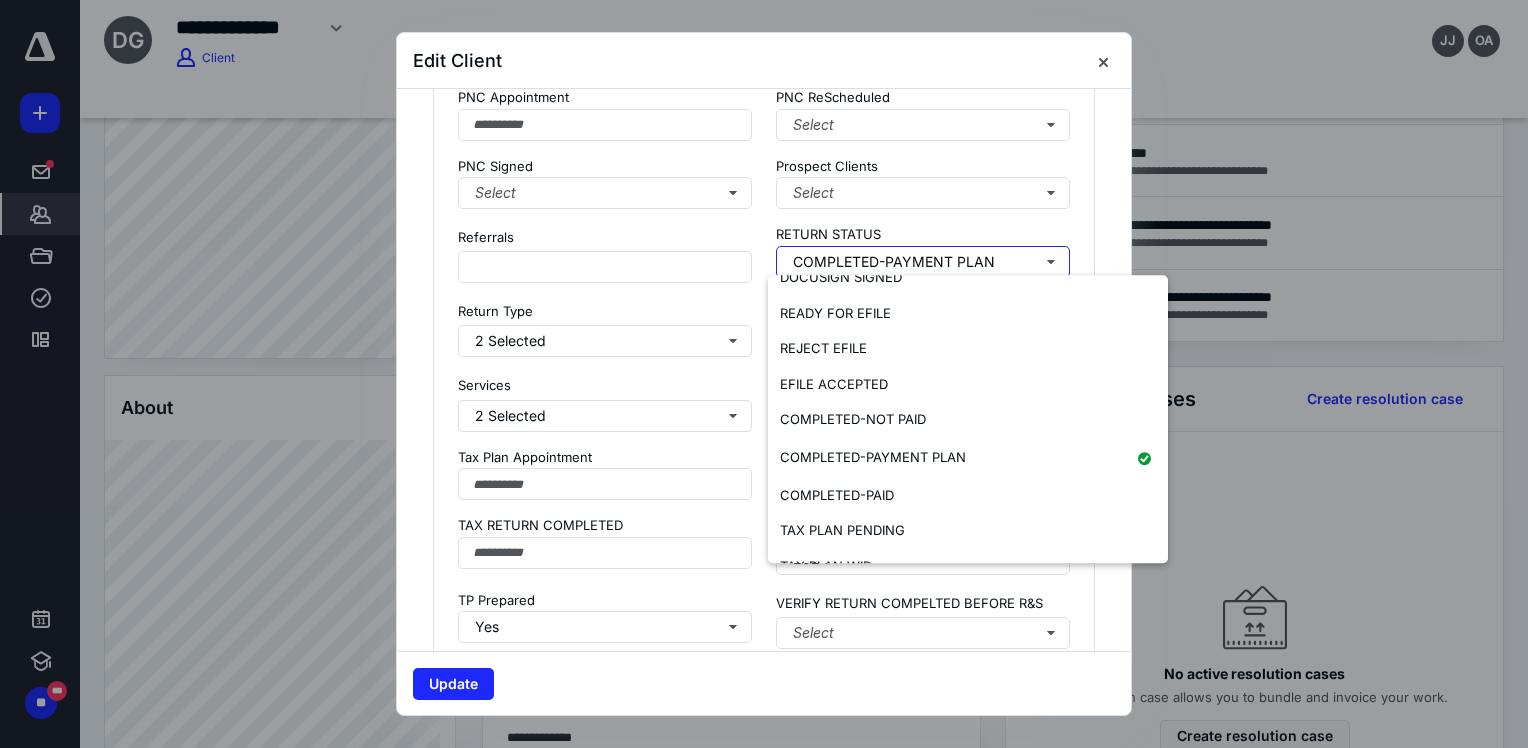 scroll, scrollTop: 0, scrollLeft: 0, axis: both 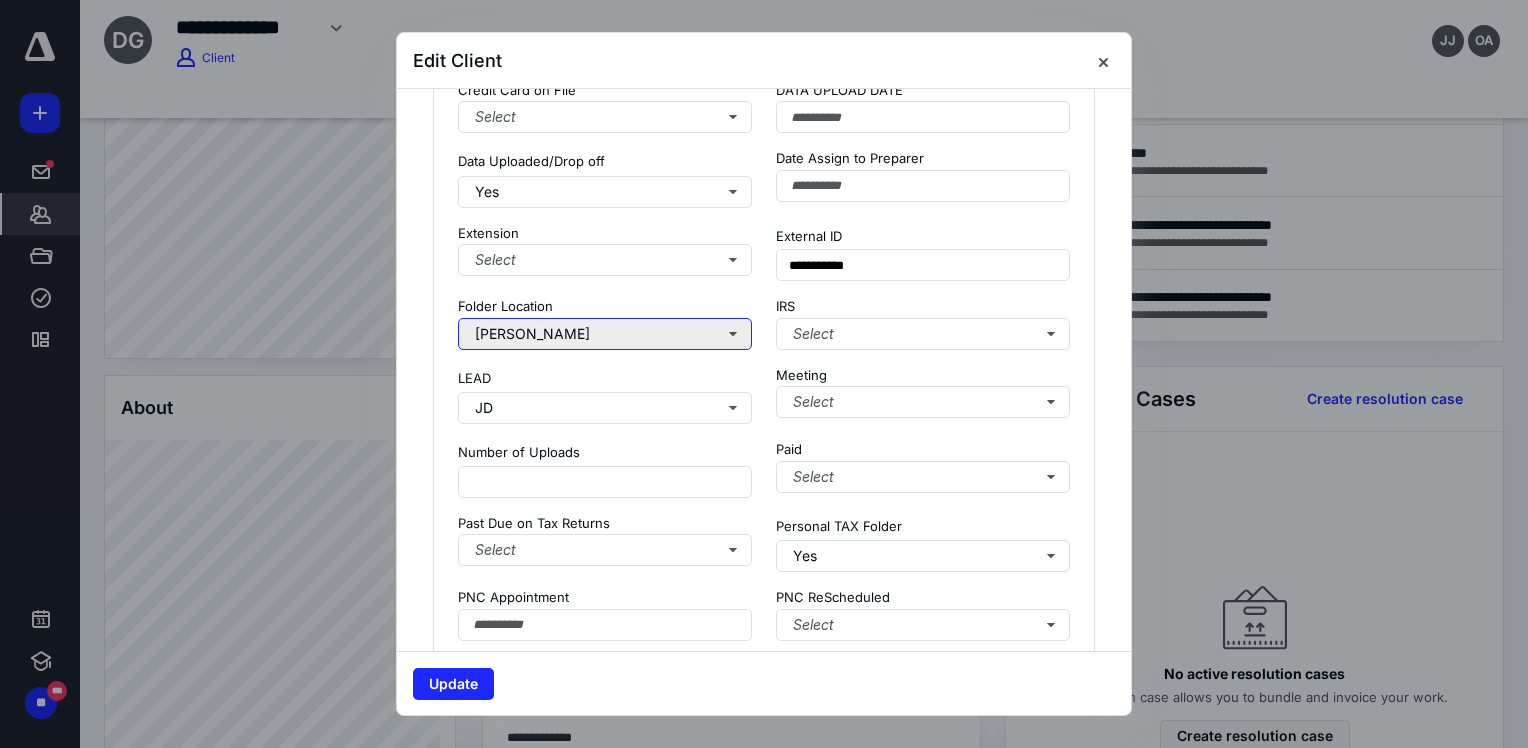 click on "Kristine Flores" at bounding box center [605, 334] 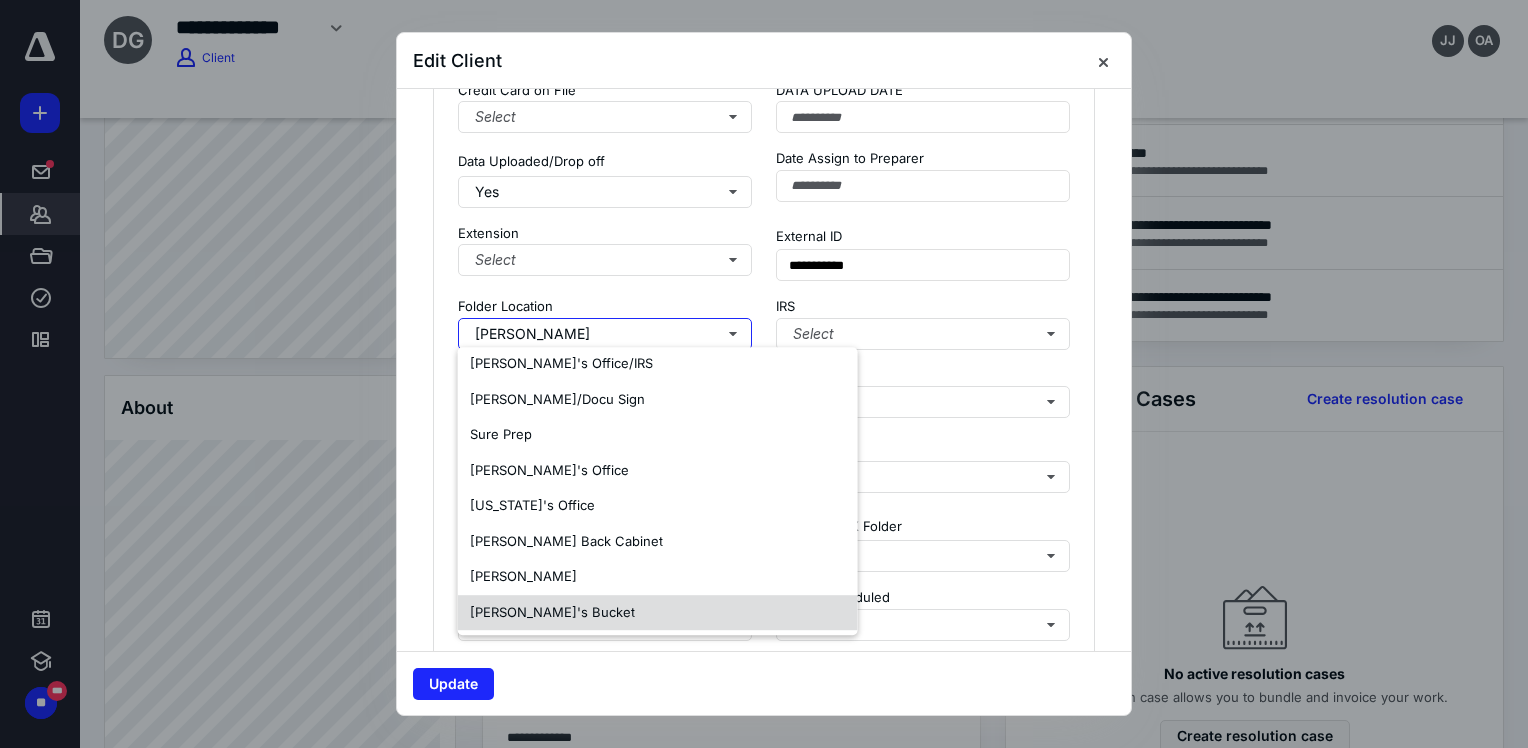 scroll, scrollTop: 400, scrollLeft: 0, axis: vertical 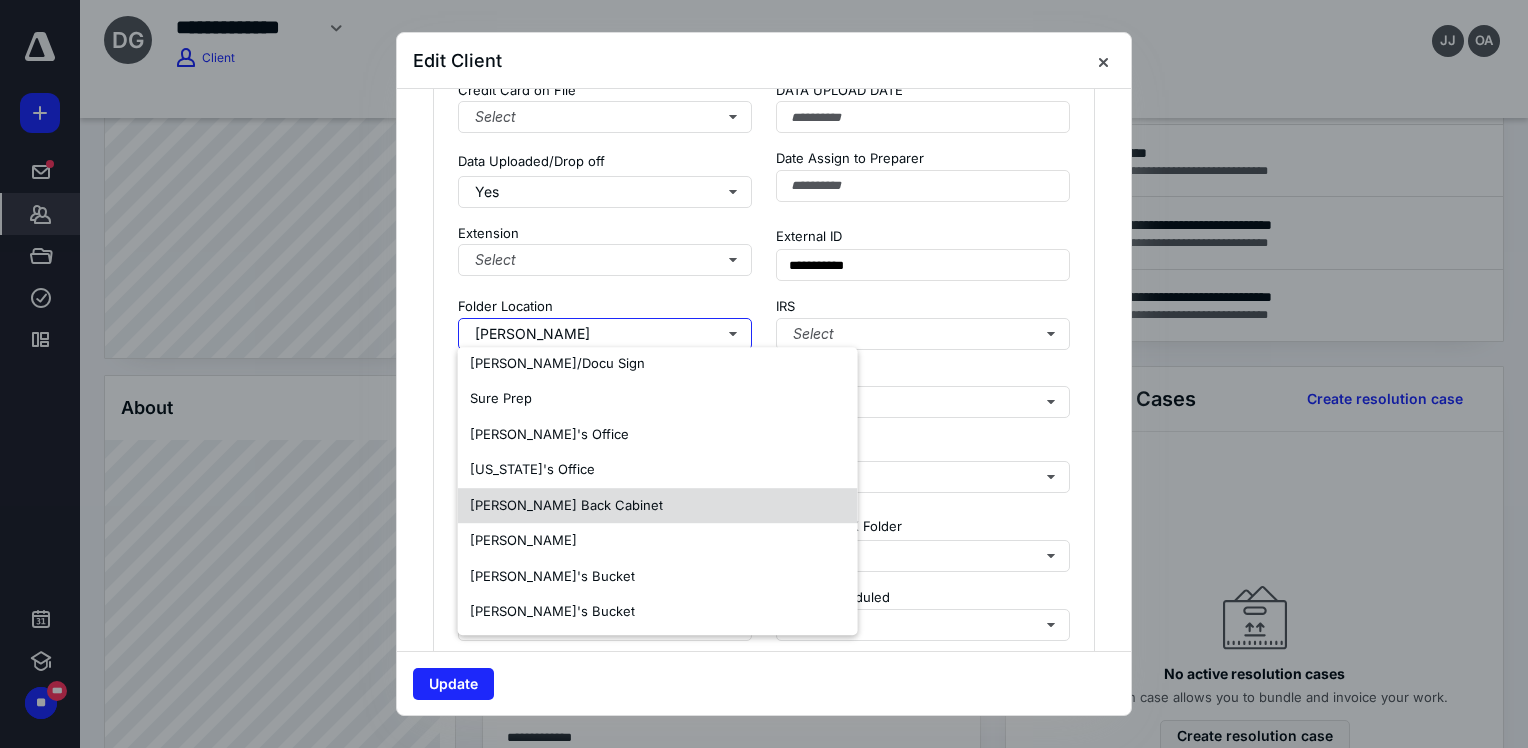 click on "Naum Back Cabinet" at bounding box center [566, 506] 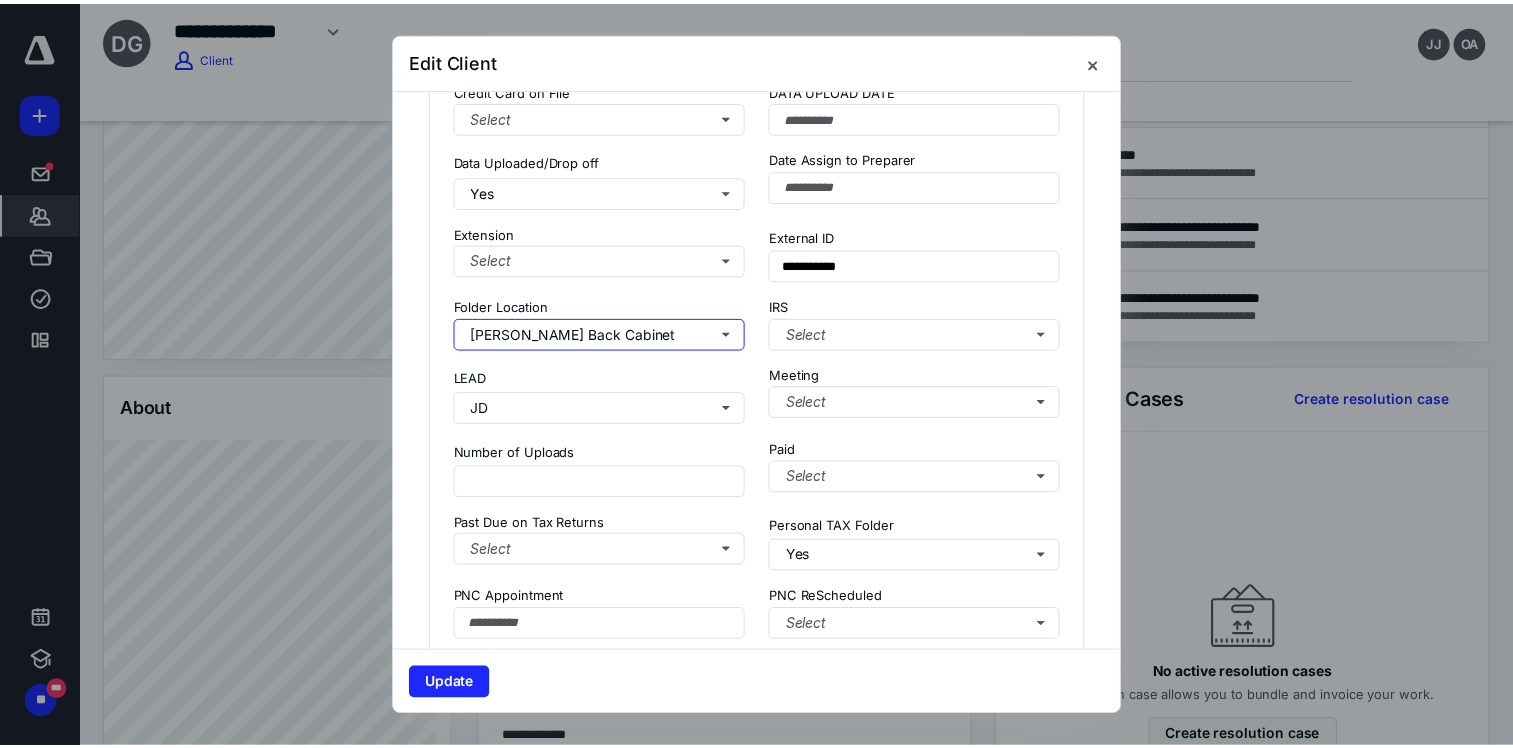scroll, scrollTop: 0, scrollLeft: 0, axis: both 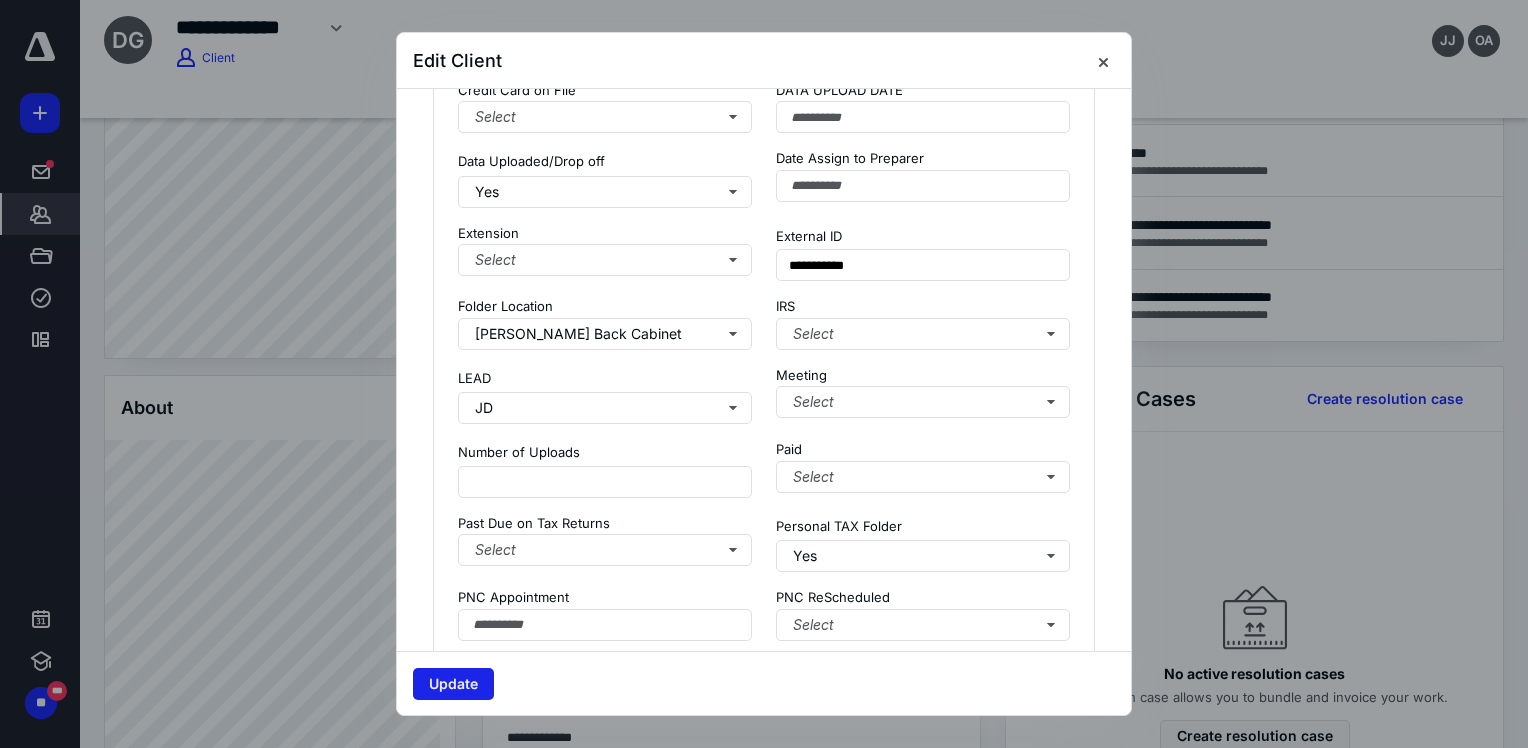 click on "Update" at bounding box center [453, 684] 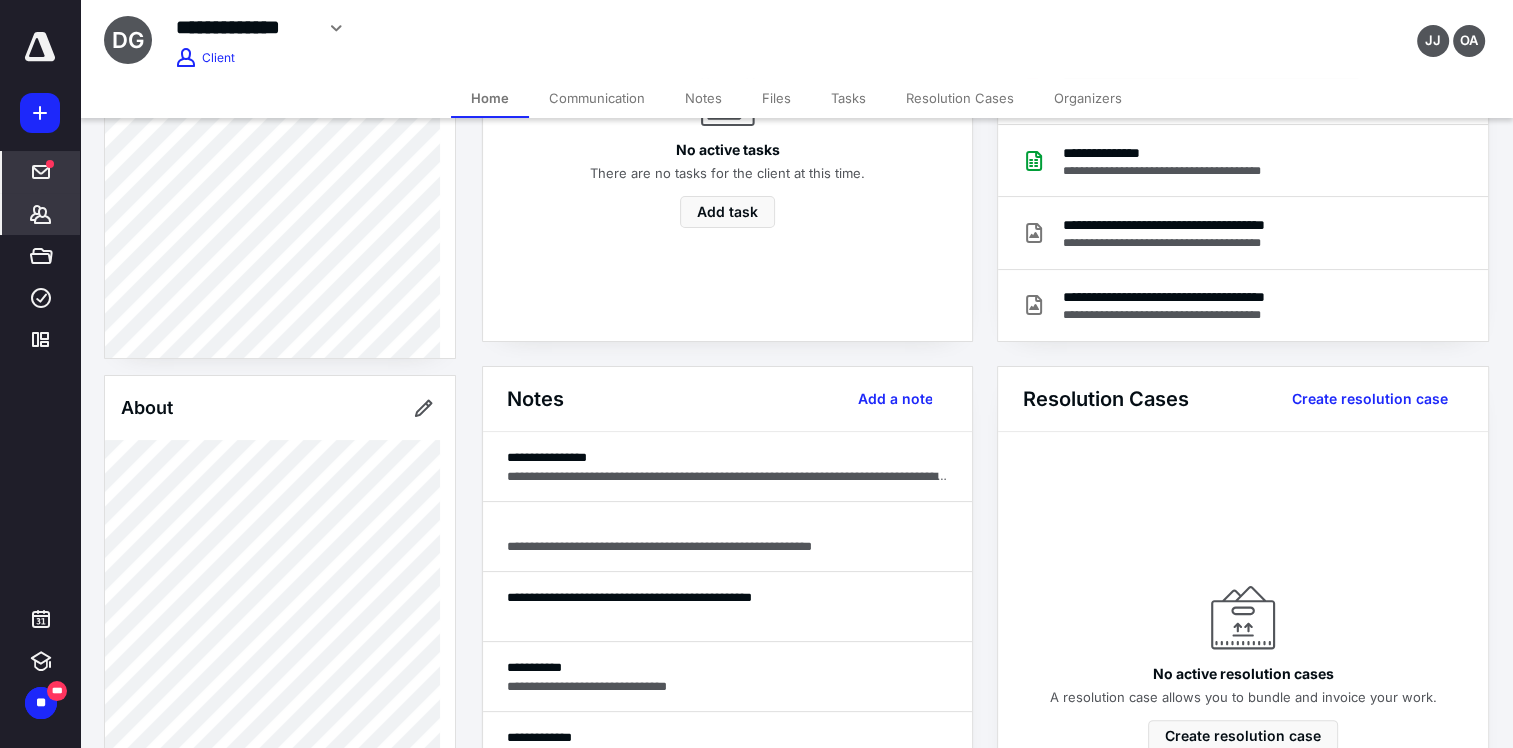 drag, startPoint x: 44, startPoint y: 214, endPoint x: 78, endPoint y: 188, distance: 42.80187 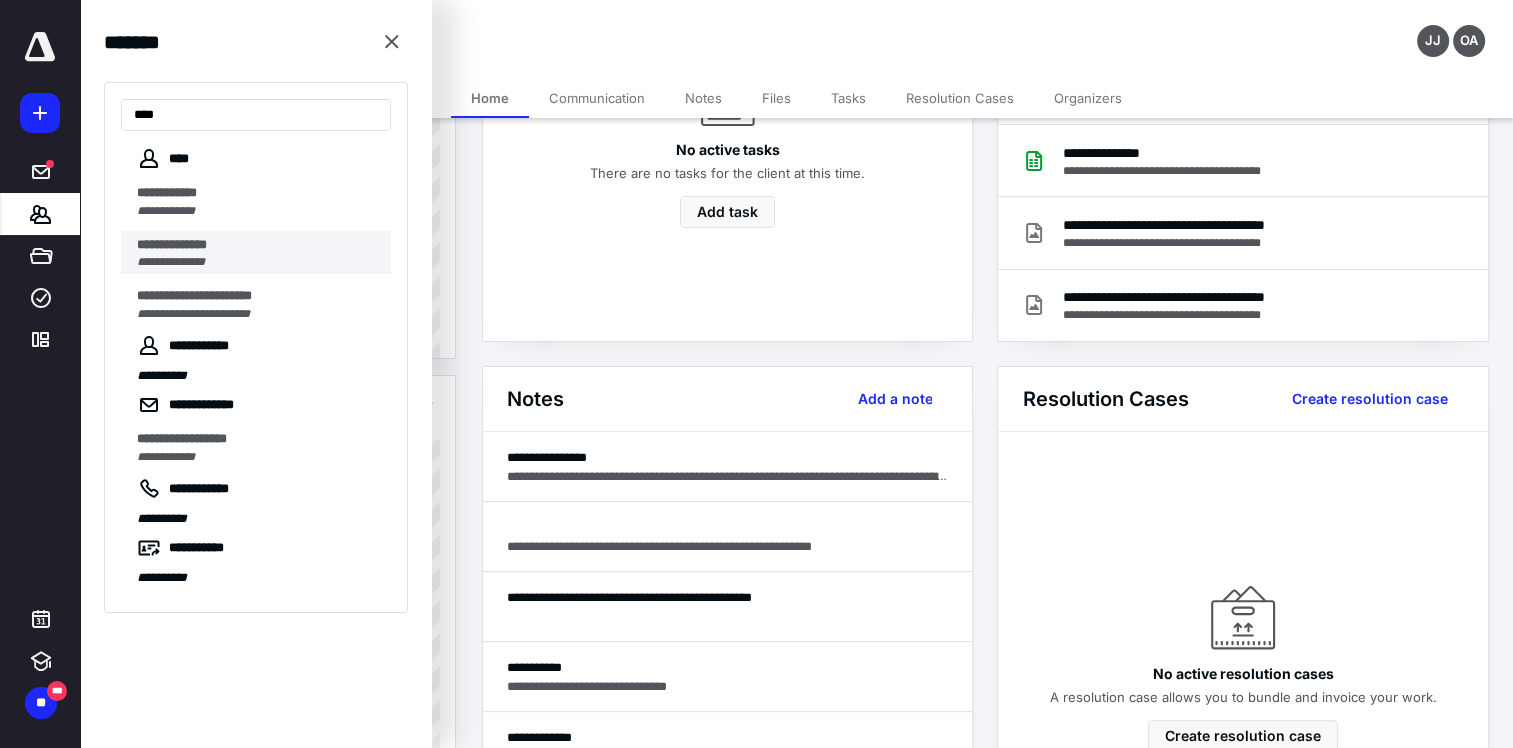 type on "***" 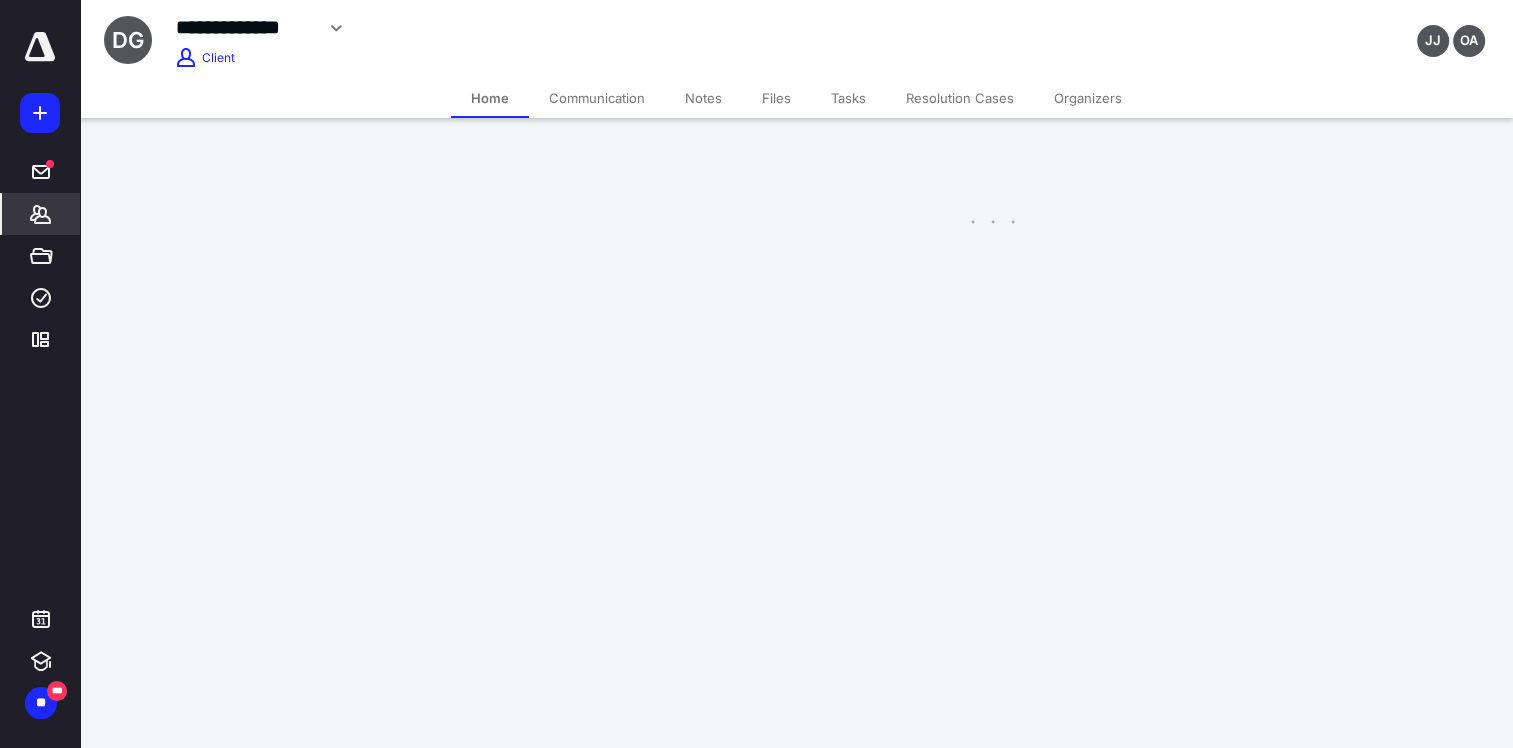 scroll, scrollTop: 0, scrollLeft: 0, axis: both 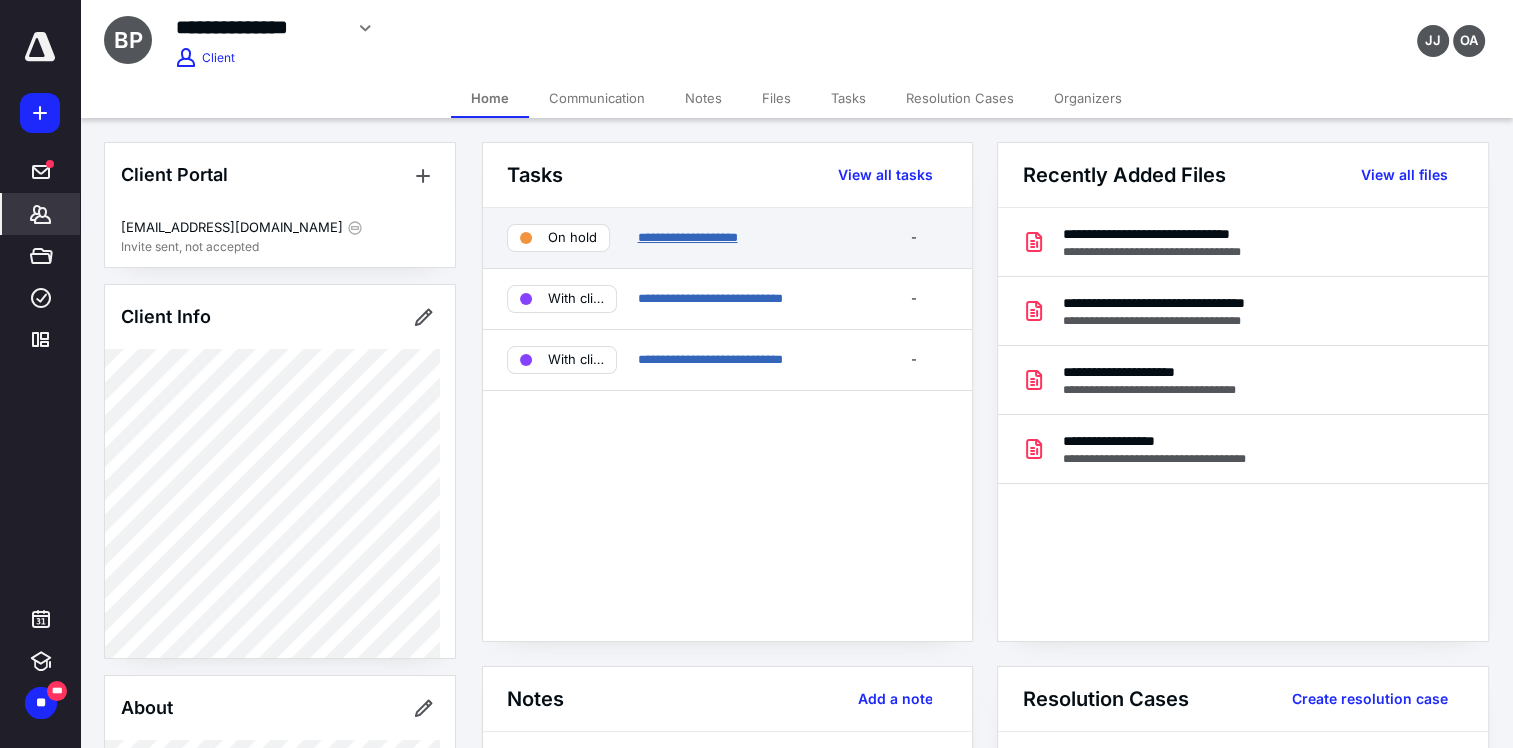 click on "**********" at bounding box center (687, 237) 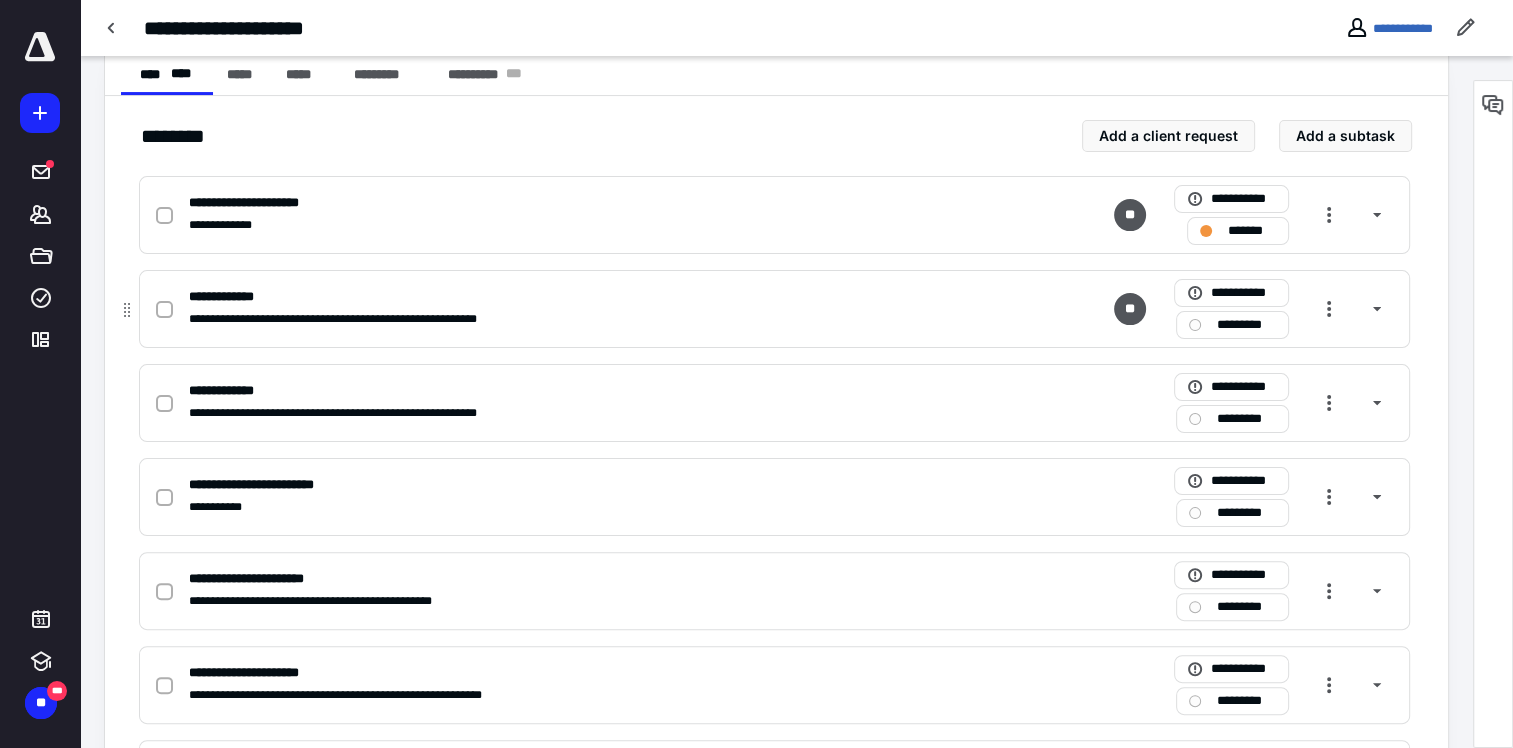 scroll, scrollTop: 400, scrollLeft: 0, axis: vertical 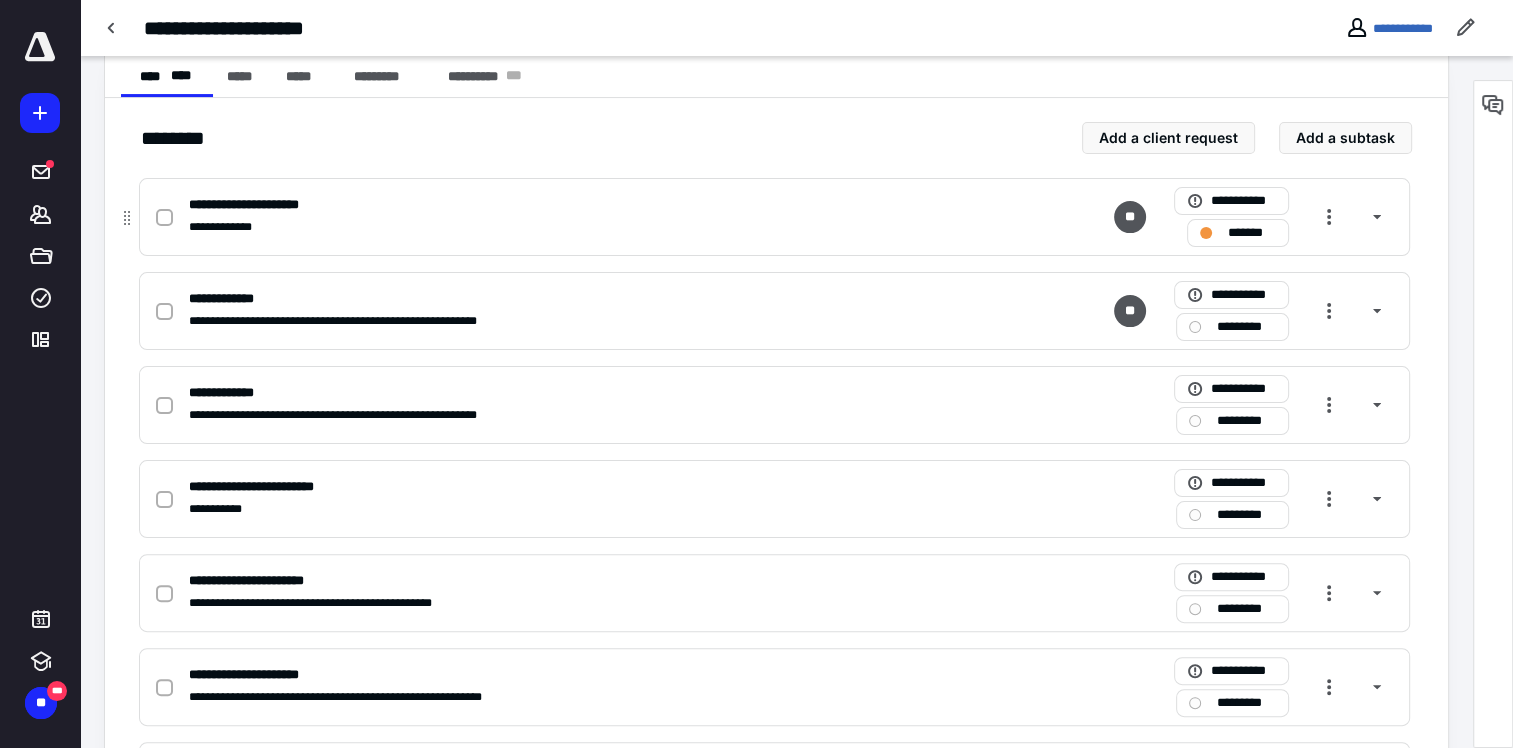 click at bounding box center (164, 218) 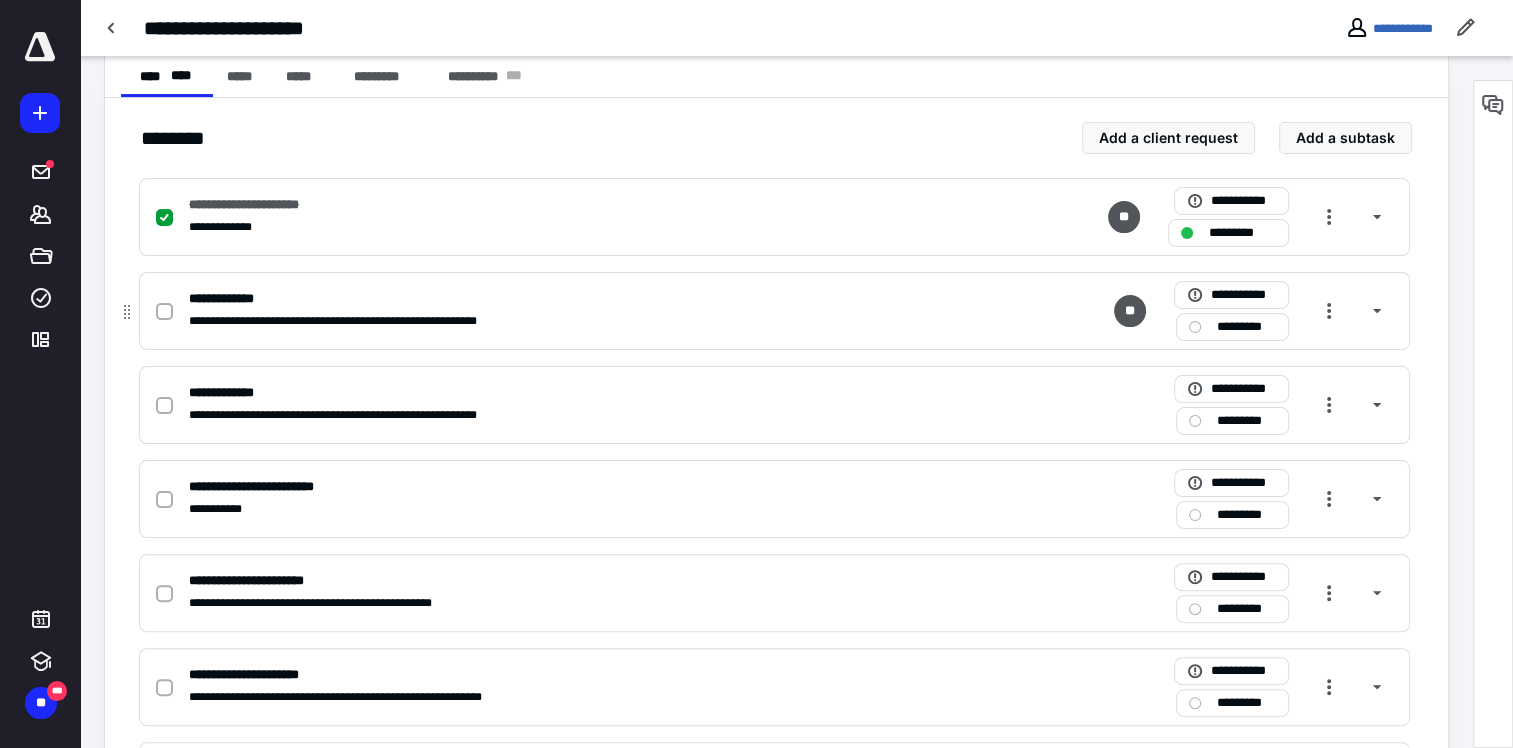 click 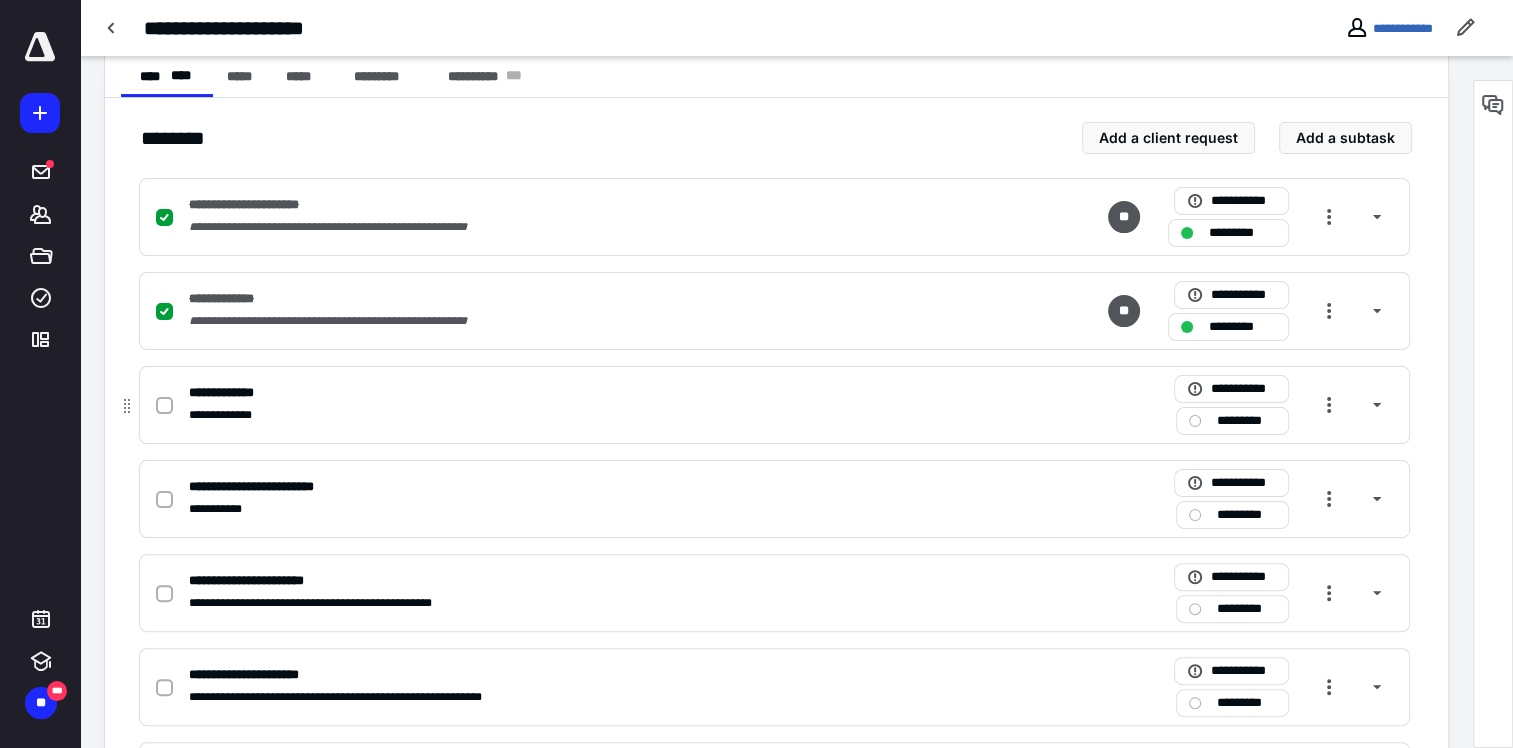click at bounding box center (164, 406) 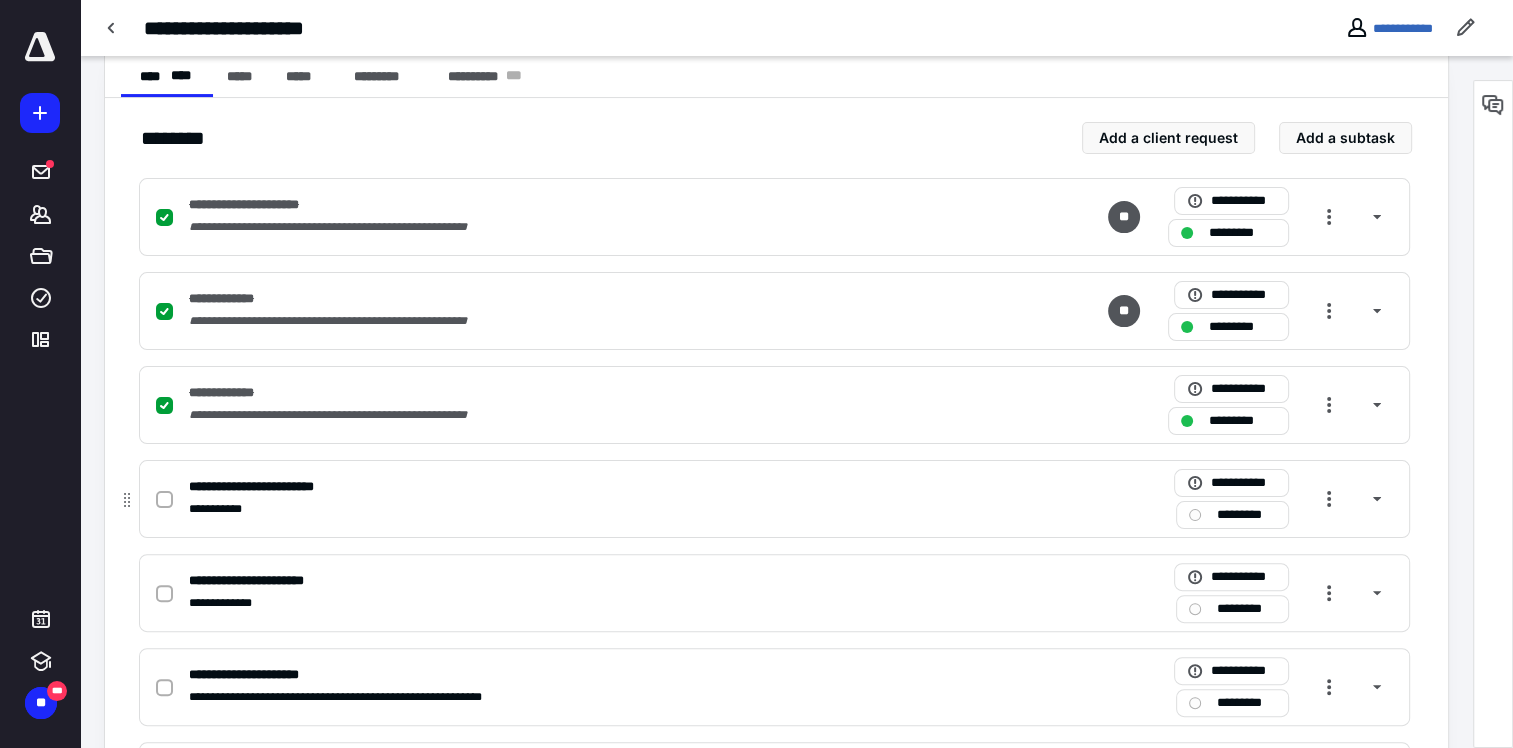 click at bounding box center (164, 500) 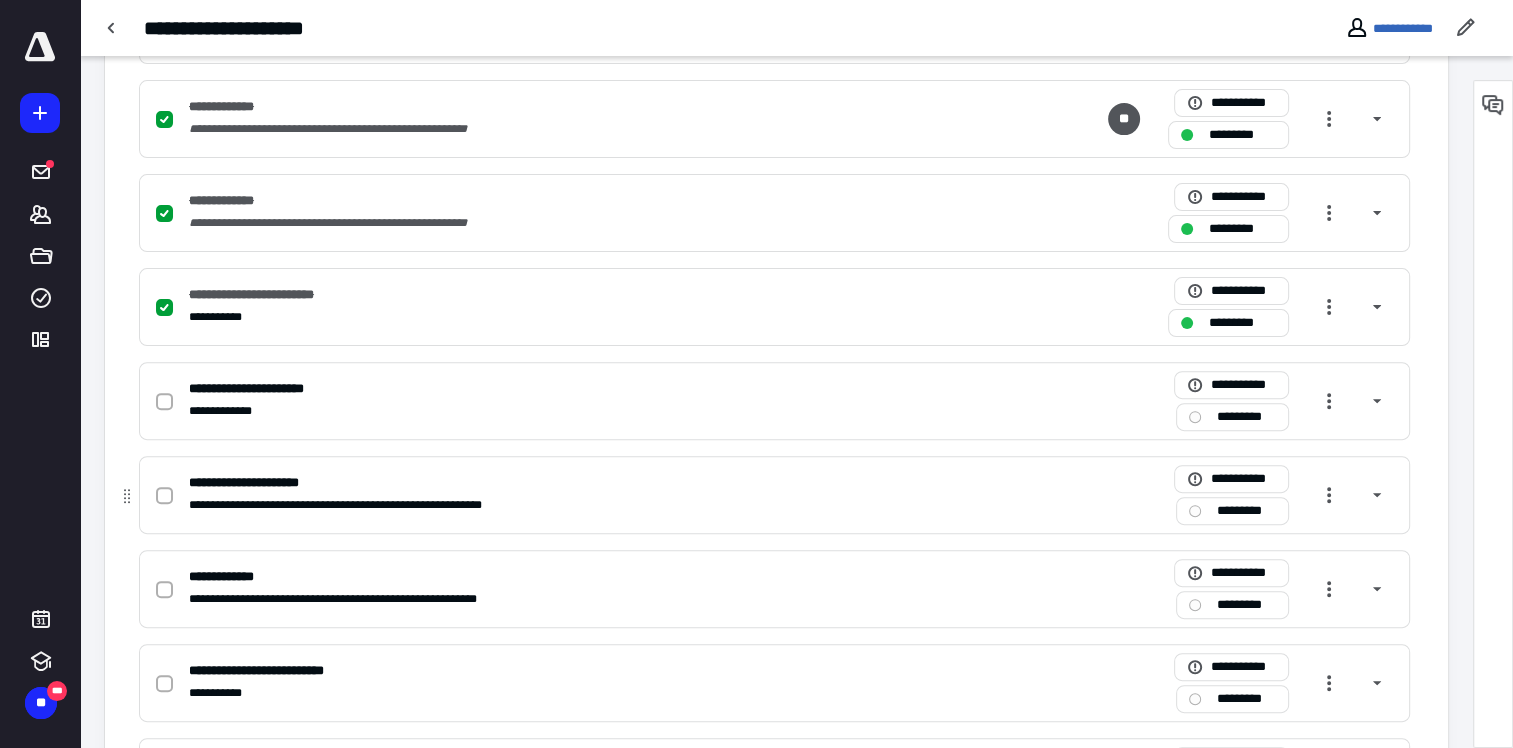 scroll, scrollTop: 600, scrollLeft: 0, axis: vertical 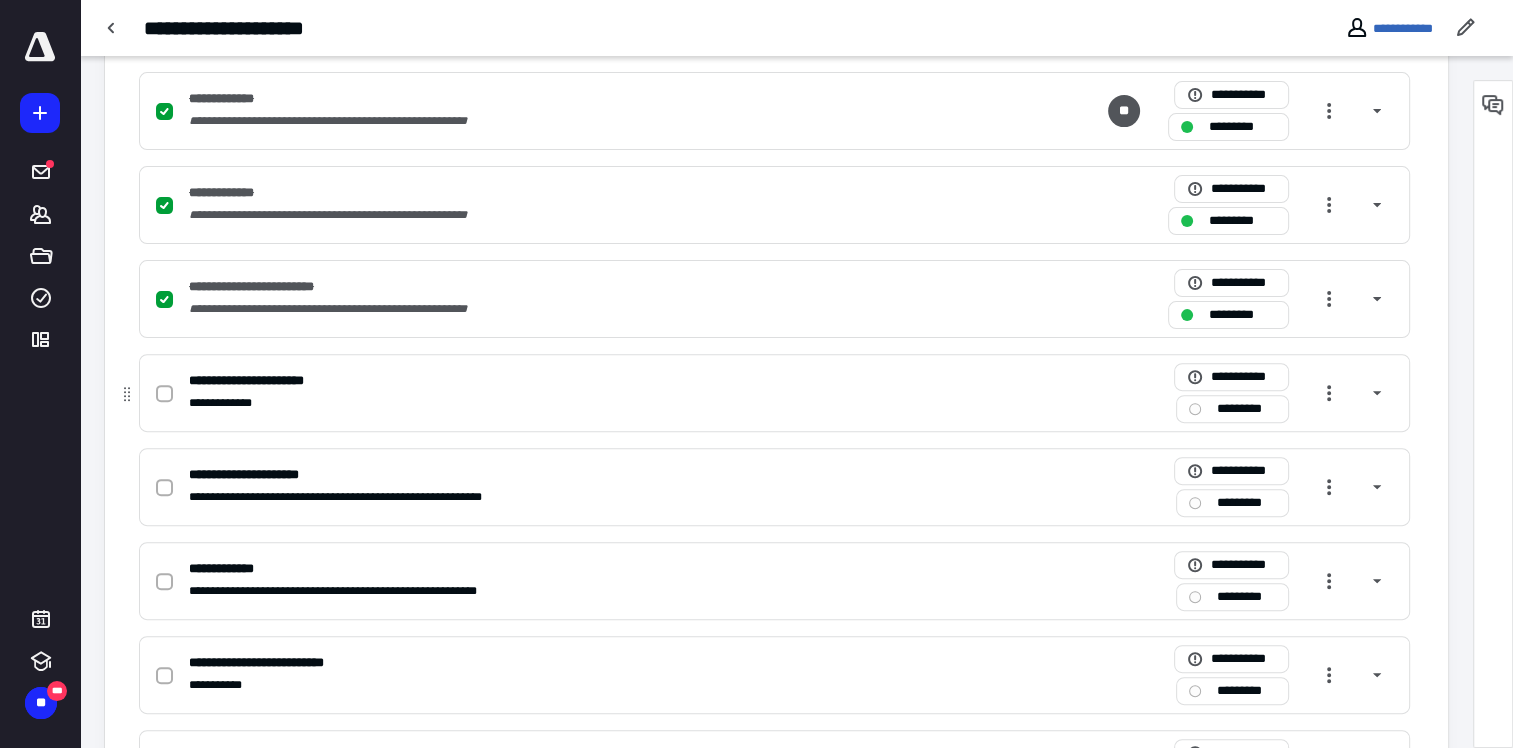 click 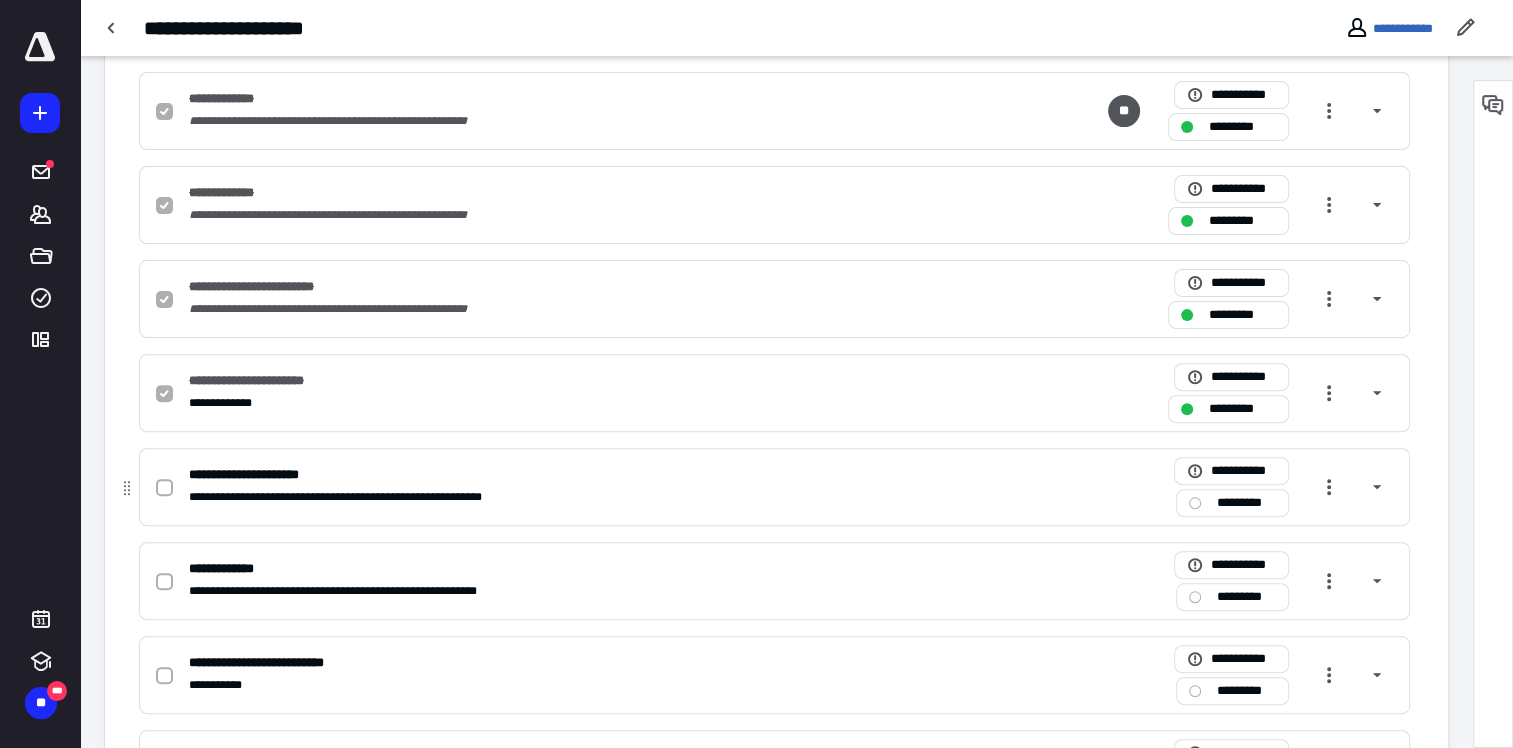 checkbox on "false" 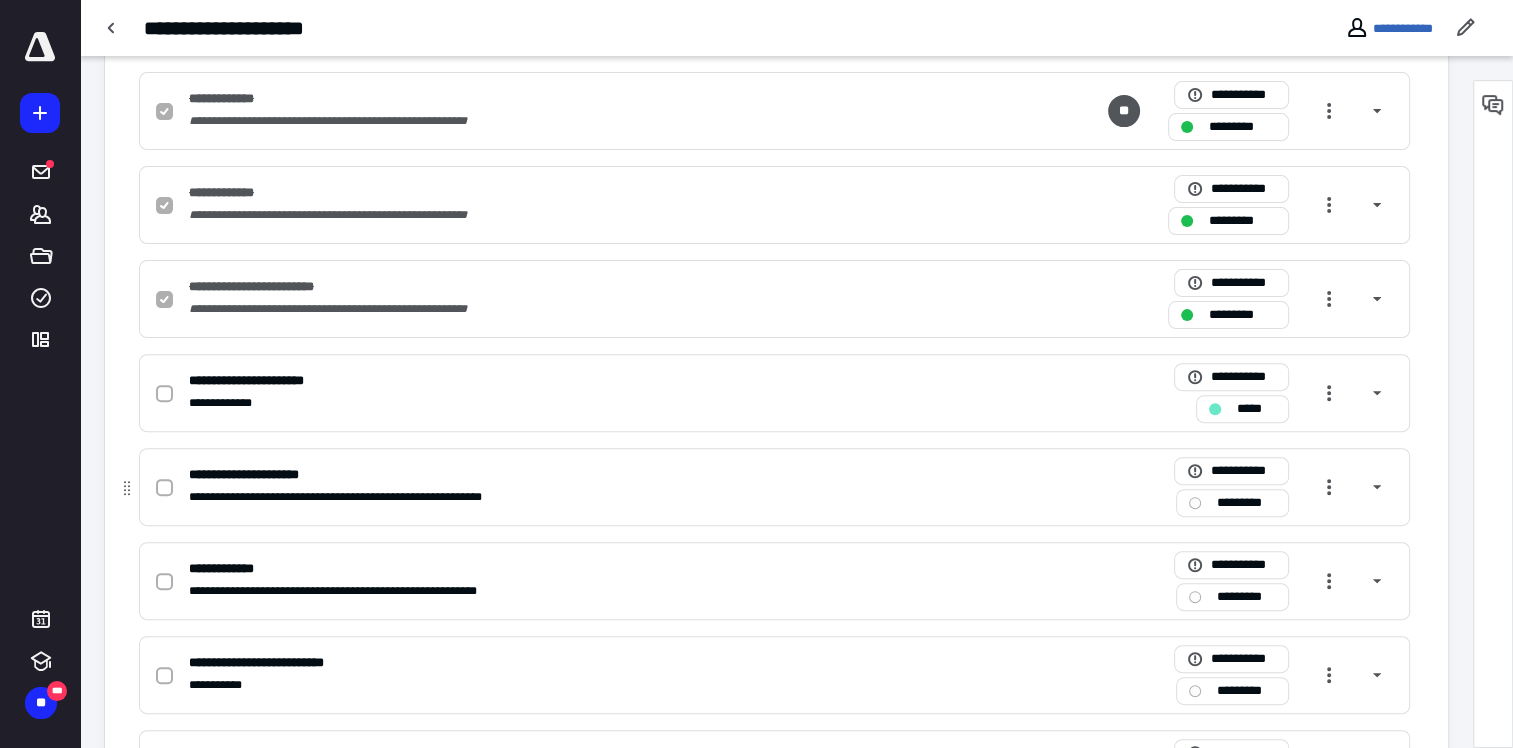 click at bounding box center [168, 487] 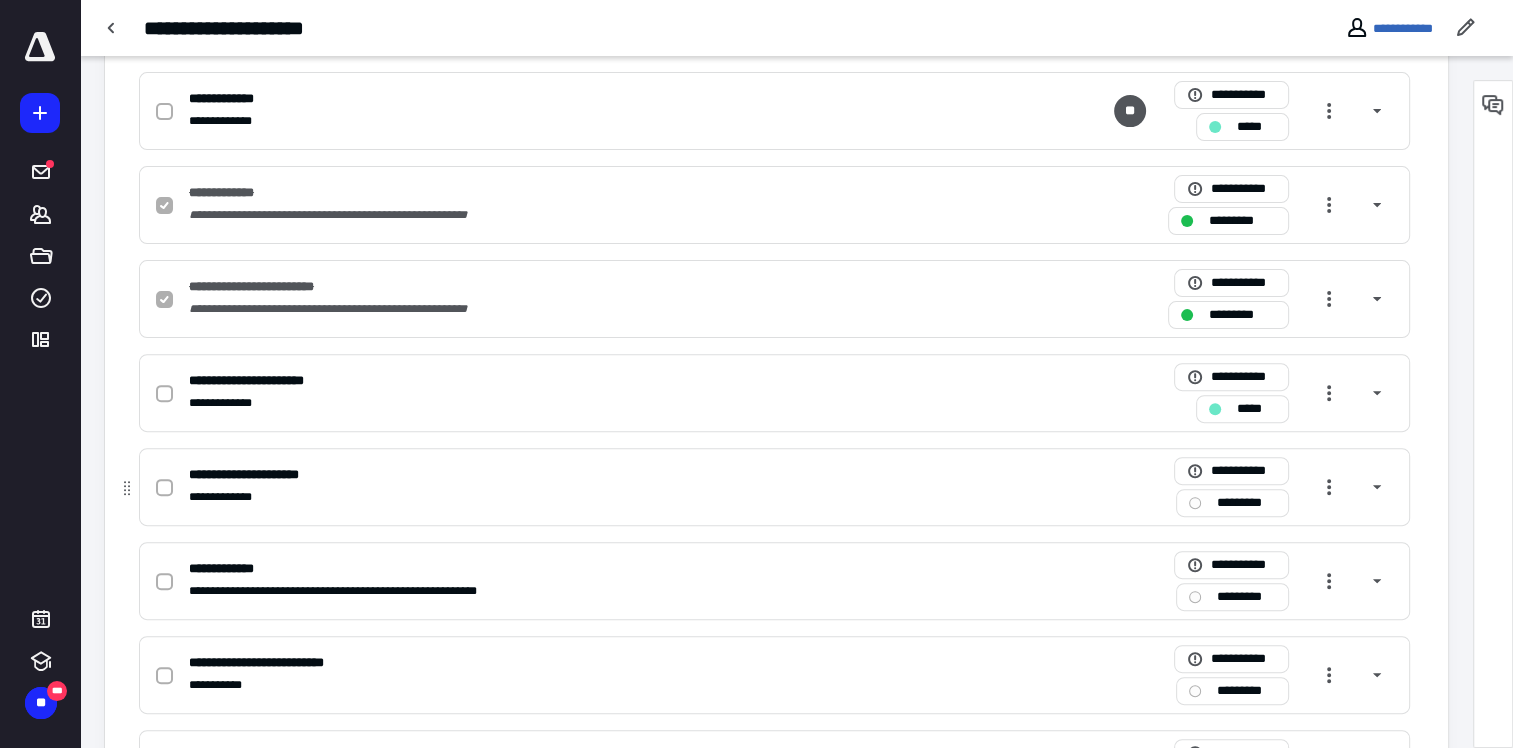 checkbox on "true" 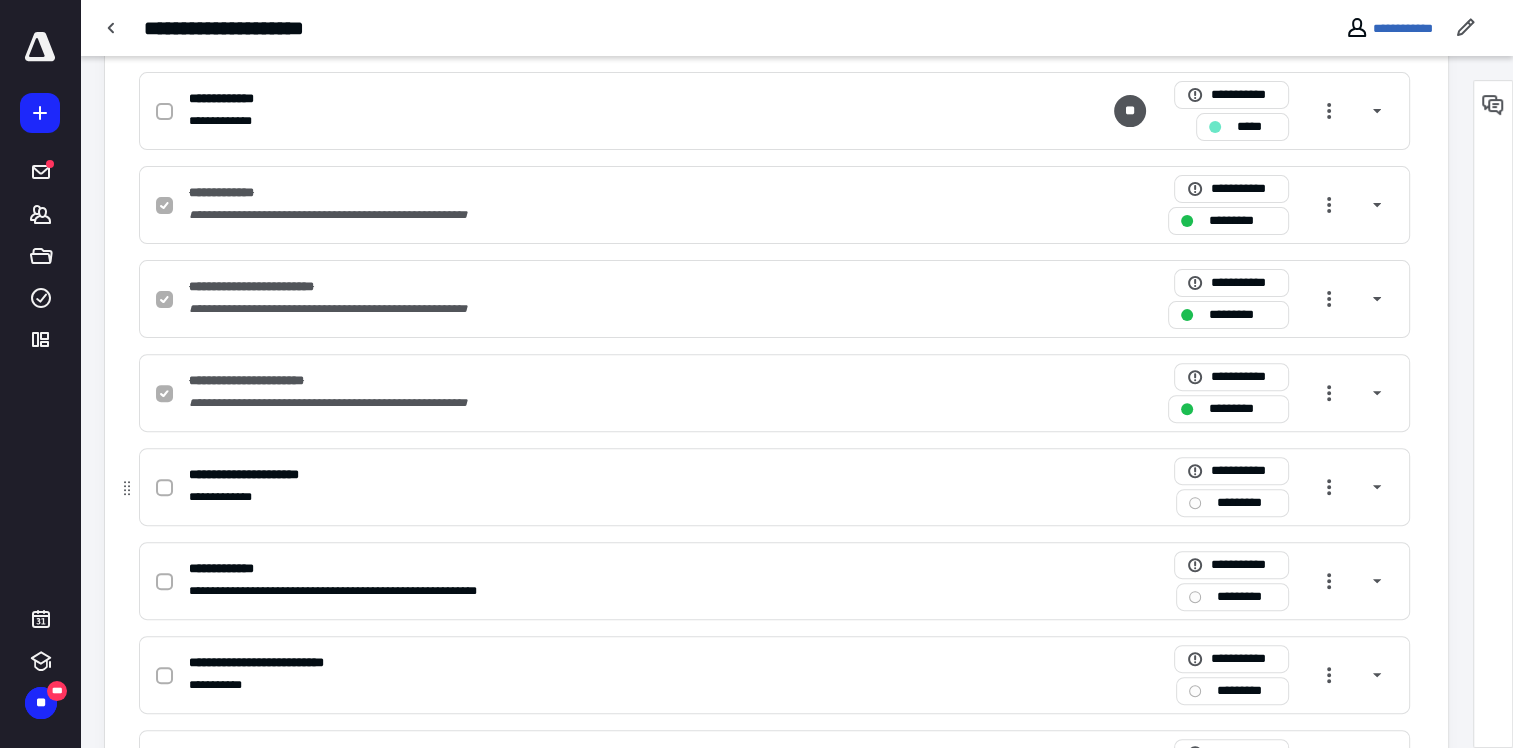 checkbox on "false" 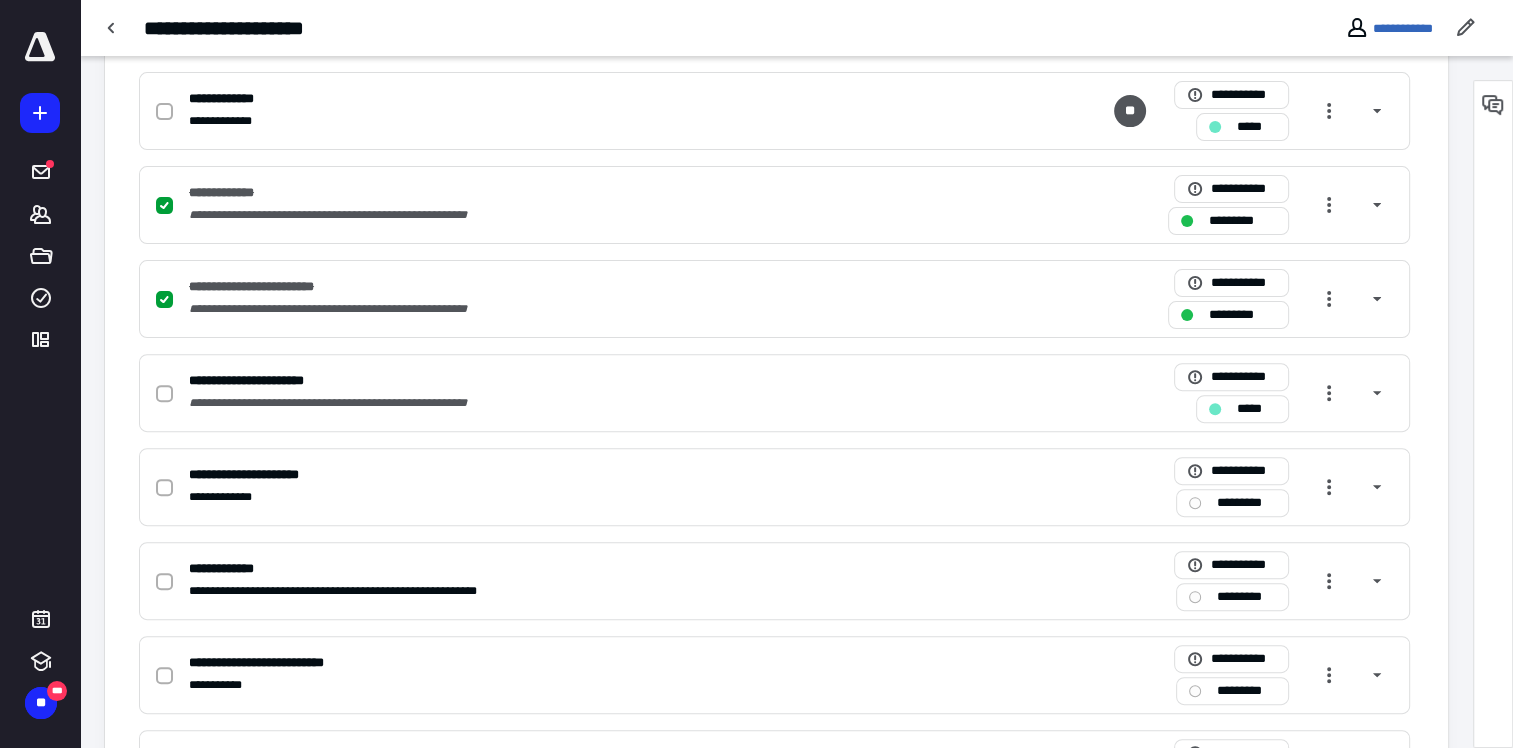 checkbox on "false" 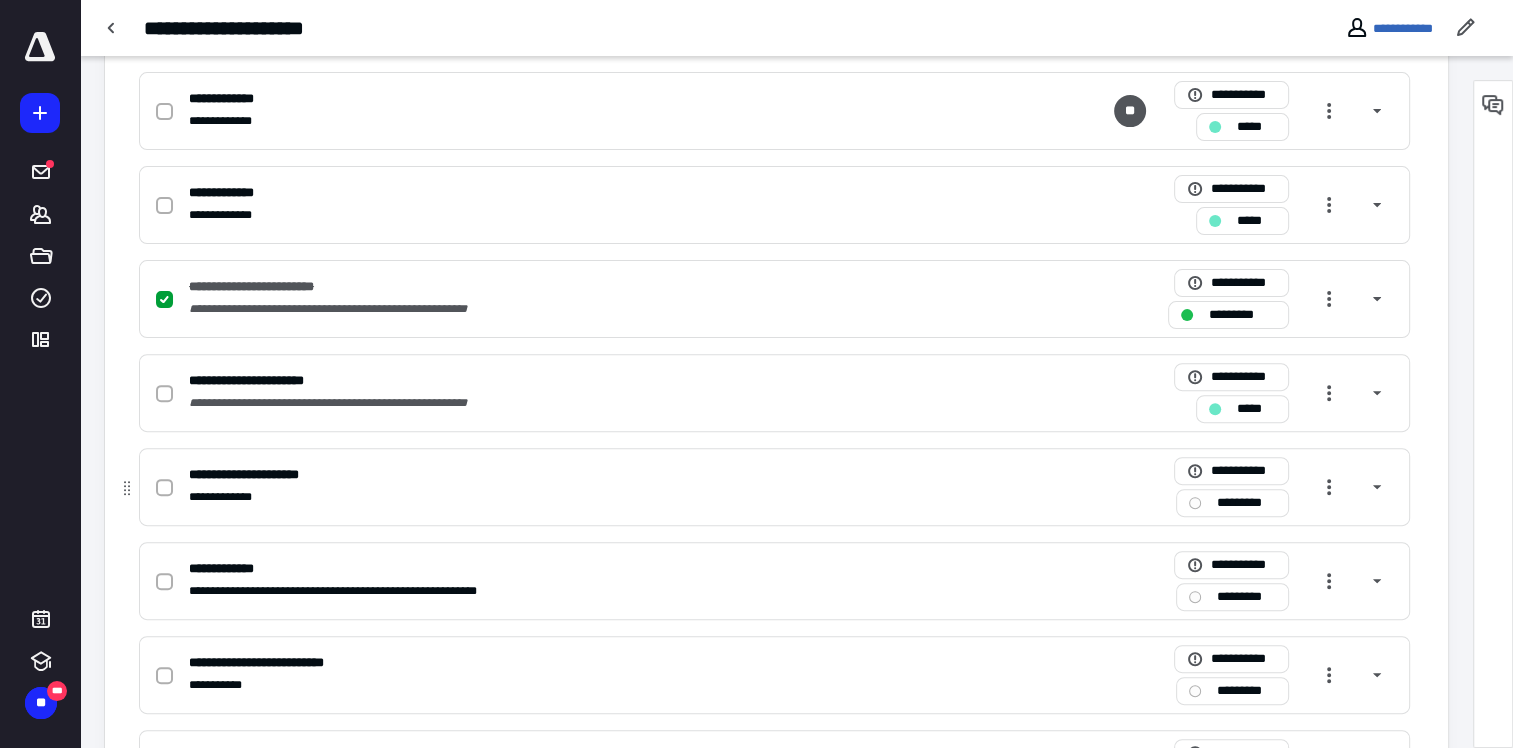 drag, startPoint x: 166, startPoint y: 494, endPoint x: 166, endPoint y: 479, distance: 15 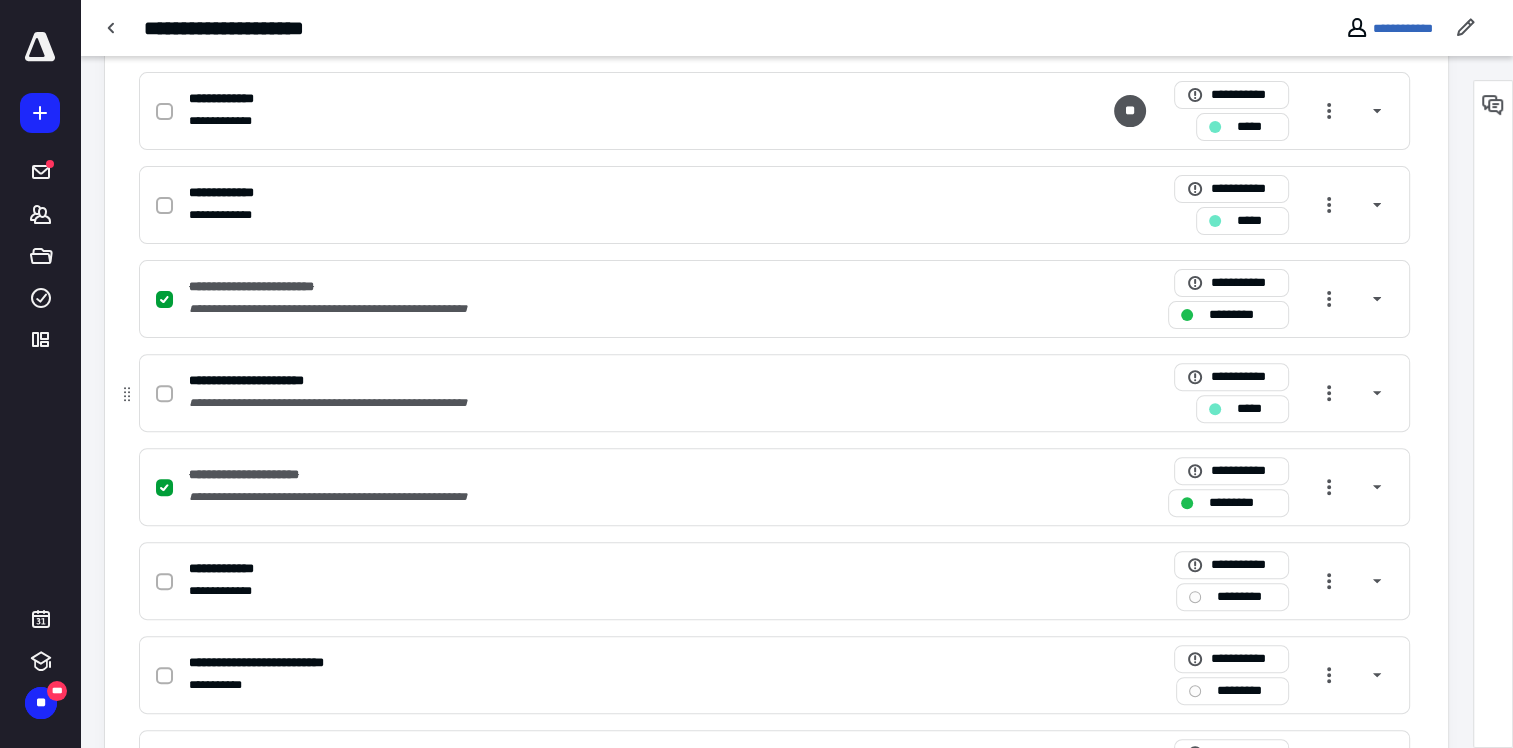 click 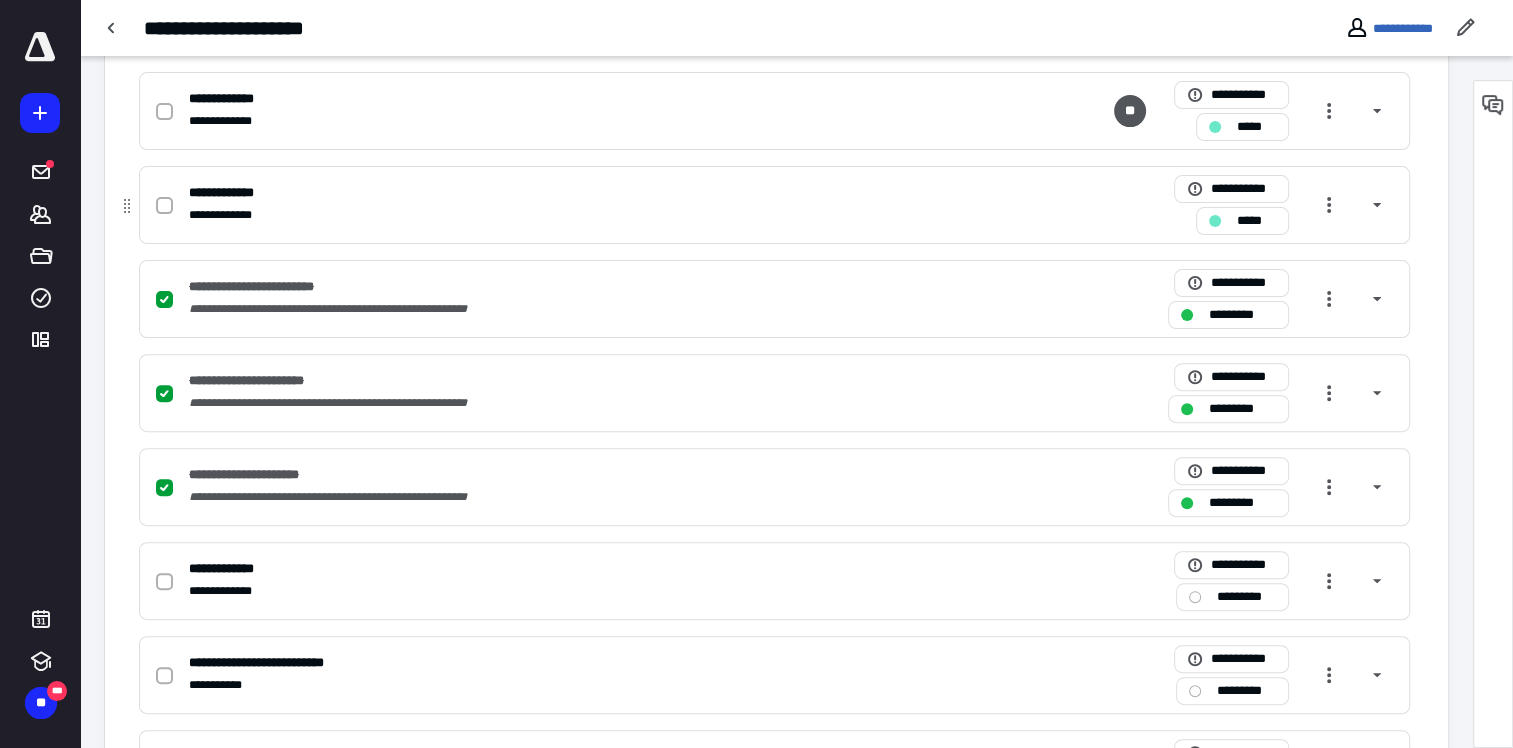 click at bounding box center [164, 206] 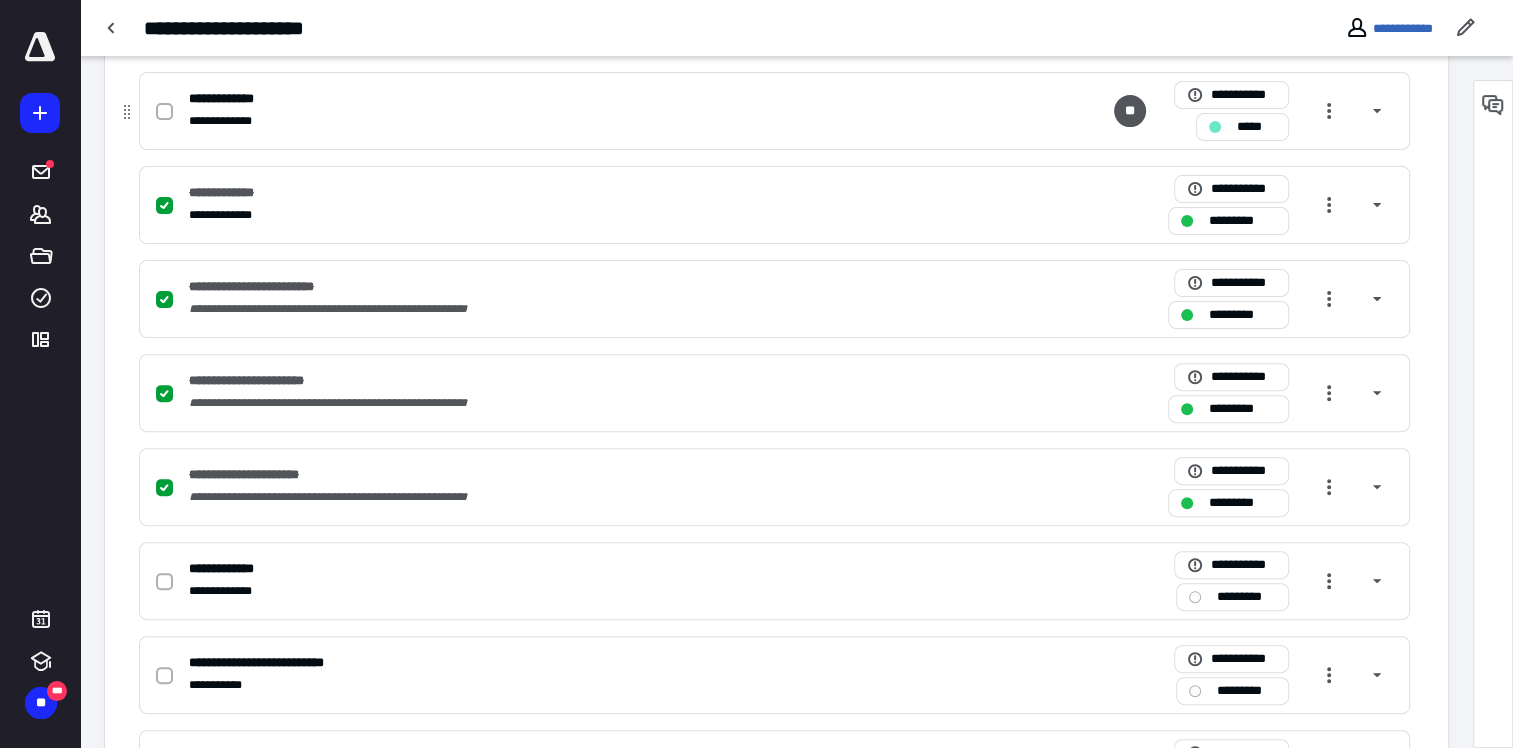 click 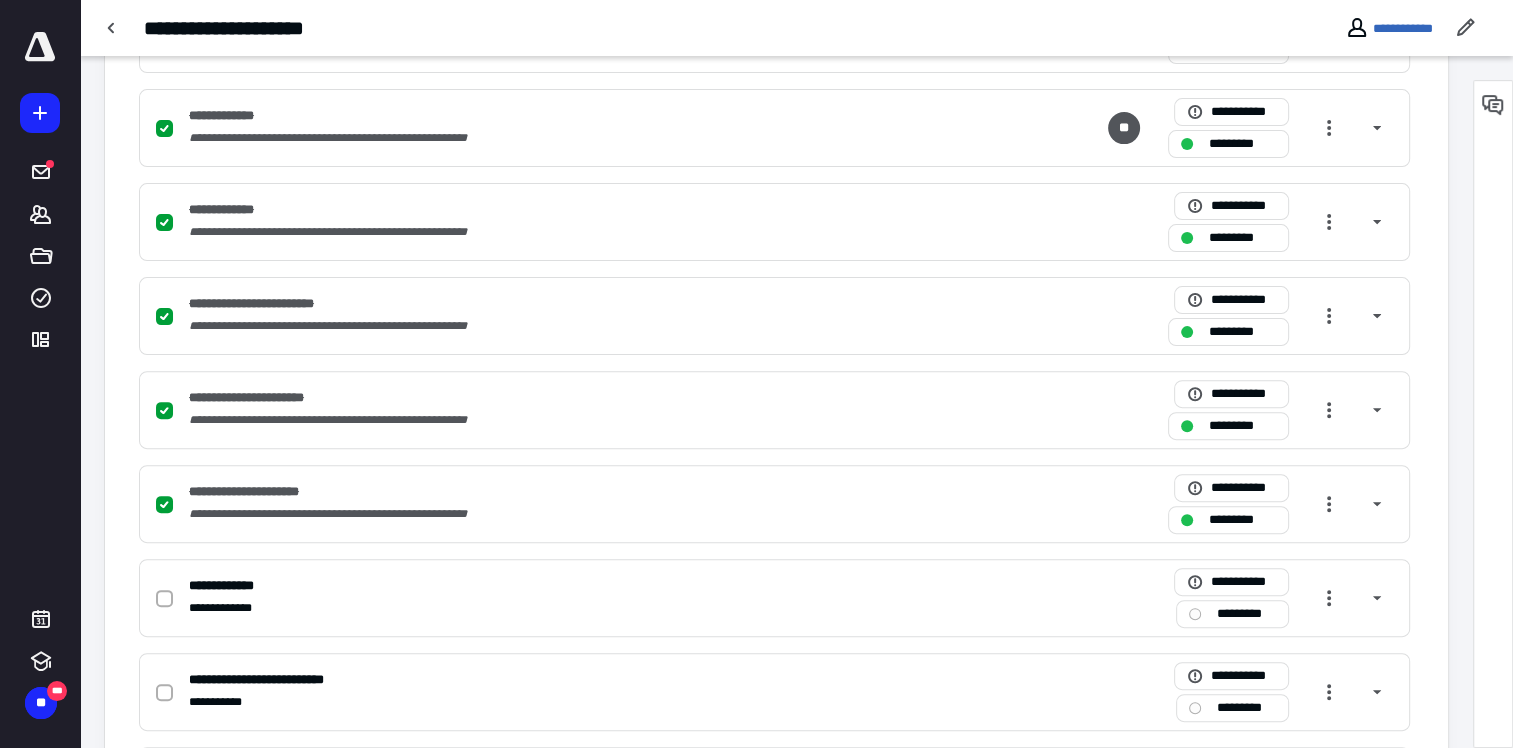 scroll, scrollTop: 700, scrollLeft: 0, axis: vertical 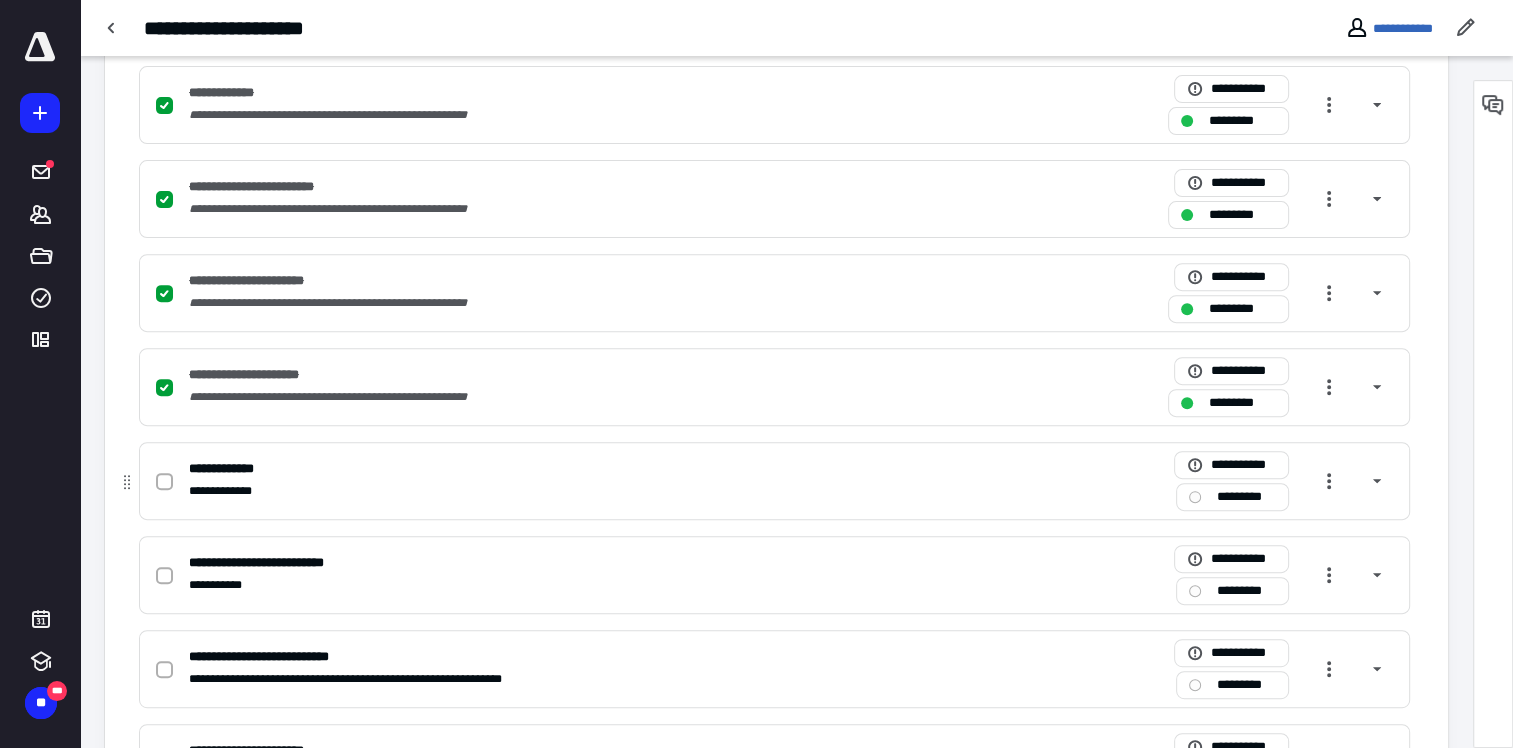 click 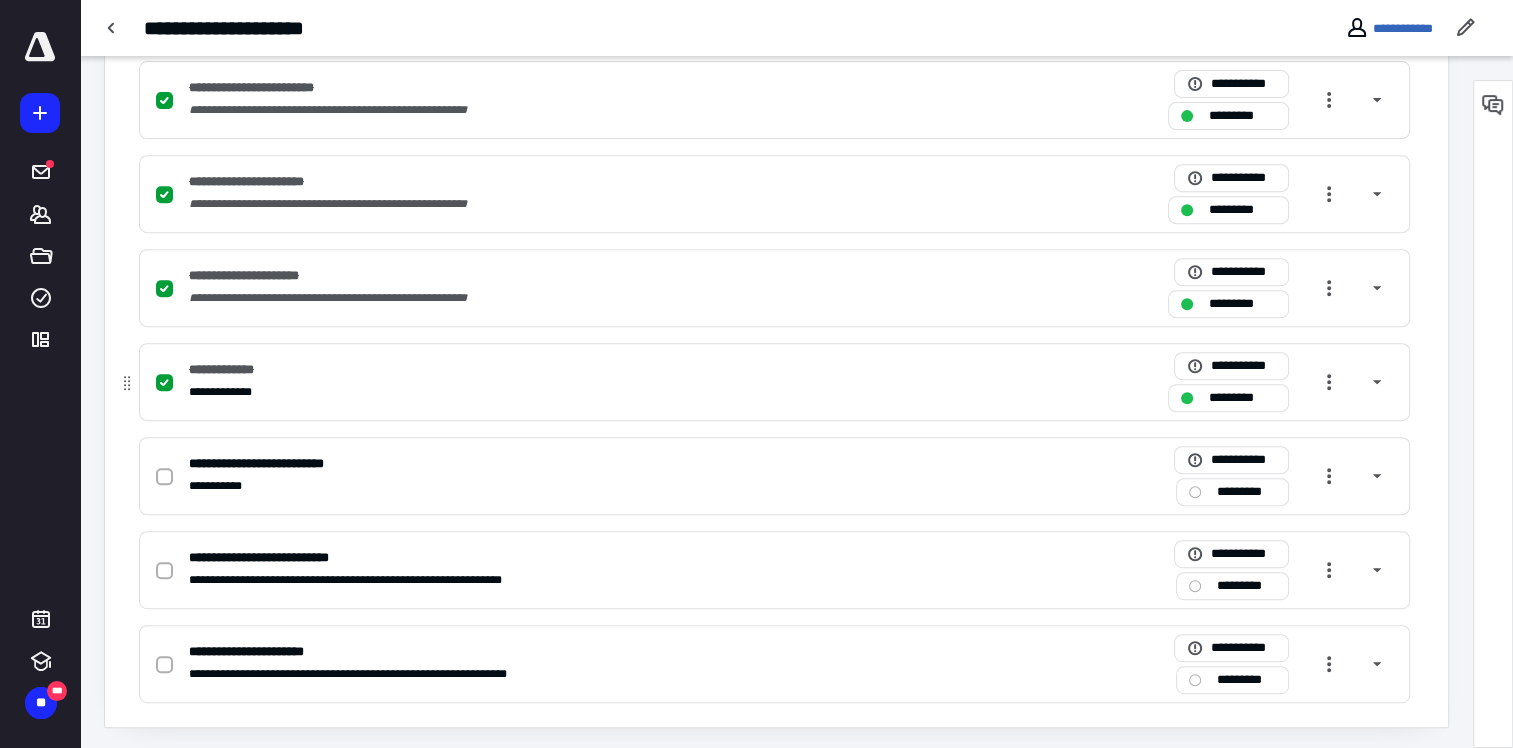 scroll, scrollTop: 802, scrollLeft: 0, axis: vertical 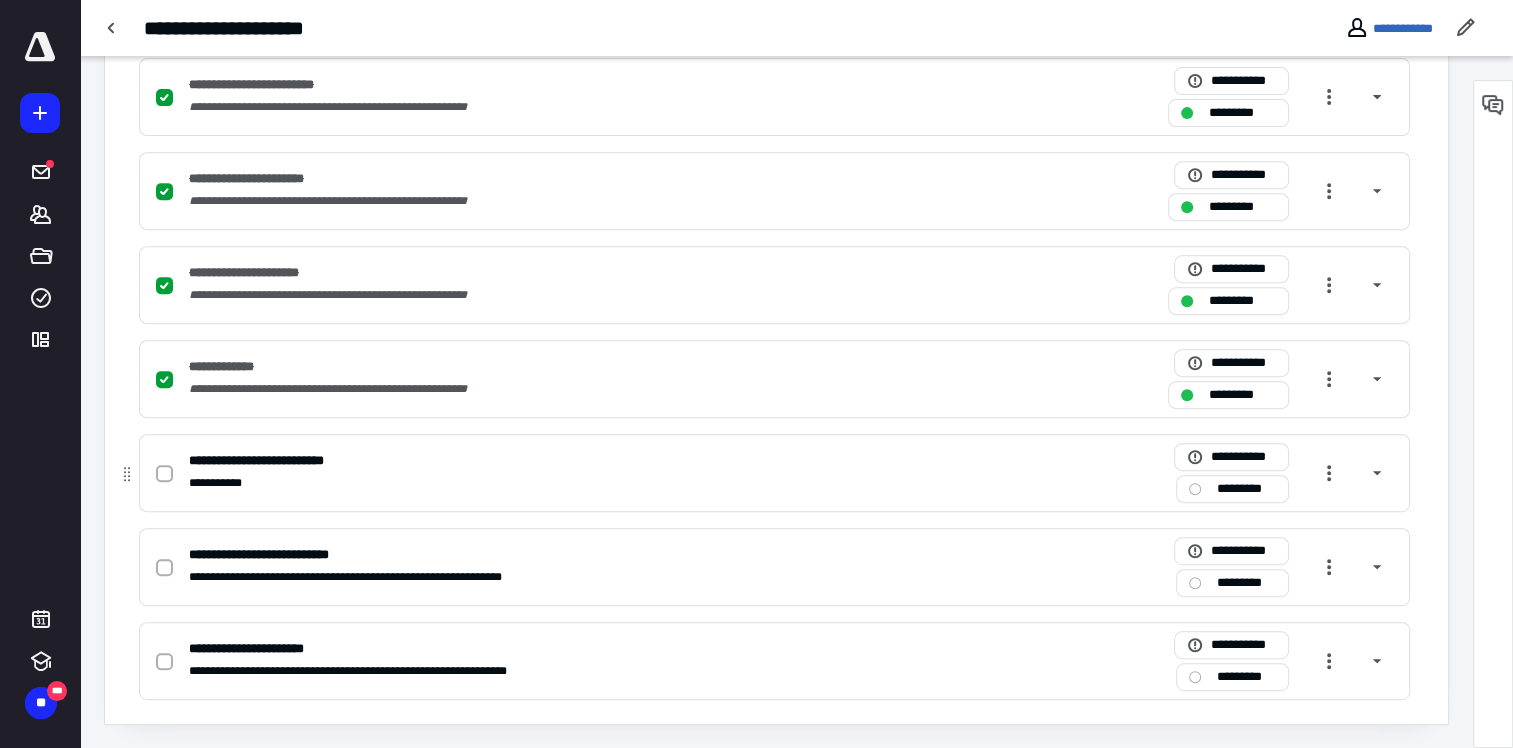 click 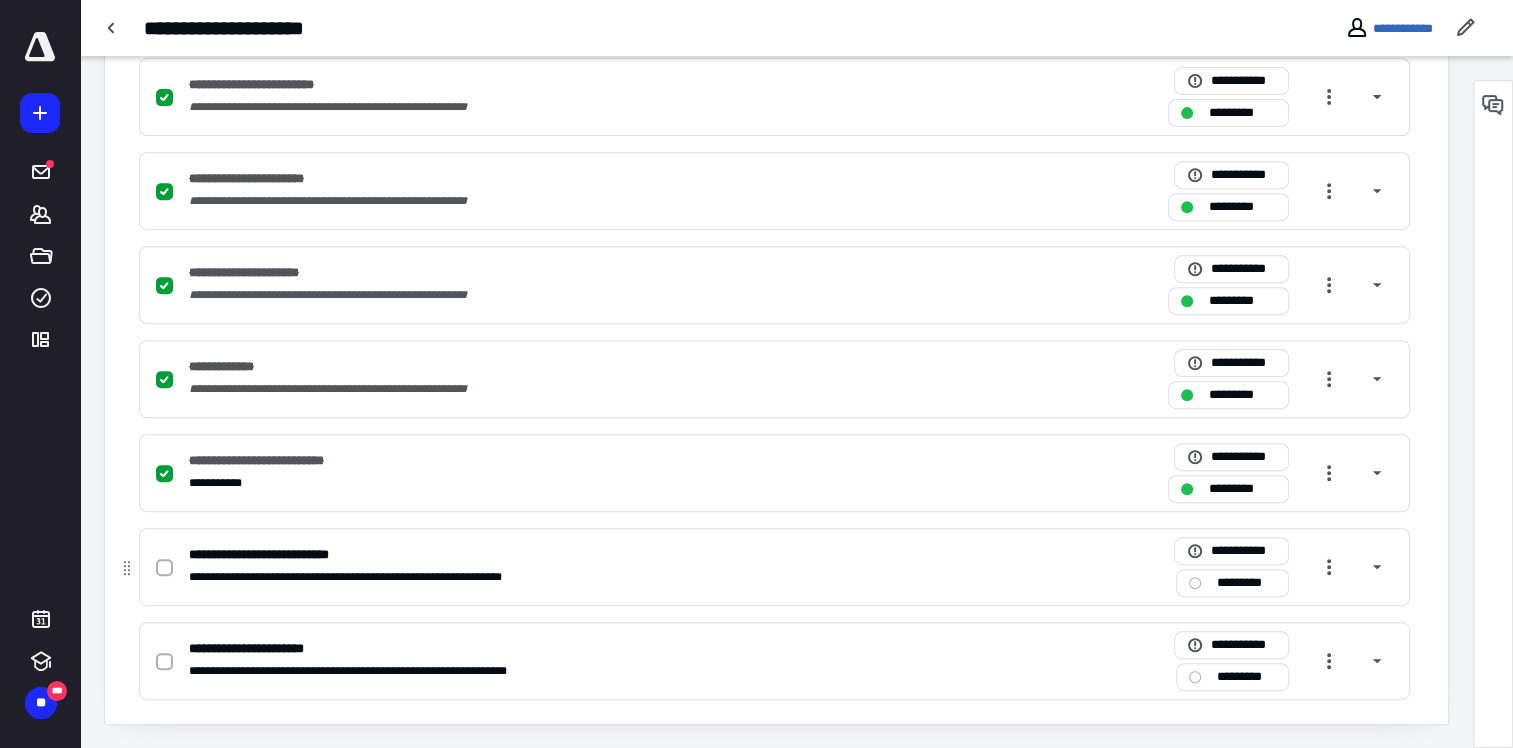 click 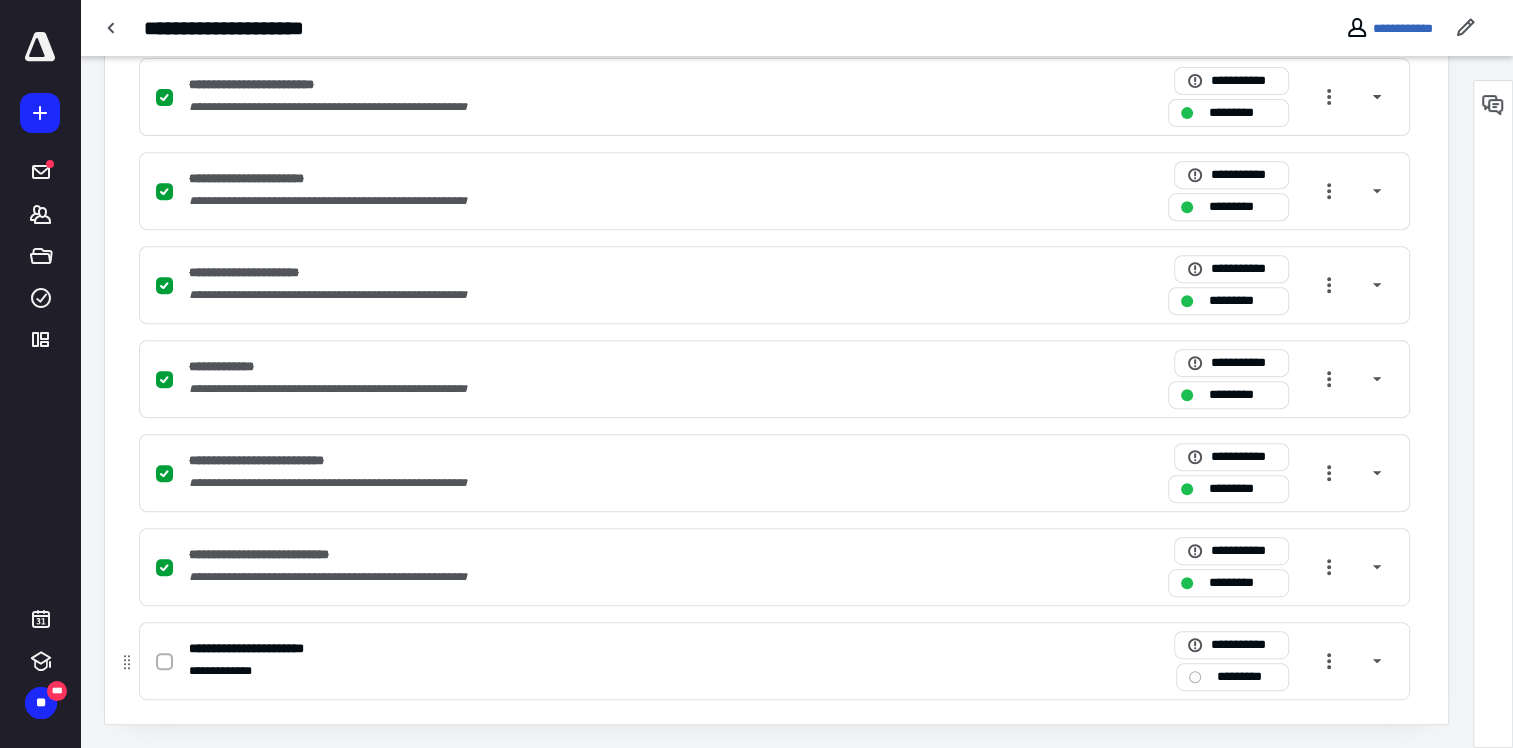 click 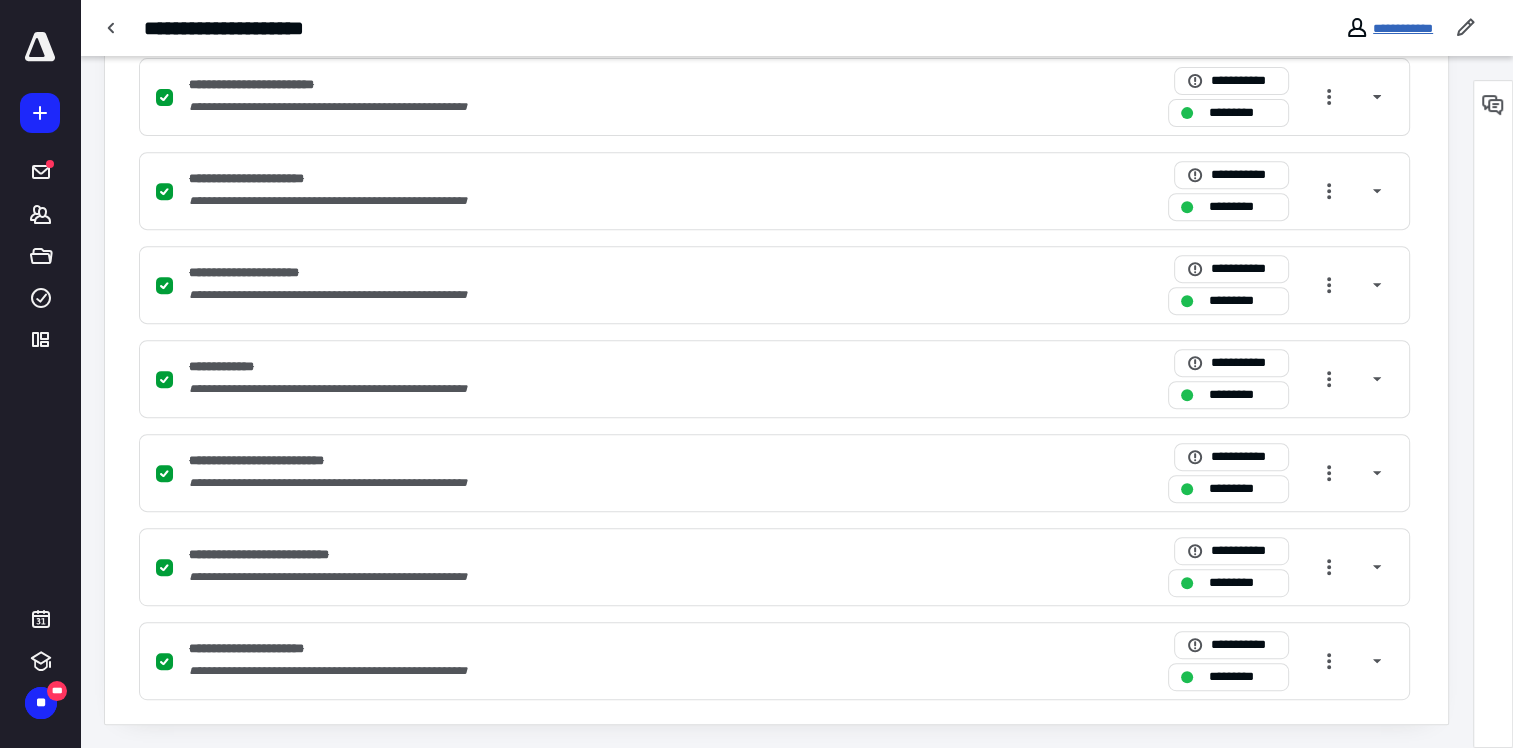 click on "**********" at bounding box center [1403, 28] 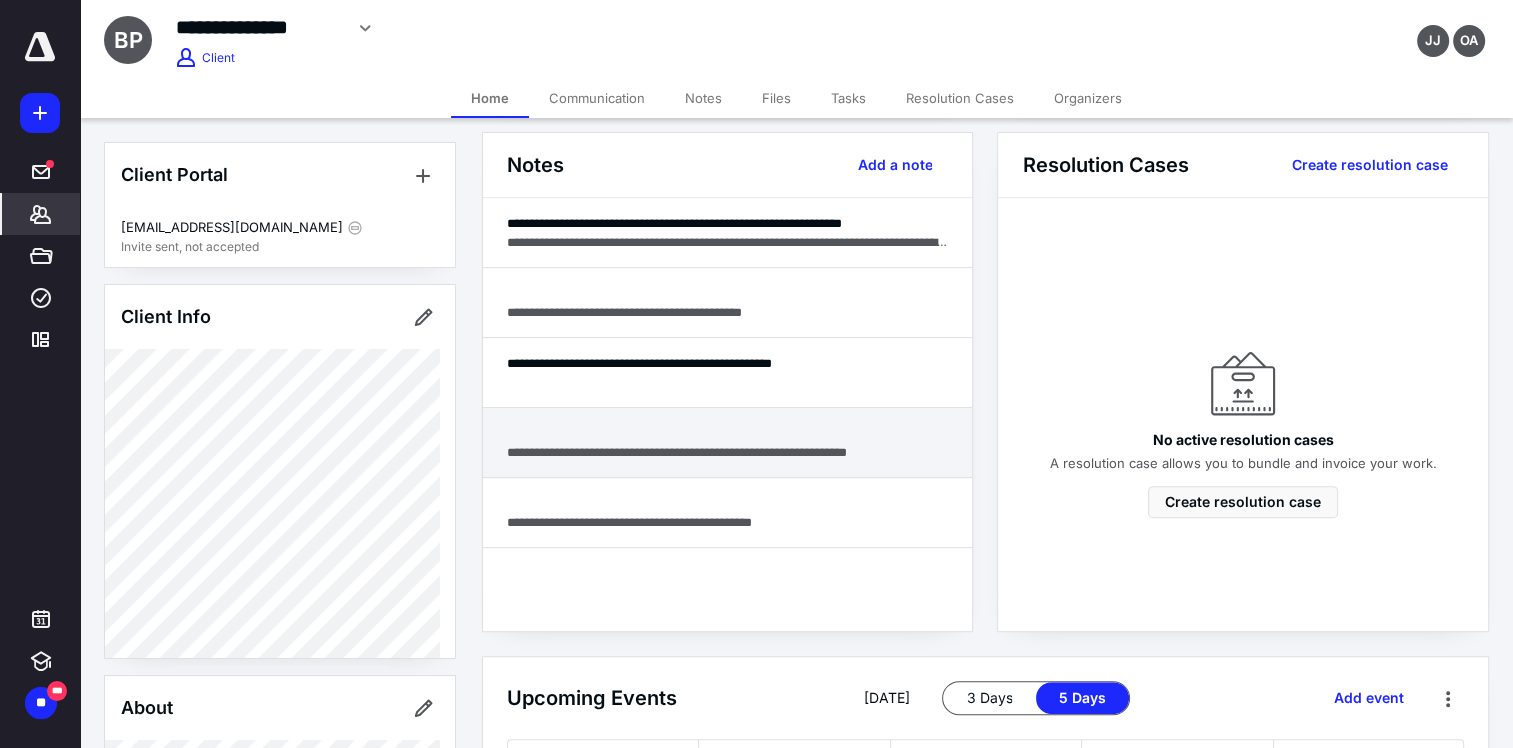 scroll, scrollTop: 500, scrollLeft: 0, axis: vertical 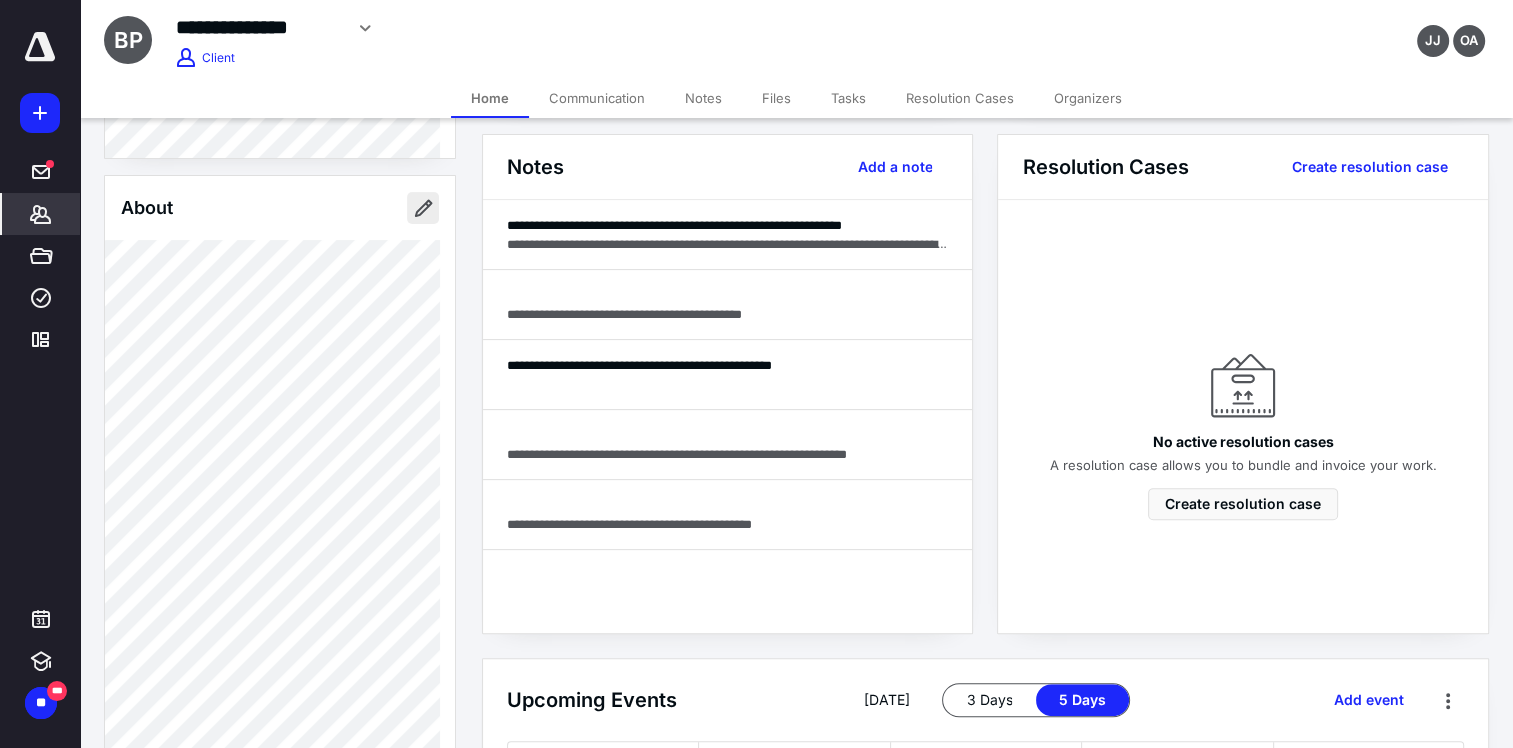 click at bounding box center (423, 208) 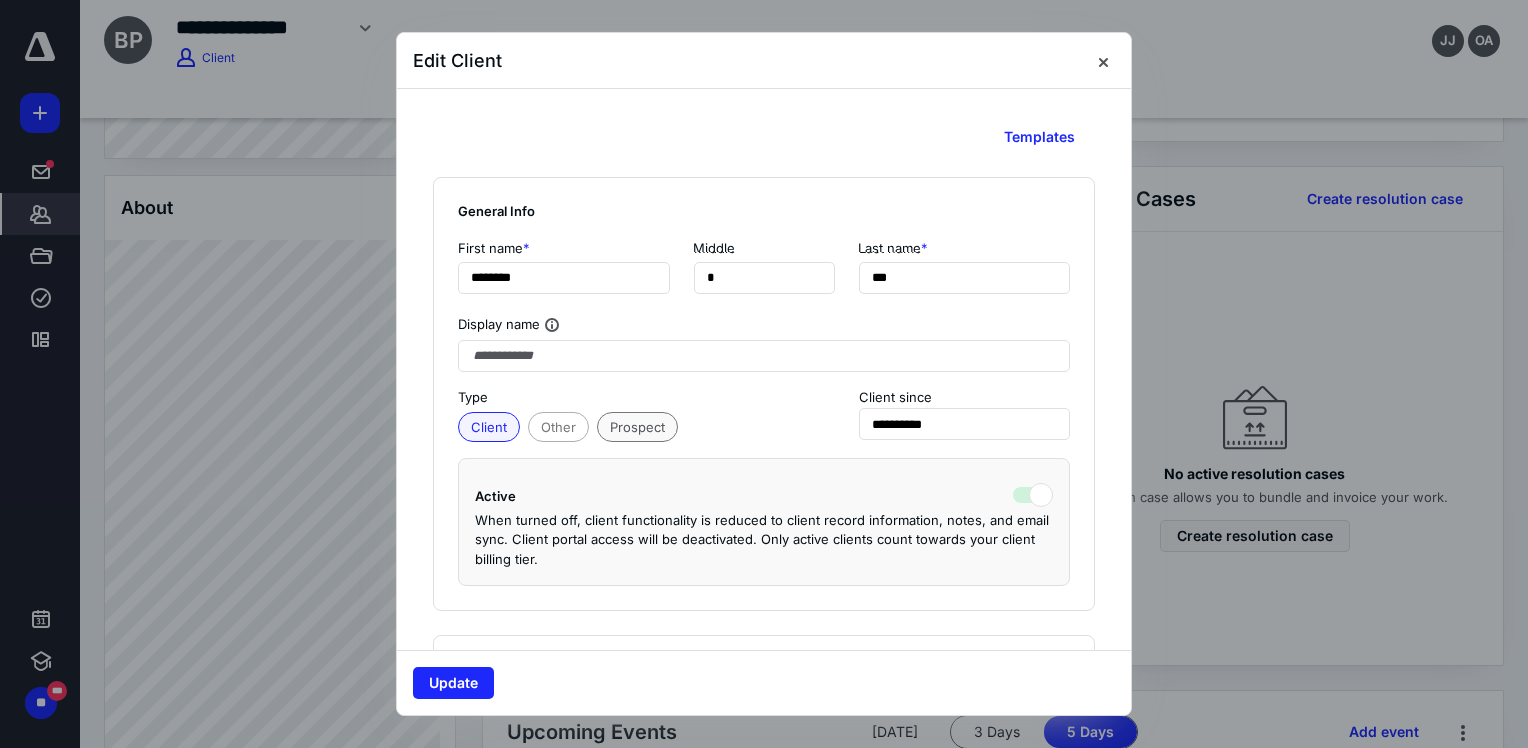 scroll, scrollTop: 532, scrollLeft: 0, axis: vertical 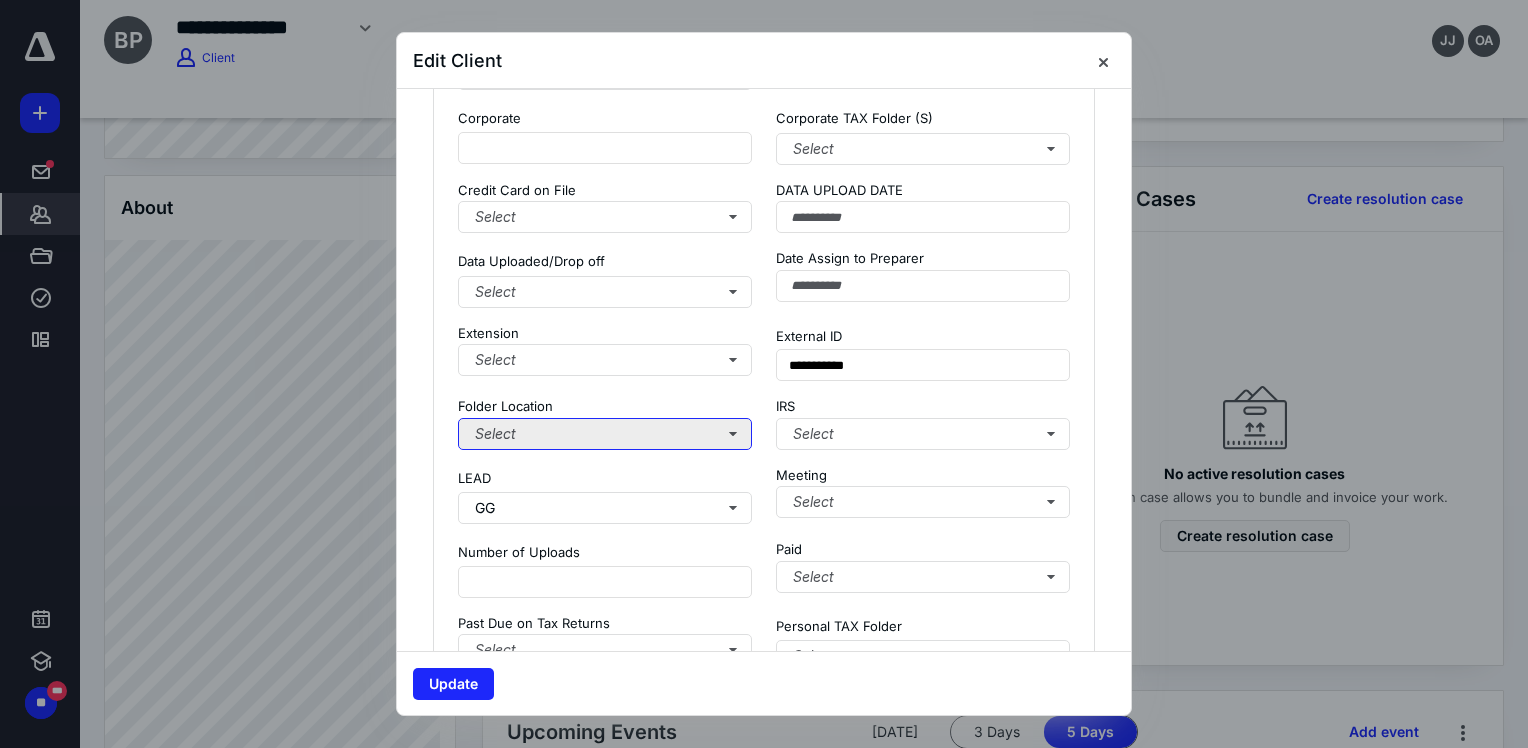 click on "Select" at bounding box center (605, 434) 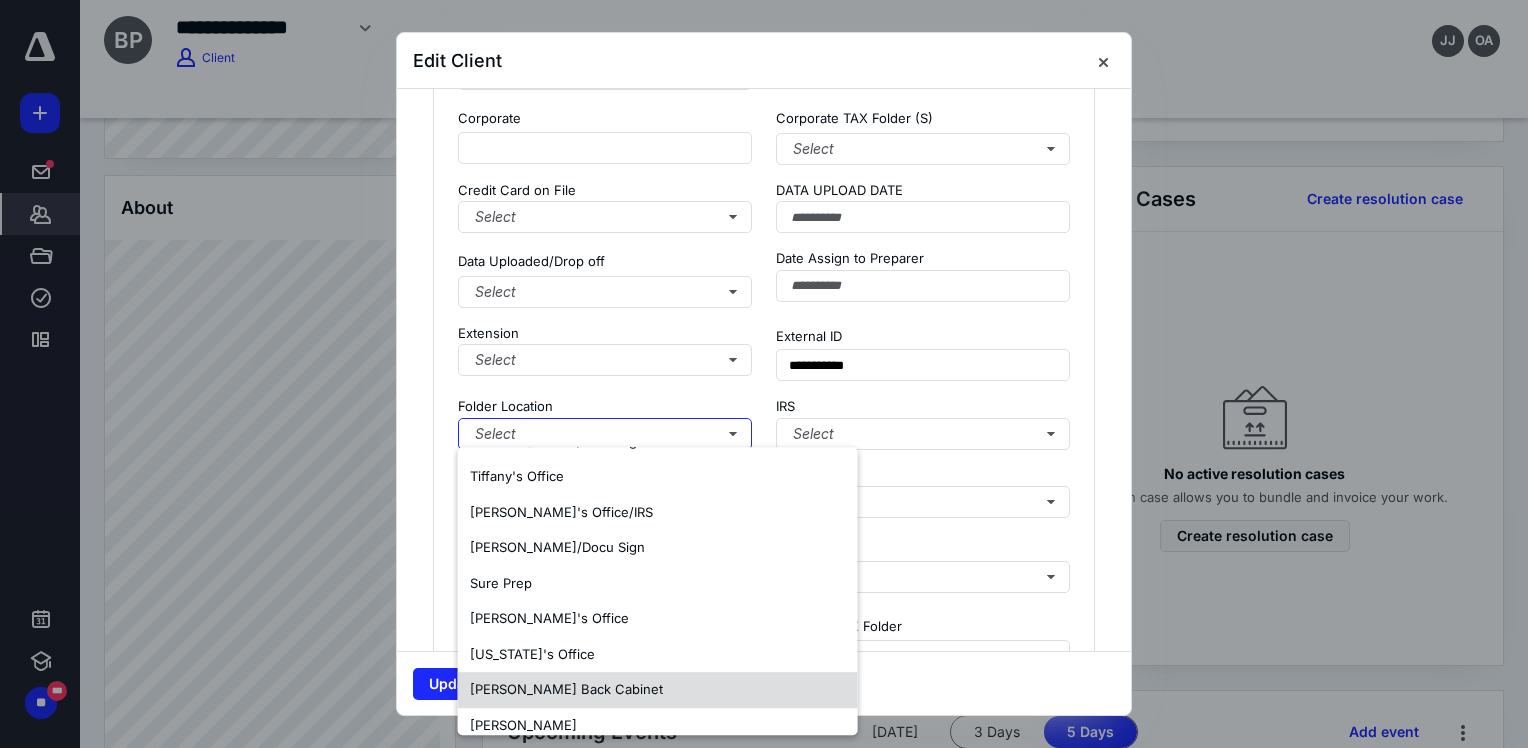 click on "Naum Back Cabinet" at bounding box center [566, 689] 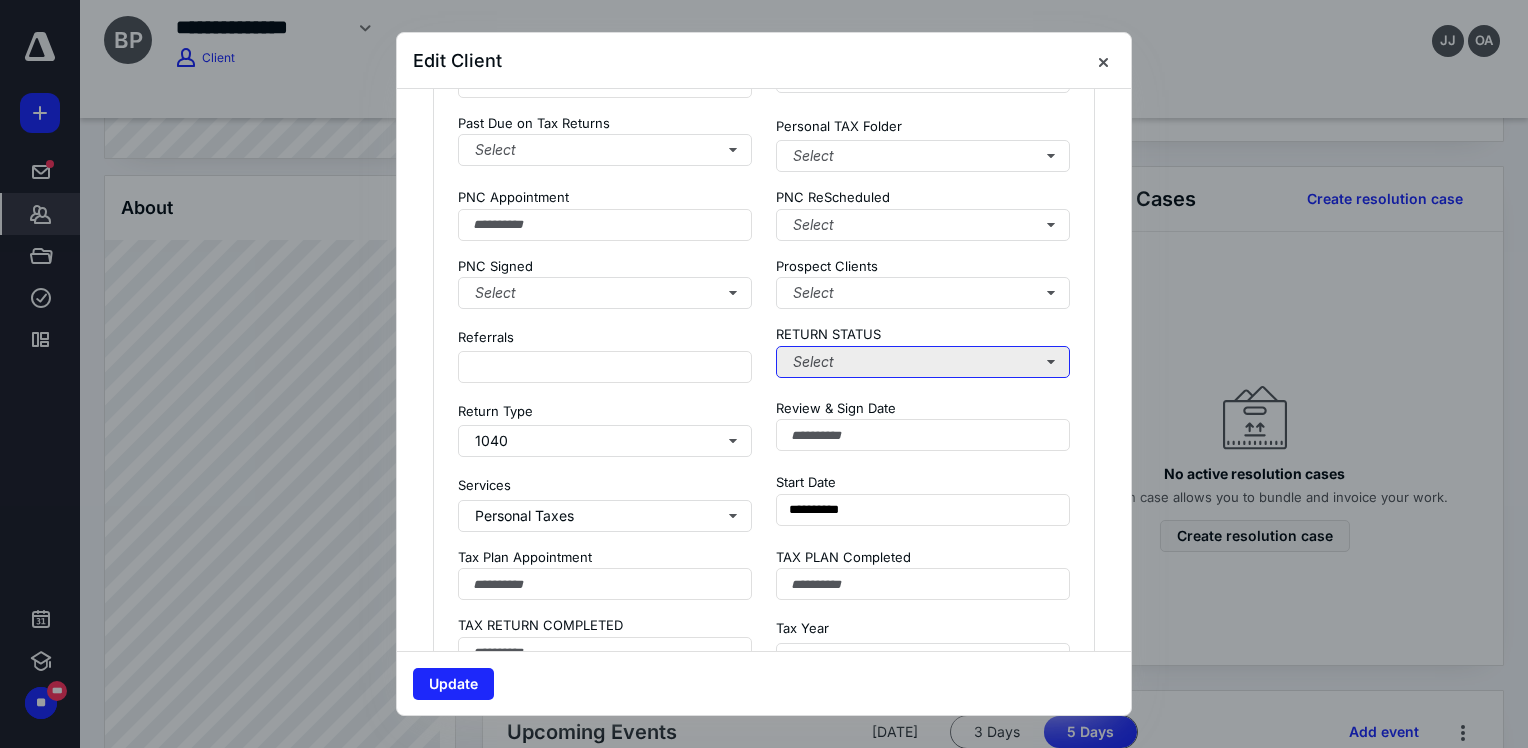 click on "Select" at bounding box center (923, 362) 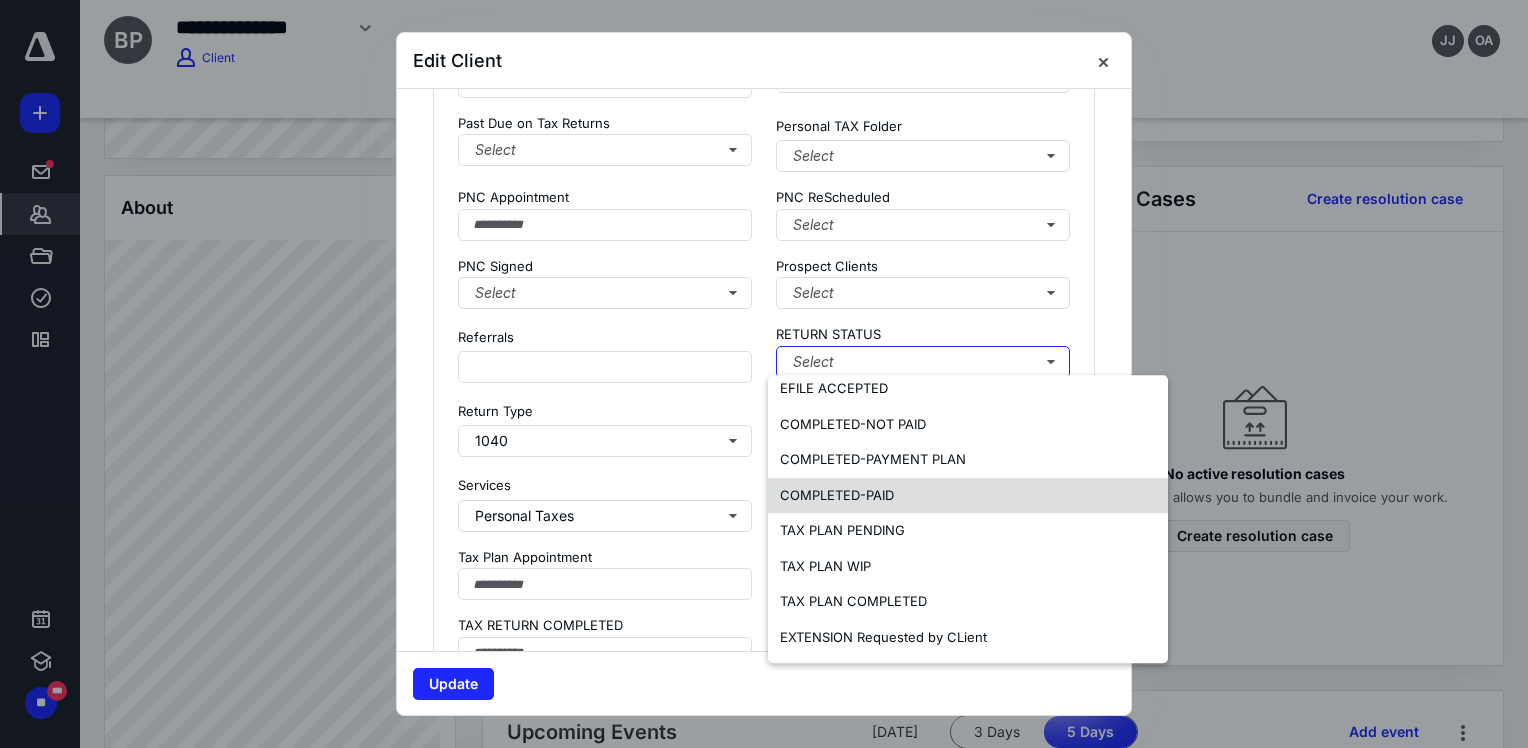 click on "COMPLETED-PAID" at bounding box center [837, 495] 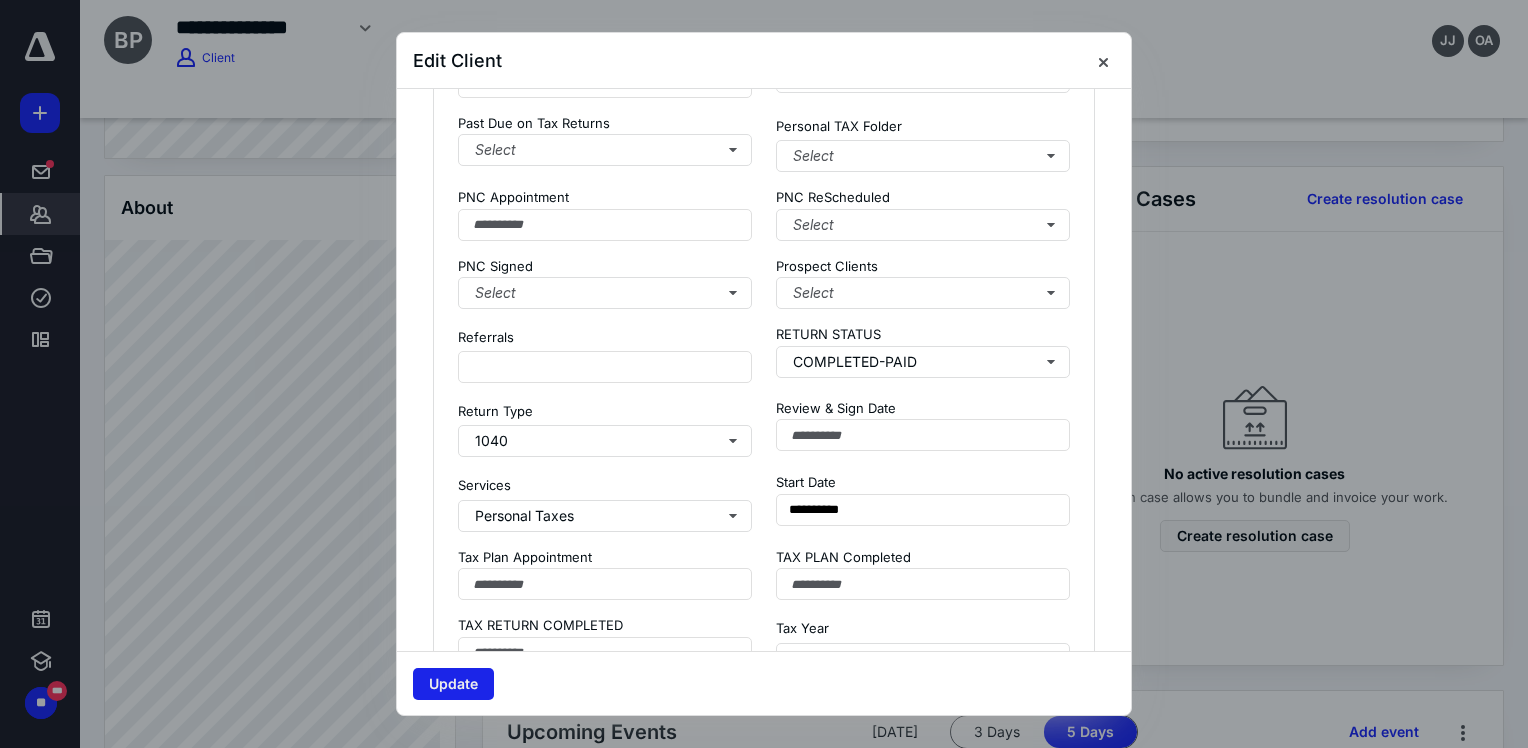 click on "Update" at bounding box center (453, 684) 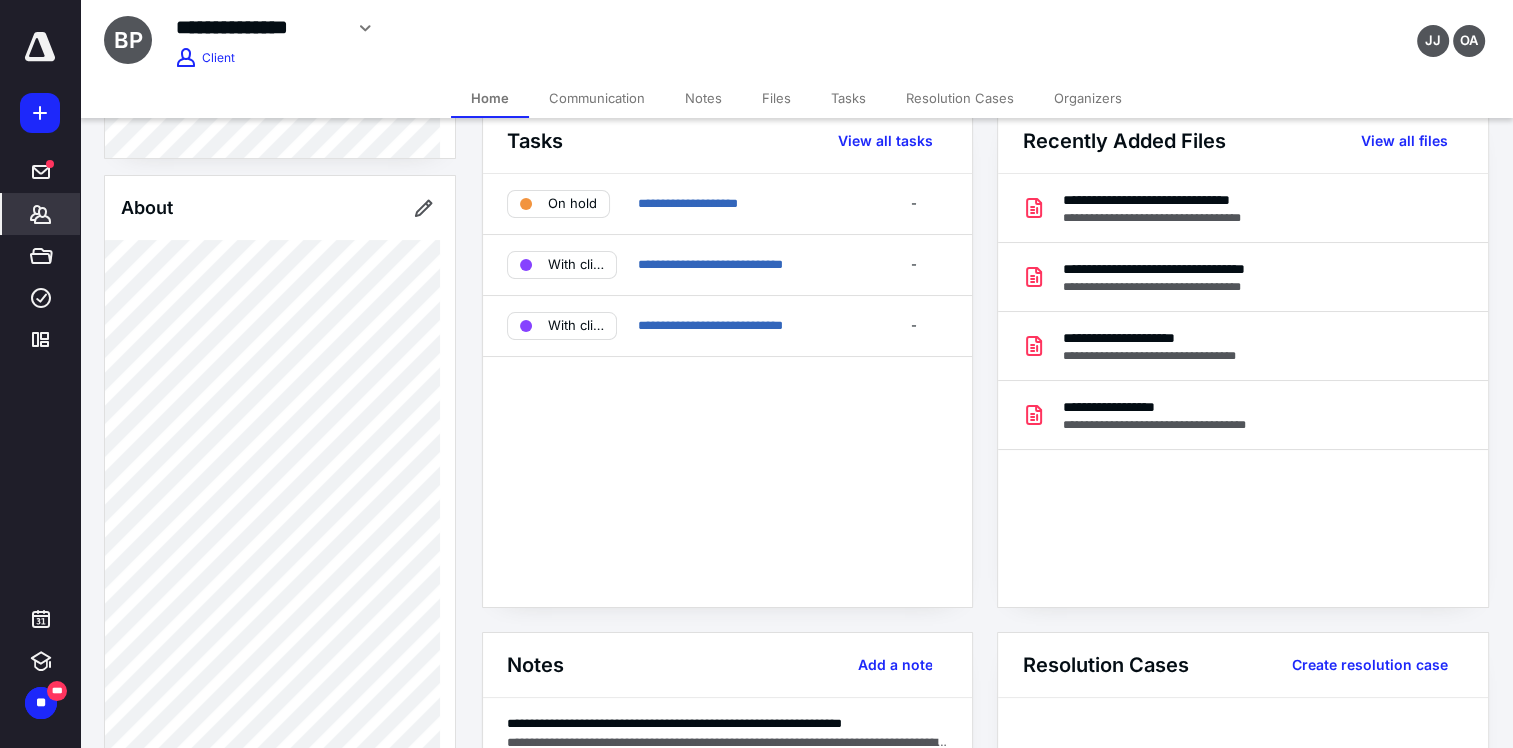 scroll, scrollTop: 0, scrollLeft: 0, axis: both 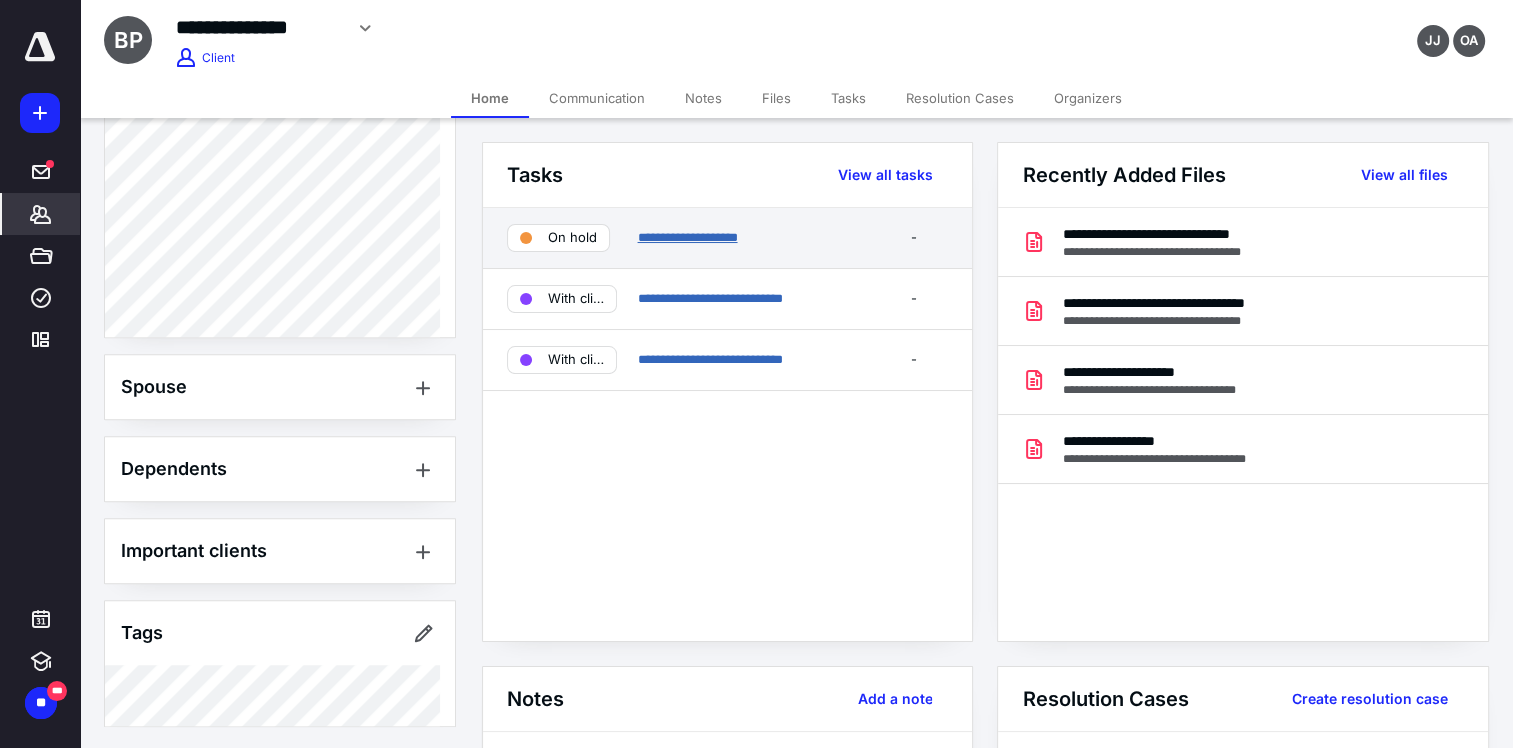 click on "**********" at bounding box center (687, 237) 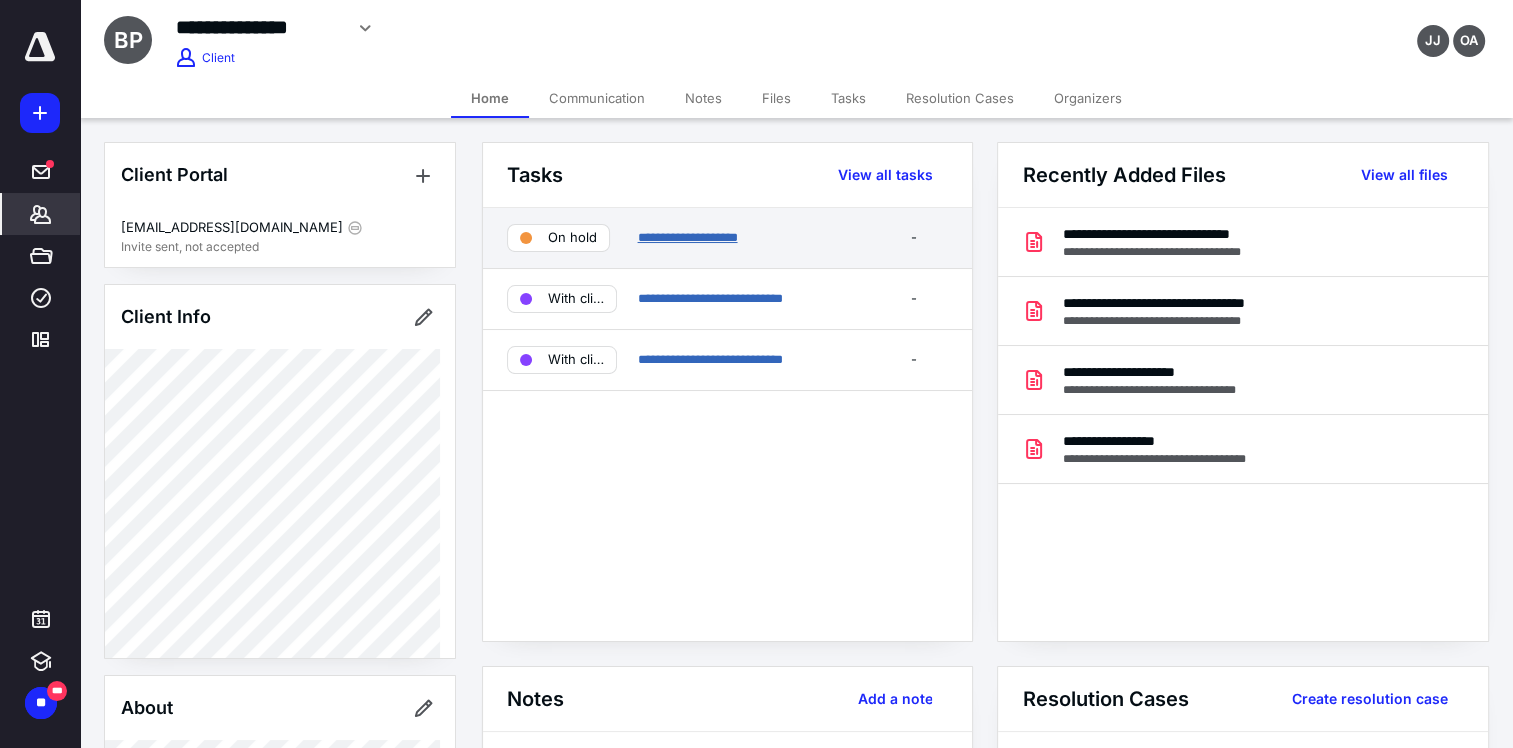 click on "**********" at bounding box center (687, 237) 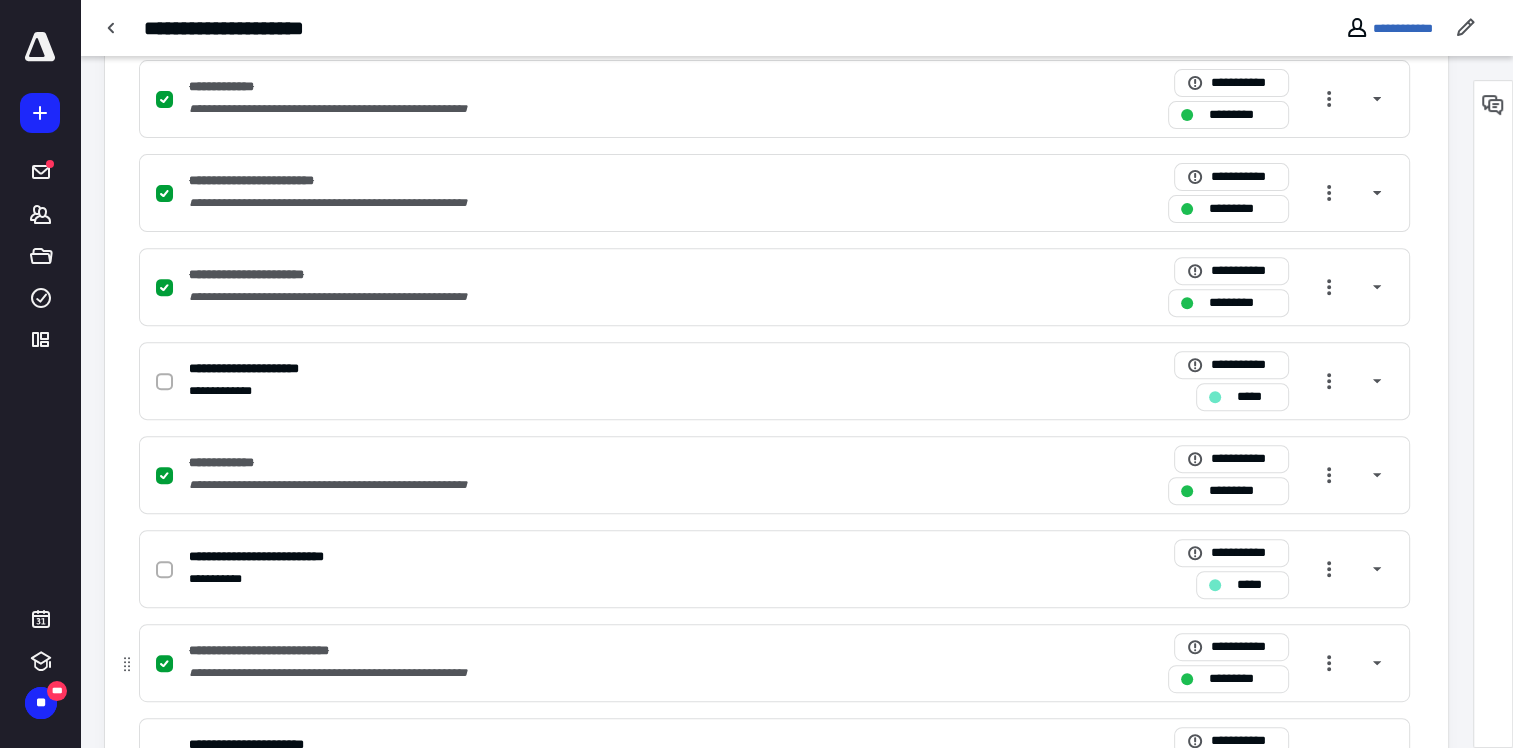 scroll, scrollTop: 802, scrollLeft: 0, axis: vertical 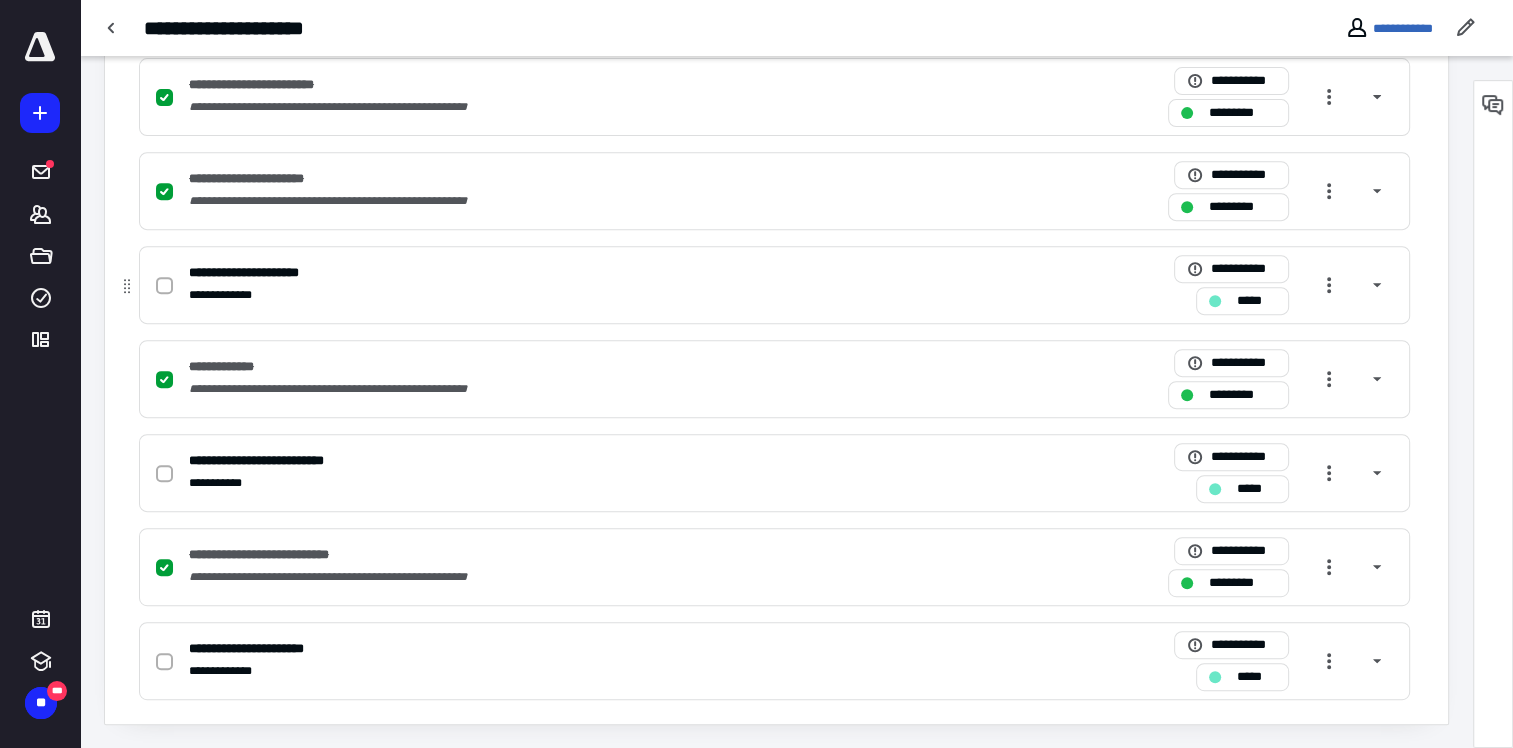 click at bounding box center [164, 286] 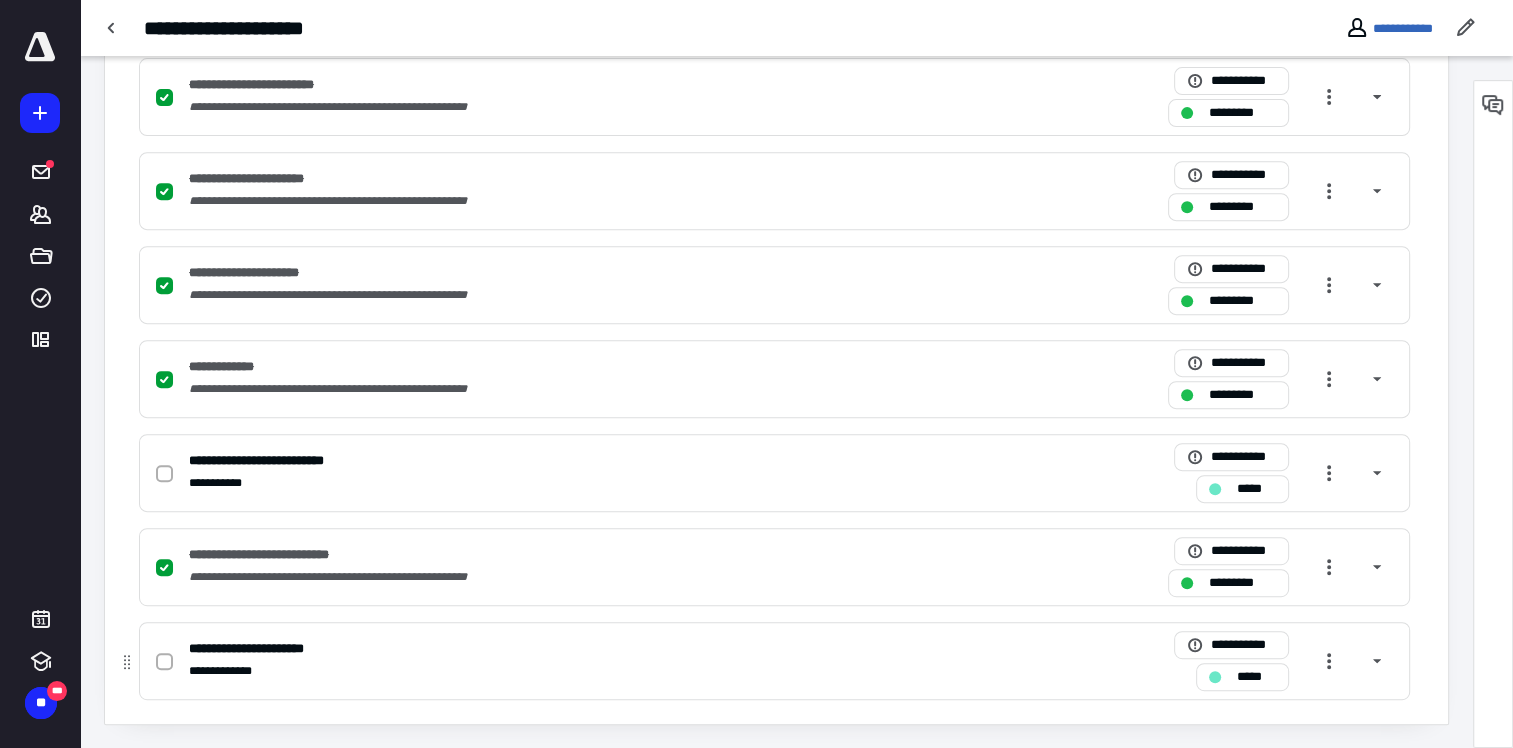click at bounding box center [164, 662] 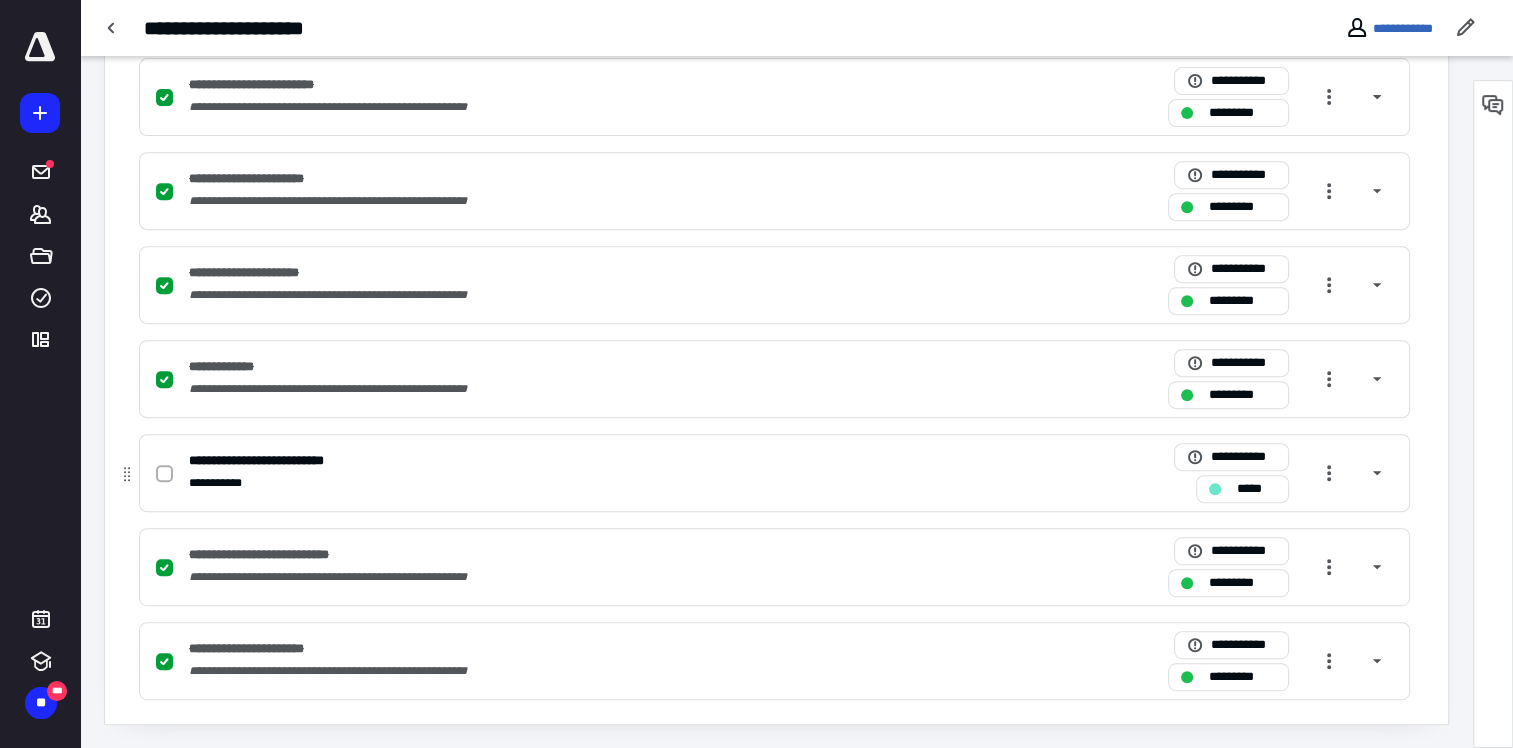 click 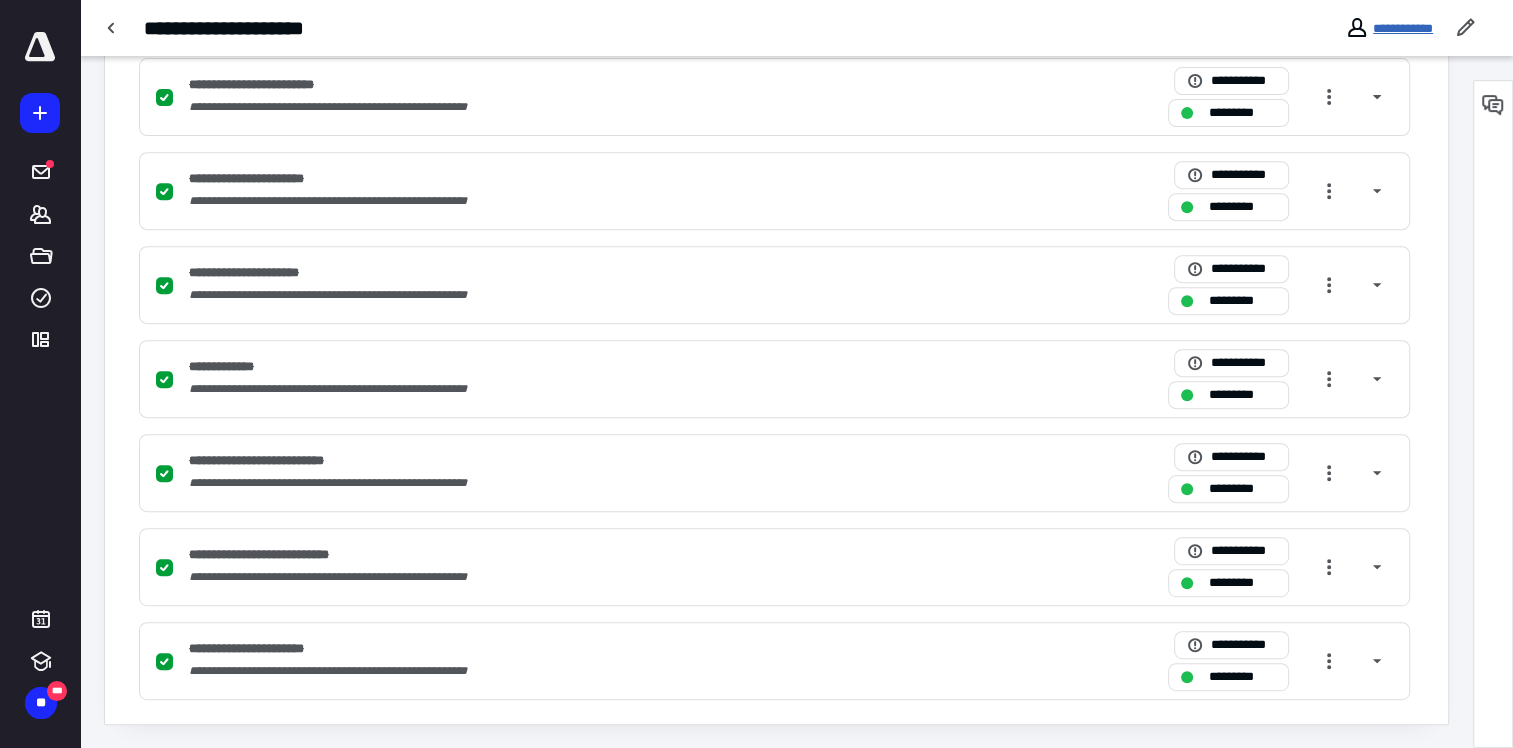 click on "**********" at bounding box center [1403, 28] 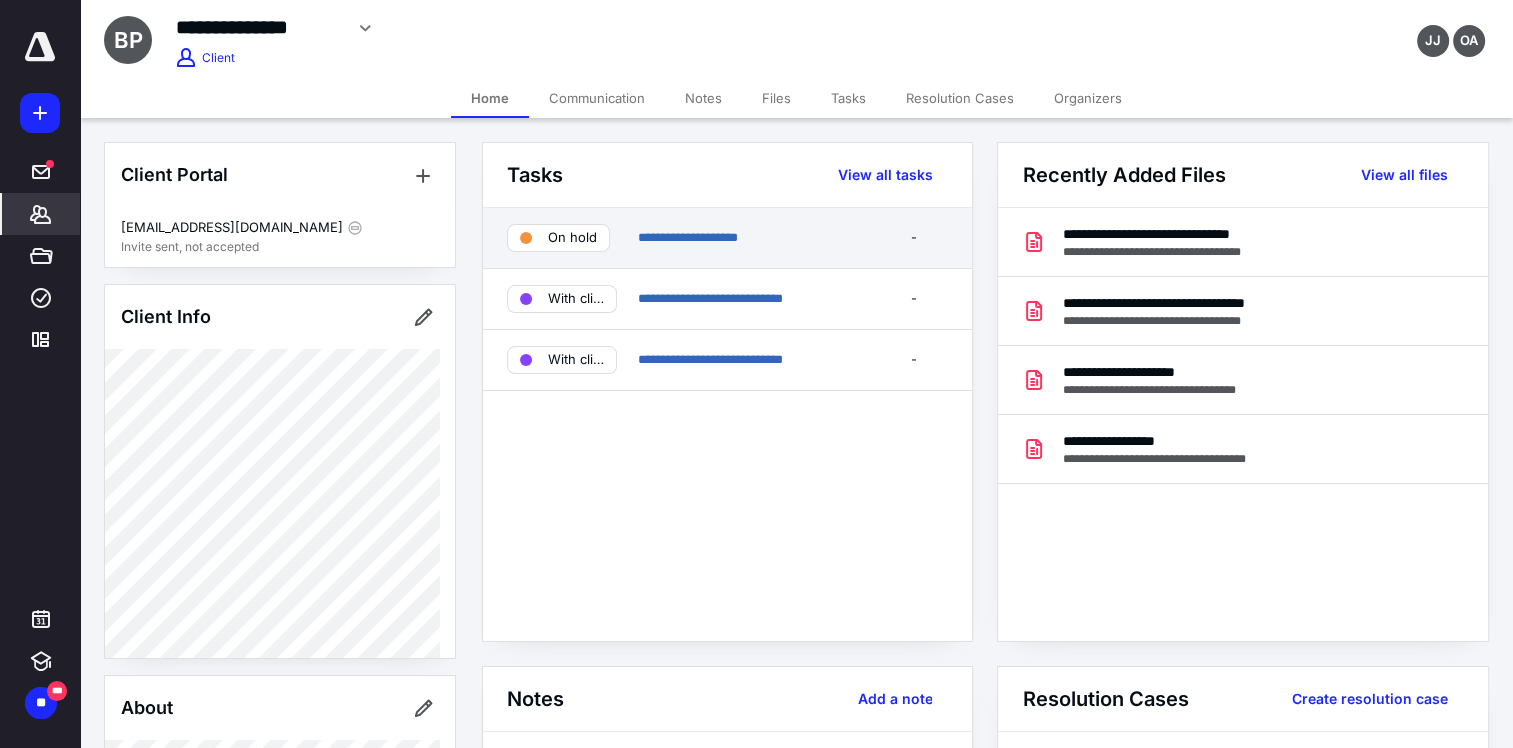 click on "**********" at bounding box center [747, 238] 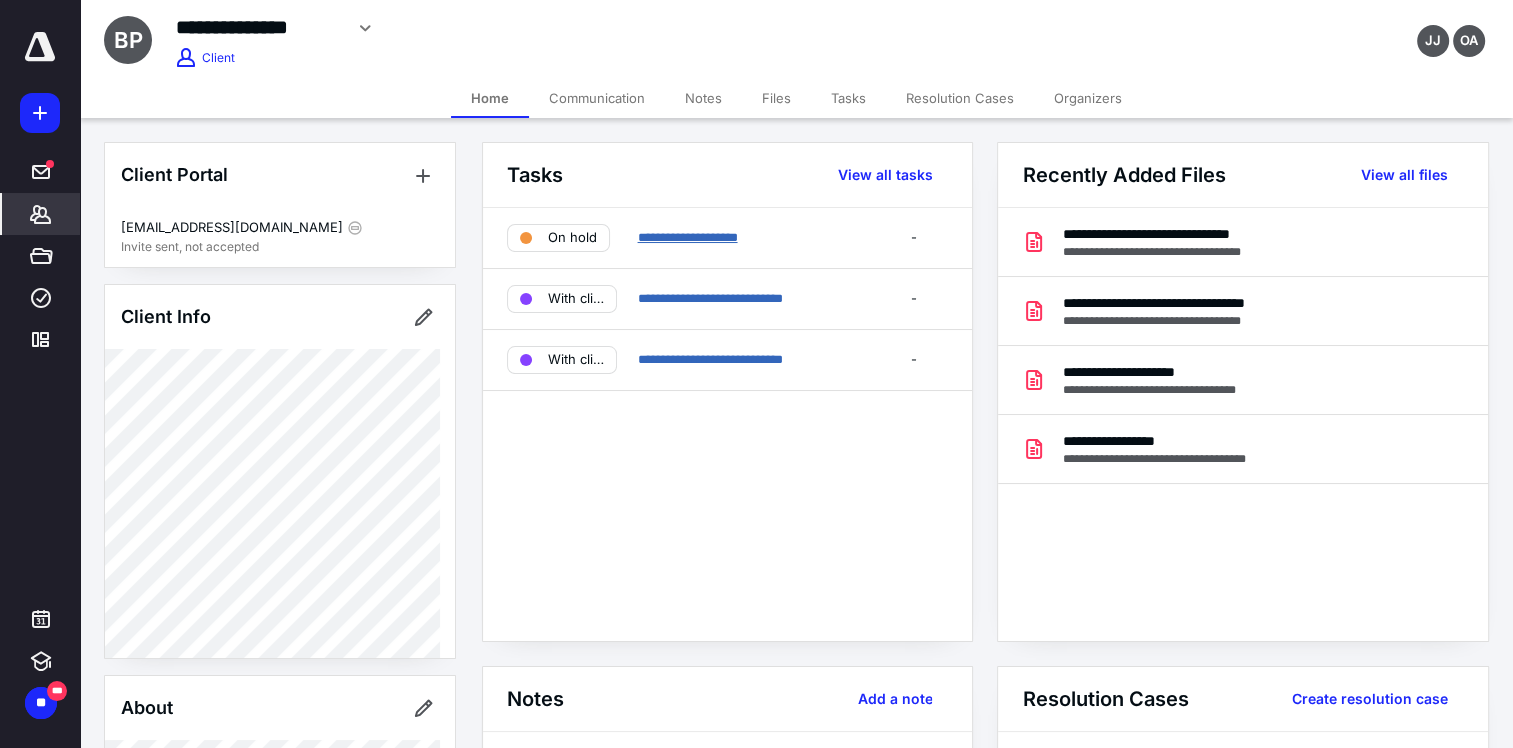 click on "**********" at bounding box center [687, 237] 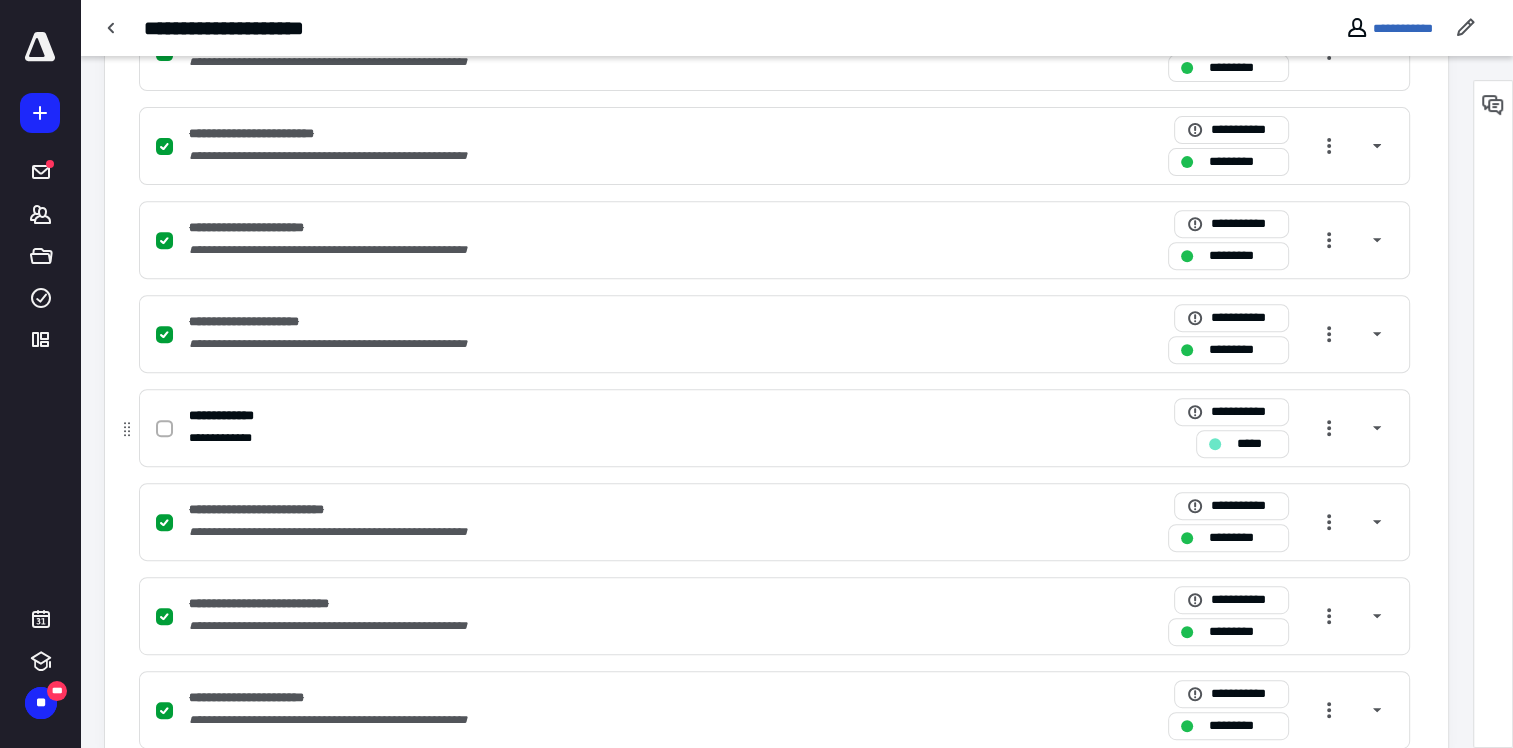 scroll, scrollTop: 802, scrollLeft: 0, axis: vertical 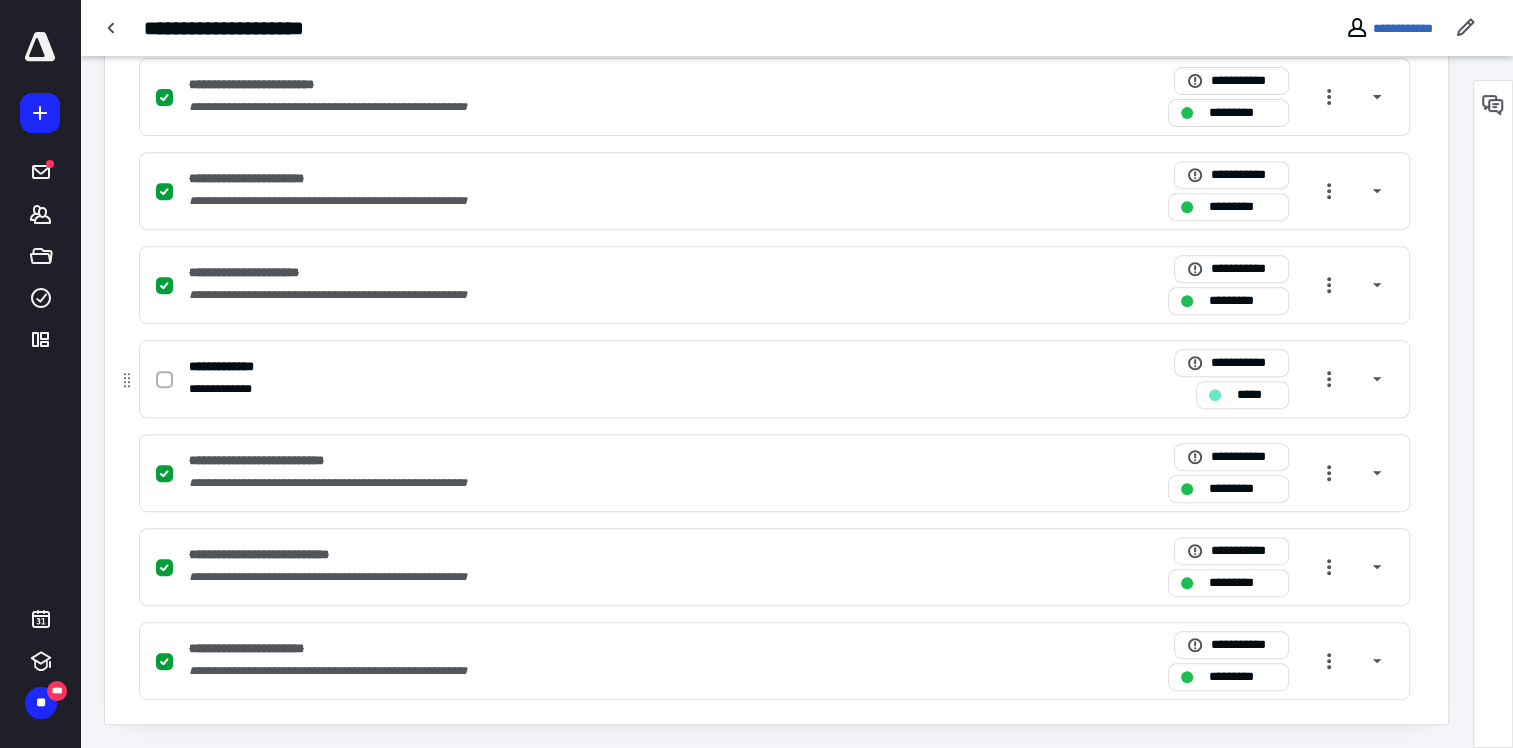 click at bounding box center [164, 380] 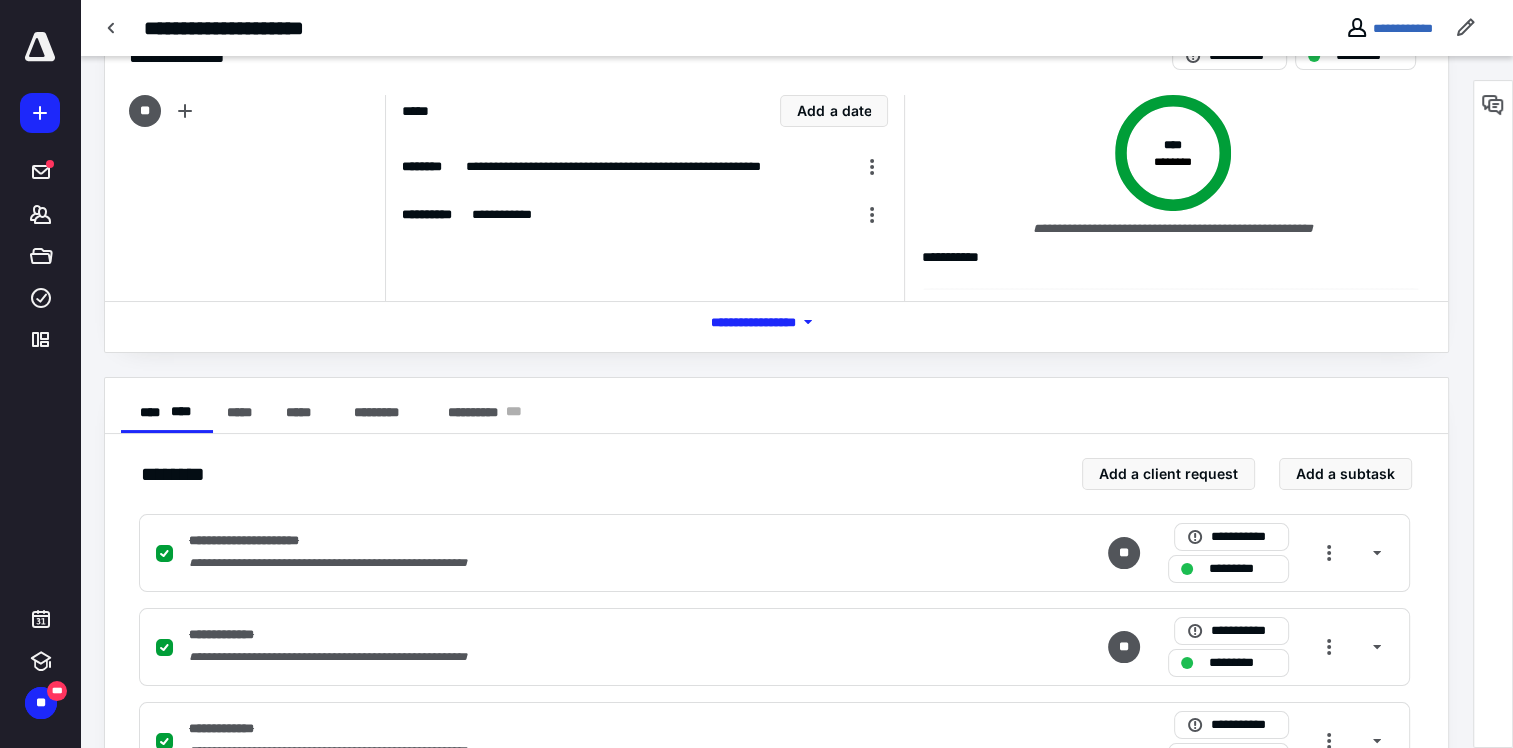 scroll, scrollTop: 0, scrollLeft: 0, axis: both 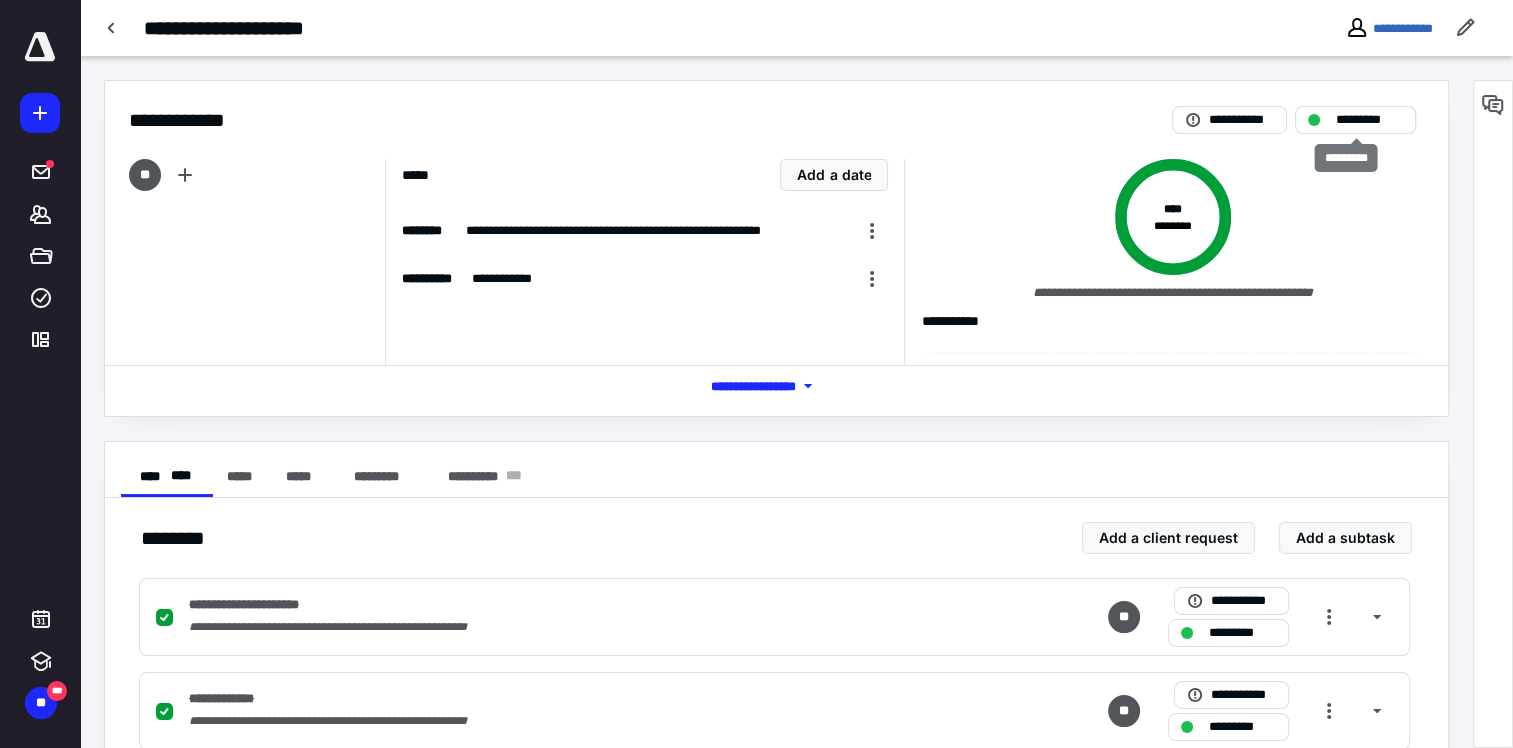click on "*********" at bounding box center [1369, 120] 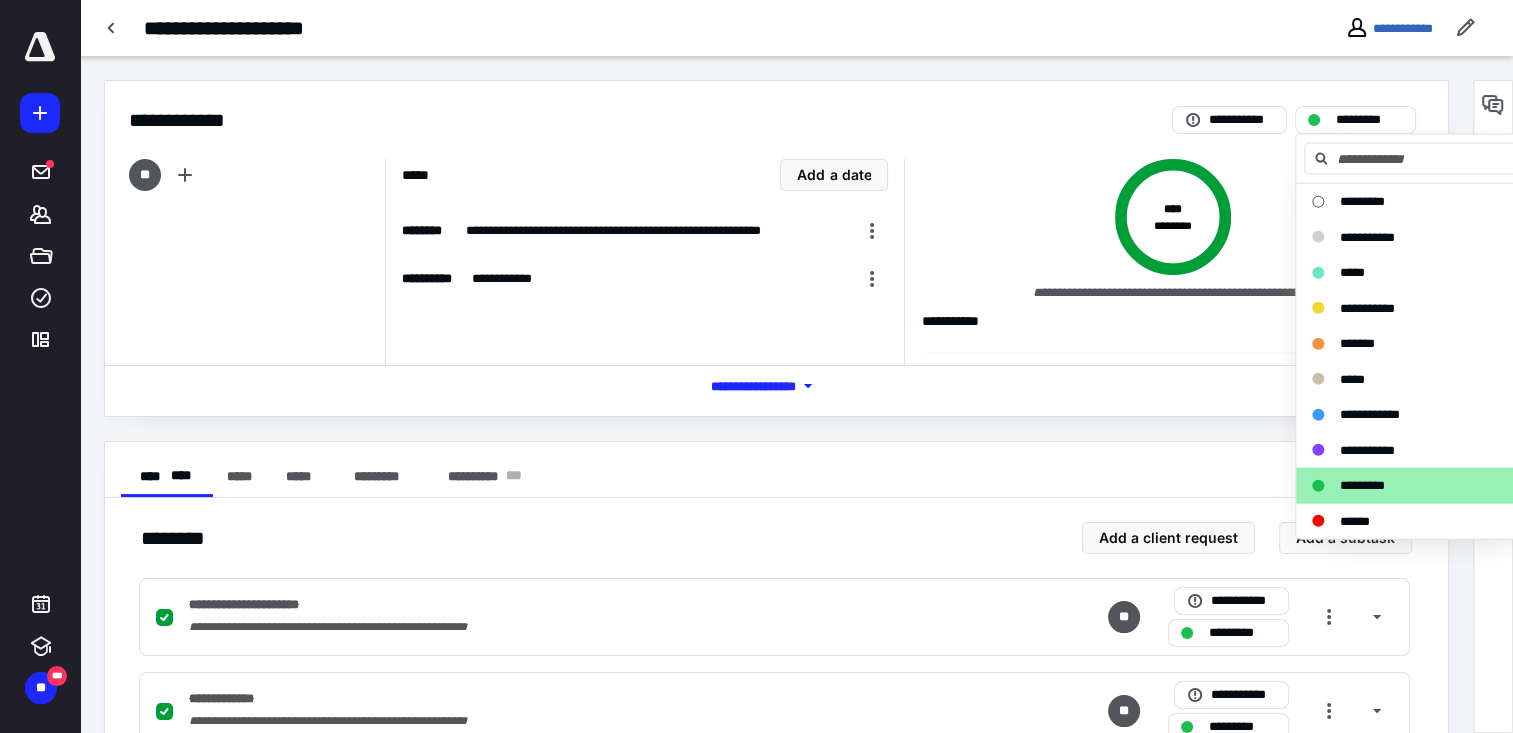 click on "*********" at bounding box center (1362, 485) 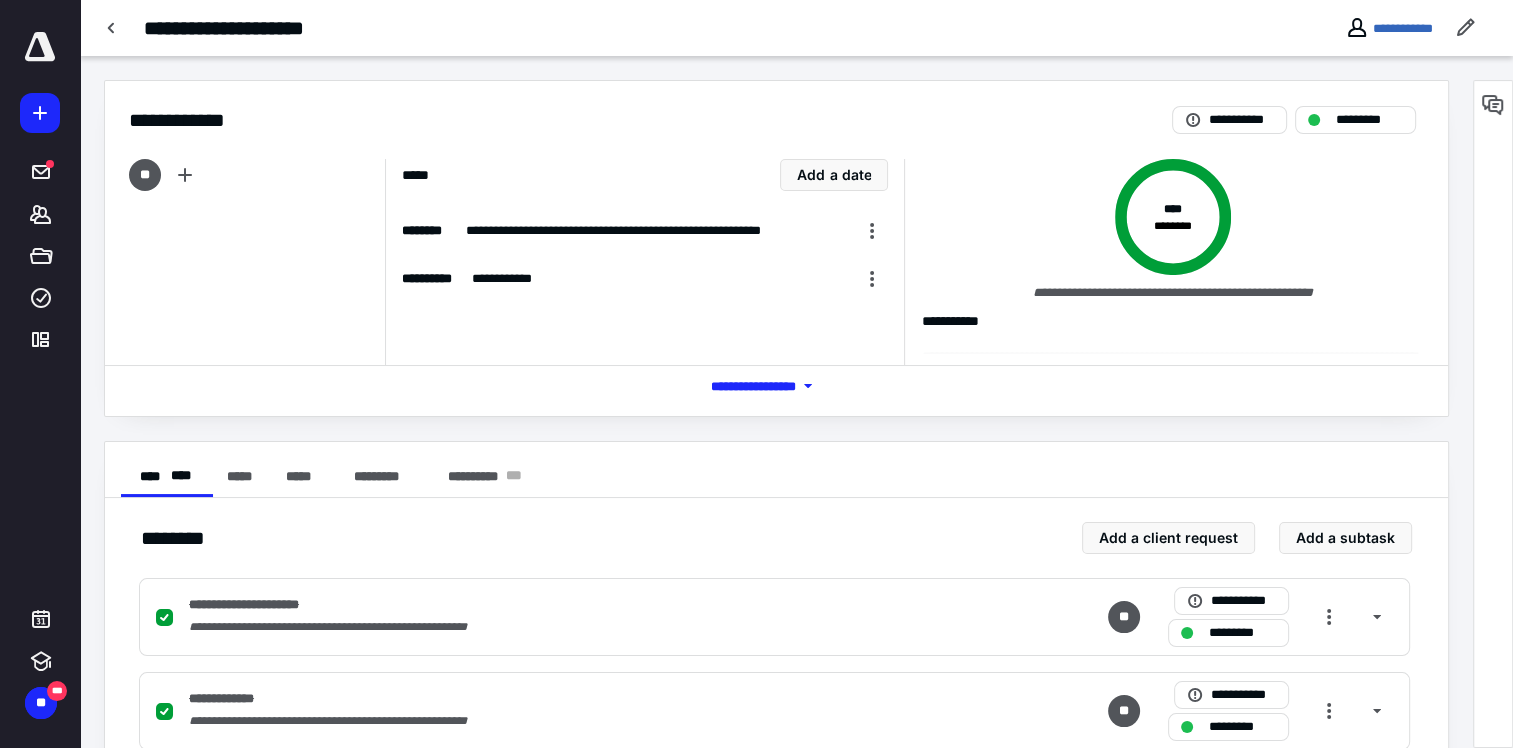 checkbox on "true" 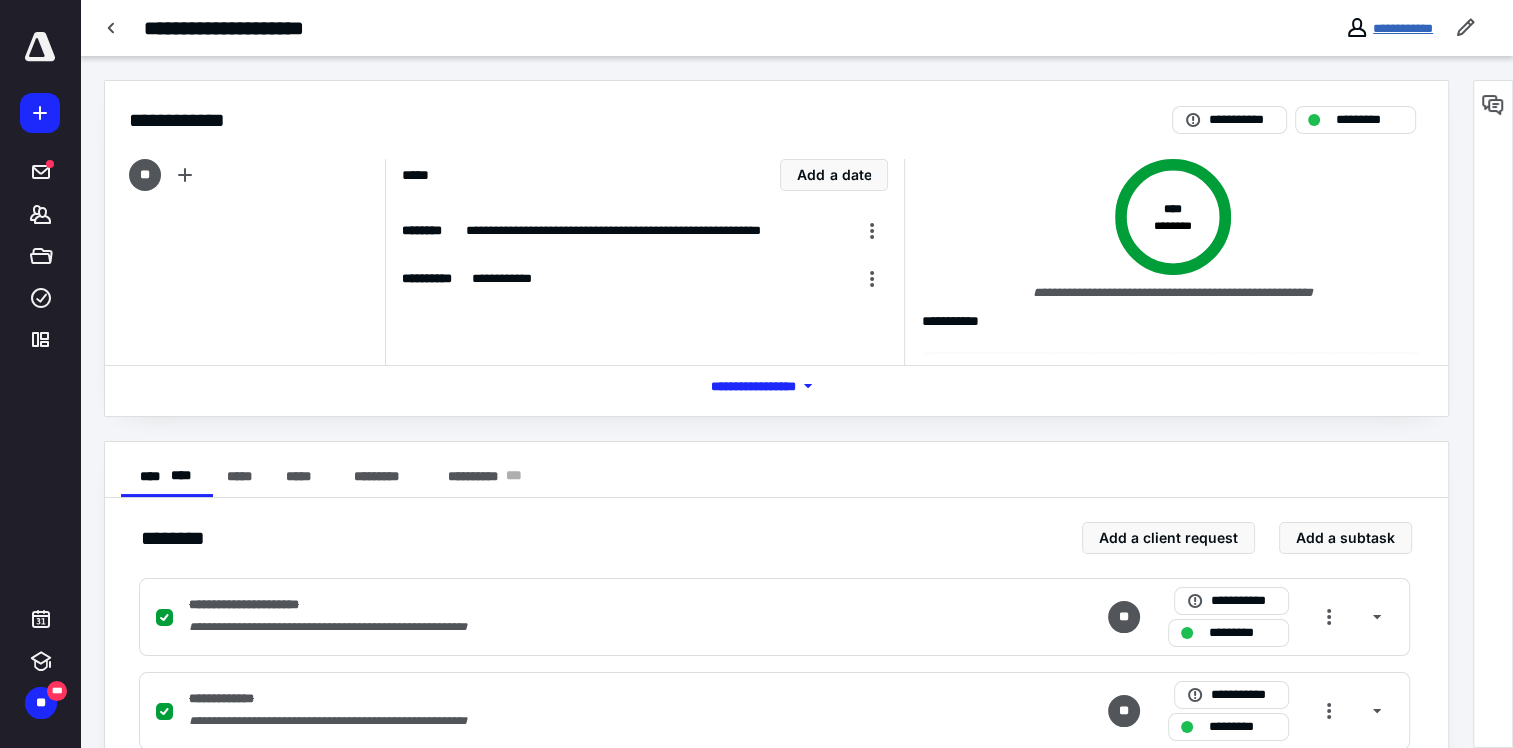 click on "**********" at bounding box center [1403, 28] 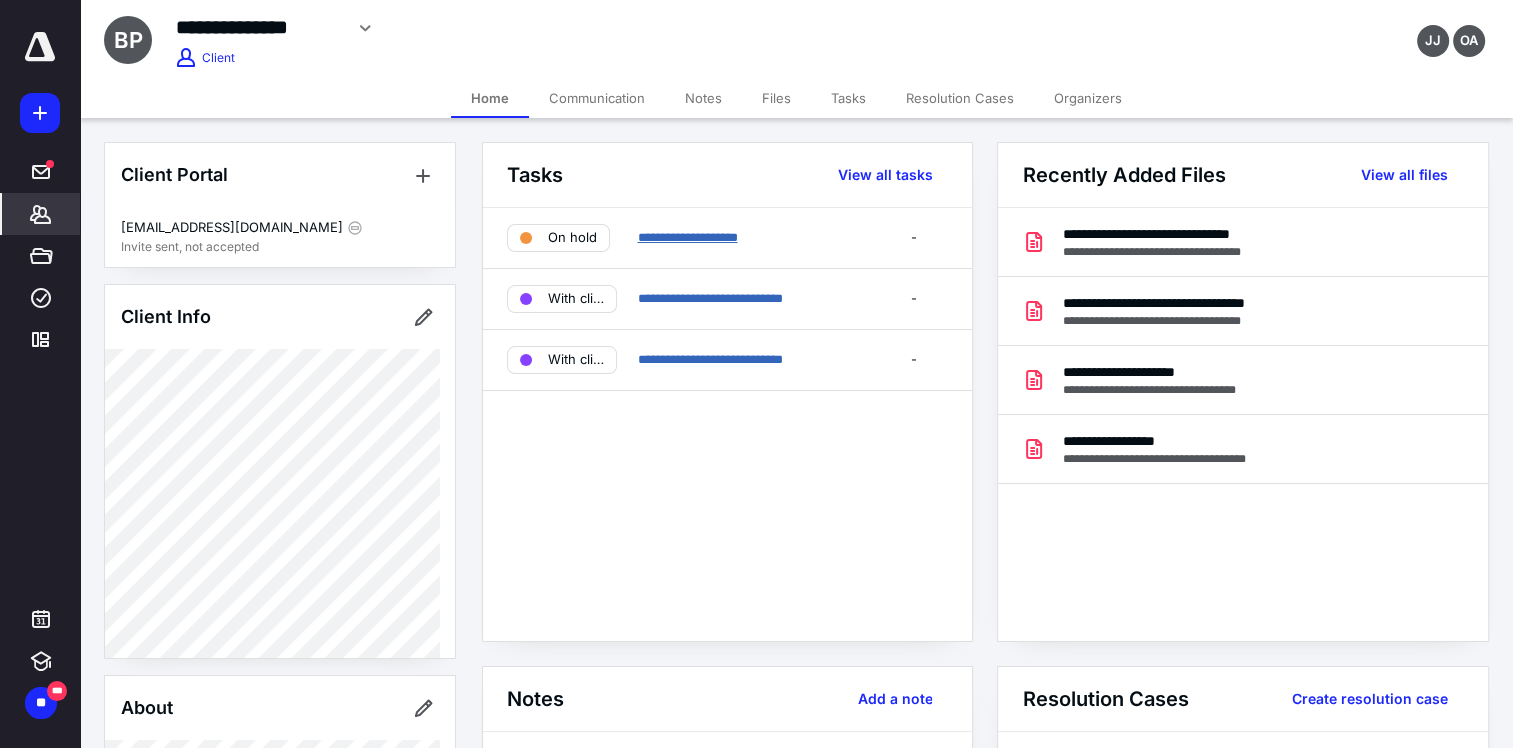 click on "**********" at bounding box center (687, 237) 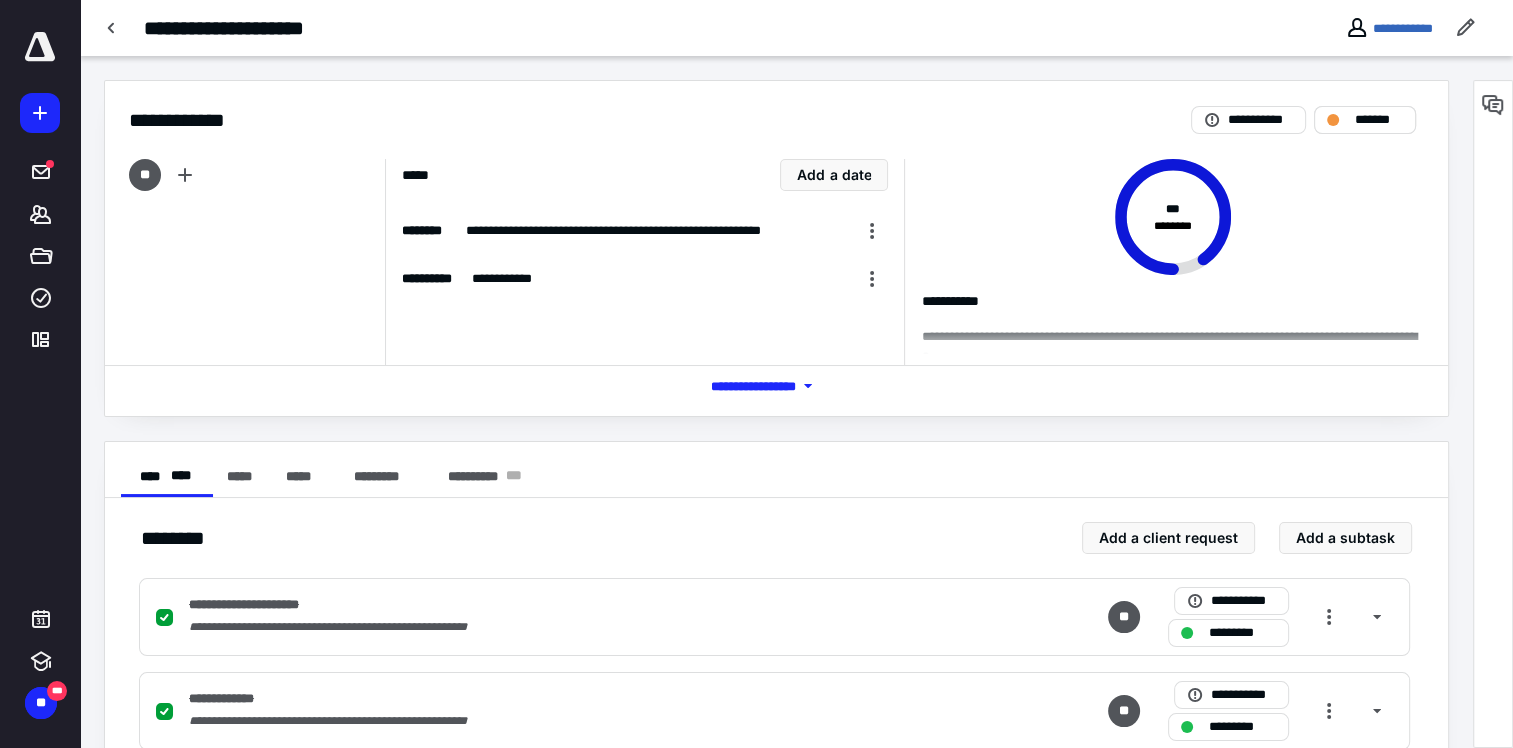 click on "*******" at bounding box center (1379, 120) 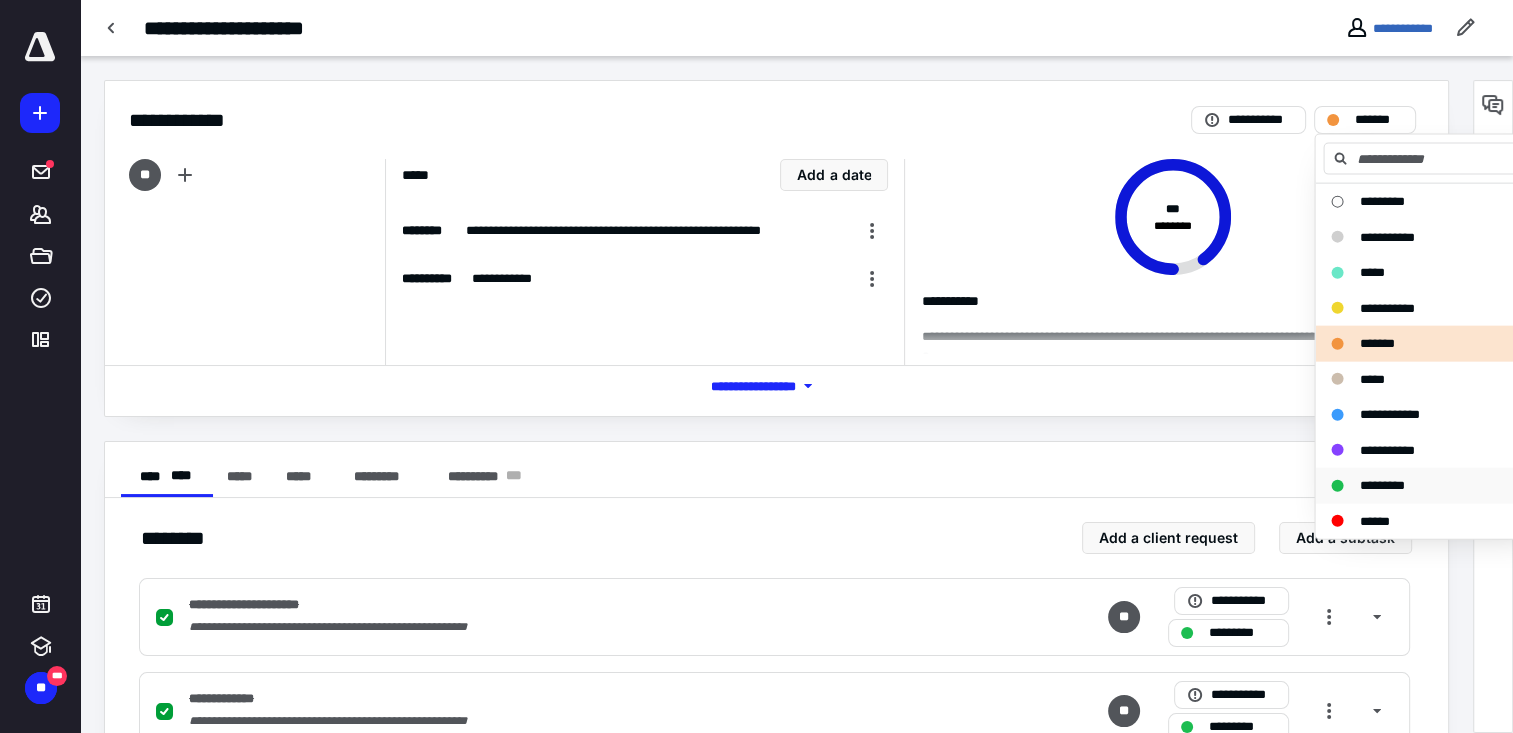 click on "*********" at bounding box center (1381, 485) 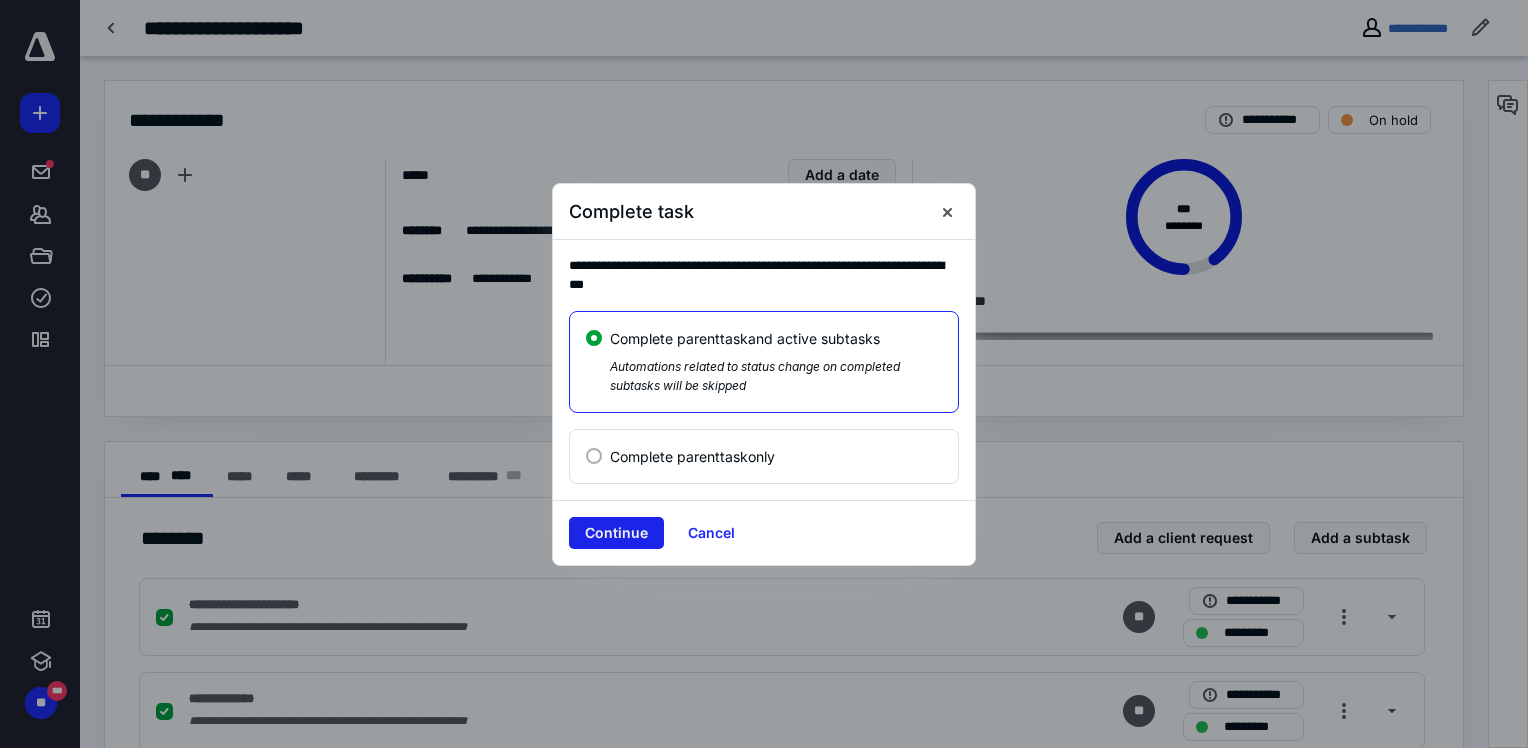 click on "Continue" at bounding box center (616, 533) 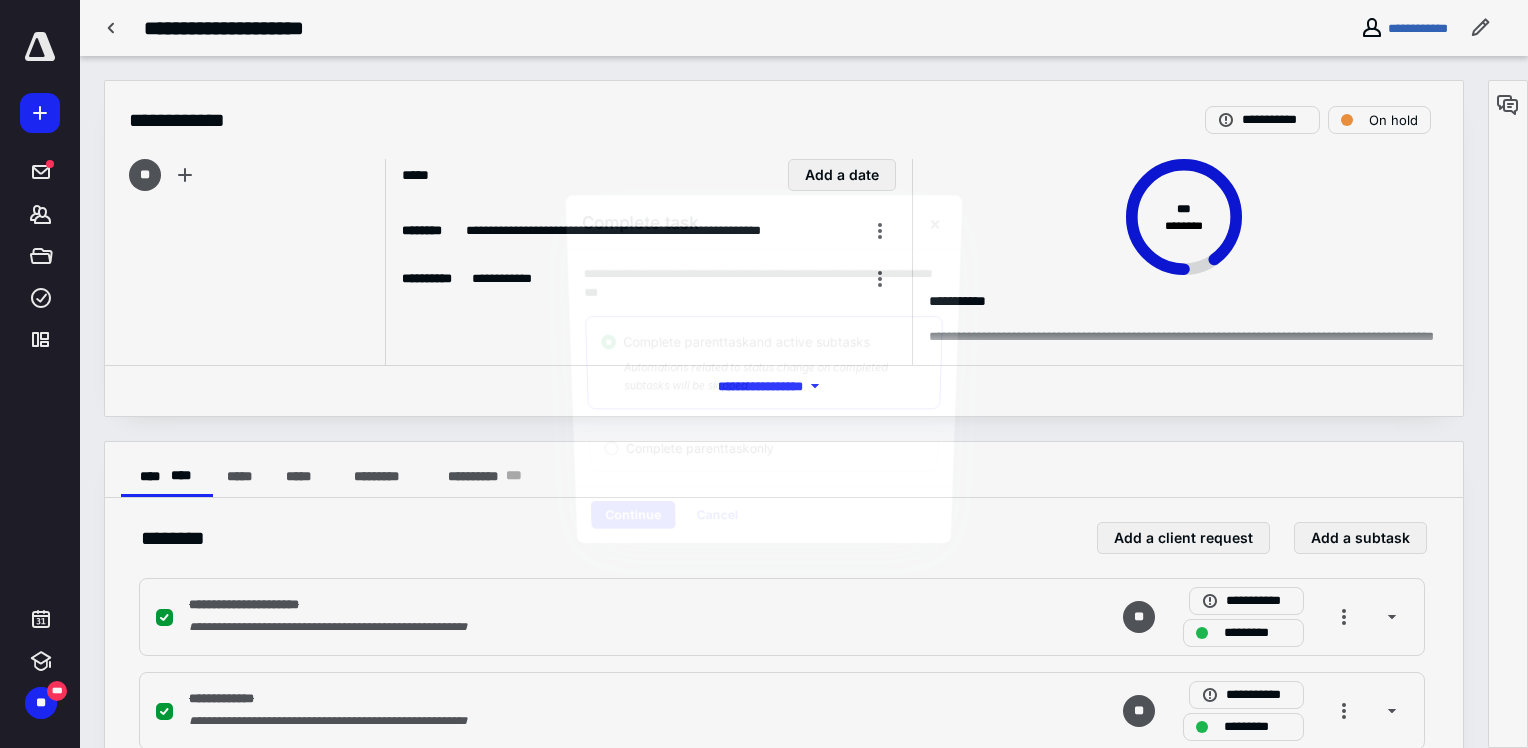checkbox on "true" 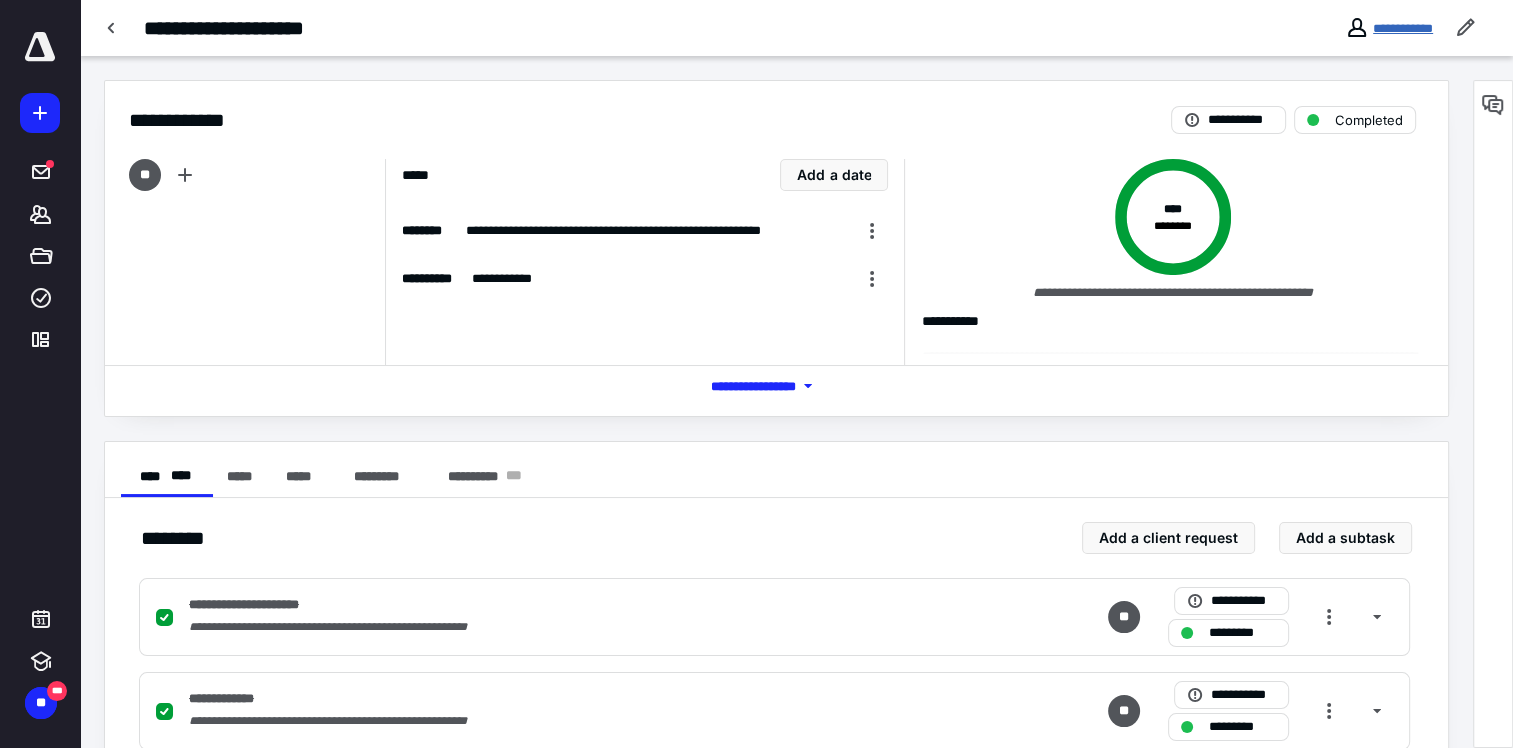 click on "**********" at bounding box center [1403, 28] 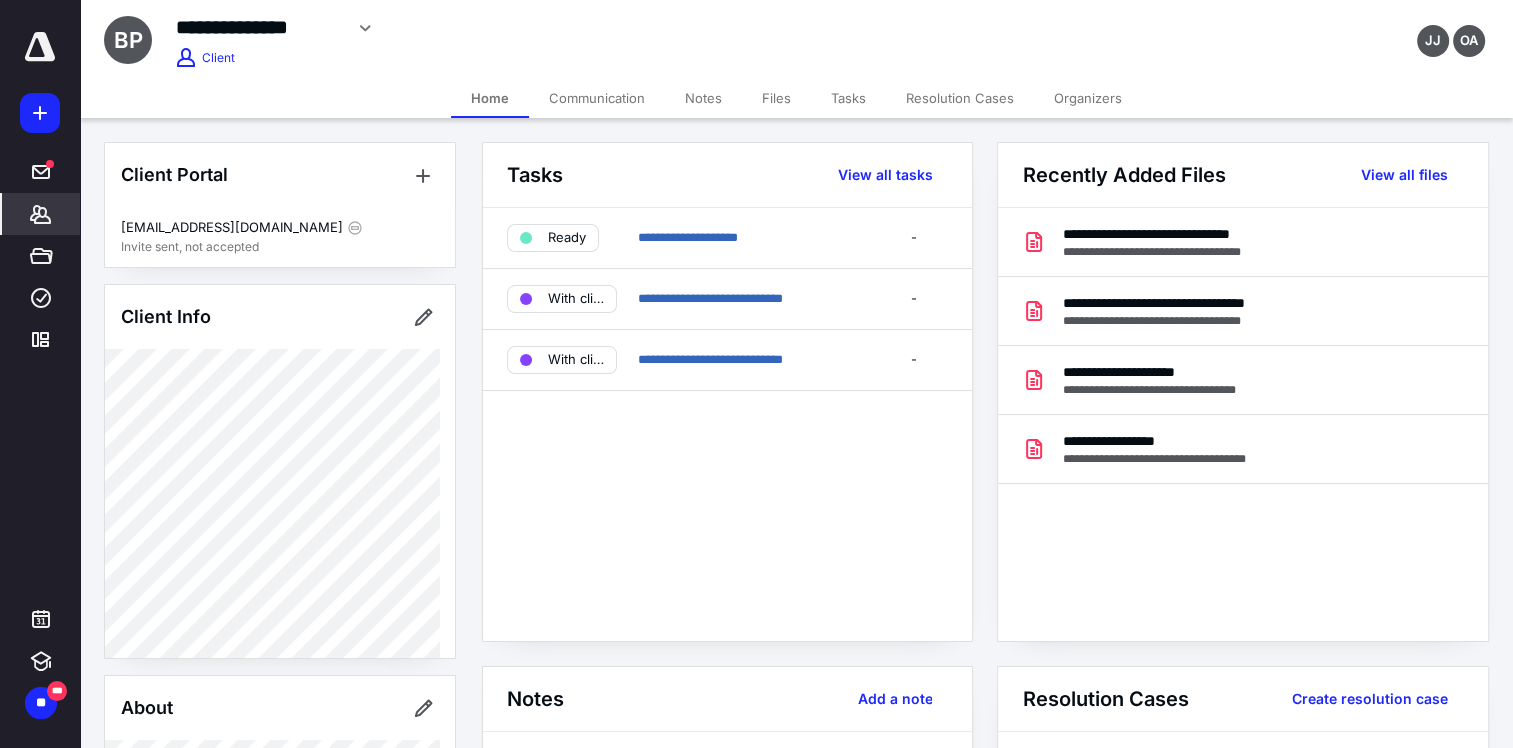 click on "**********" at bounding box center [727, 424] 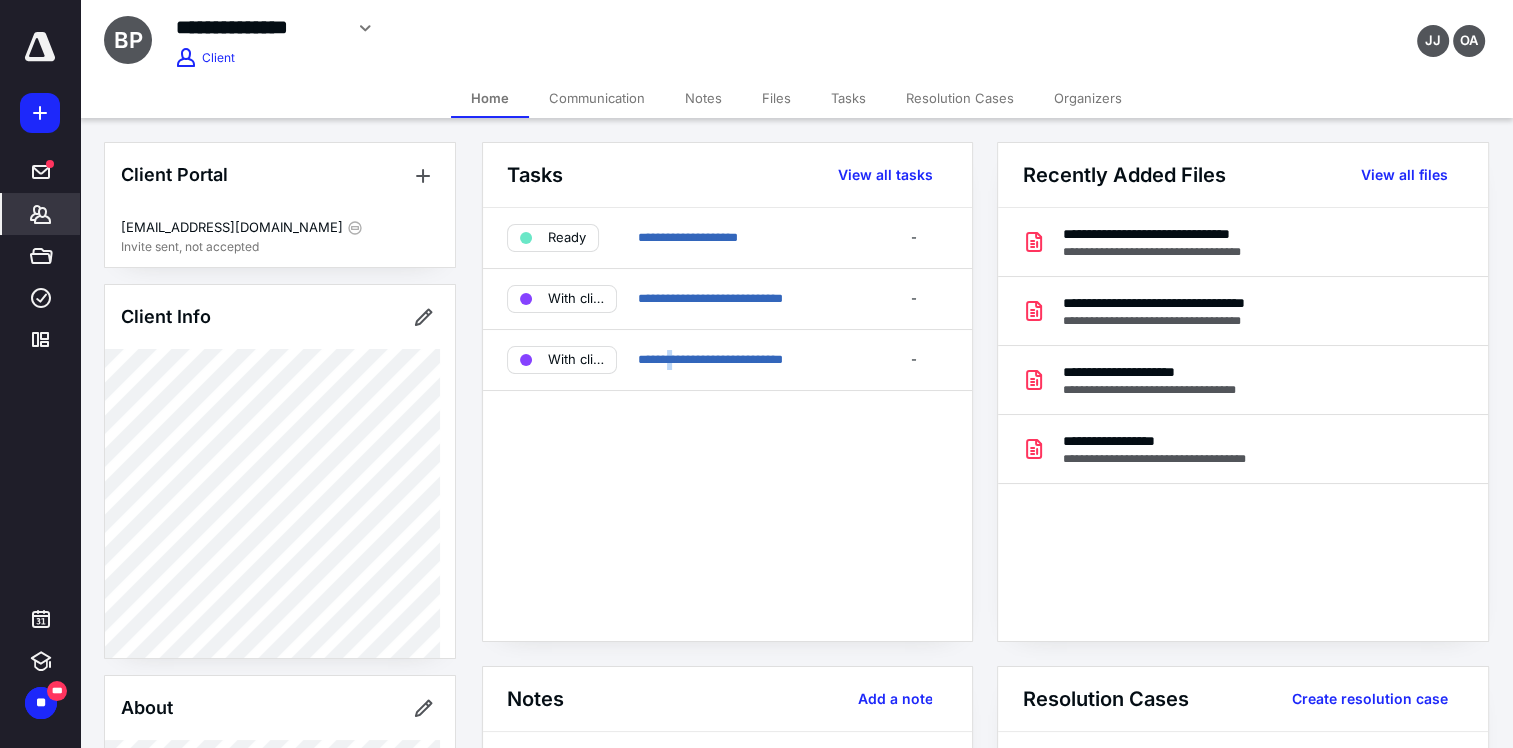 click on "**********" at bounding box center (727, 424) 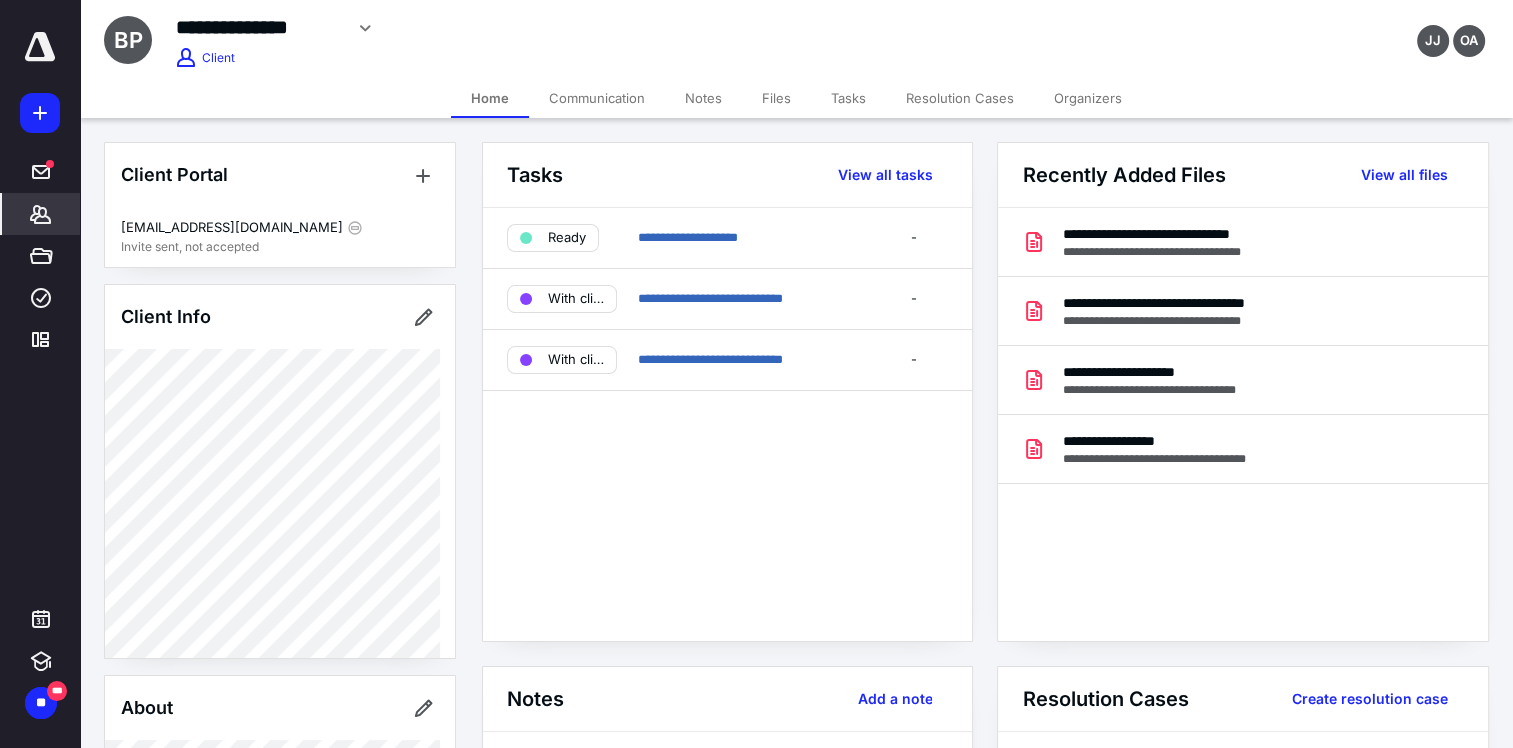 click on "**********" at bounding box center [598, 28] 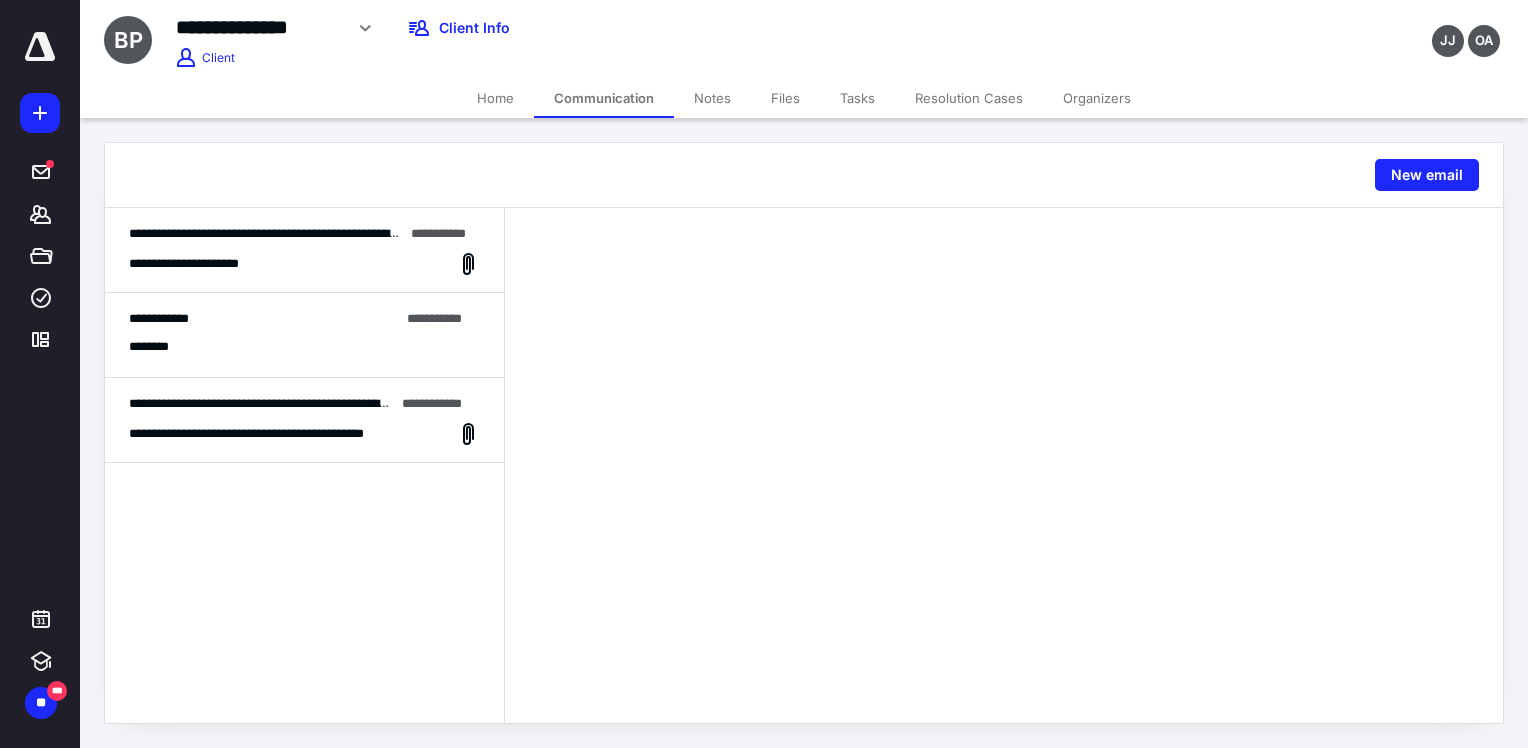 click on "Home" at bounding box center [495, 98] 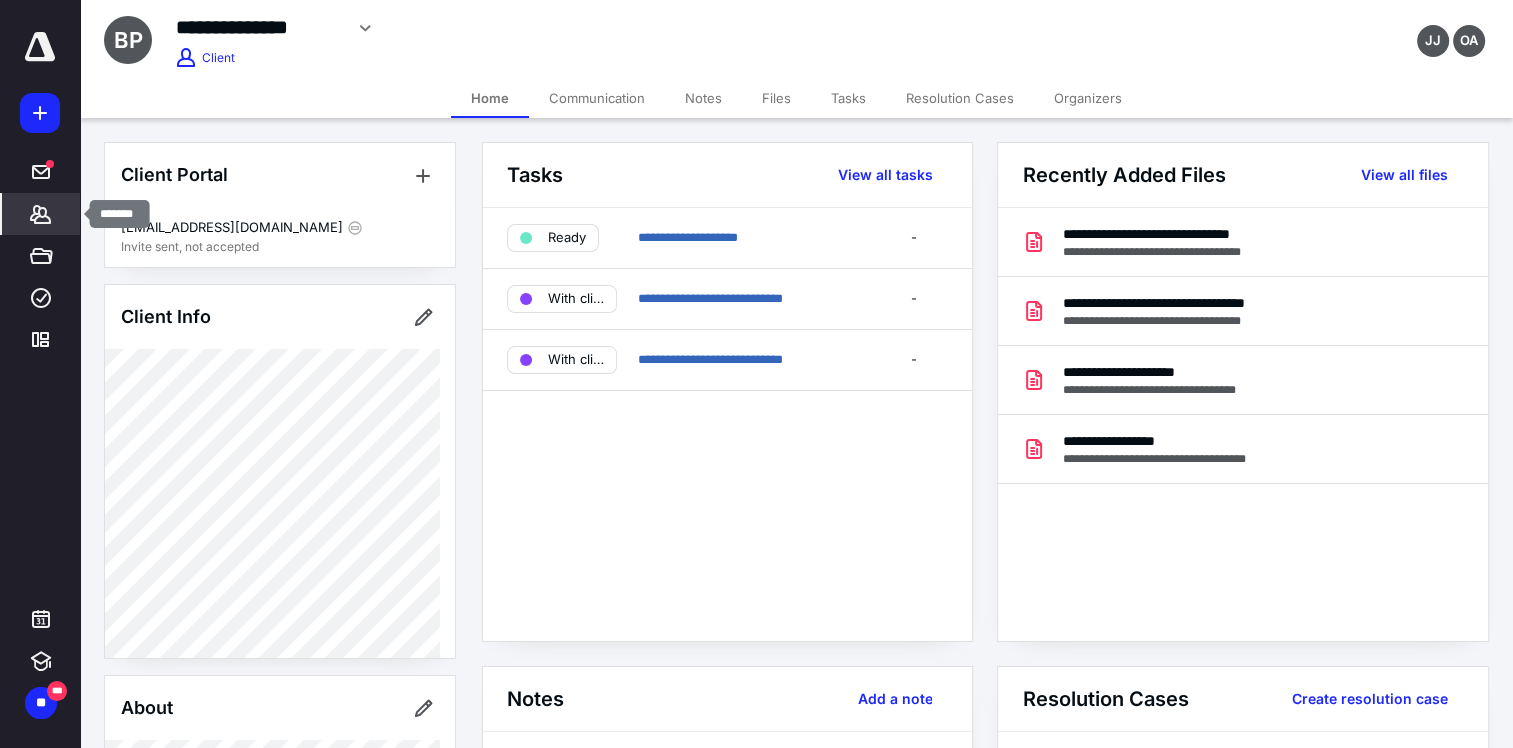 click on "*******" at bounding box center [41, 214] 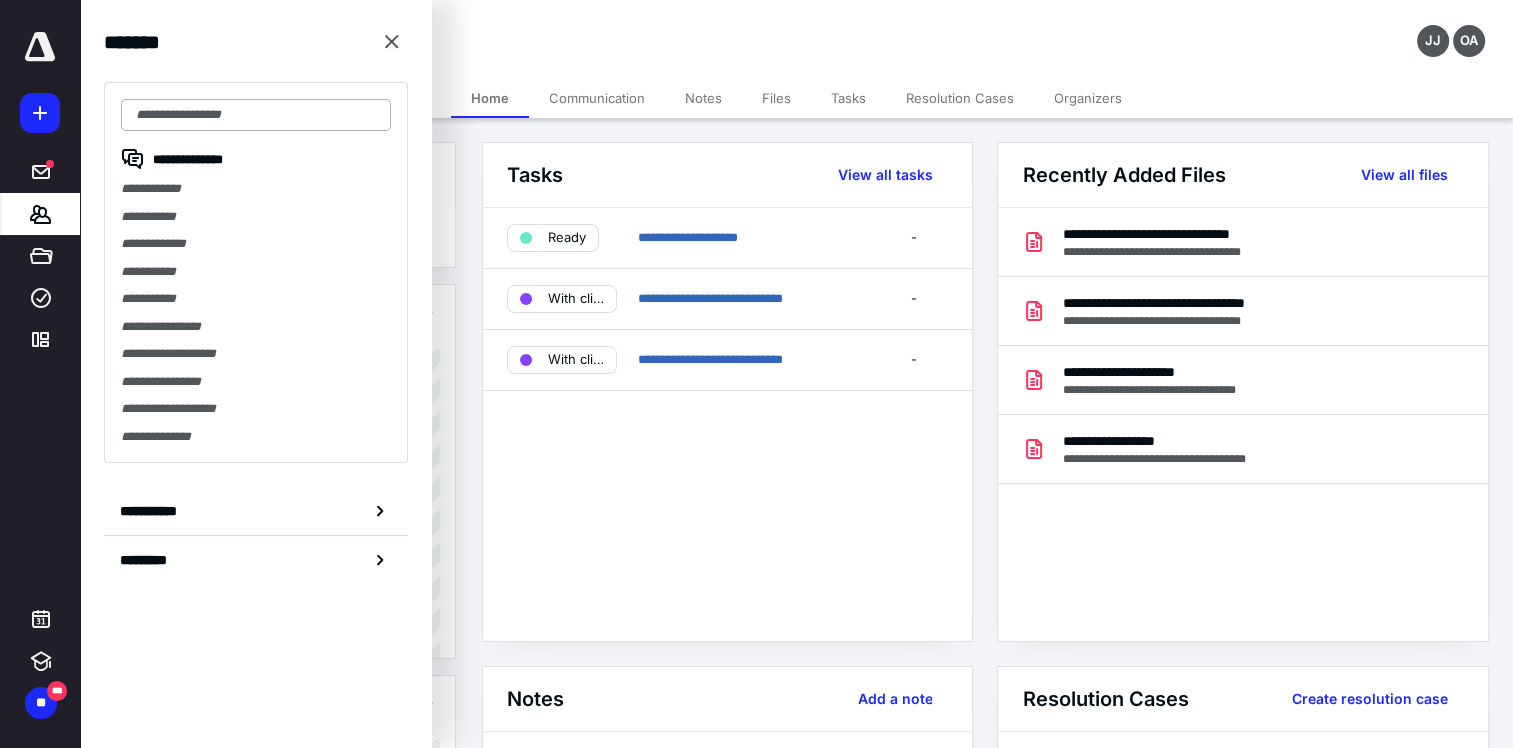 click at bounding box center (256, 115) 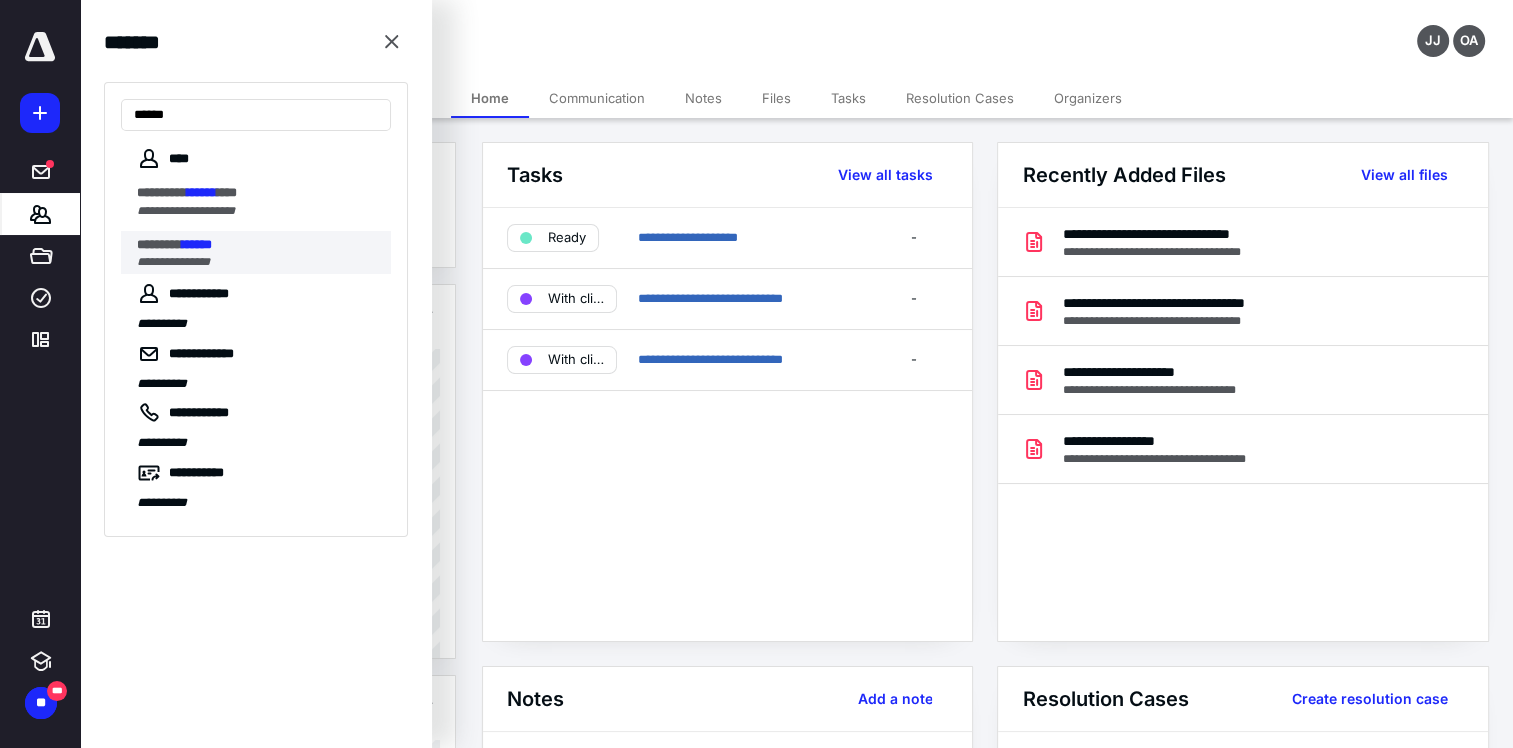 type on "******" 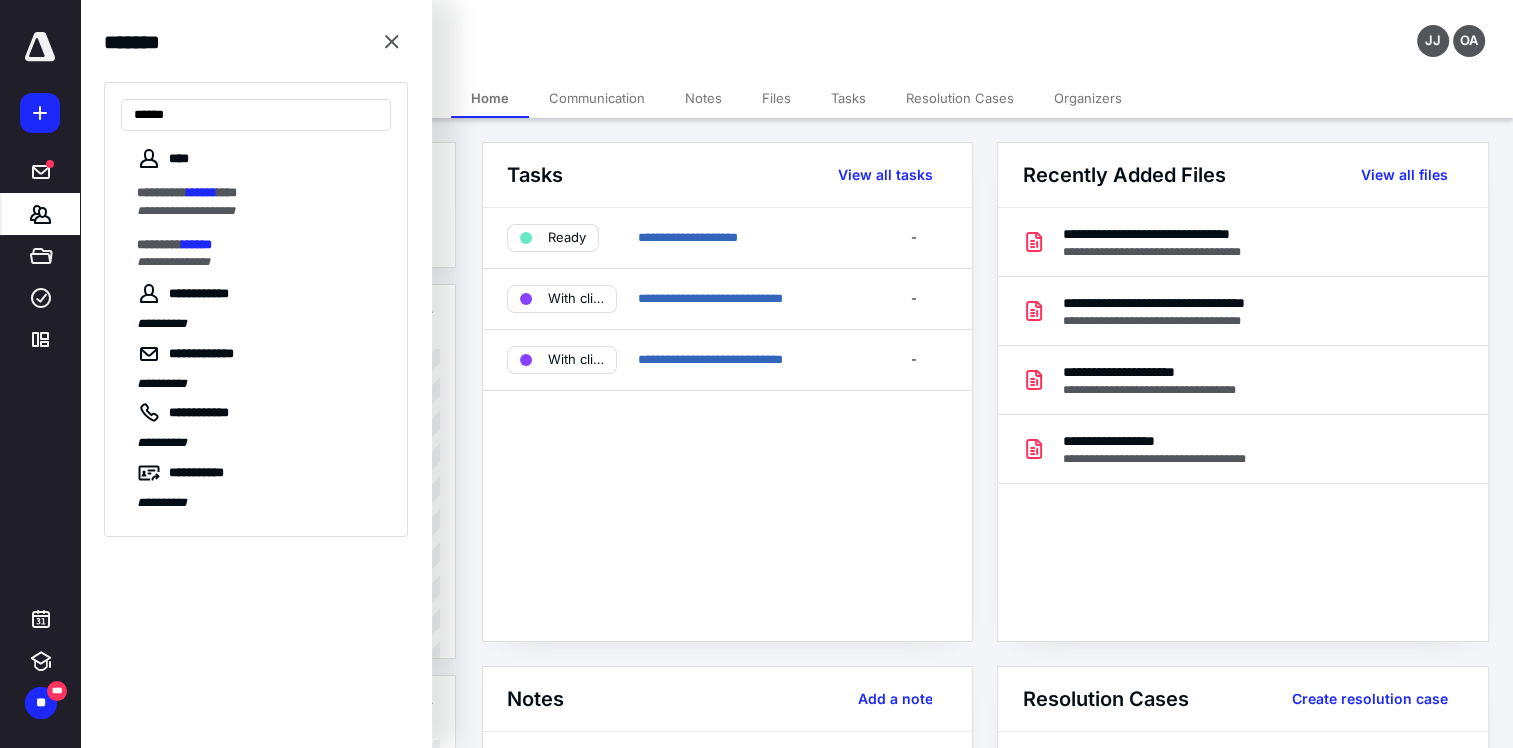 click on "******** ******" at bounding box center (258, 245) 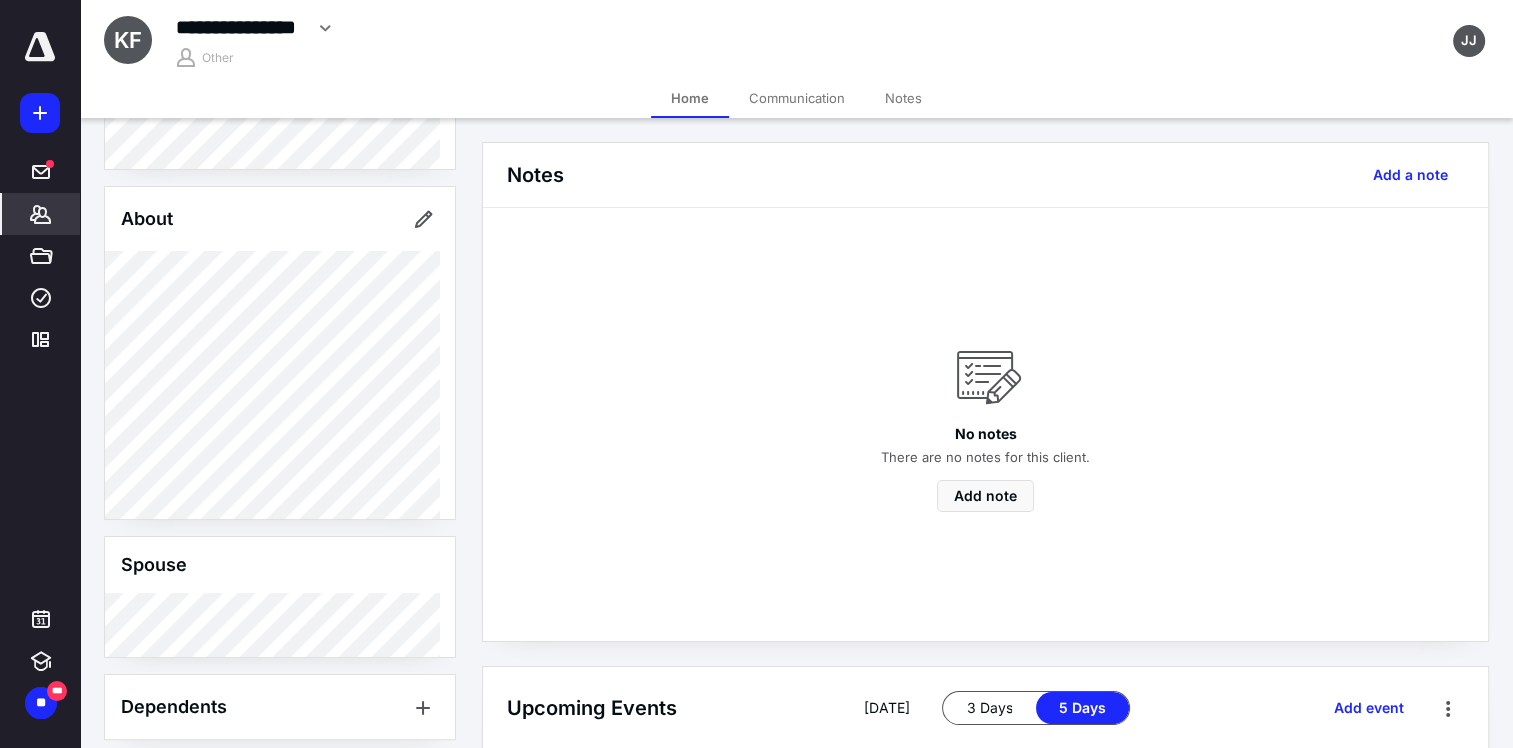 scroll, scrollTop: 504, scrollLeft: 0, axis: vertical 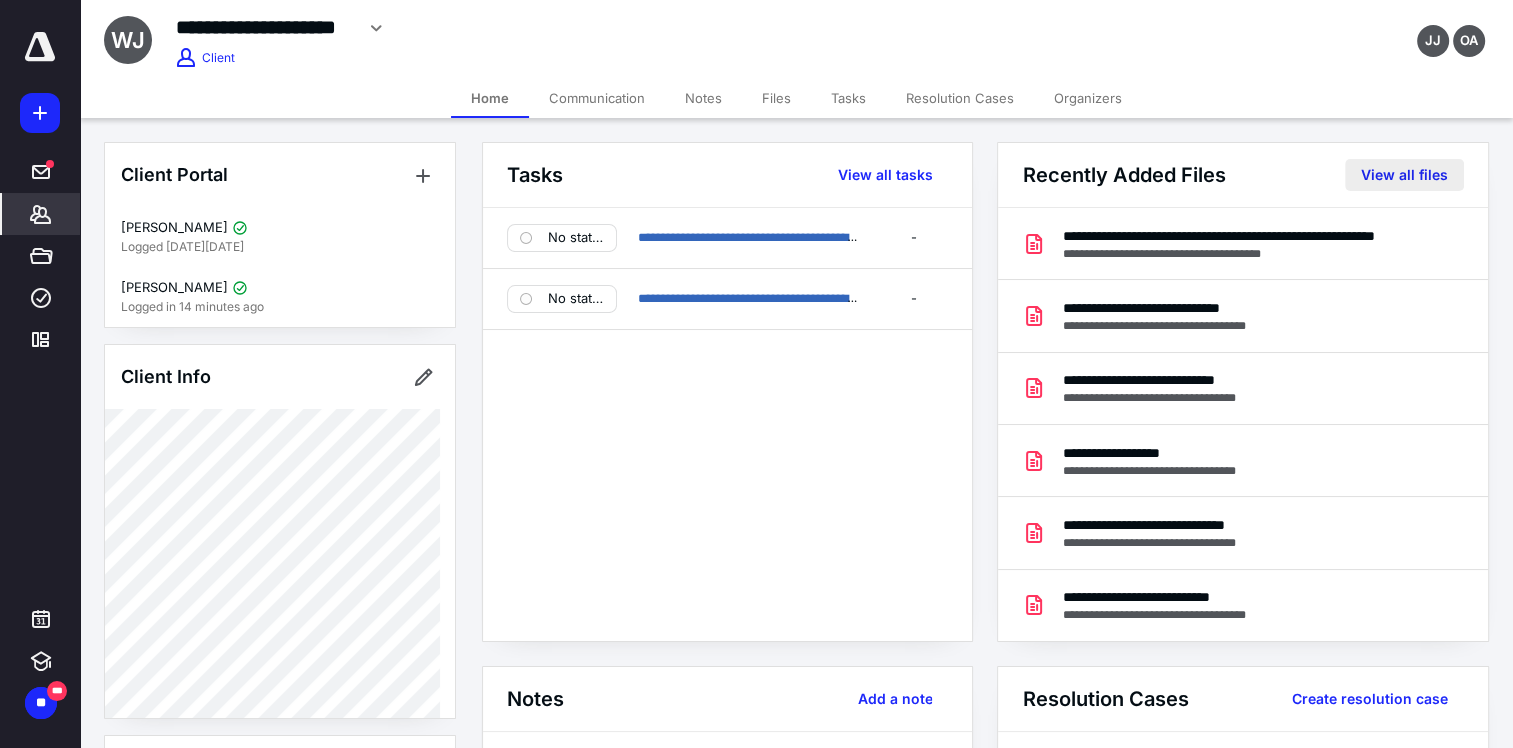 click on "View all files" at bounding box center [1404, 175] 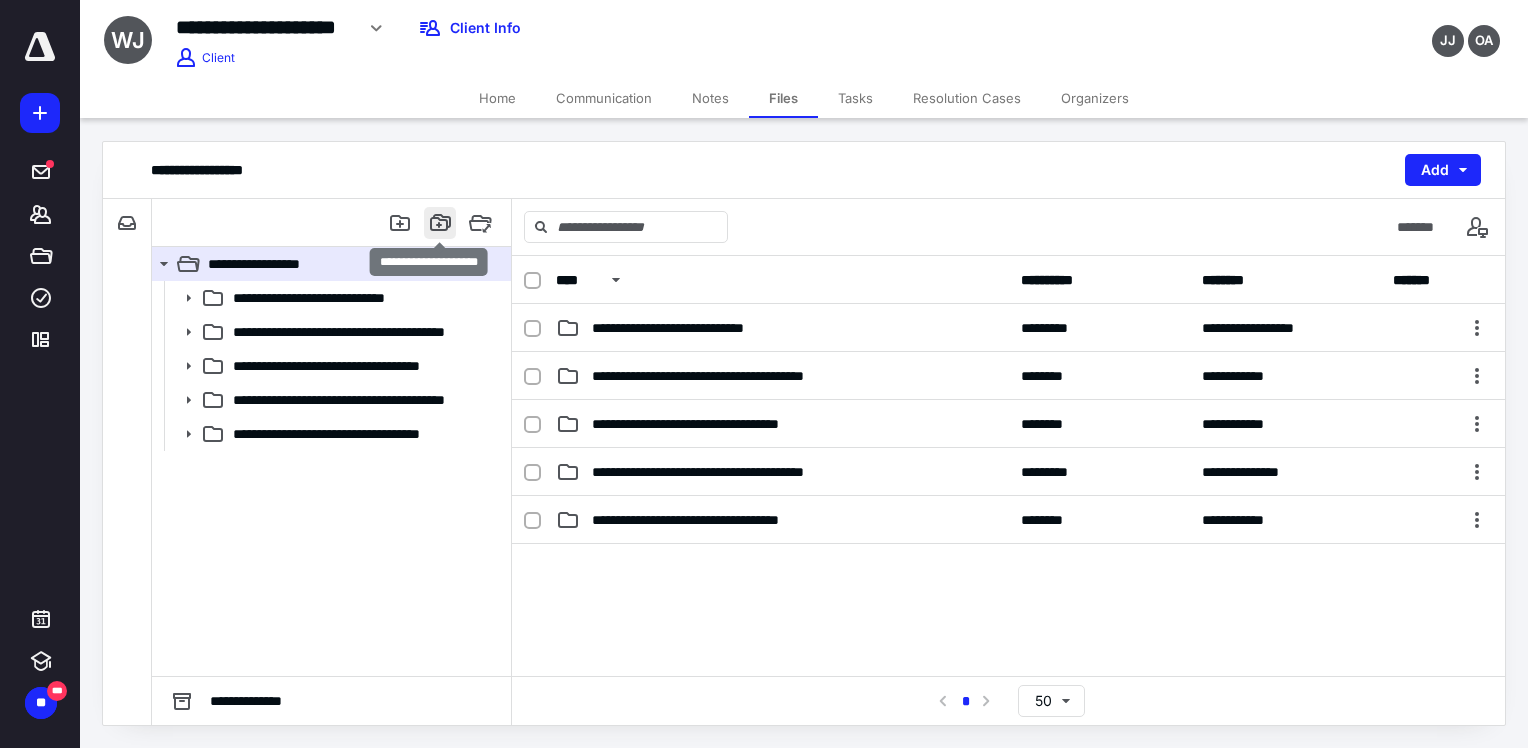 click at bounding box center [440, 223] 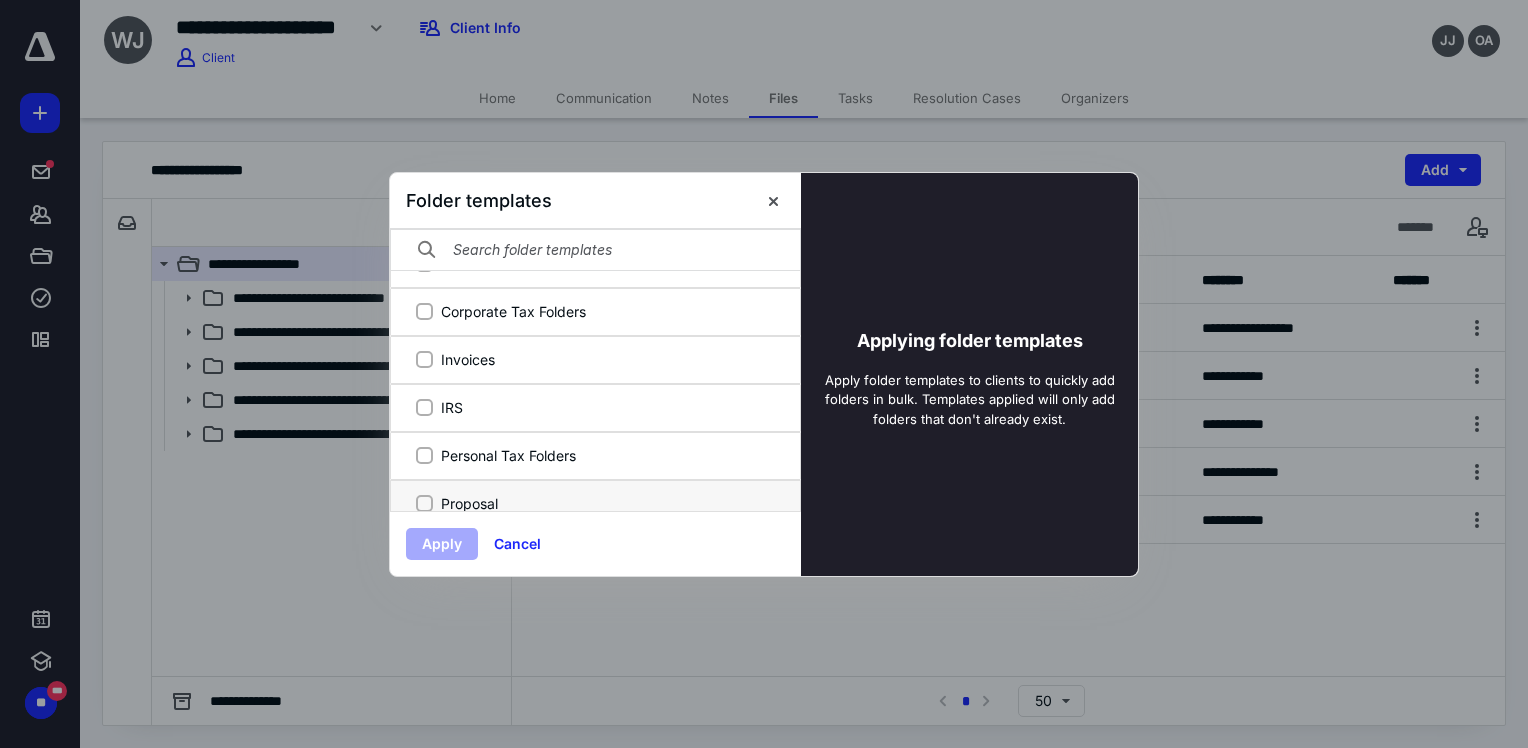 scroll, scrollTop: 48, scrollLeft: 0, axis: vertical 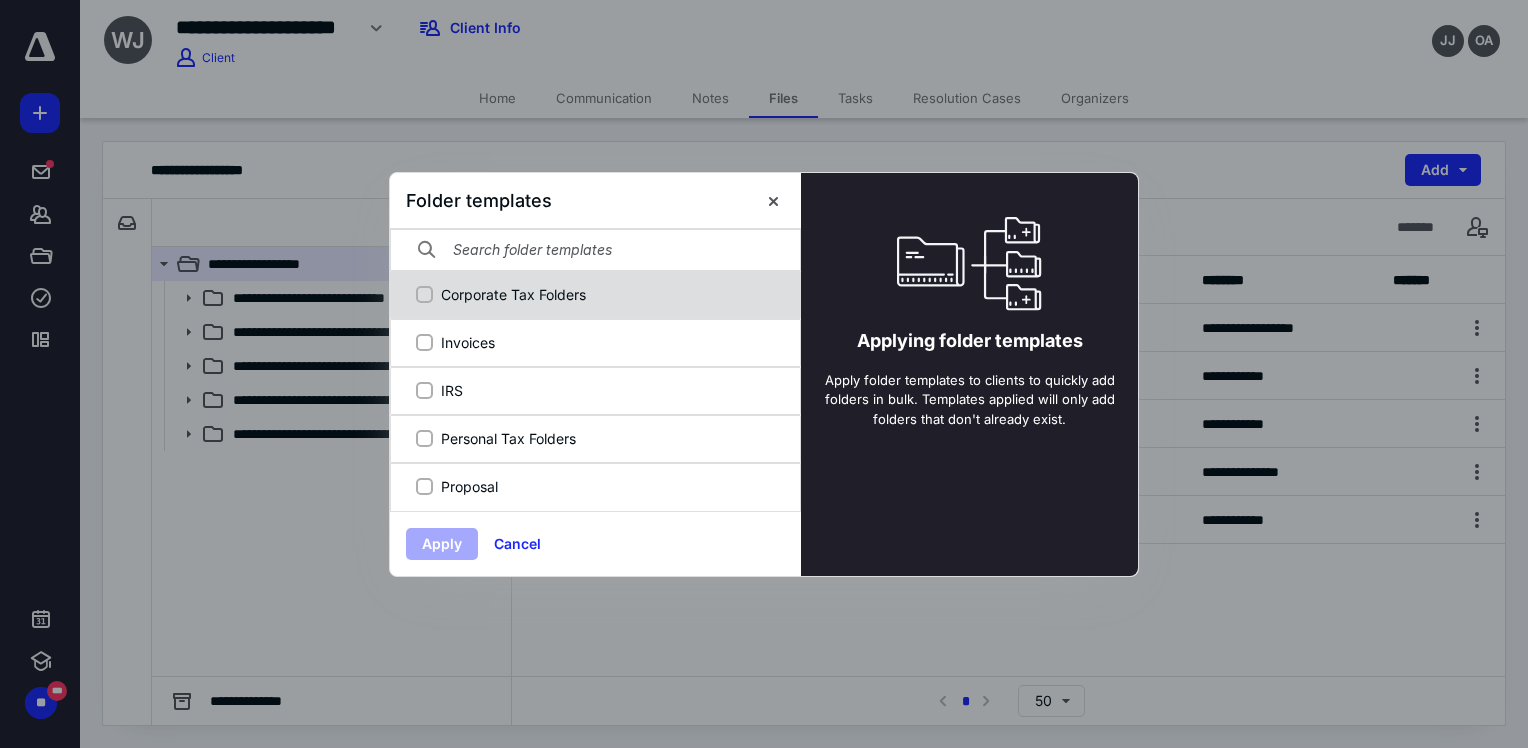 click on "Corporate Tax Folders" at bounding box center (606, 294) 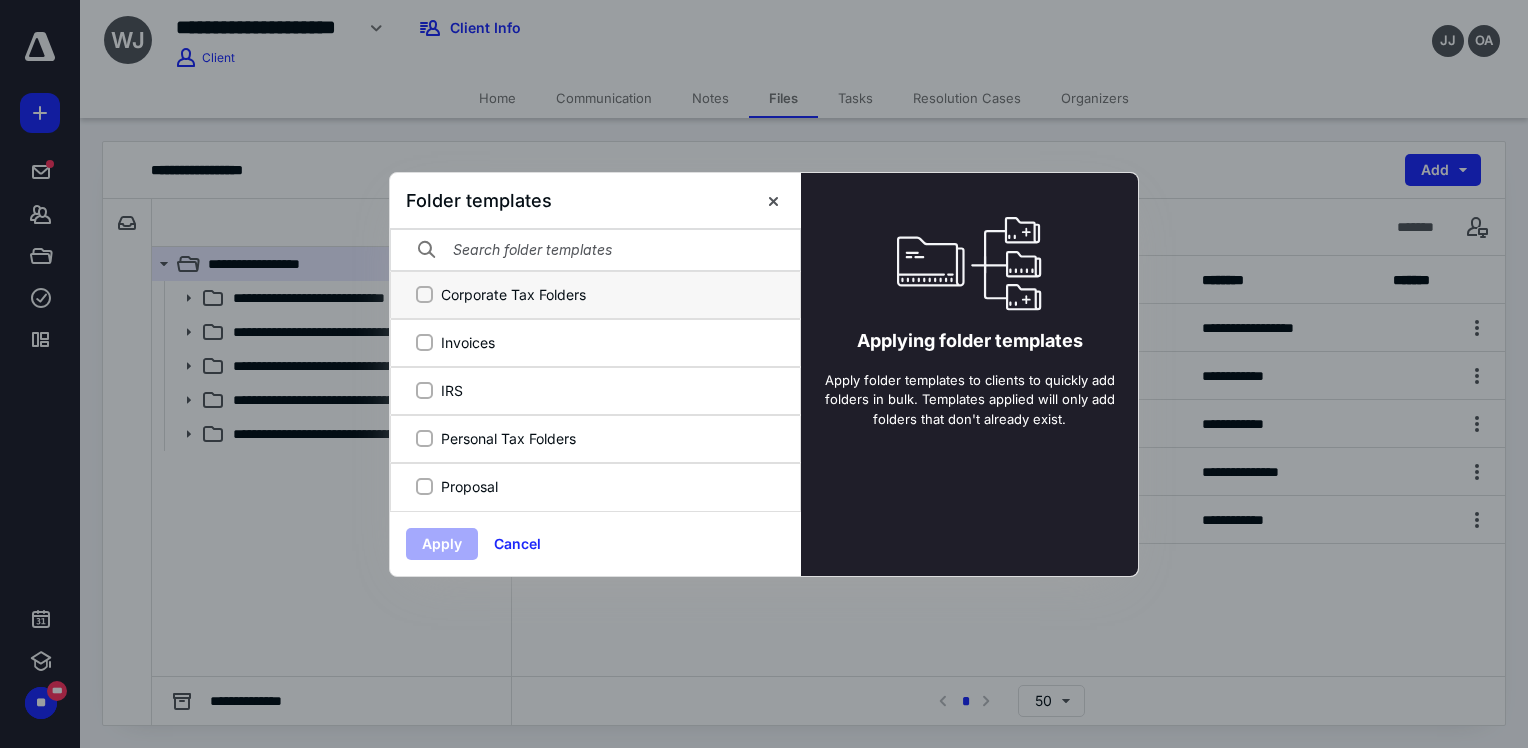 click on "Corporate Tax Folders" at bounding box center [424, 294] 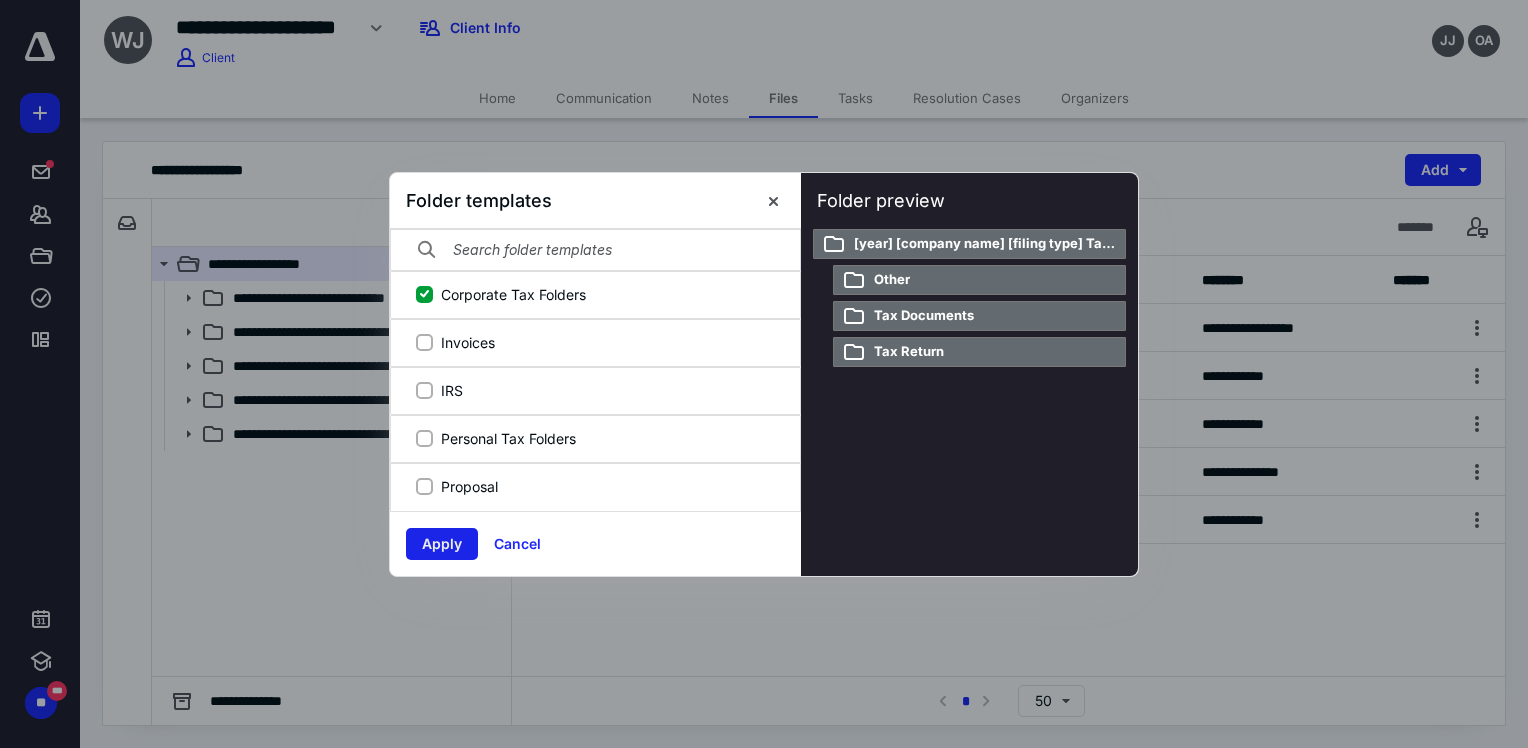 click on "Apply" at bounding box center (442, 544) 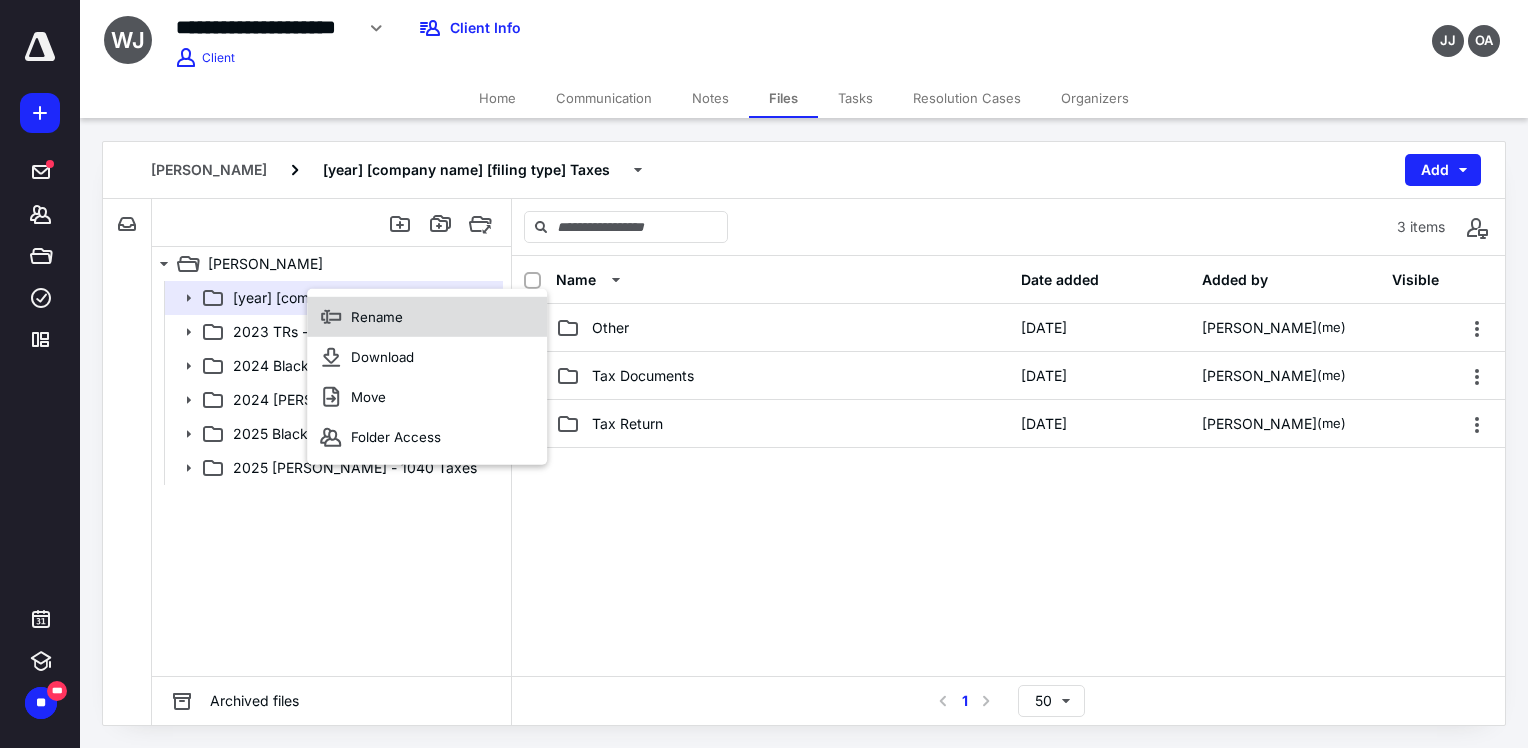 click on "Rename" at bounding box center (427, 317) 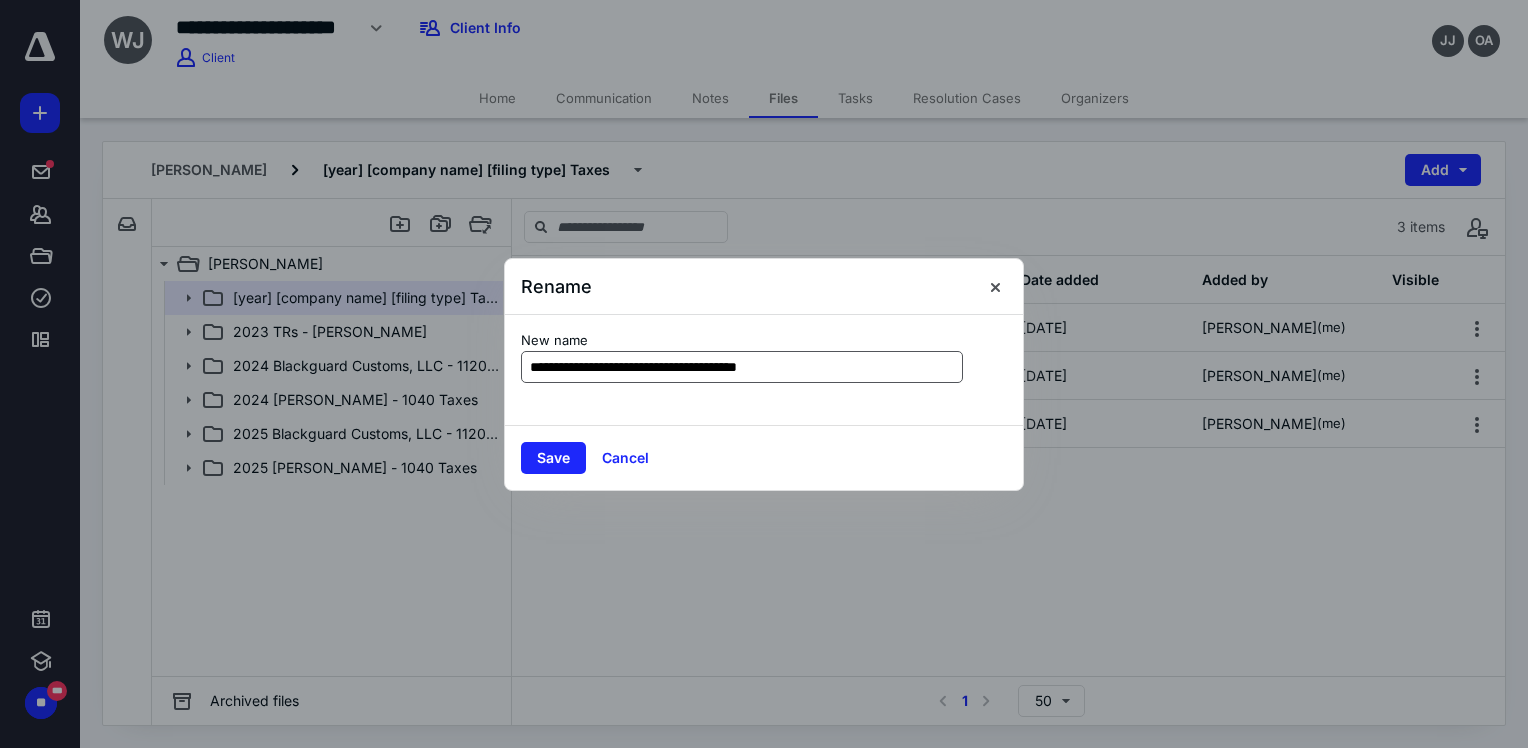 click on "**********" at bounding box center (742, 367) 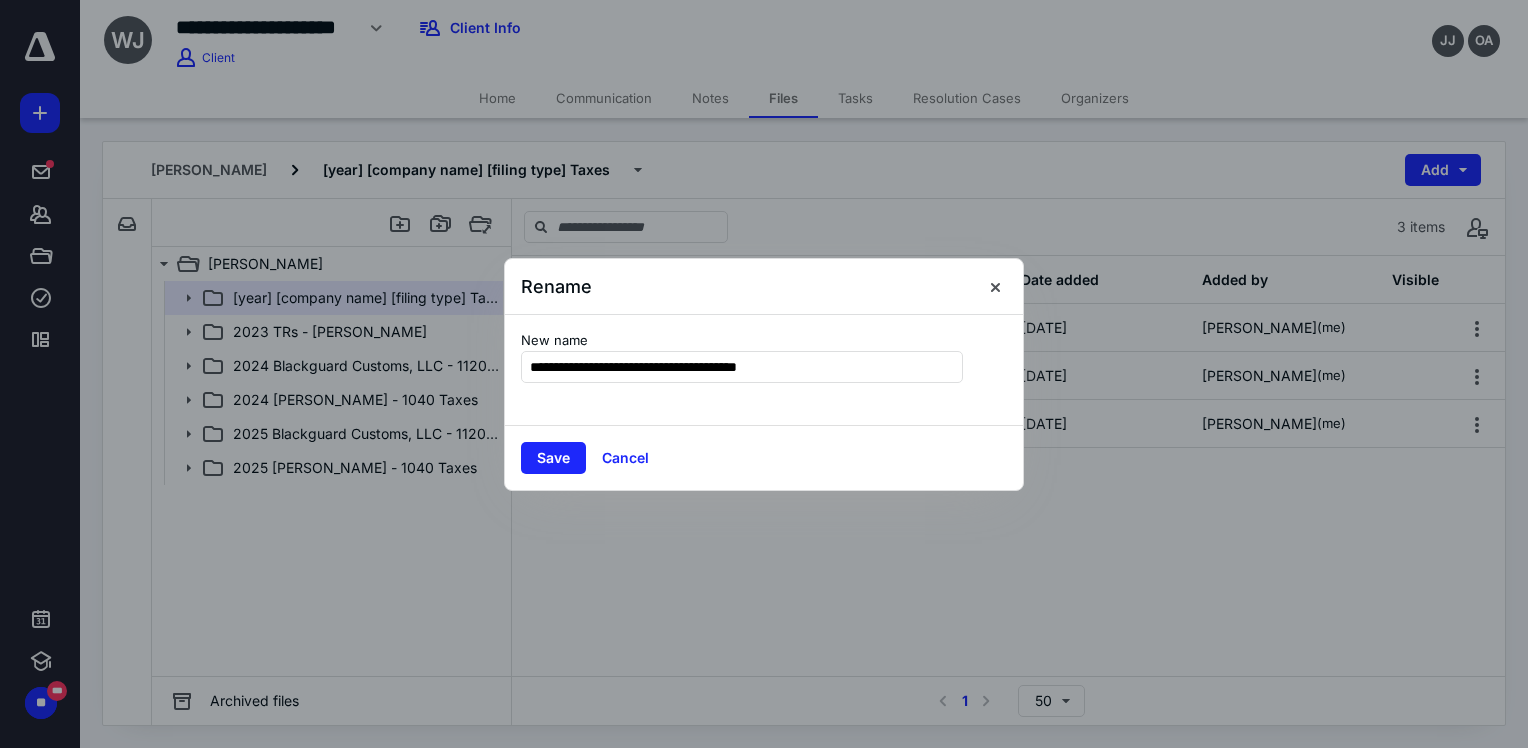 click on "Save Cancel" at bounding box center [764, 457] 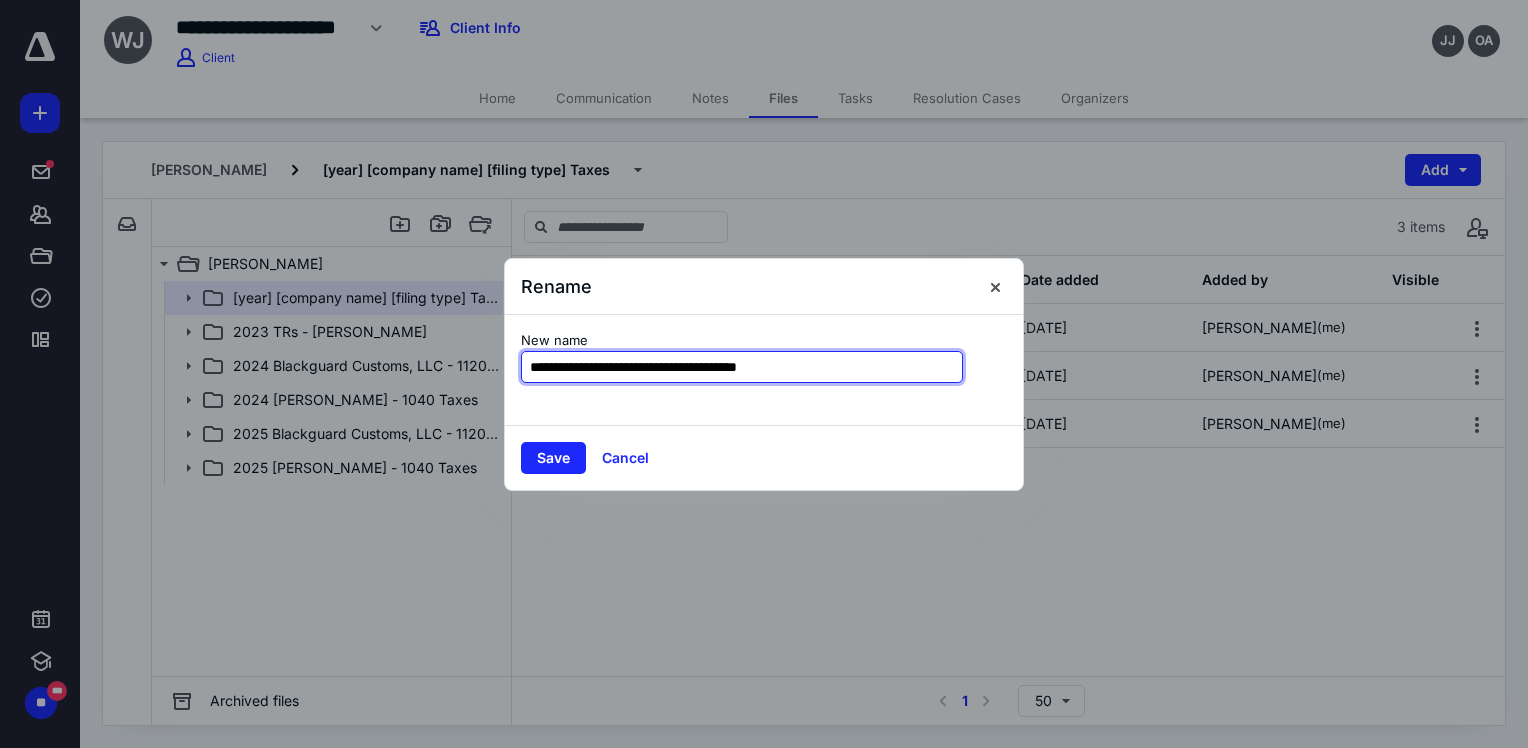 drag, startPoint x: 761, startPoint y: 370, endPoint x: 466, endPoint y: 370, distance: 295 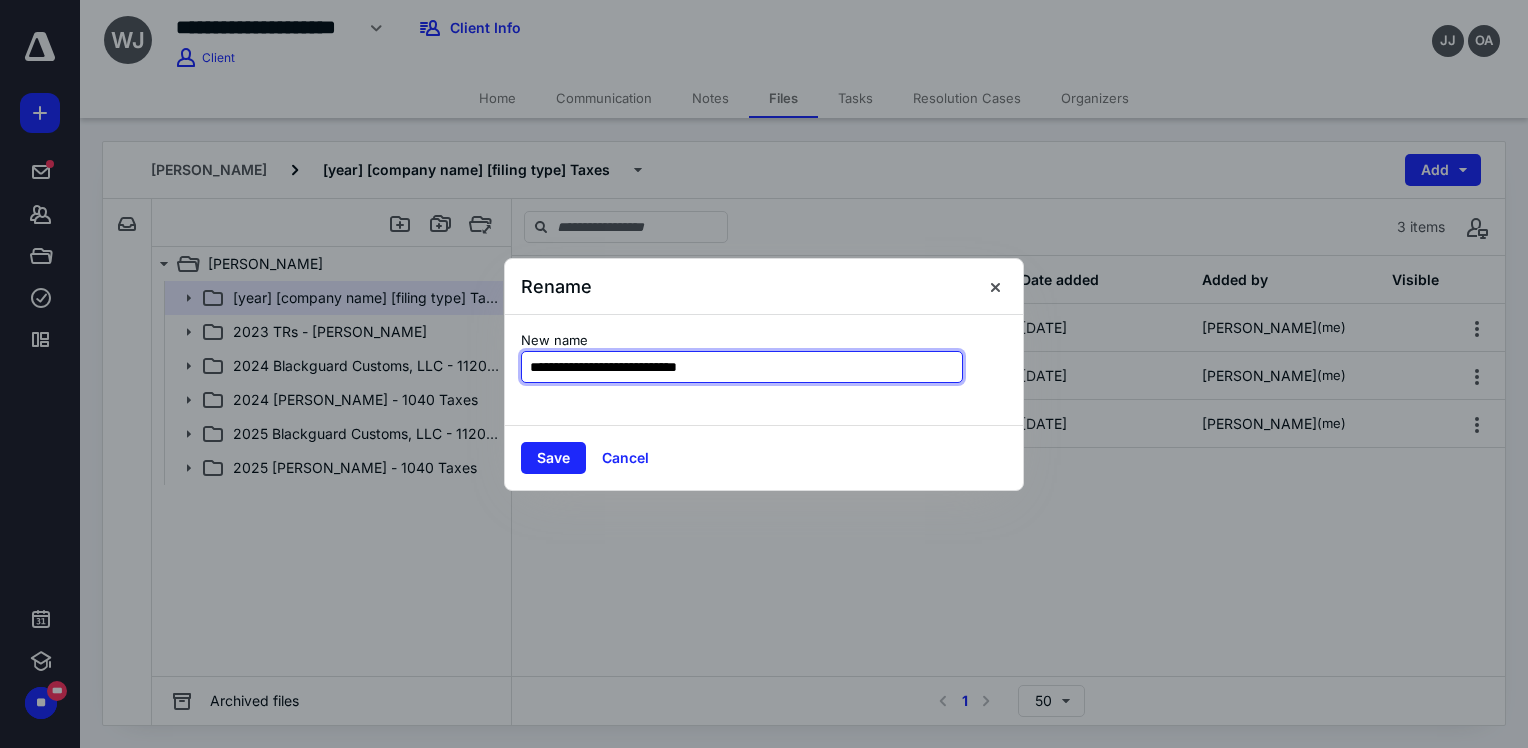 drag, startPoint x: 700, startPoint y: 360, endPoint x: 725, endPoint y: 375, distance: 29.15476 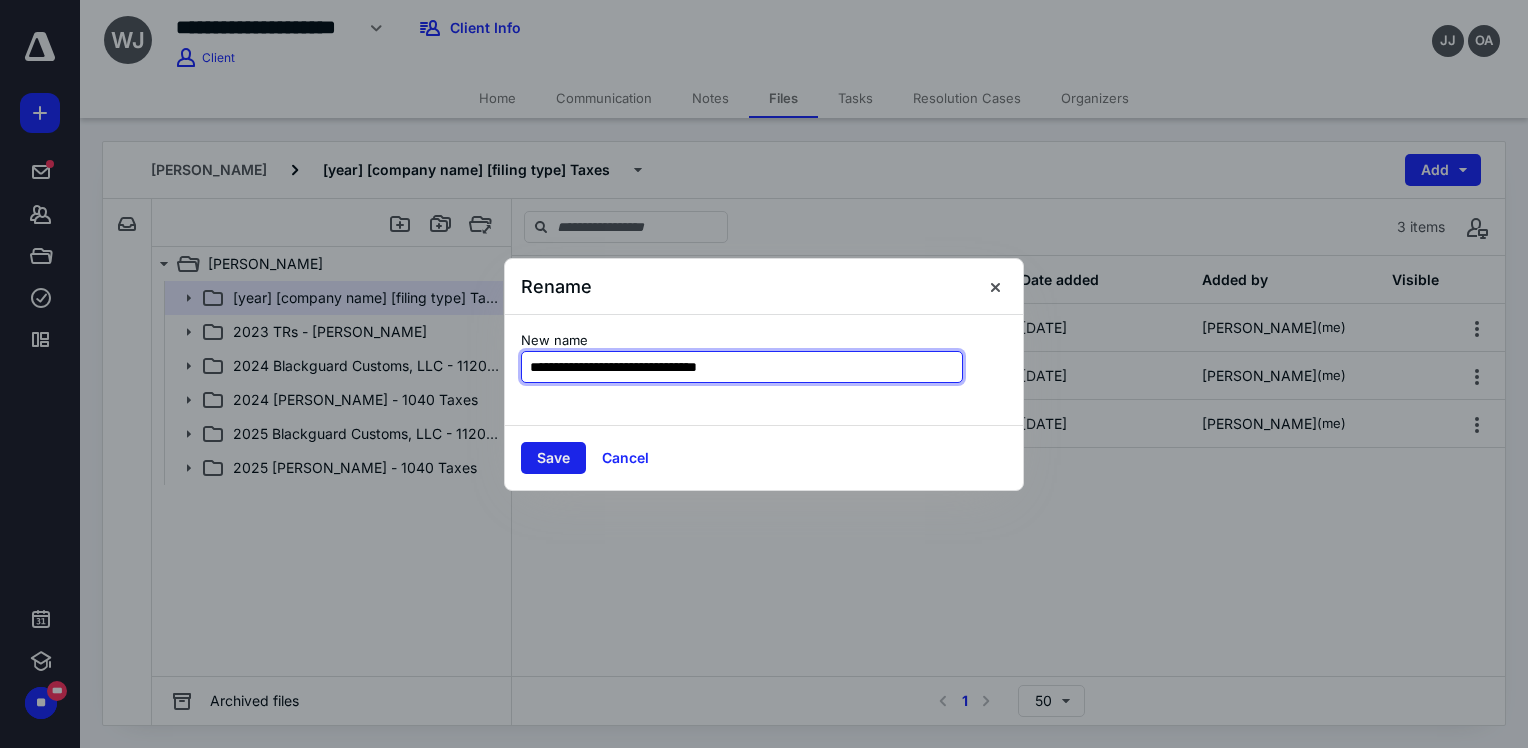 type on "**********" 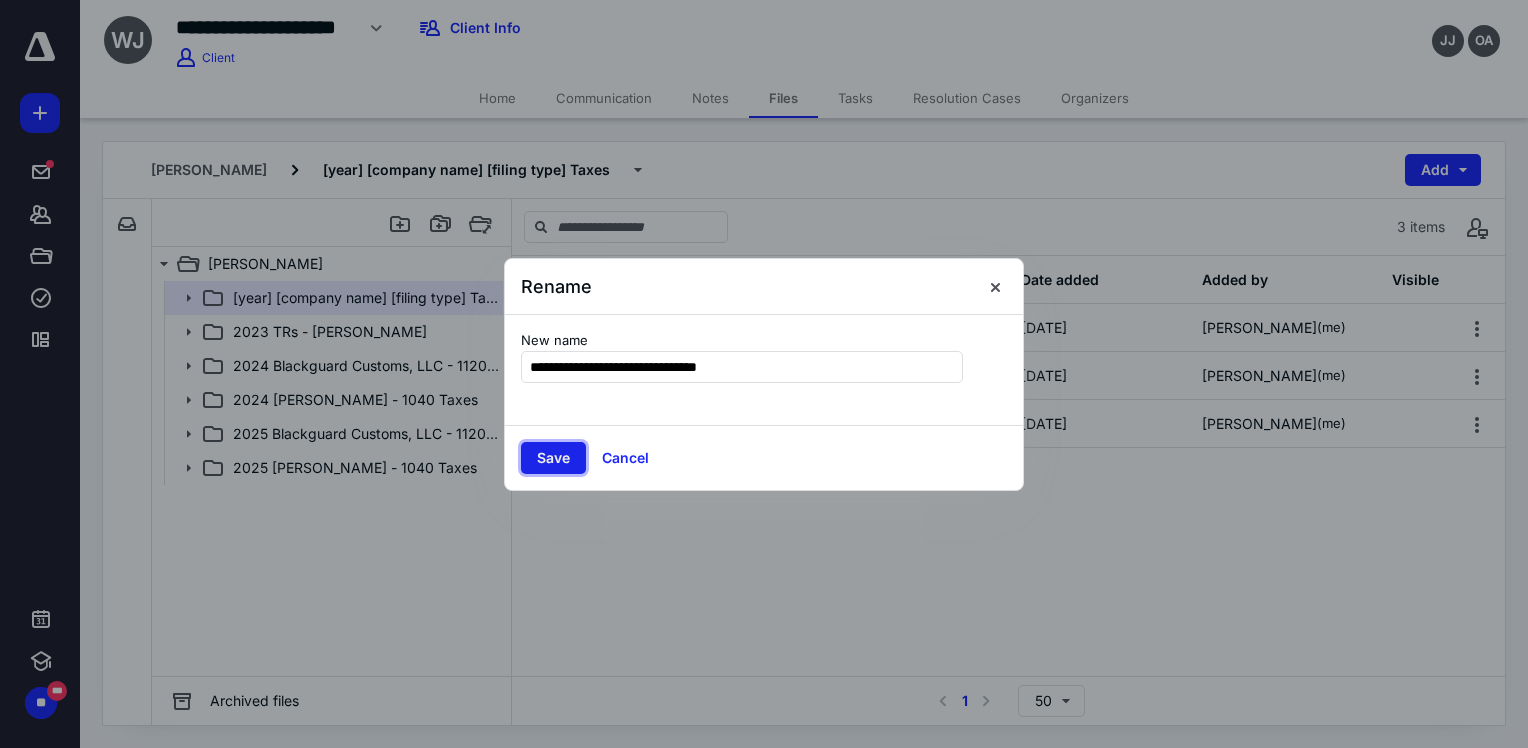 click on "Save" at bounding box center (553, 458) 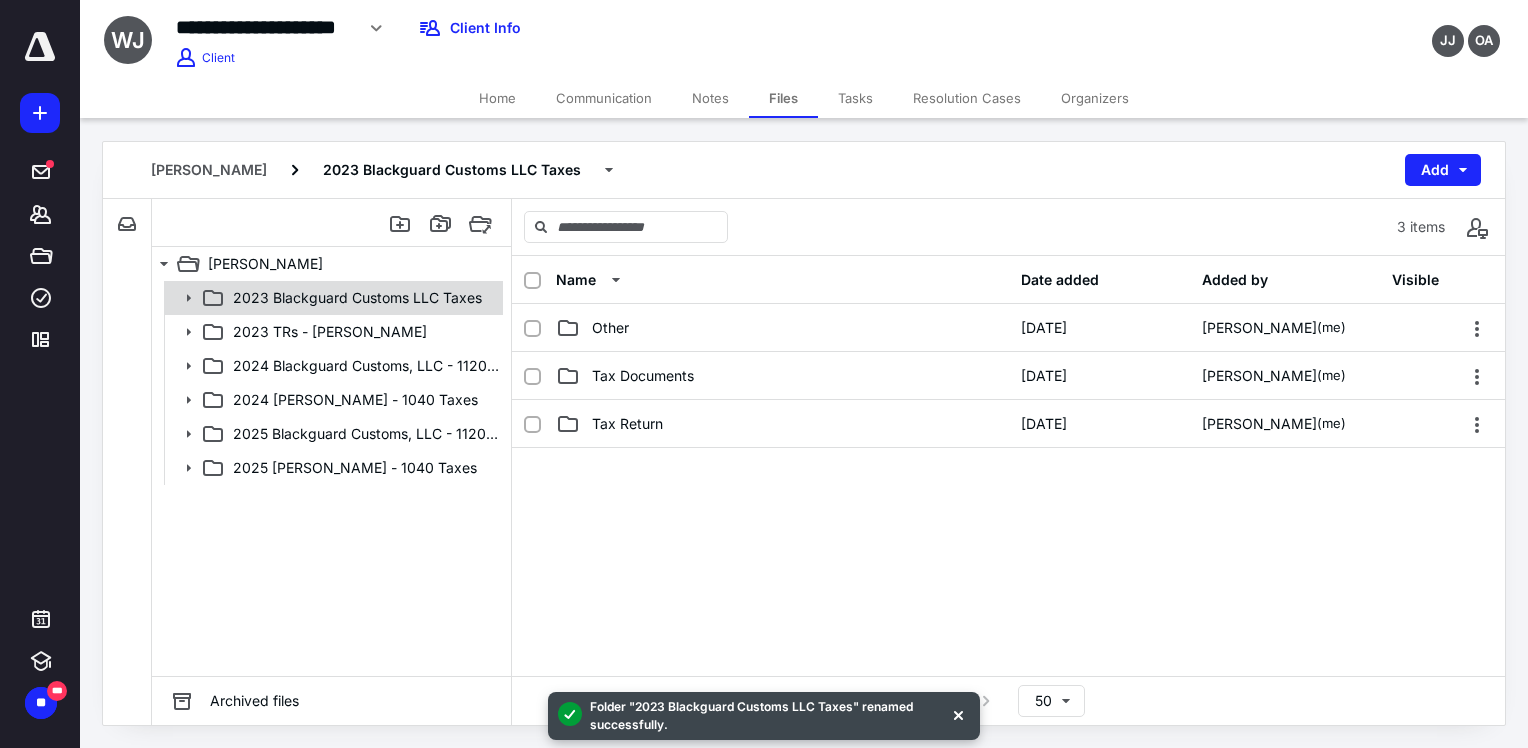 click 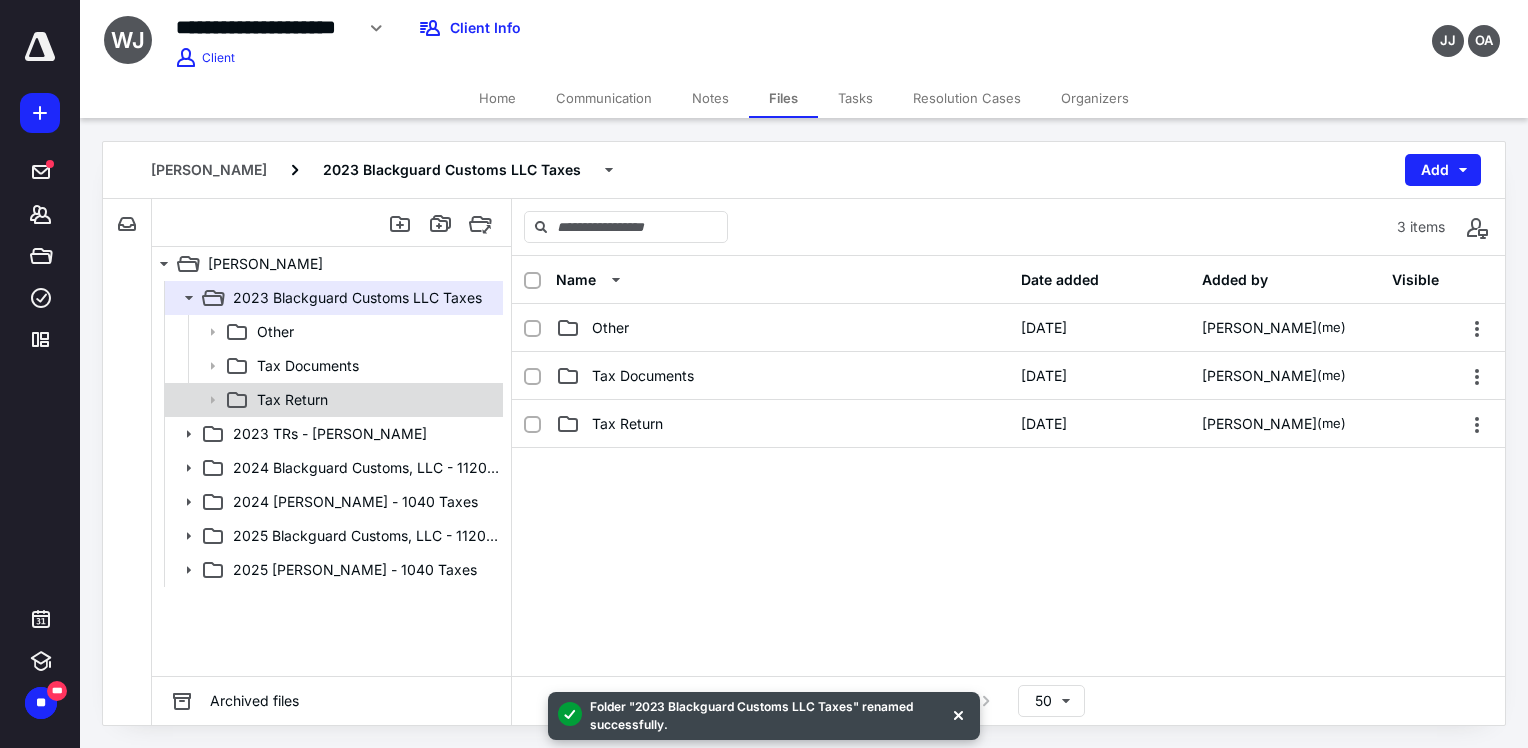 click on "Tax Return" at bounding box center (292, 400) 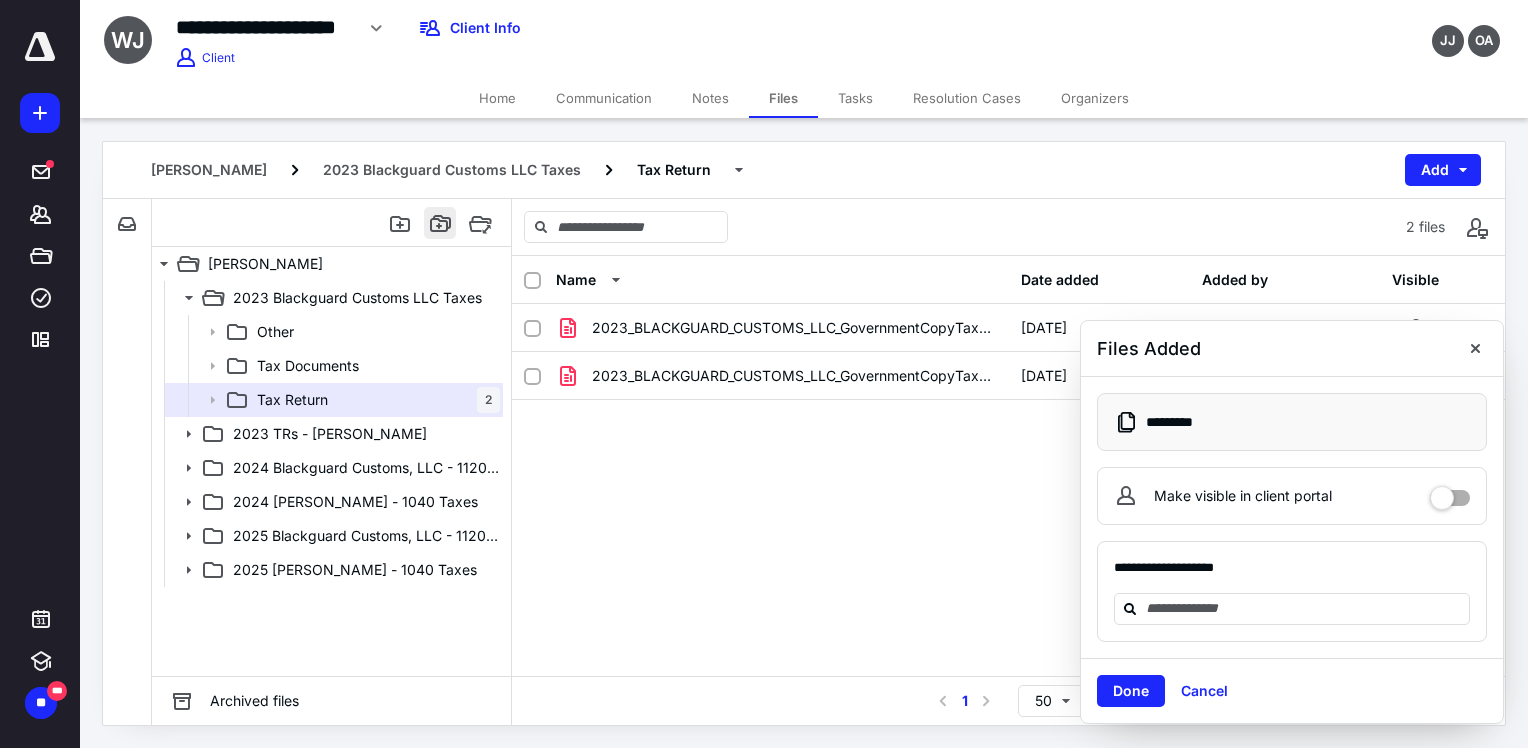 click at bounding box center (332, 223) 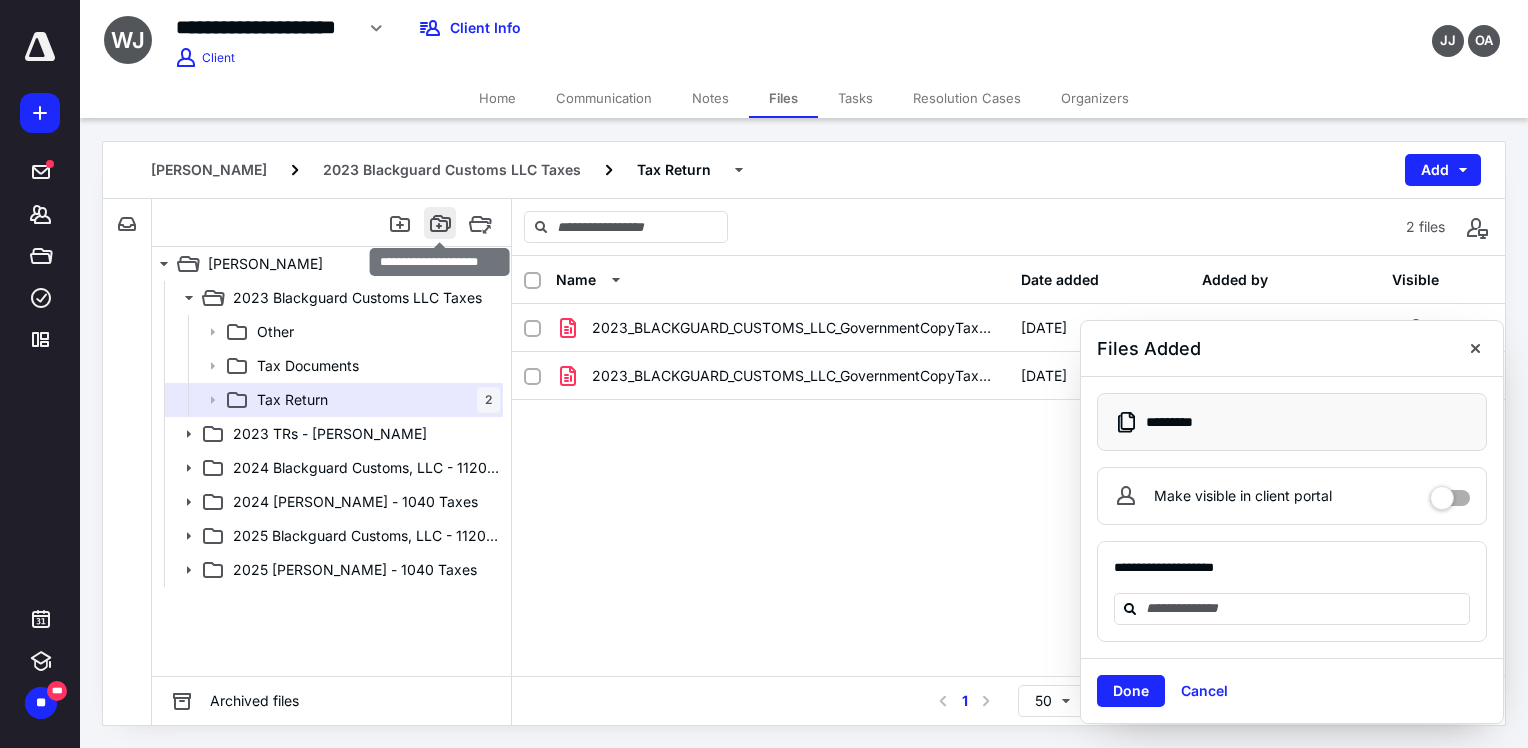 click at bounding box center (440, 223) 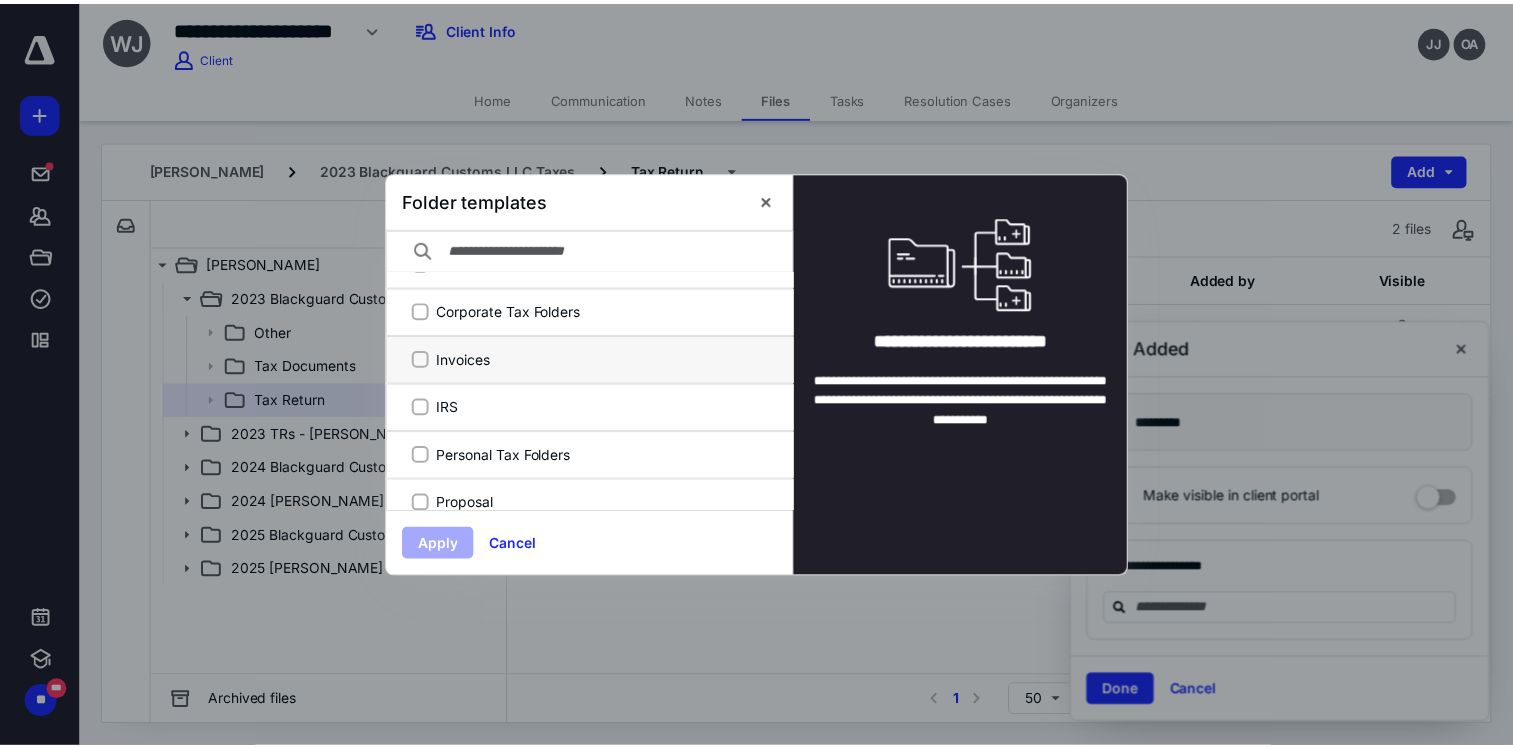 scroll, scrollTop: 48, scrollLeft: 0, axis: vertical 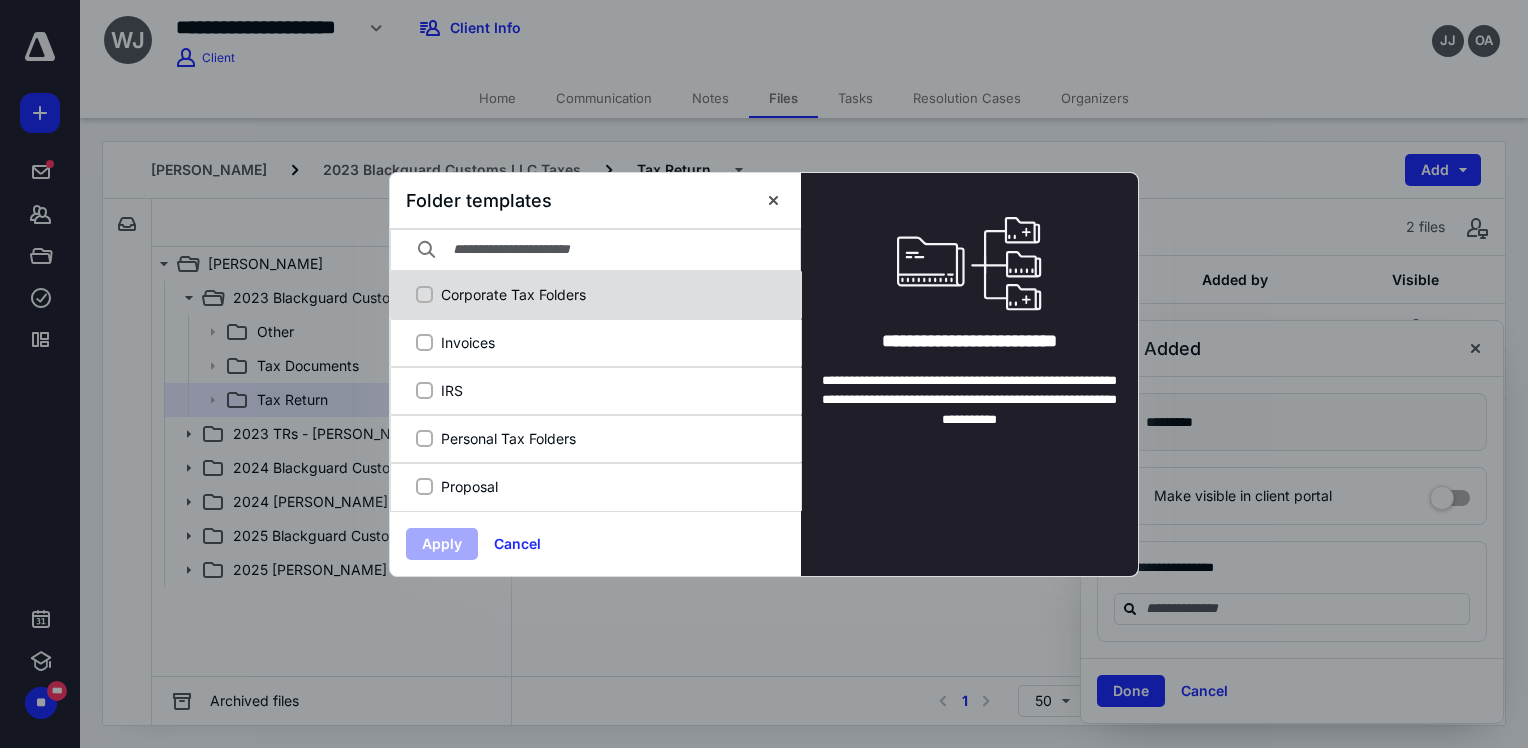 click on "Corporate Tax Folders" at bounding box center (606, 294) 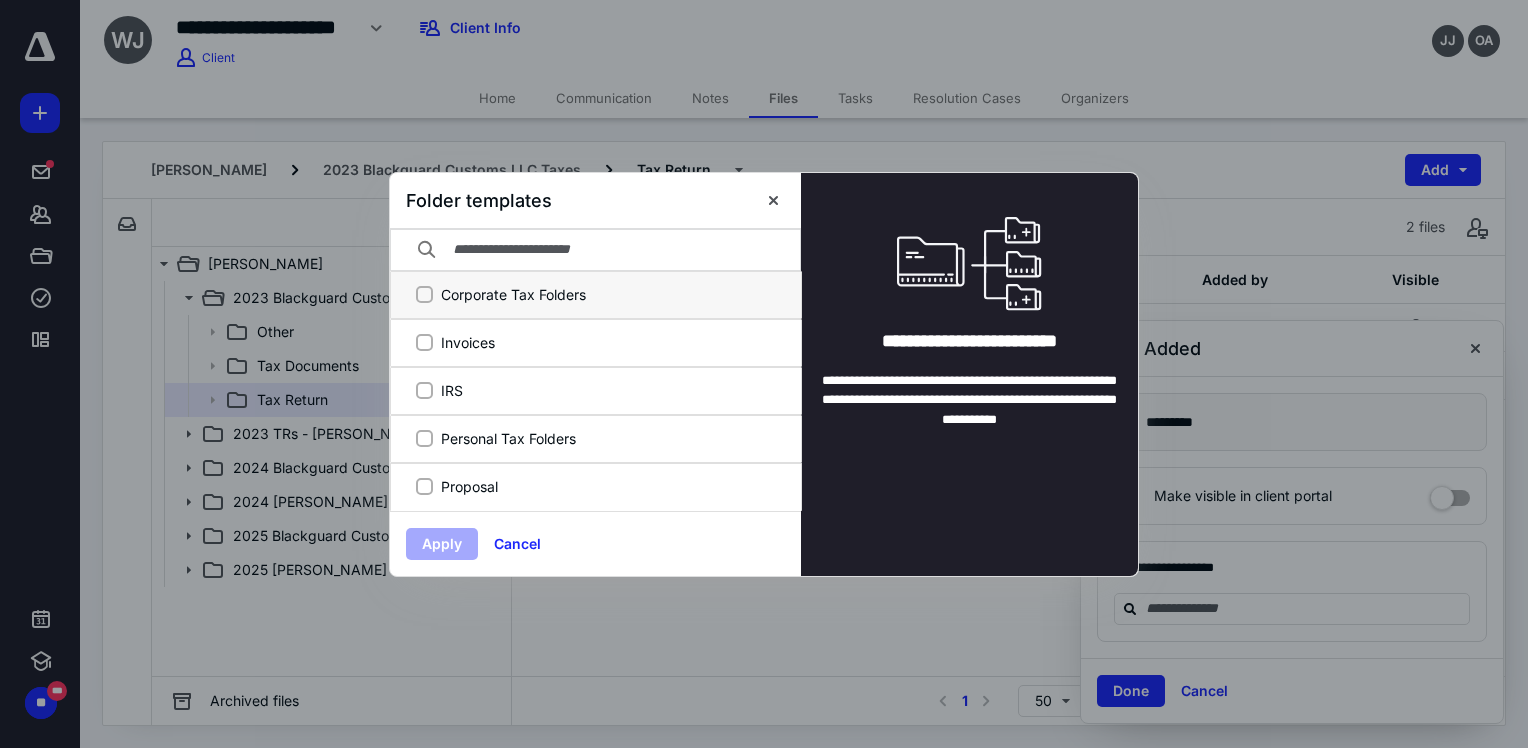 click on "Corporate Tax Folders" at bounding box center (424, 294) 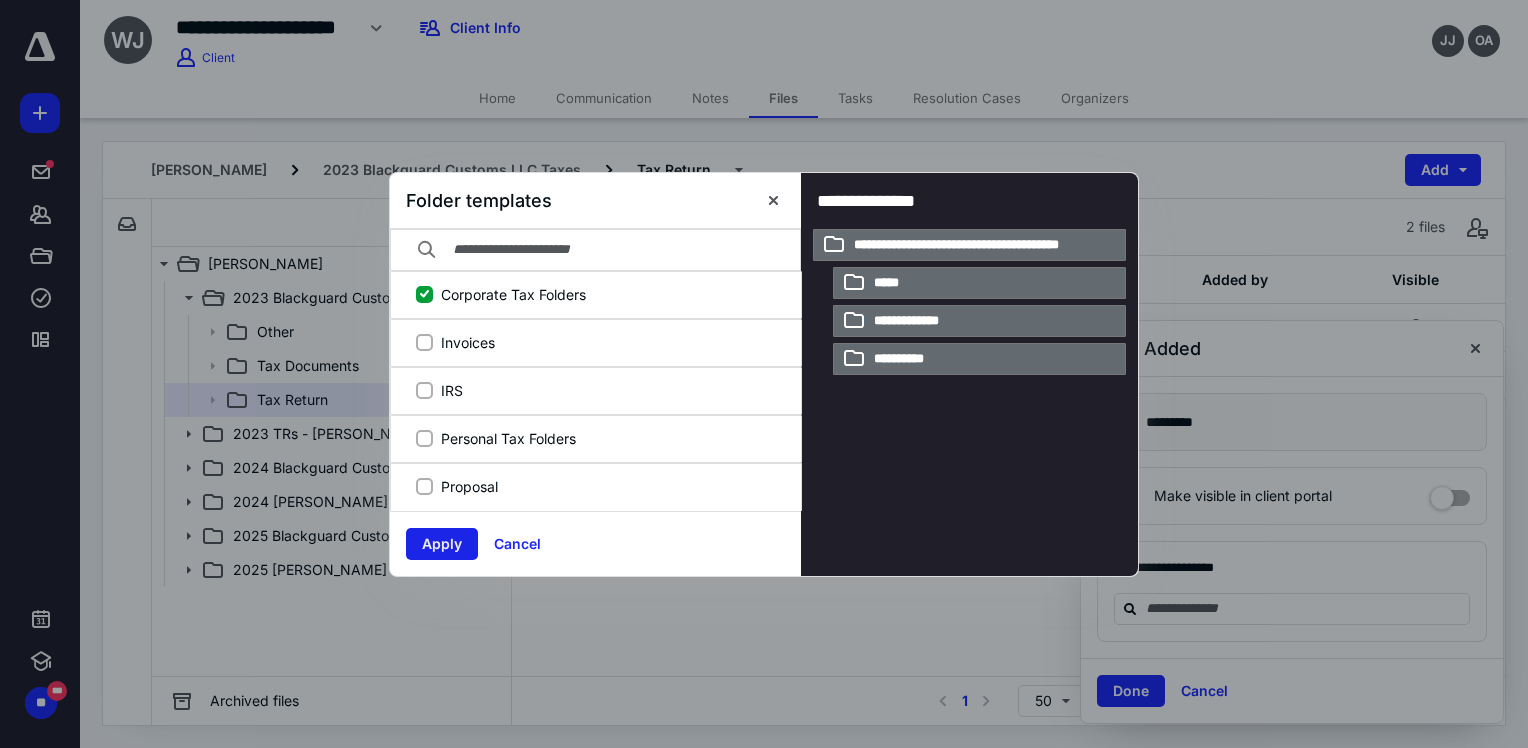 click on "Apply" at bounding box center [442, 544] 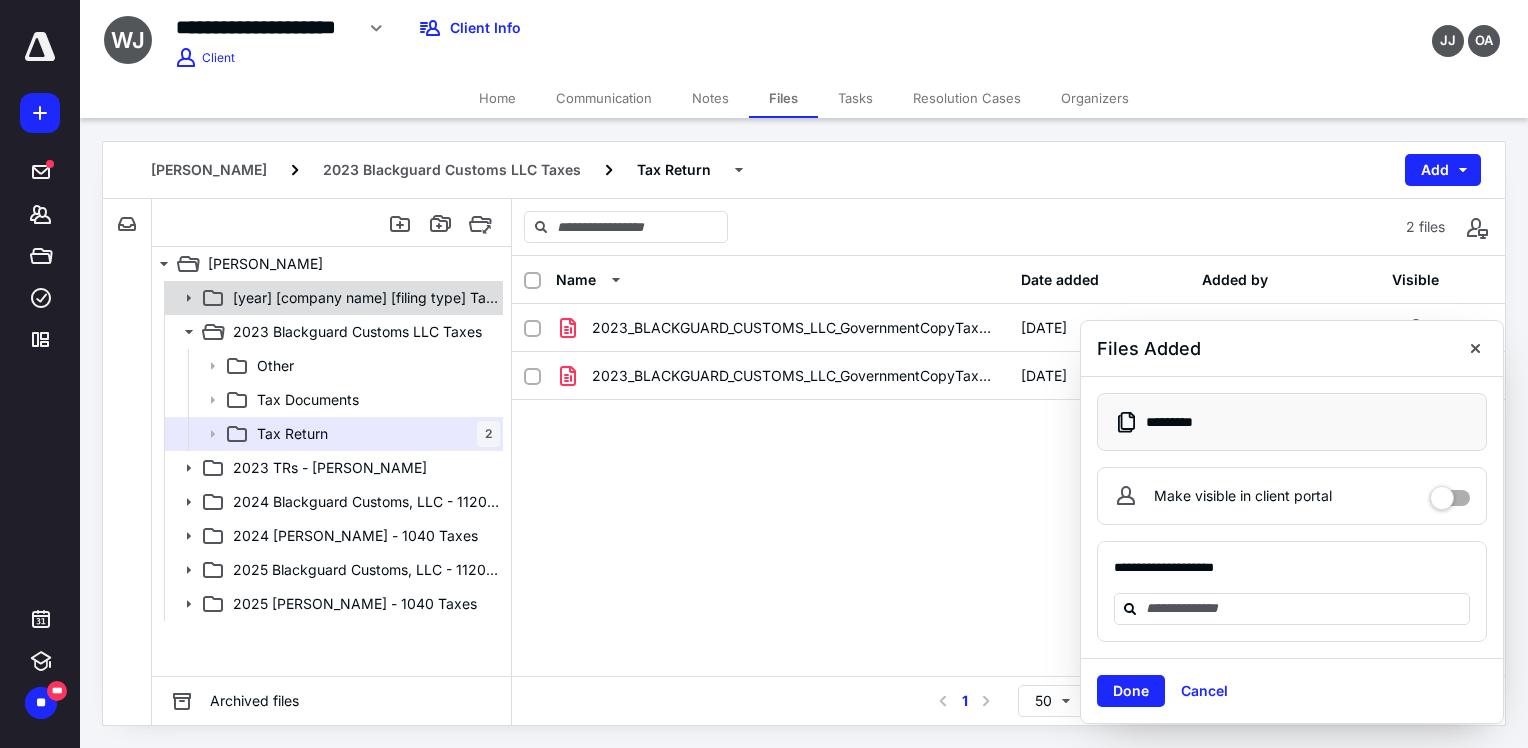 click on "[year] [company name] [filing type] Taxes" at bounding box center (366, 298) 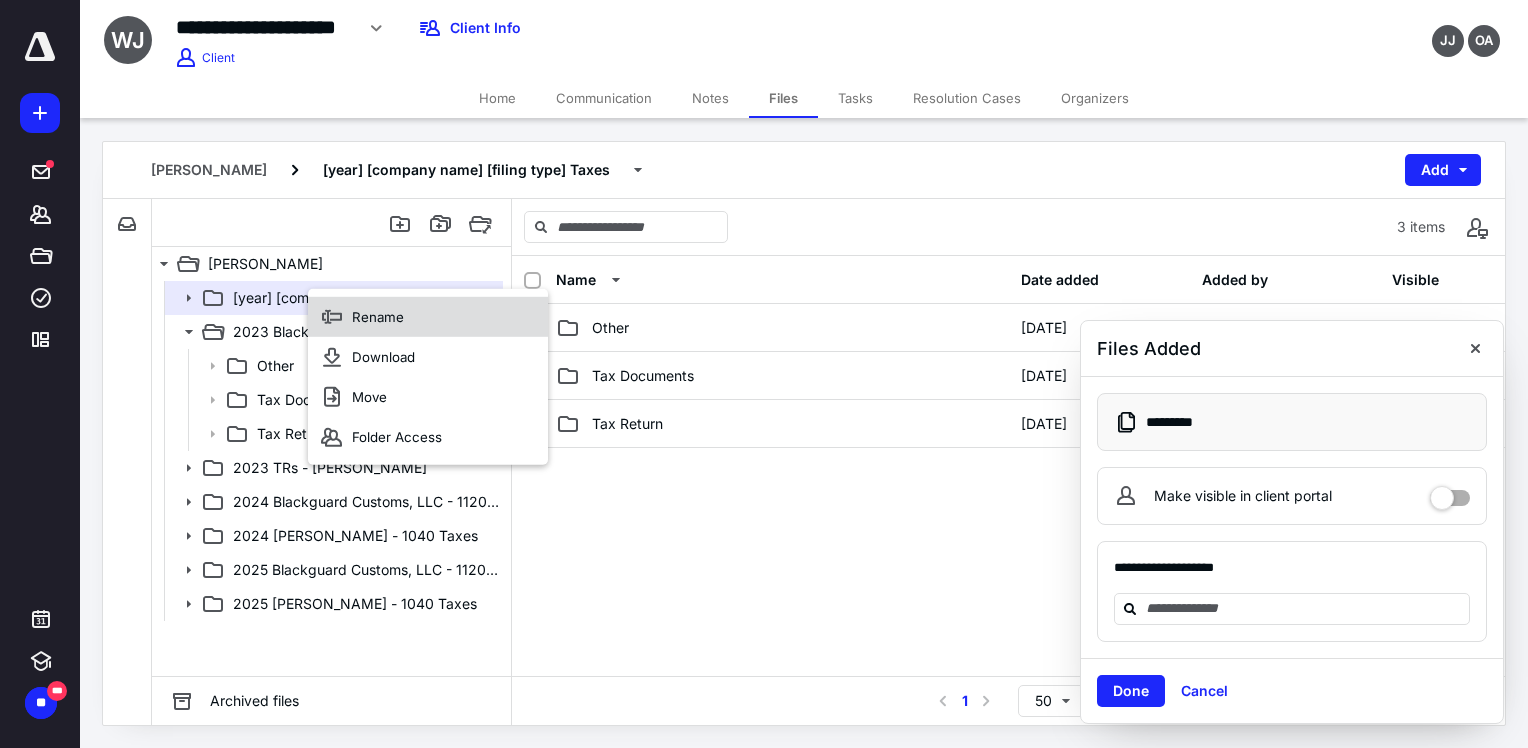 click on "Rename" at bounding box center (428, 317) 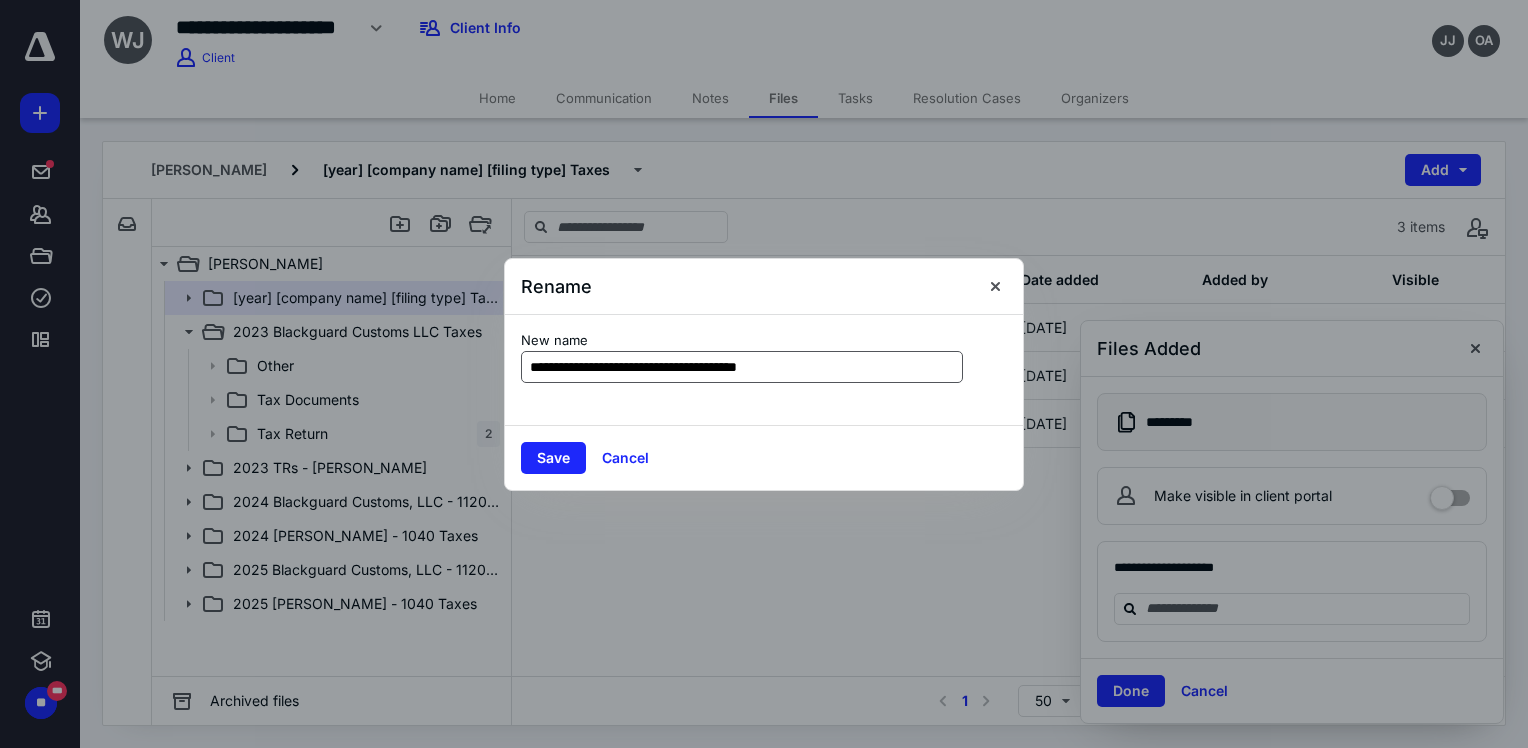 drag, startPoint x: 680, startPoint y: 384, endPoint x: 725, endPoint y: 370, distance: 47.127487 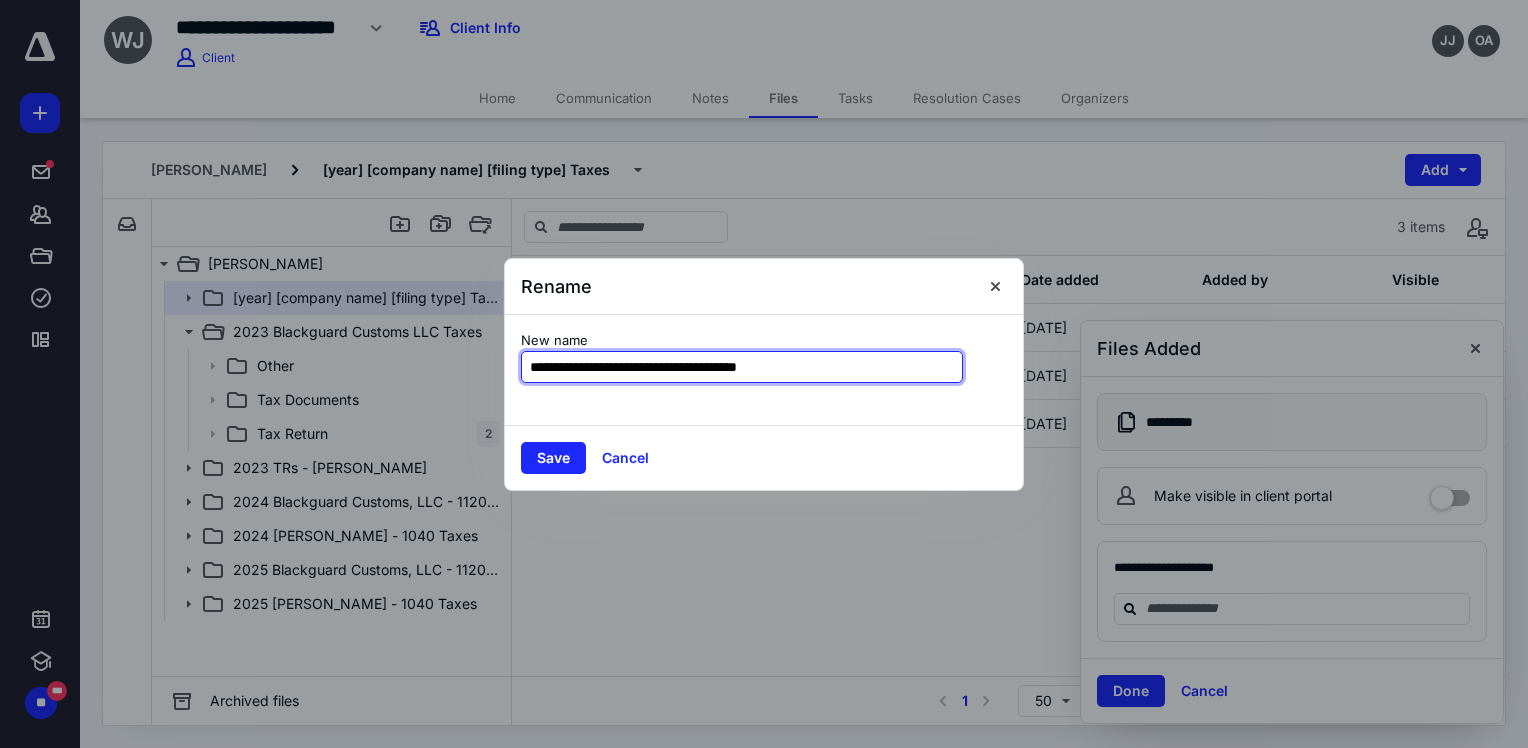 drag, startPoint x: 768, startPoint y: 367, endPoint x: 521, endPoint y: 370, distance: 247.01822 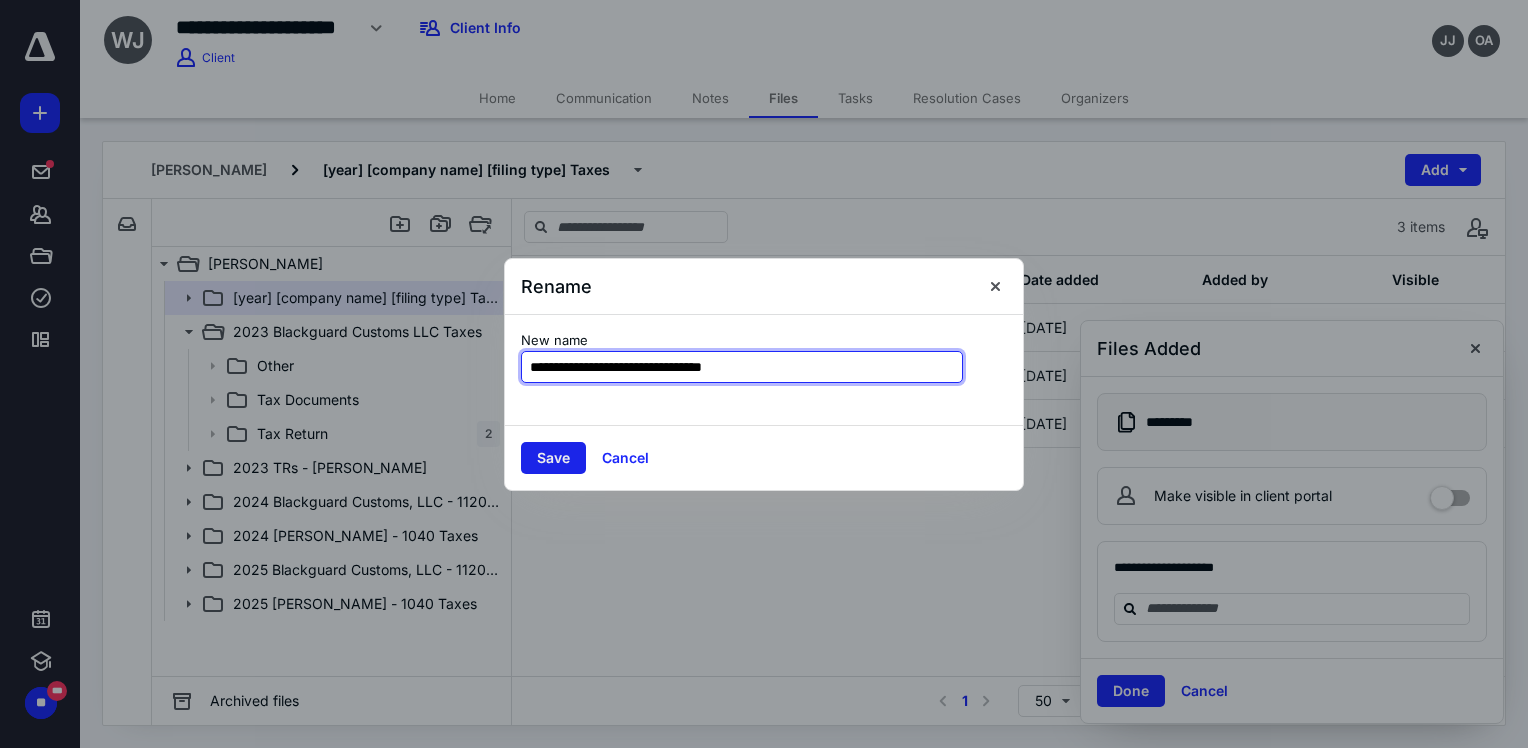 type on "**********" 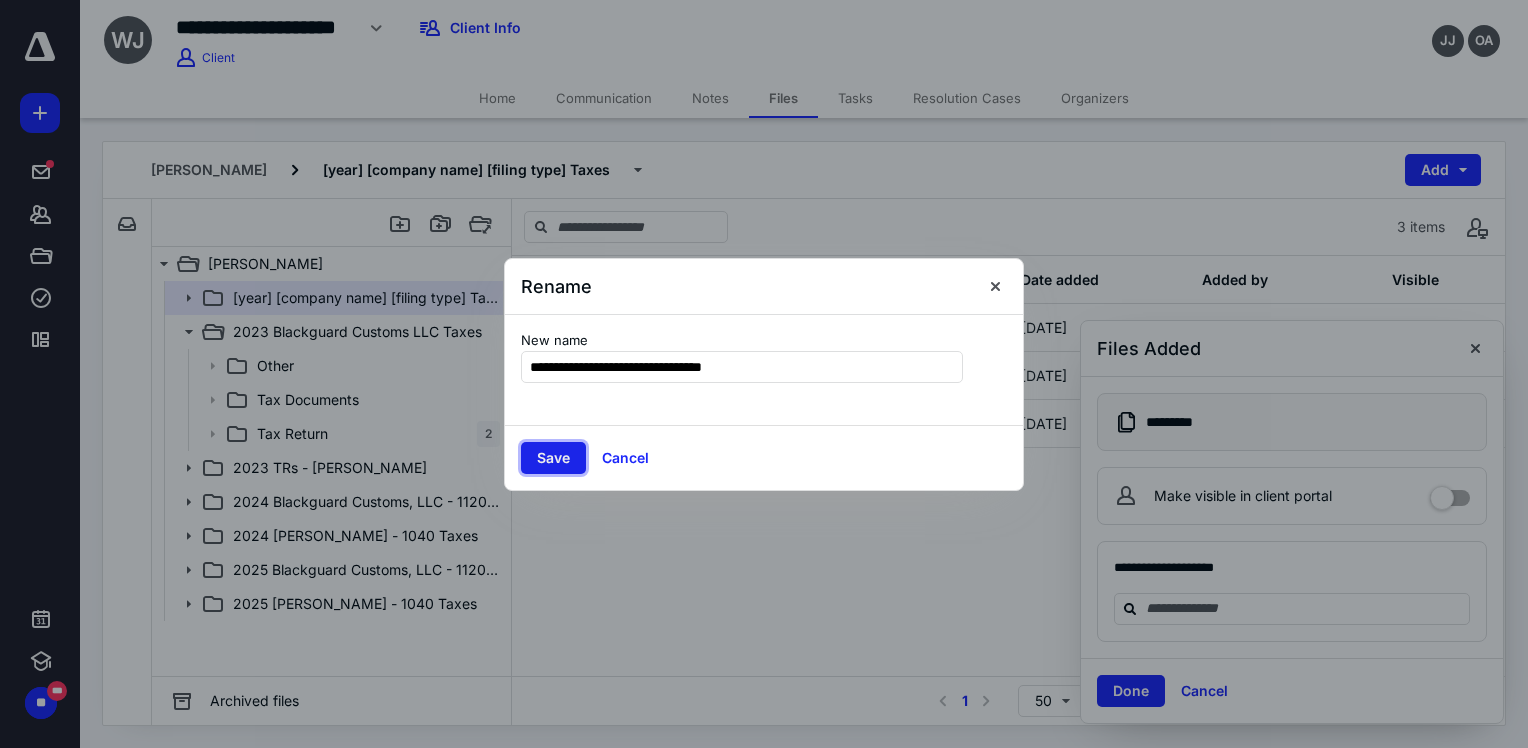 click on "Save" at bounding box center [553, 458] 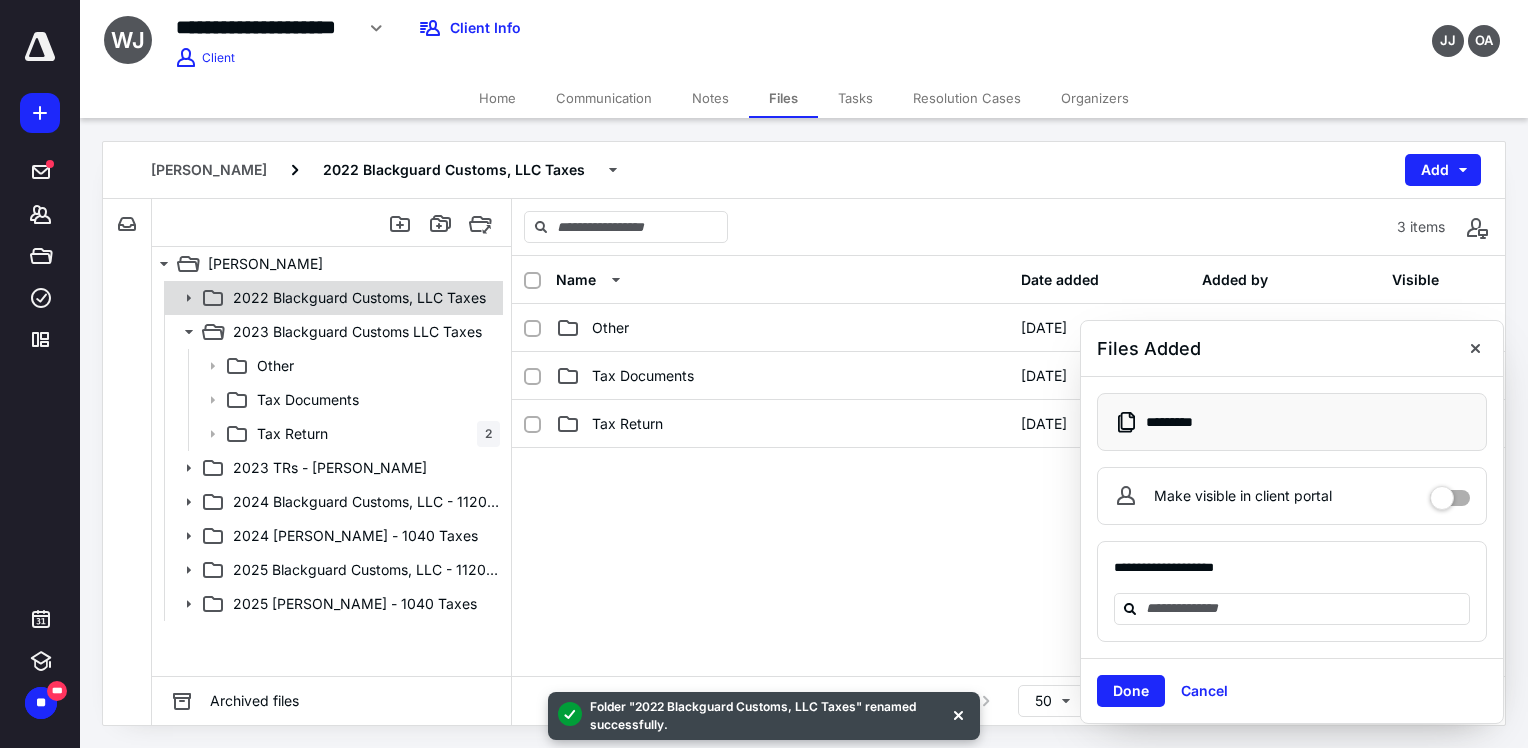 click 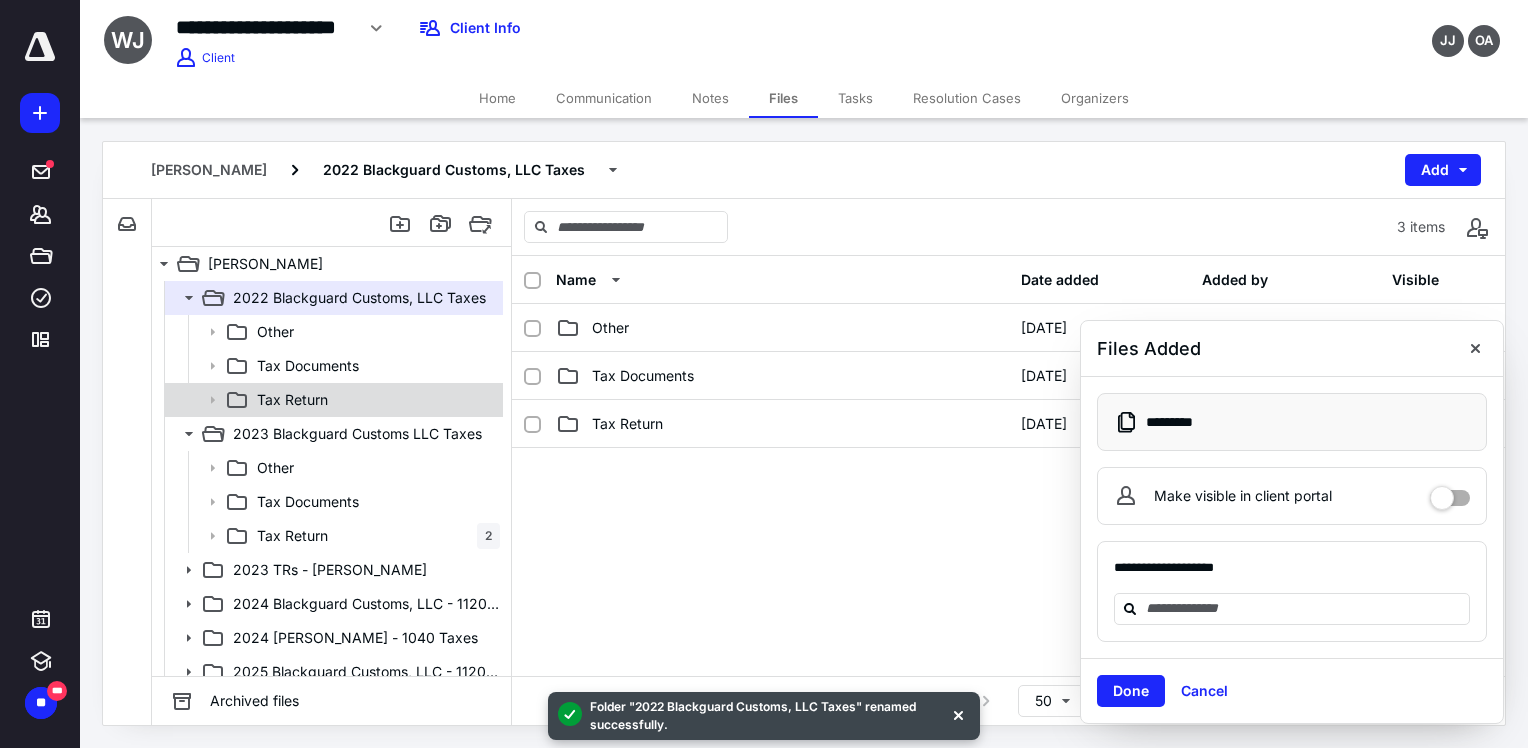 click 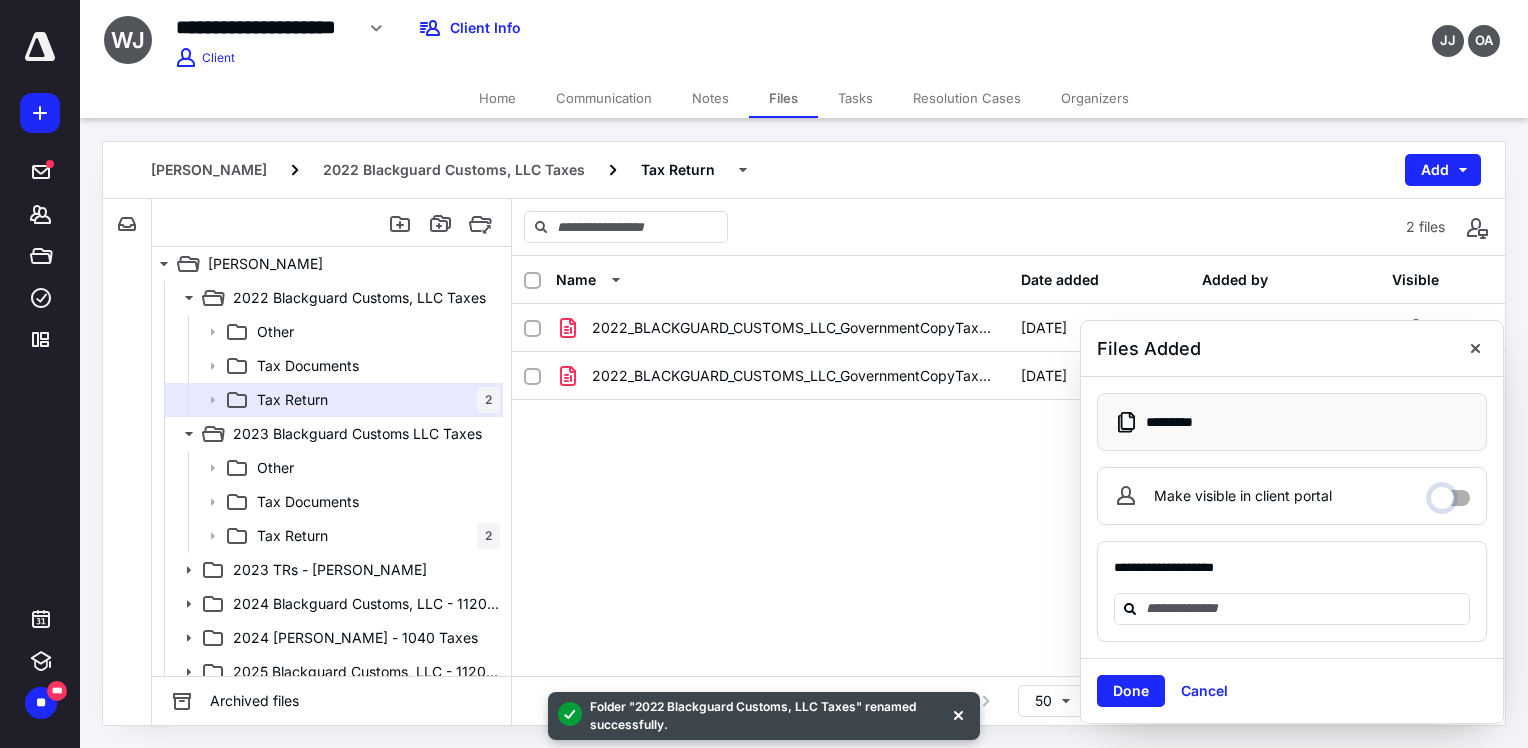 click on "Make visible in client portal" at bounding box center [1450, 493] 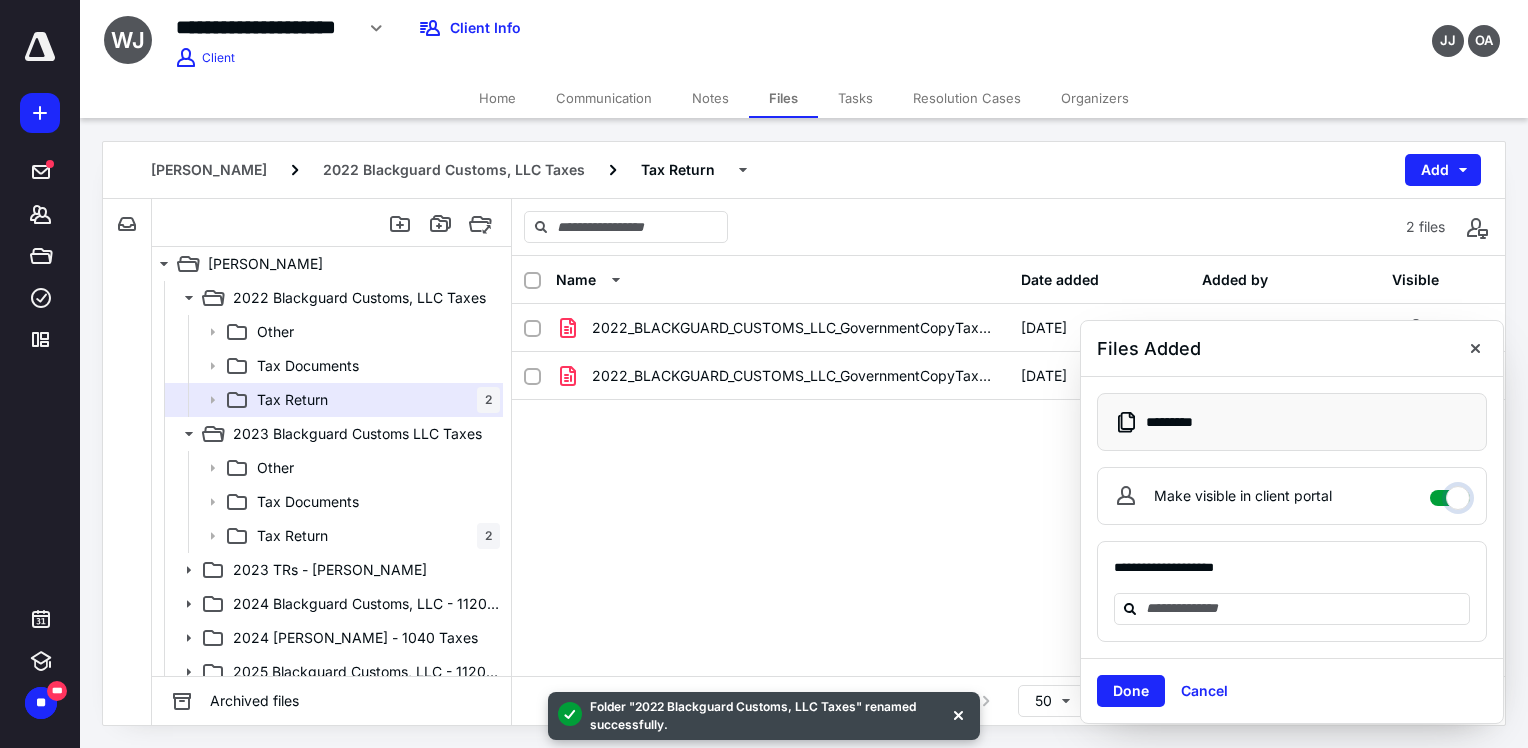 checkbox on "****" 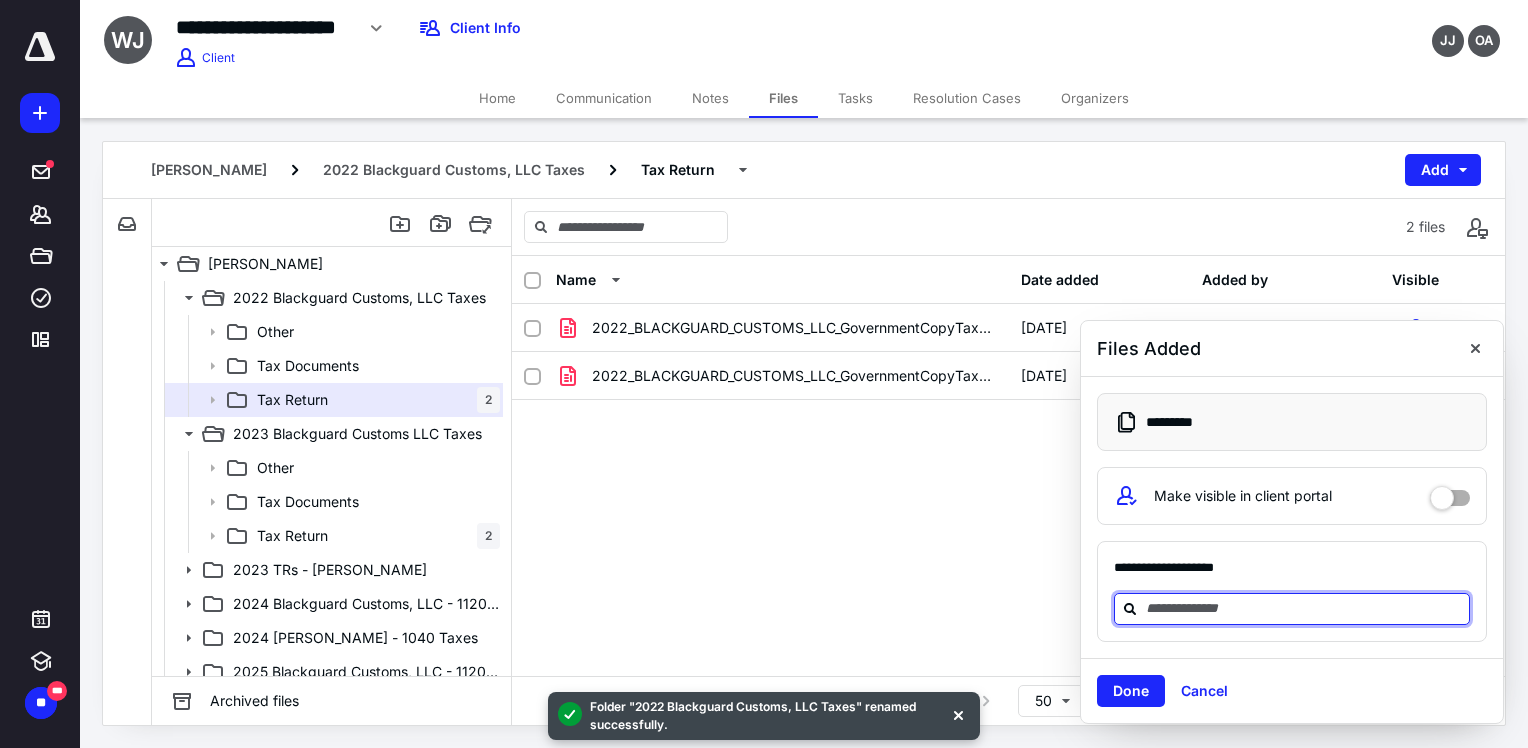click at bounding box center (1304, 608) 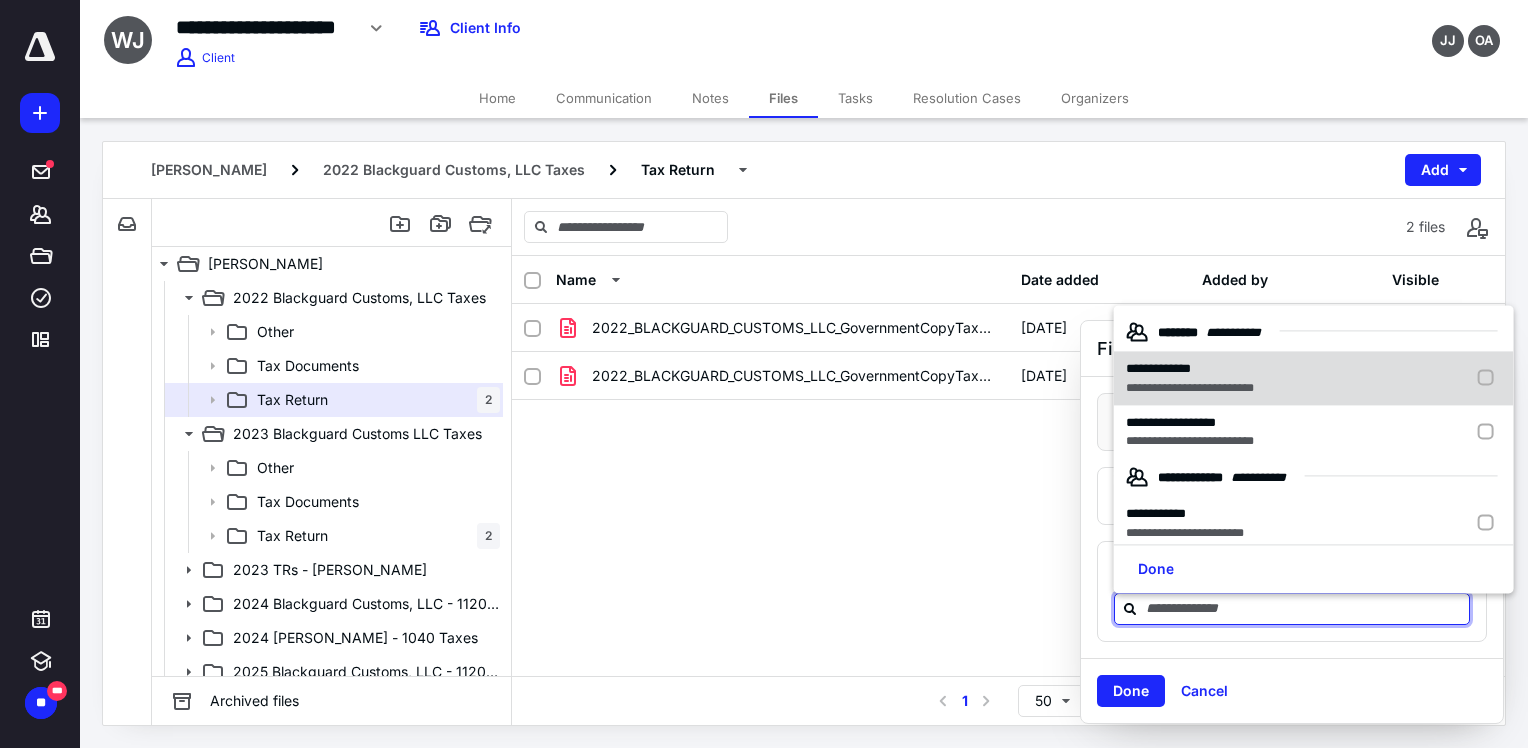 click on "**********" at bounding box center [1158, 368] 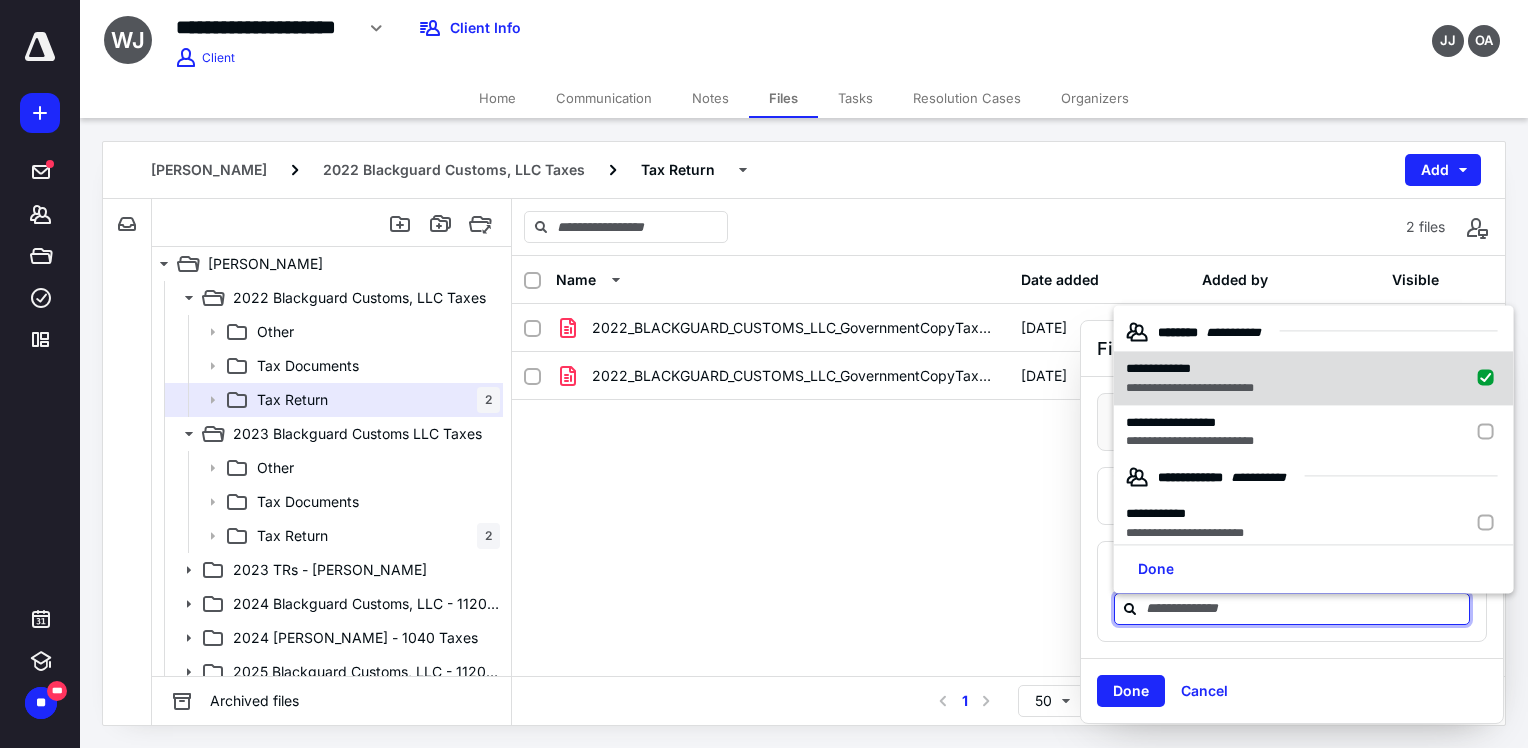 checkbox on "true" 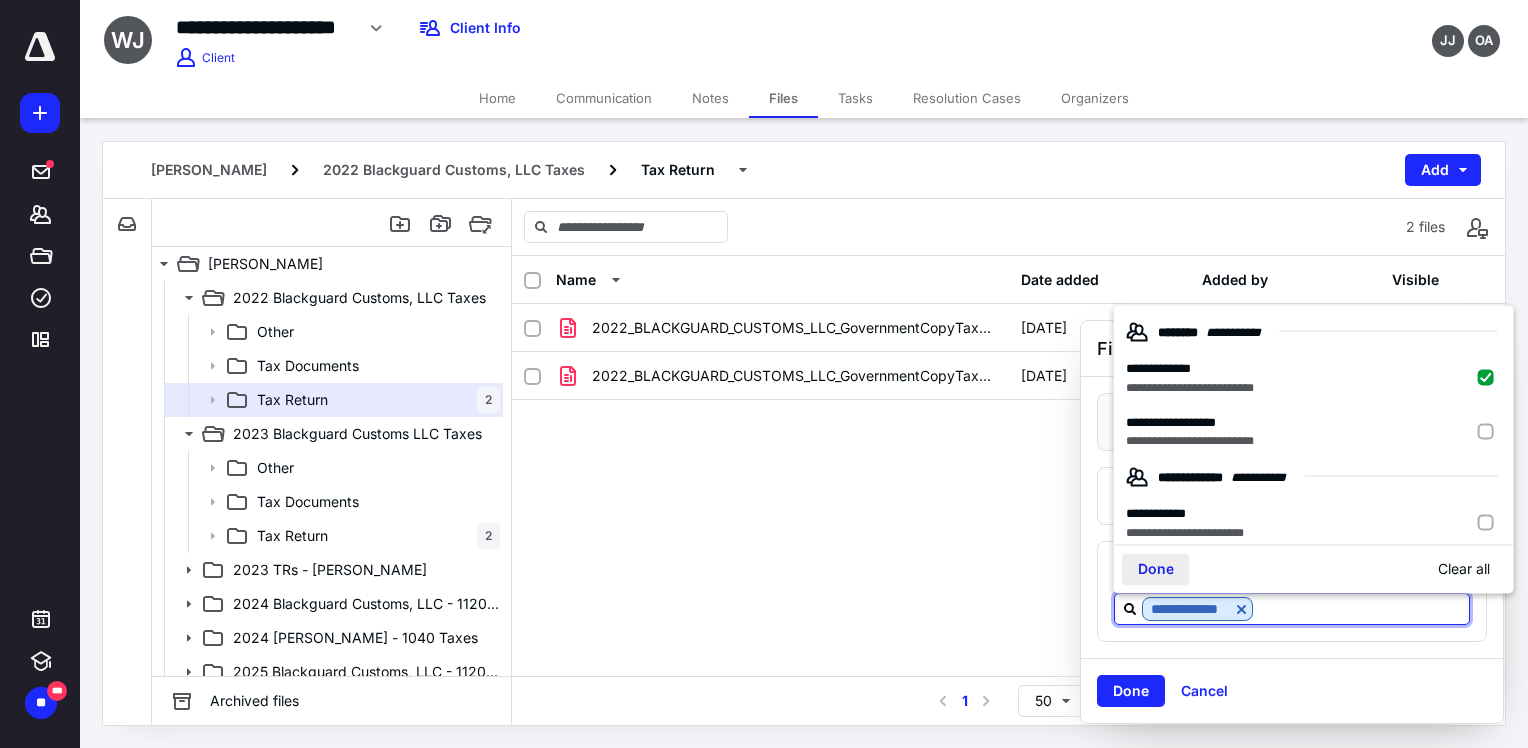 click on "Done" at bounding box center [1156, 569] 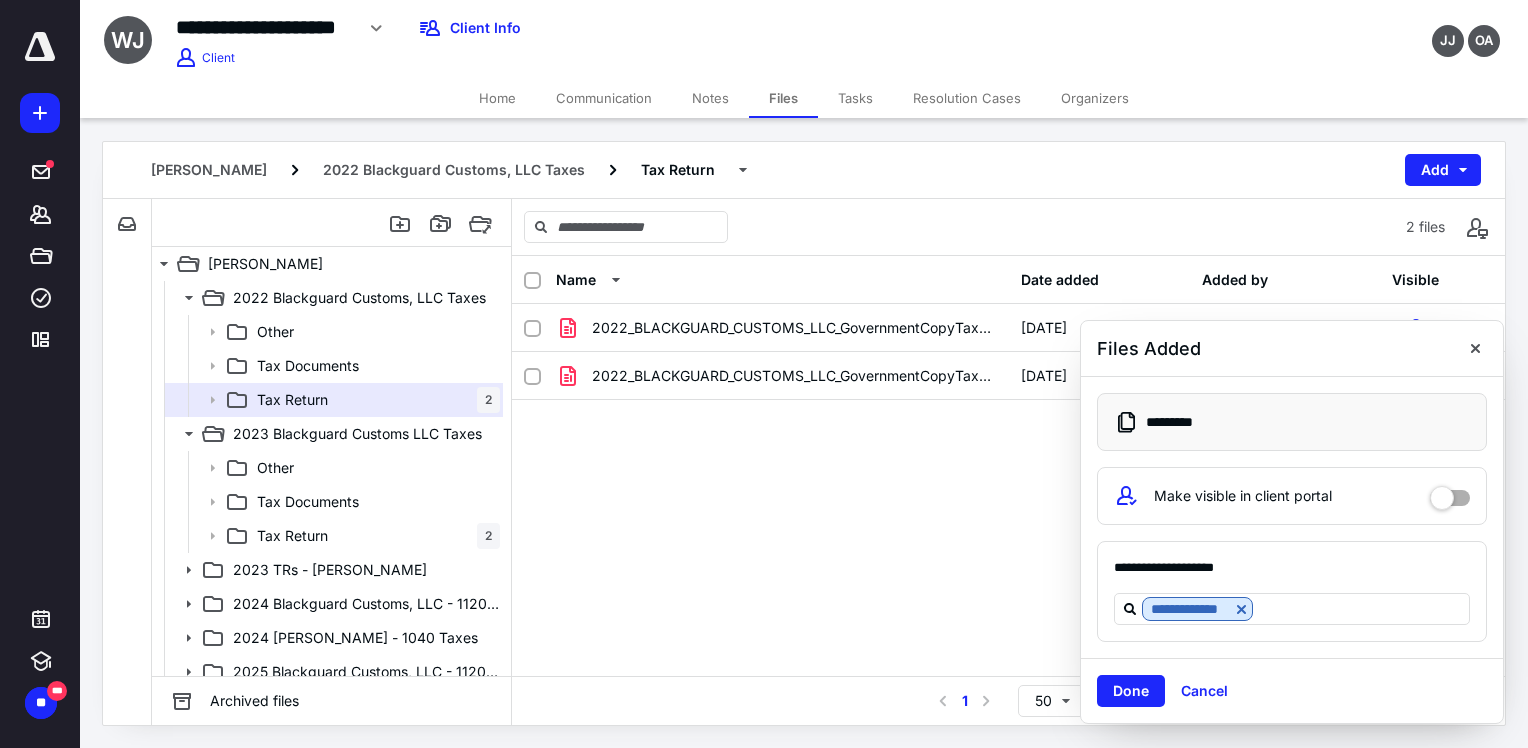 click on "Done" at bounding box center (1131, 691) 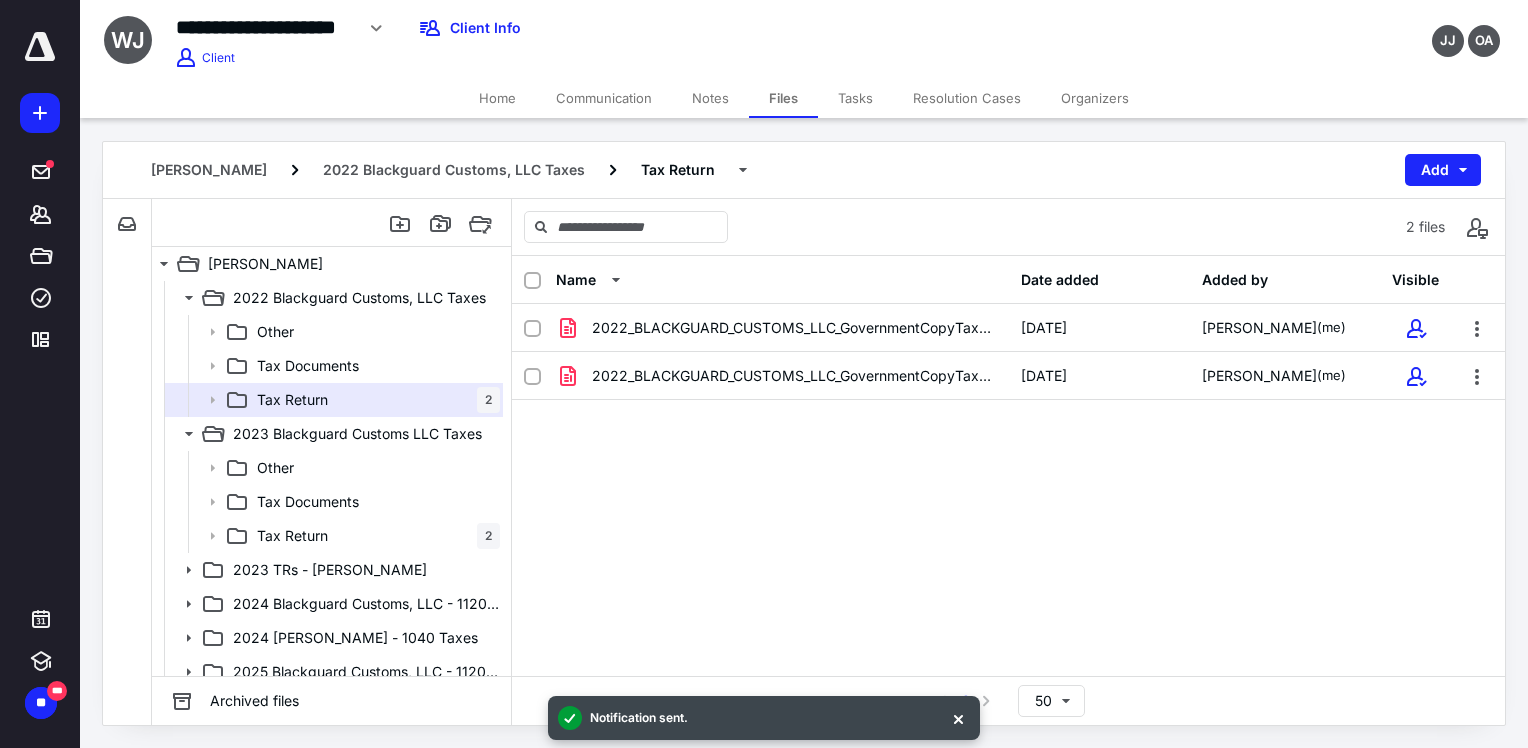 click on "Home" at bounding box center (497, 98) 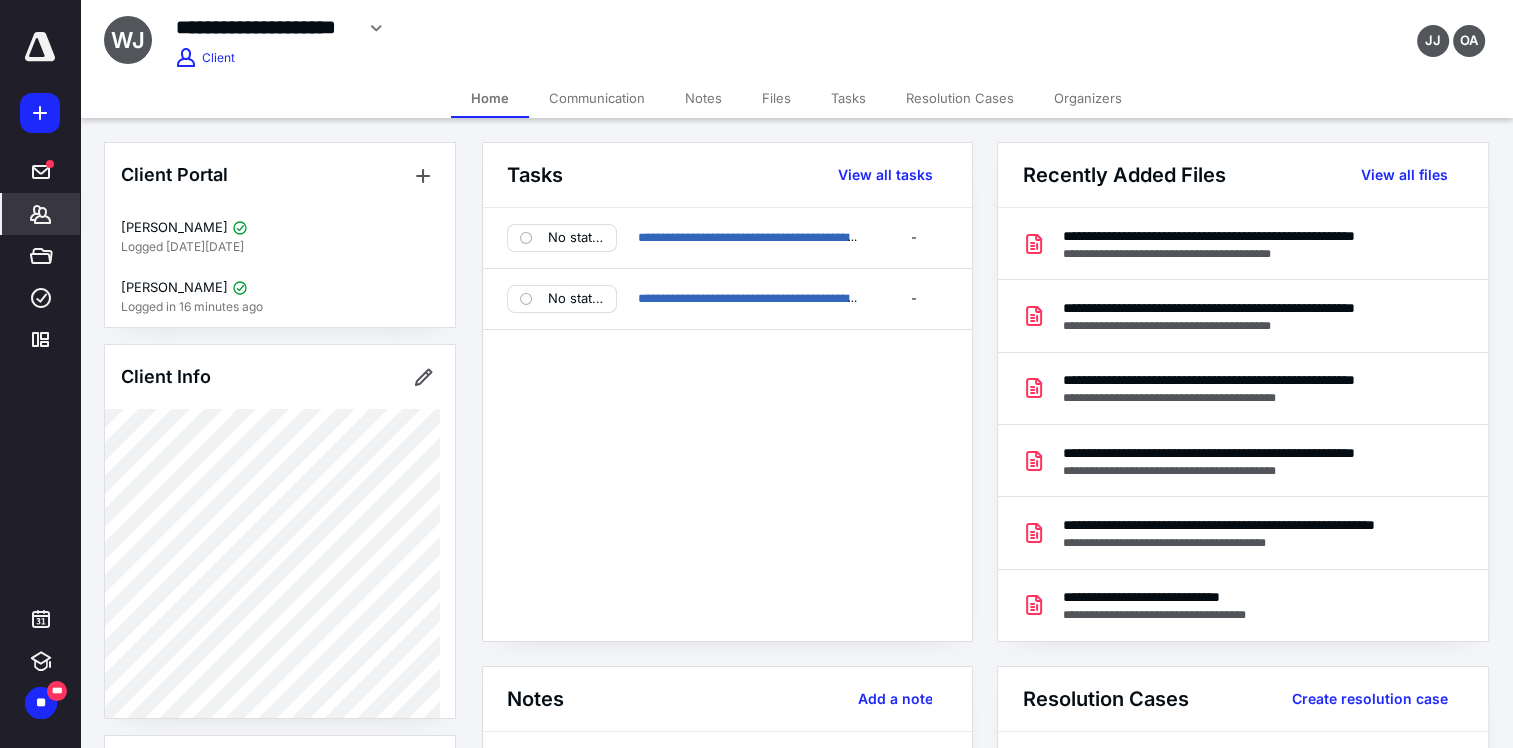 click on "*******" at bounding box center (41, 214) 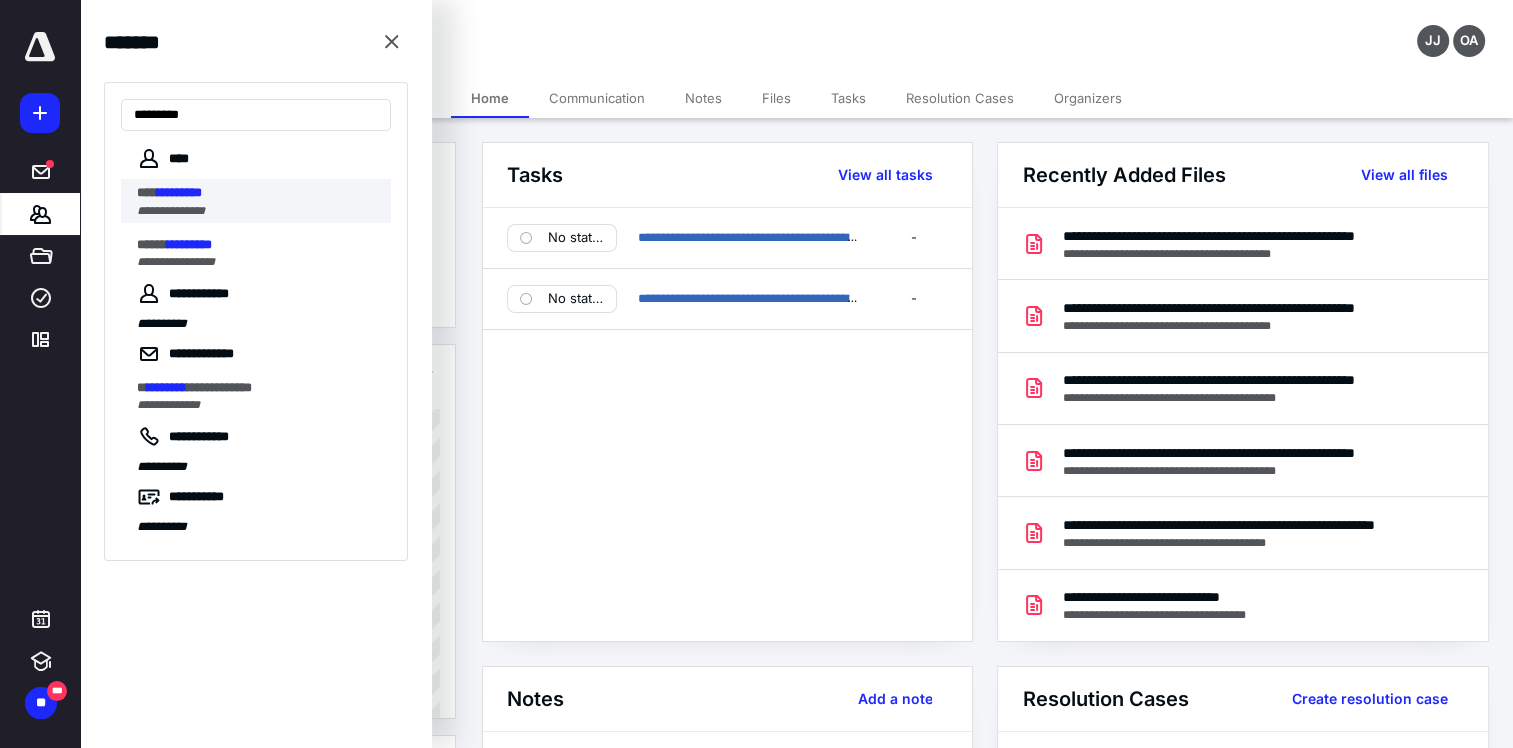type on "*********" 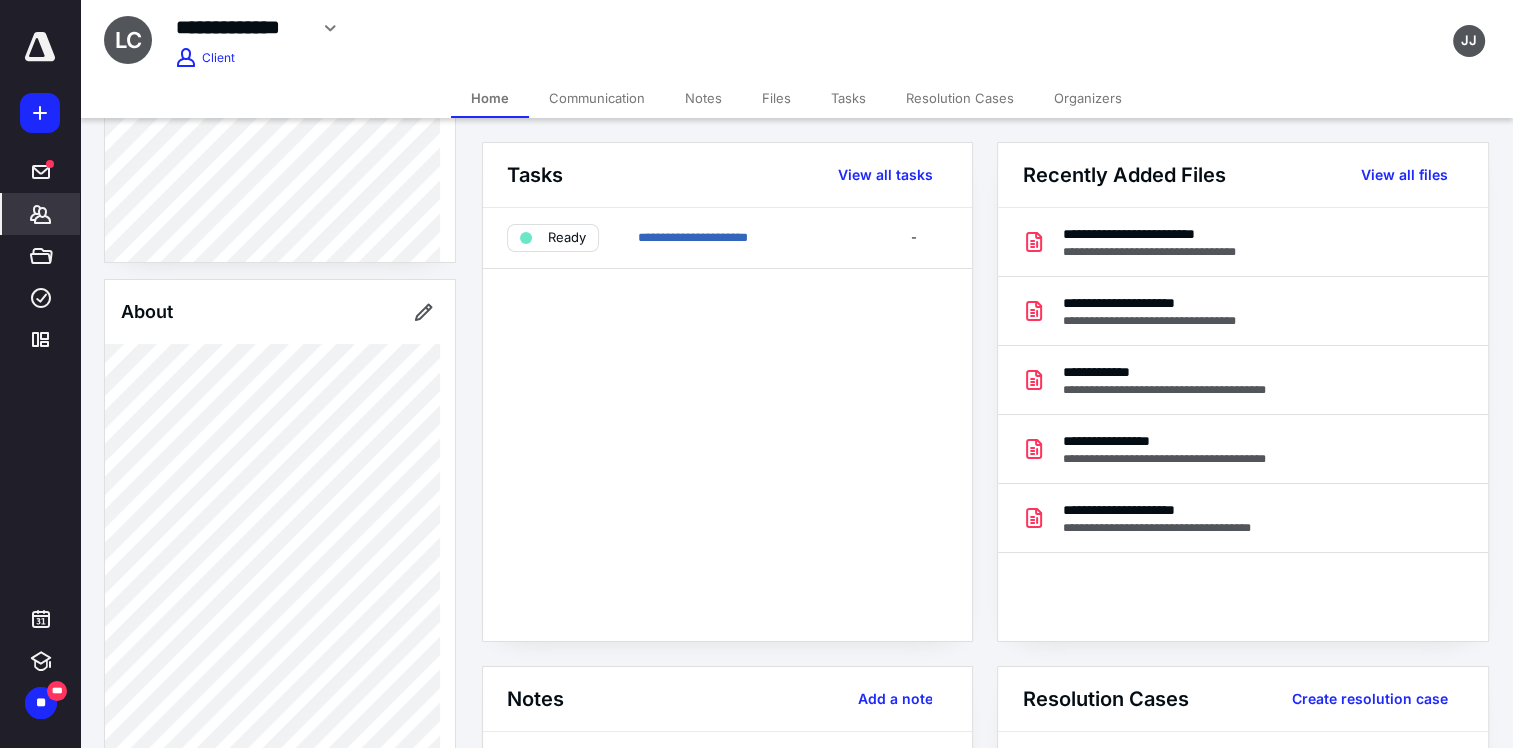 scroll, scrollTop: 0, scrollLeft: 0, axis: both 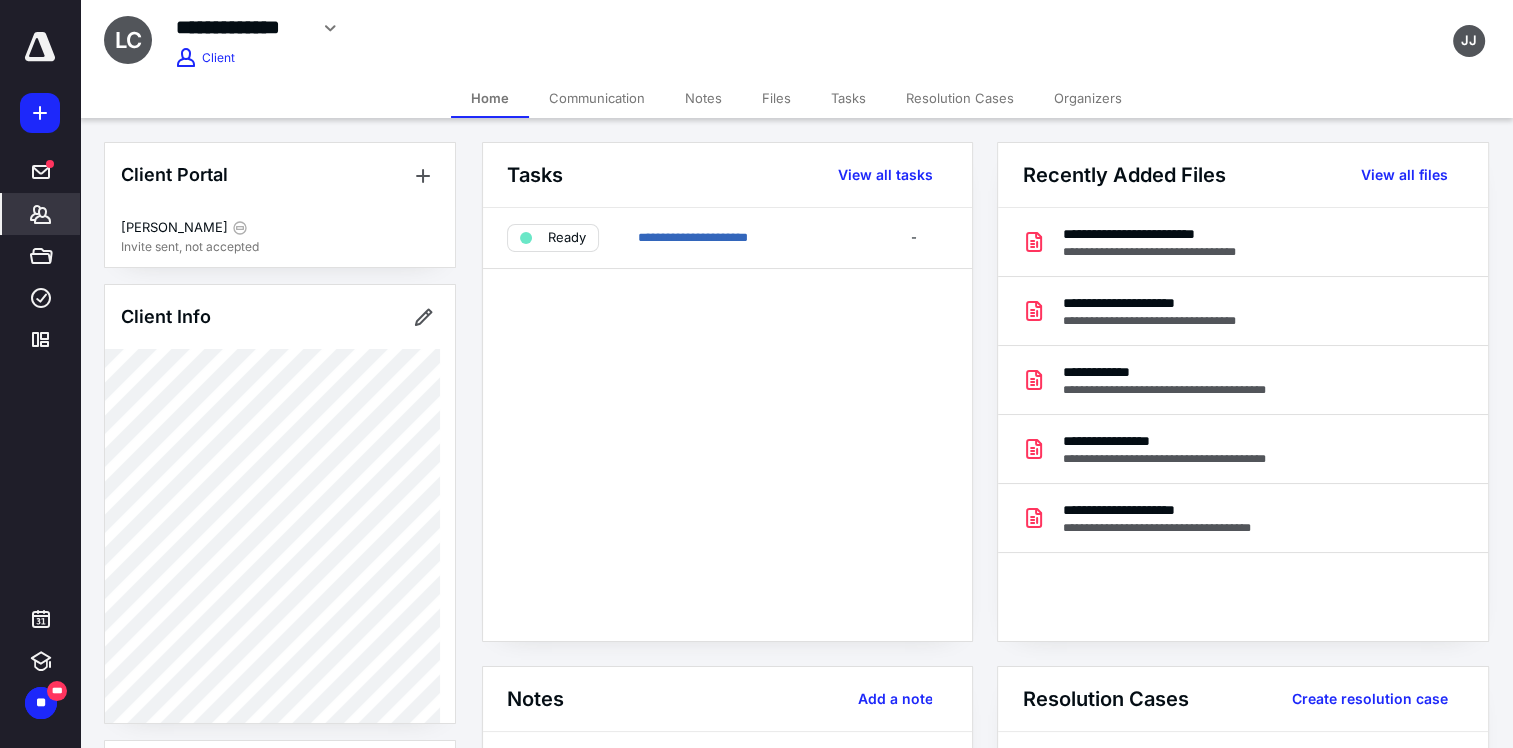 click on "**********" at bounding box center (727, 424) 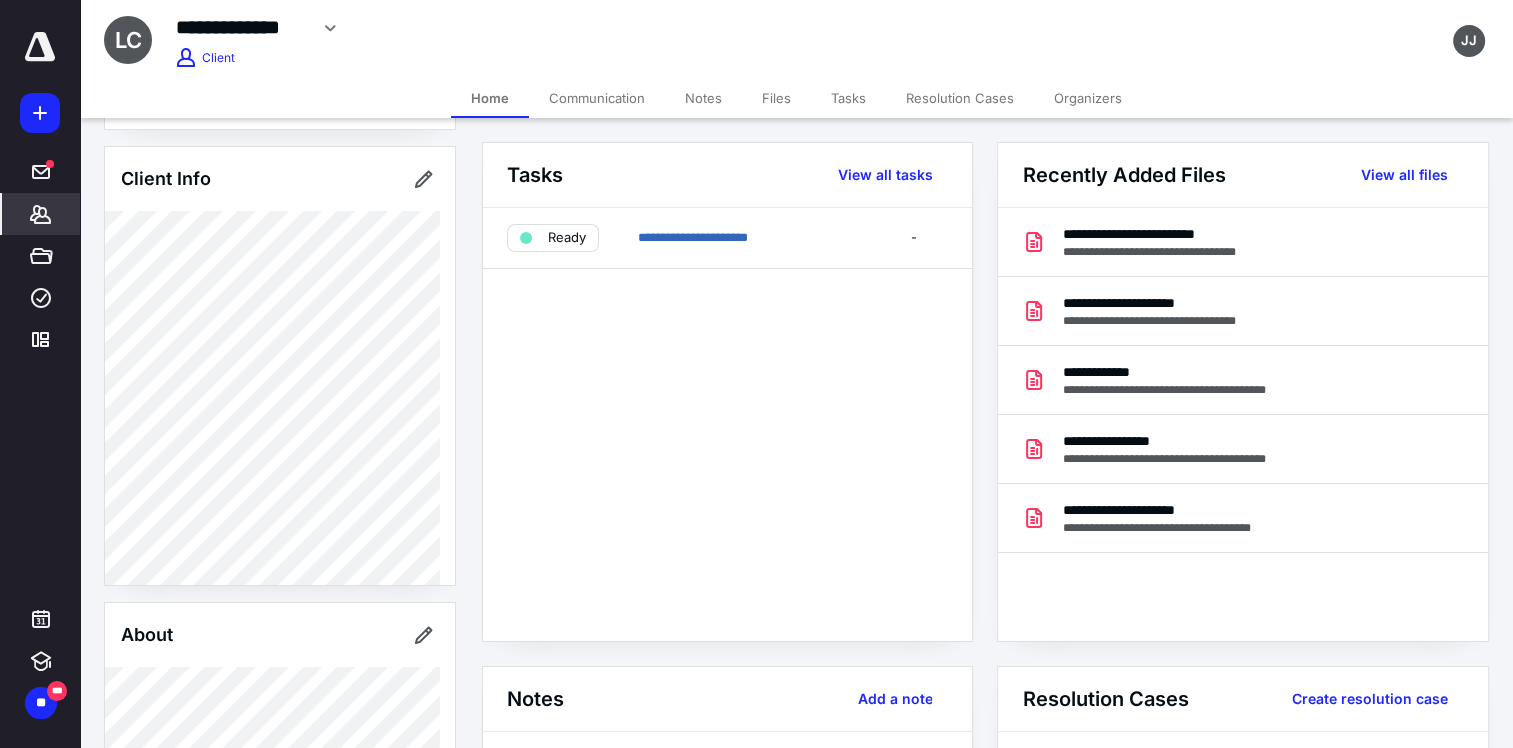 scroll, scrollTop: 0, scrollLeft: 0, axis: both 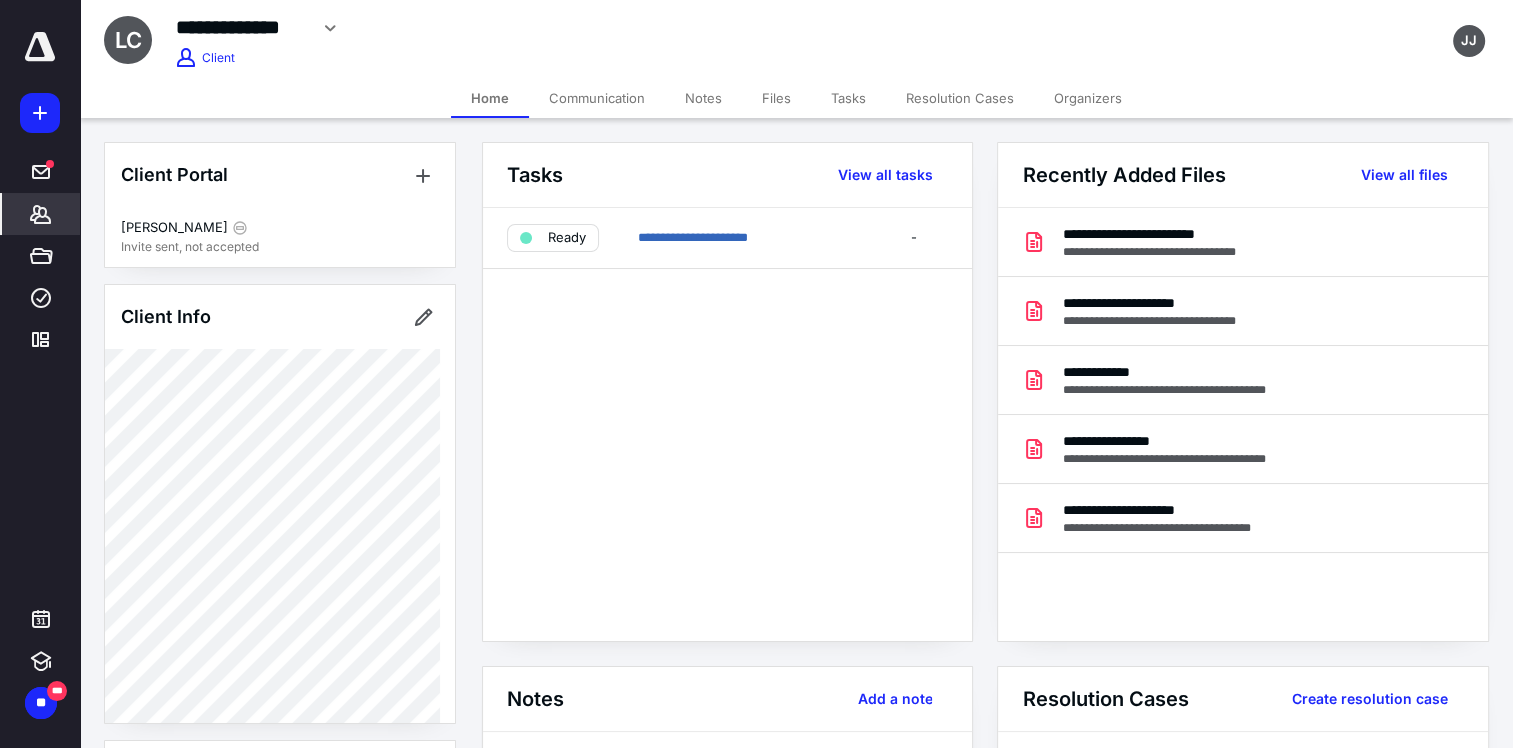 click on "**********" at bounding box center (727, 424) 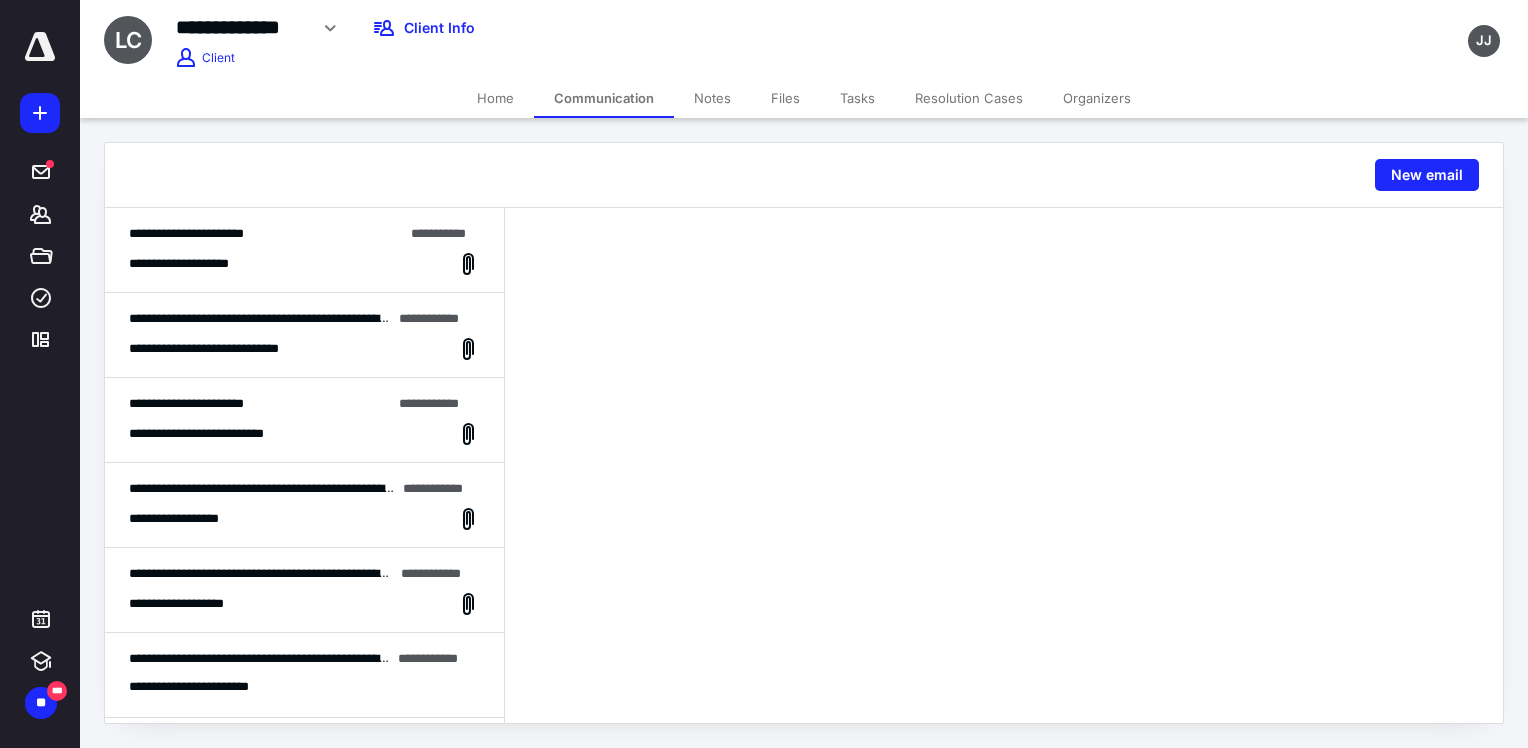 click on "Home" at bounding box center [495, 98] 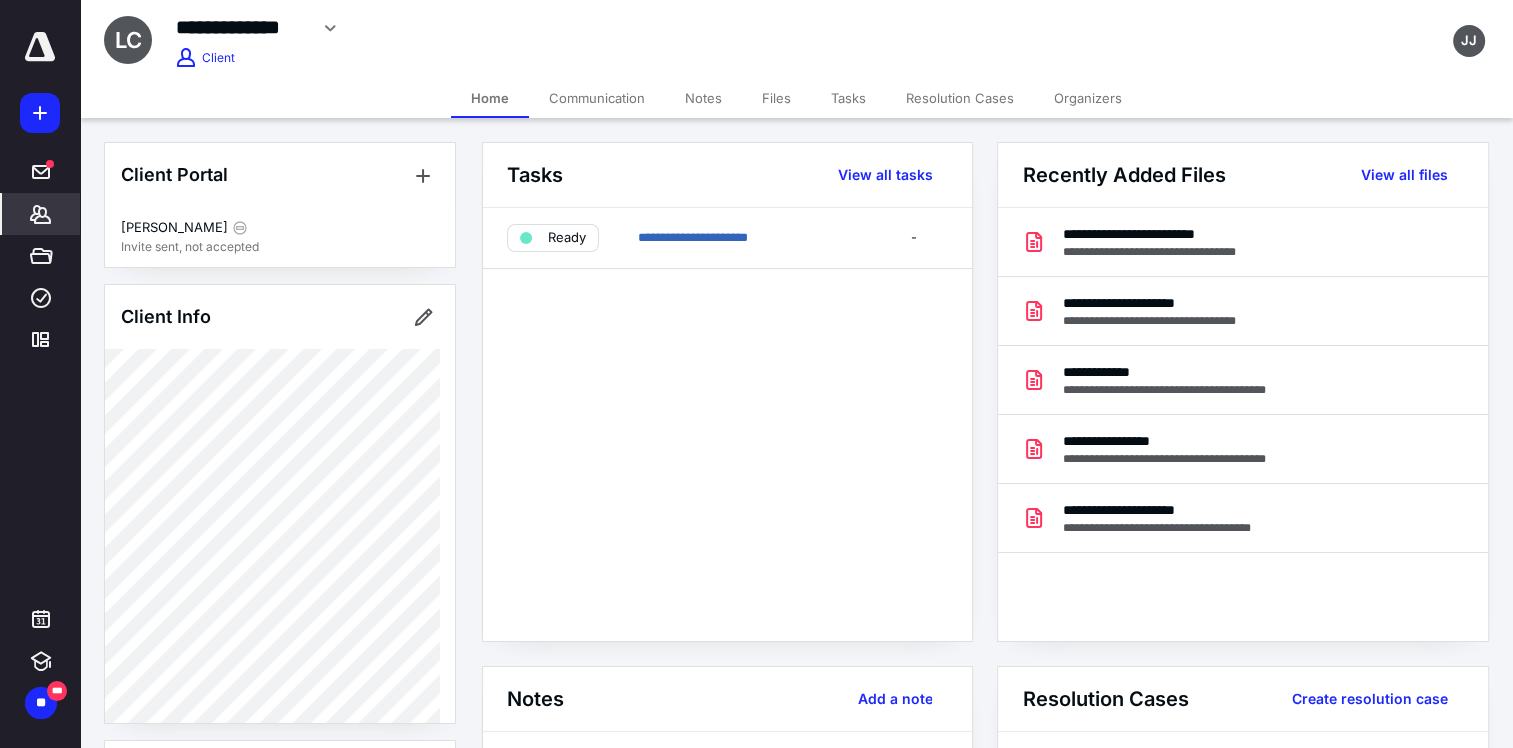 click on "**********" at bounding box center (727, 424) 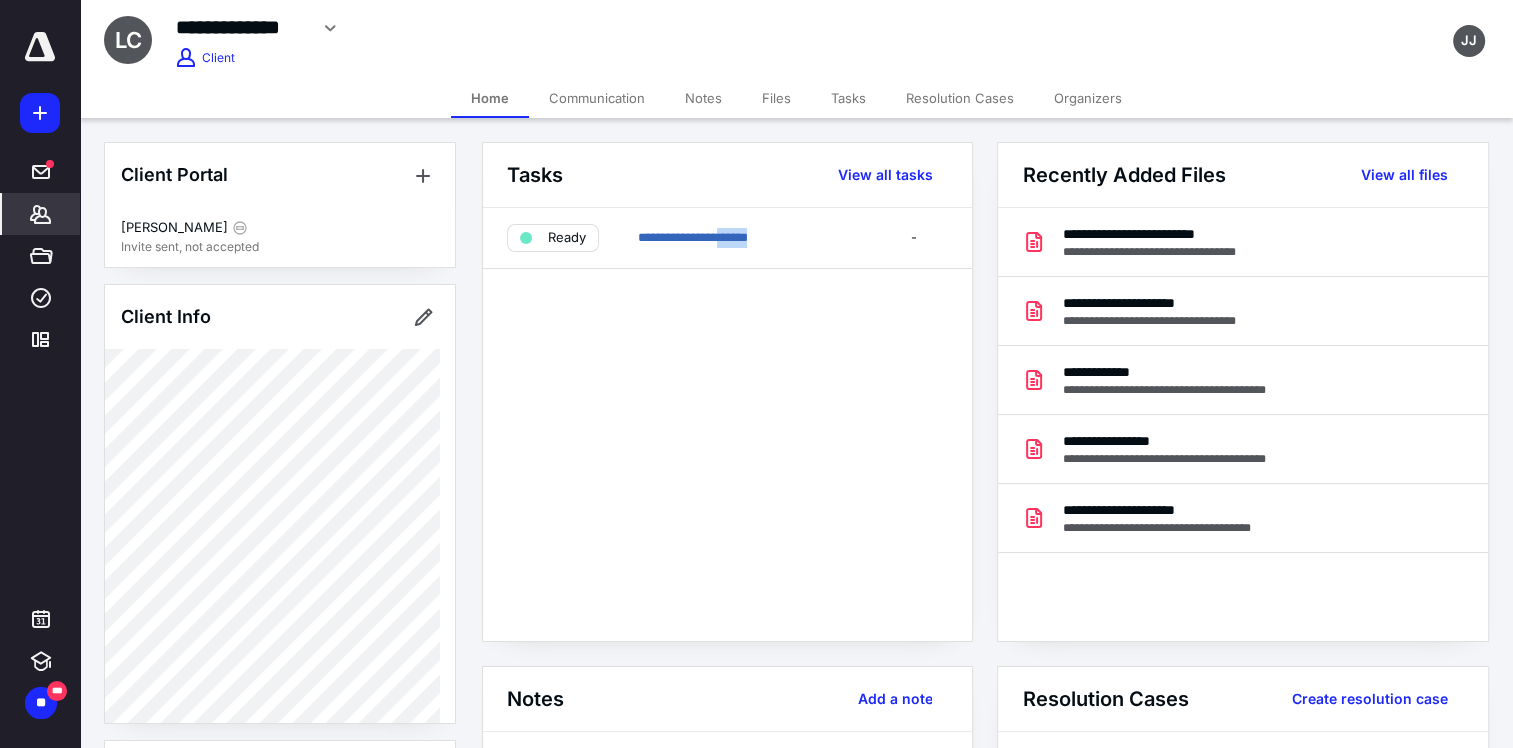 click on "**********" at bounding box center (727, 424) 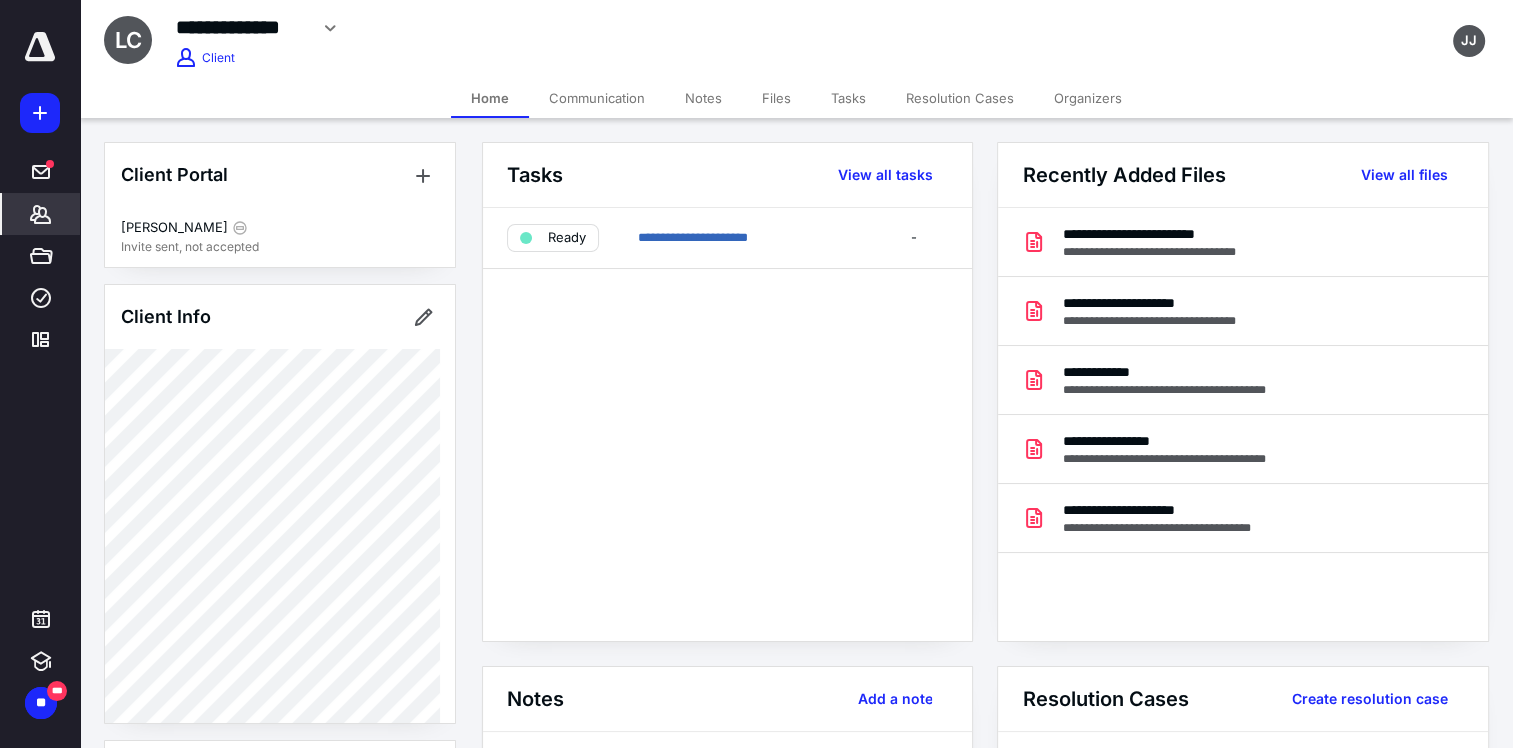 click on "**********" at bounding box center [727, 424] 